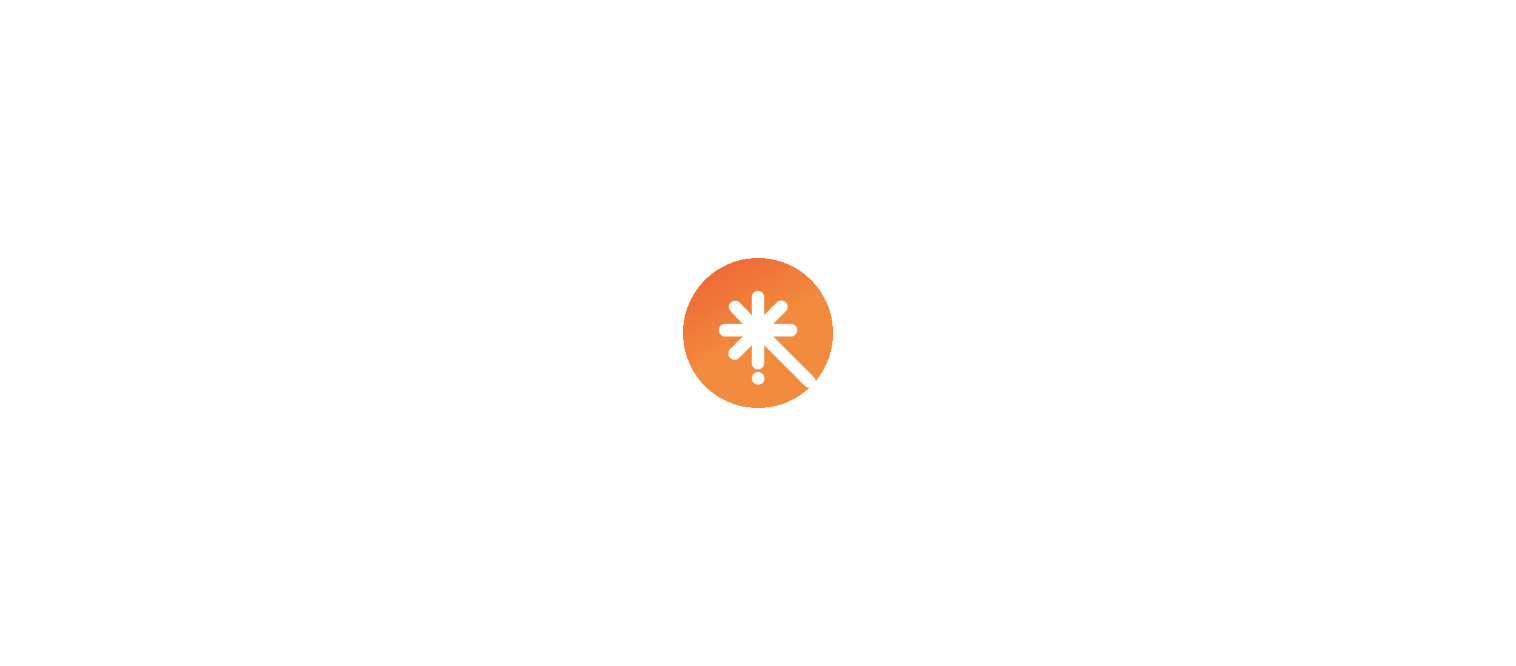 scroll, scrollTop: 0, scrollLeft: 0, axis: both 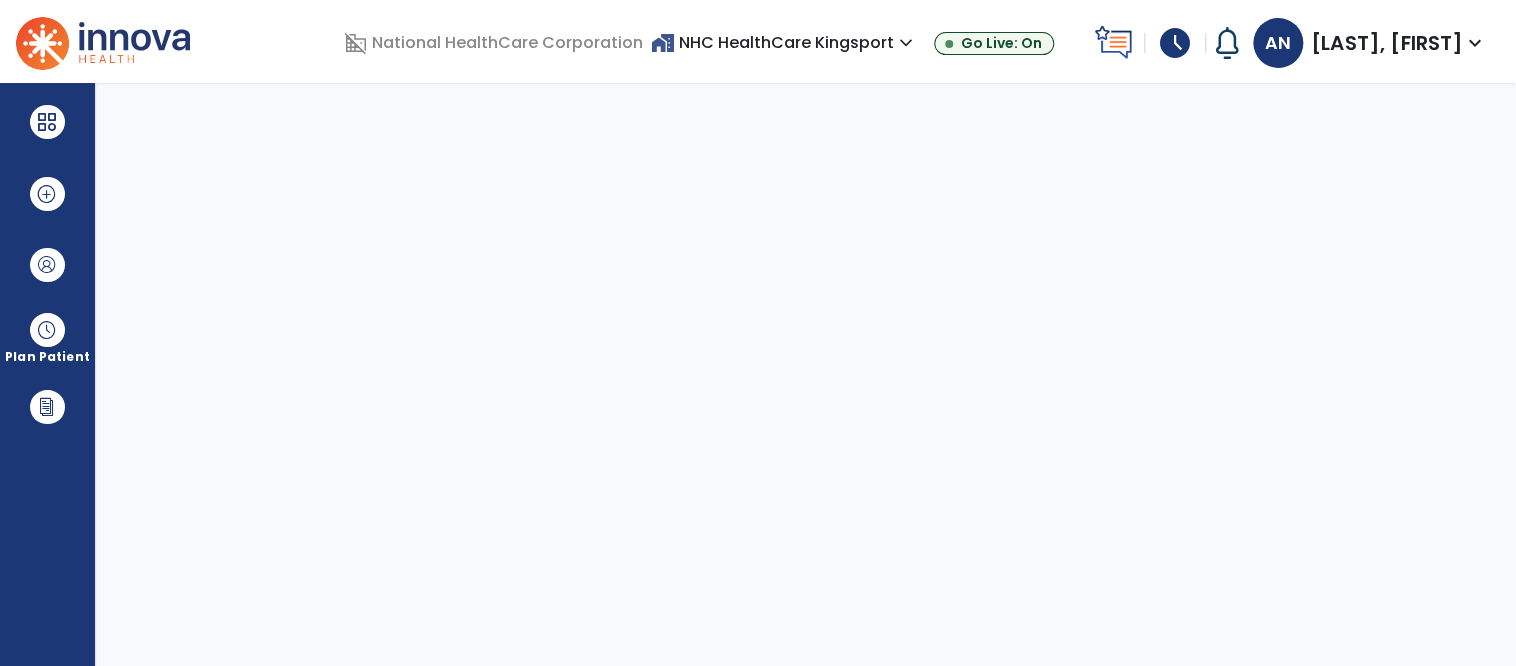 select on "****" 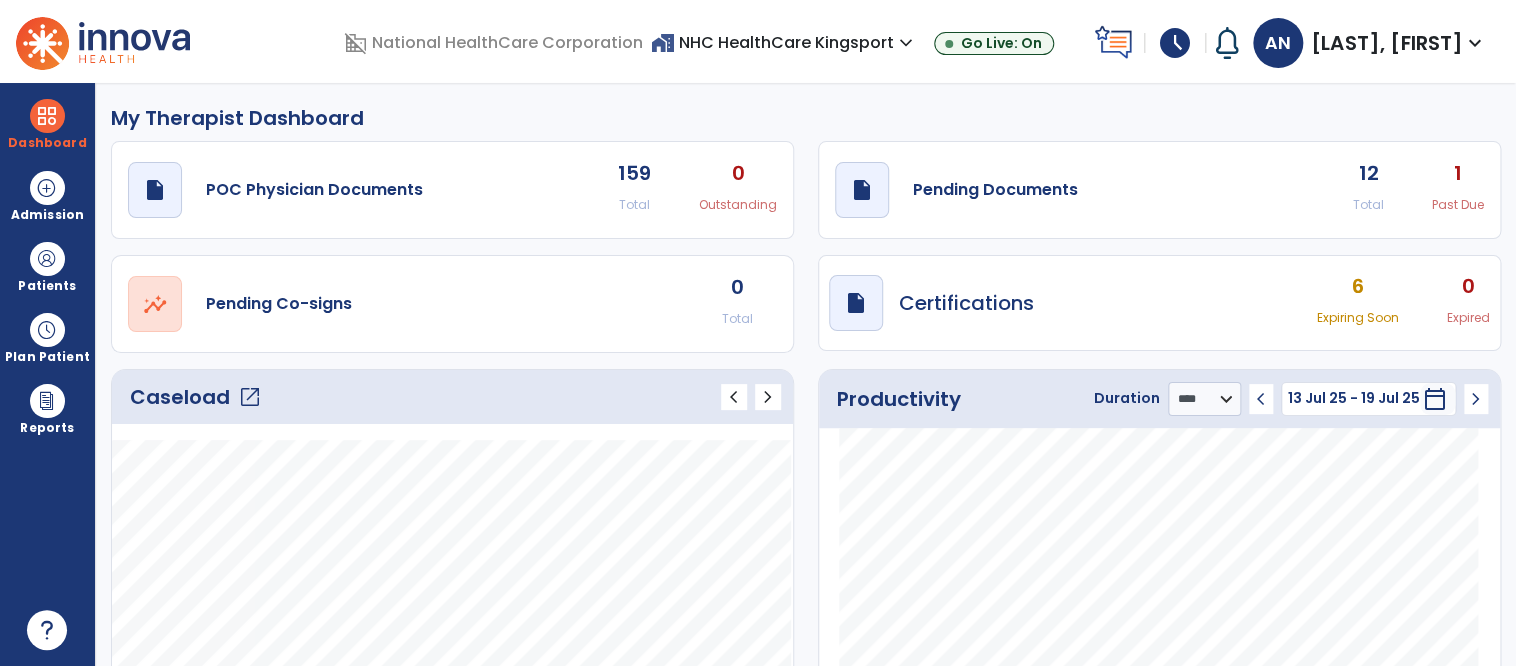 click on "open_in_new" 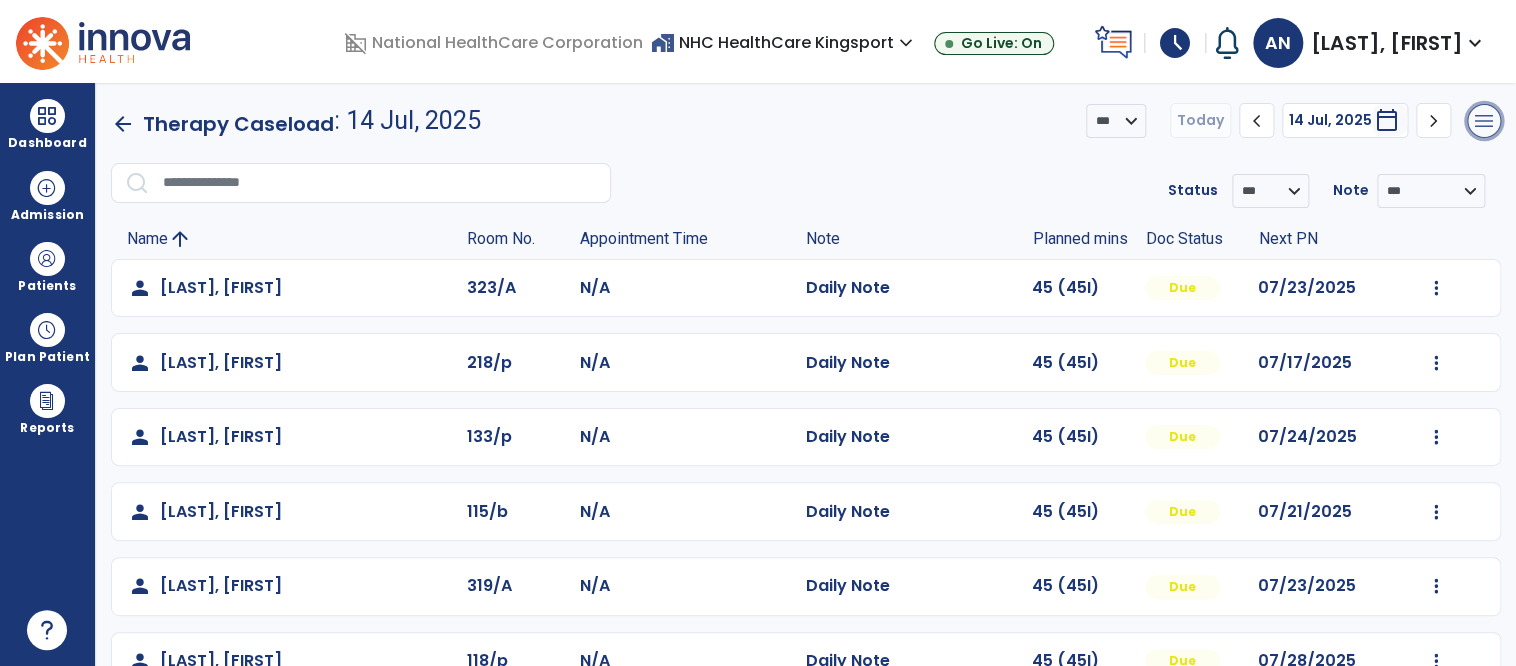 click on "menu" at bounding box center (1484, 121) 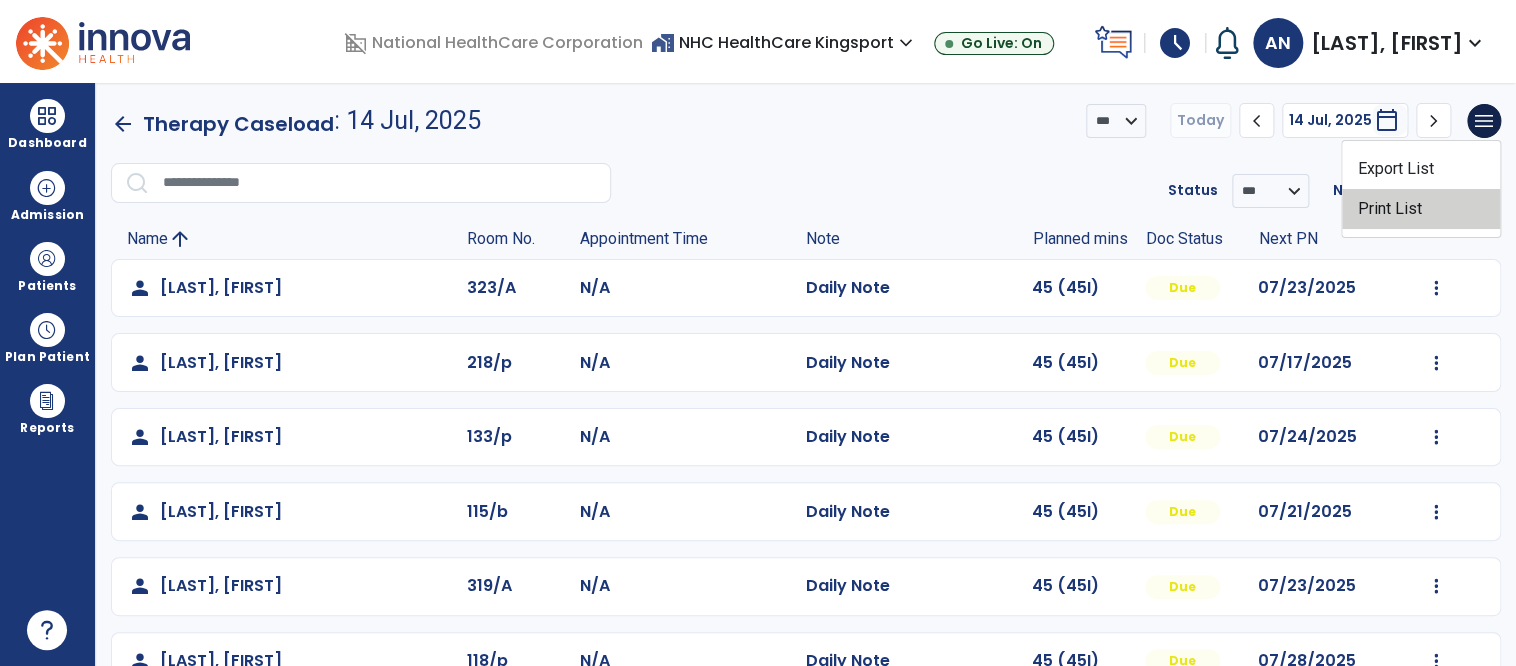 click on "Print List" 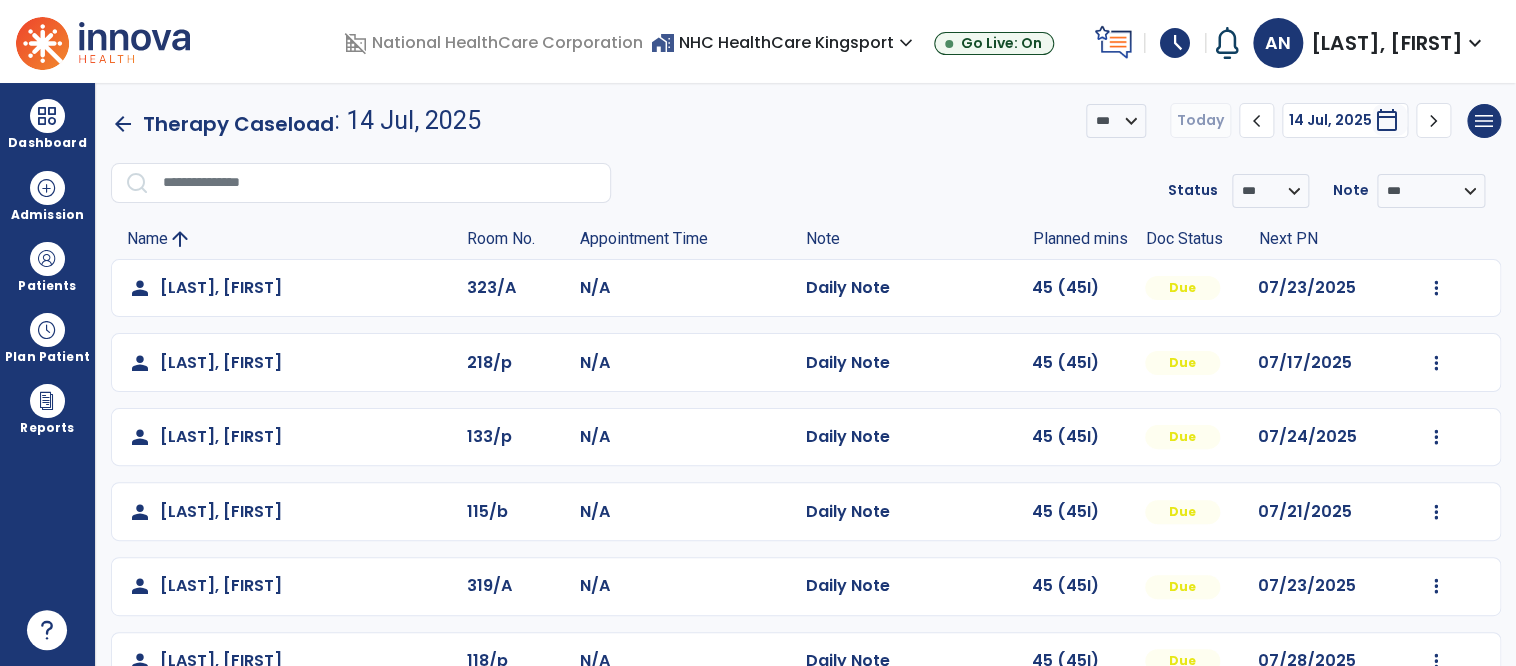 click on "Due" 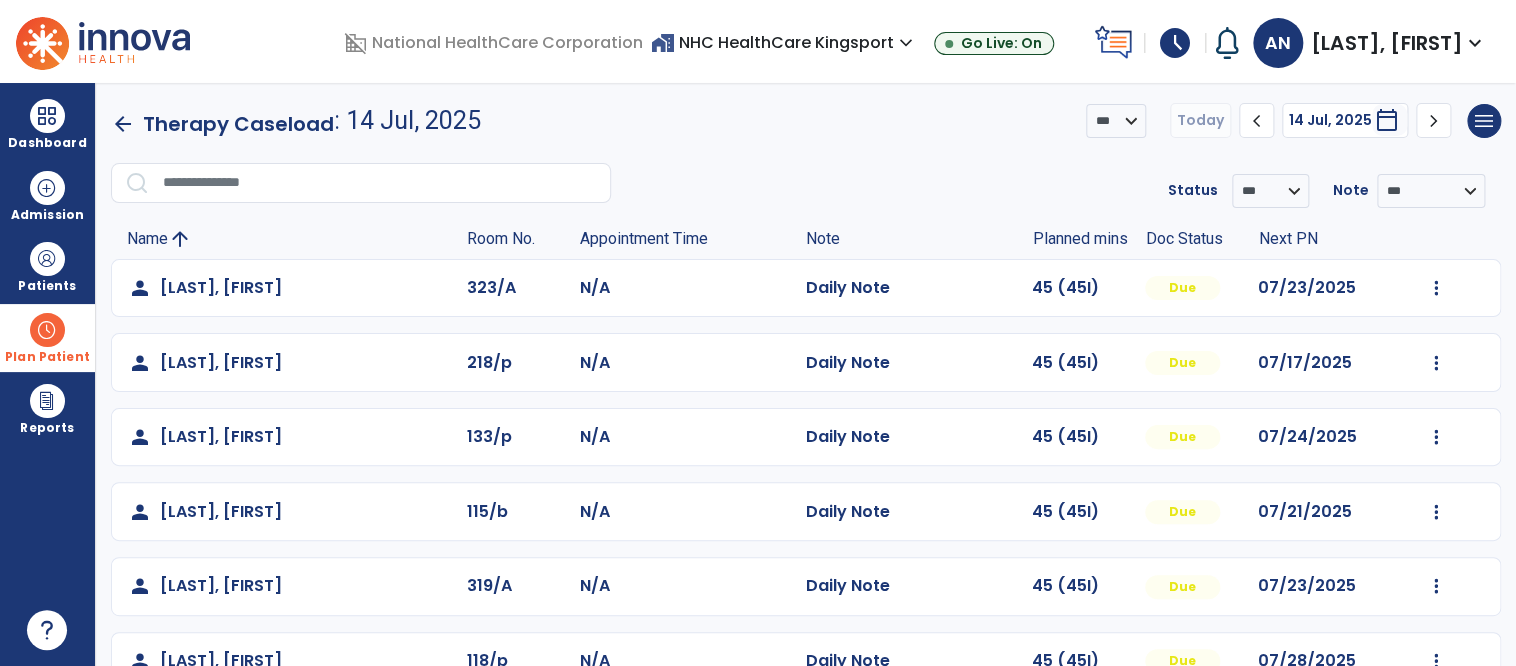 click at bounding box center [47, 330] 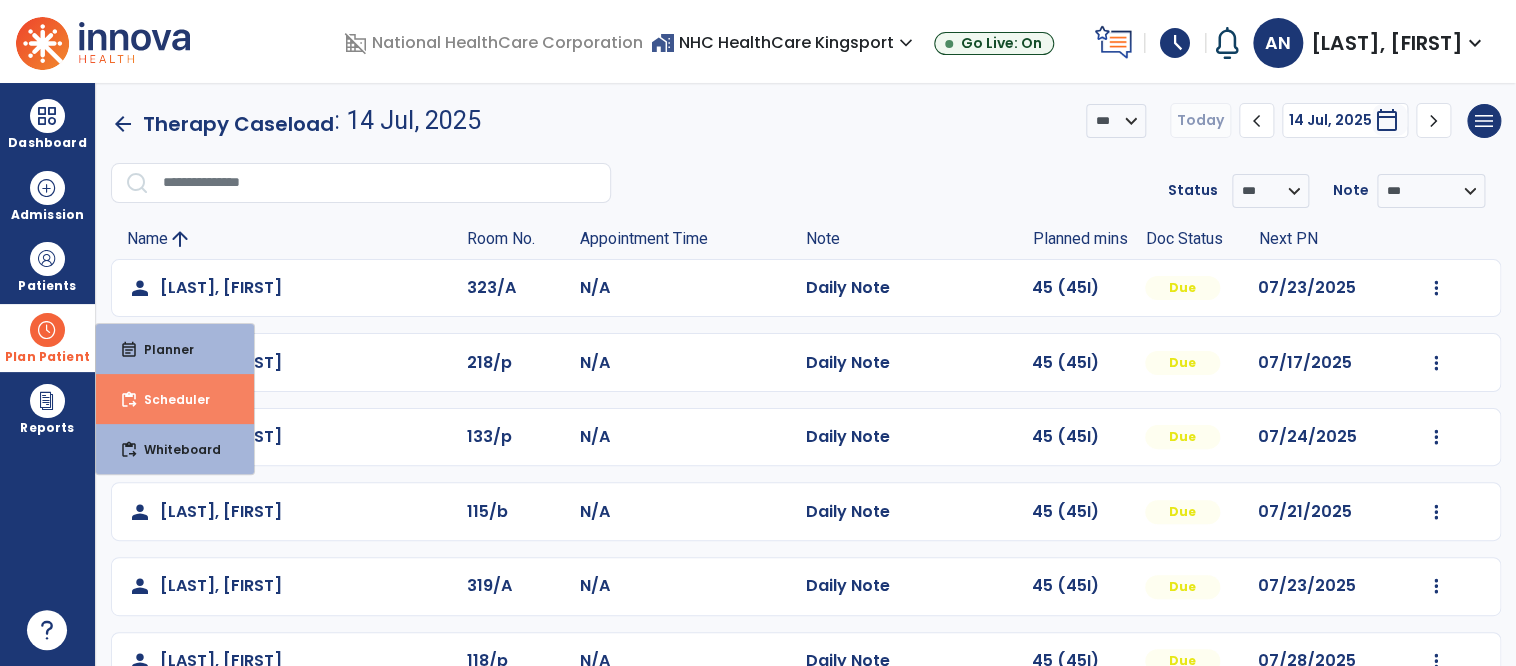 click on "Scheduler" at bounding box center [169, 399] 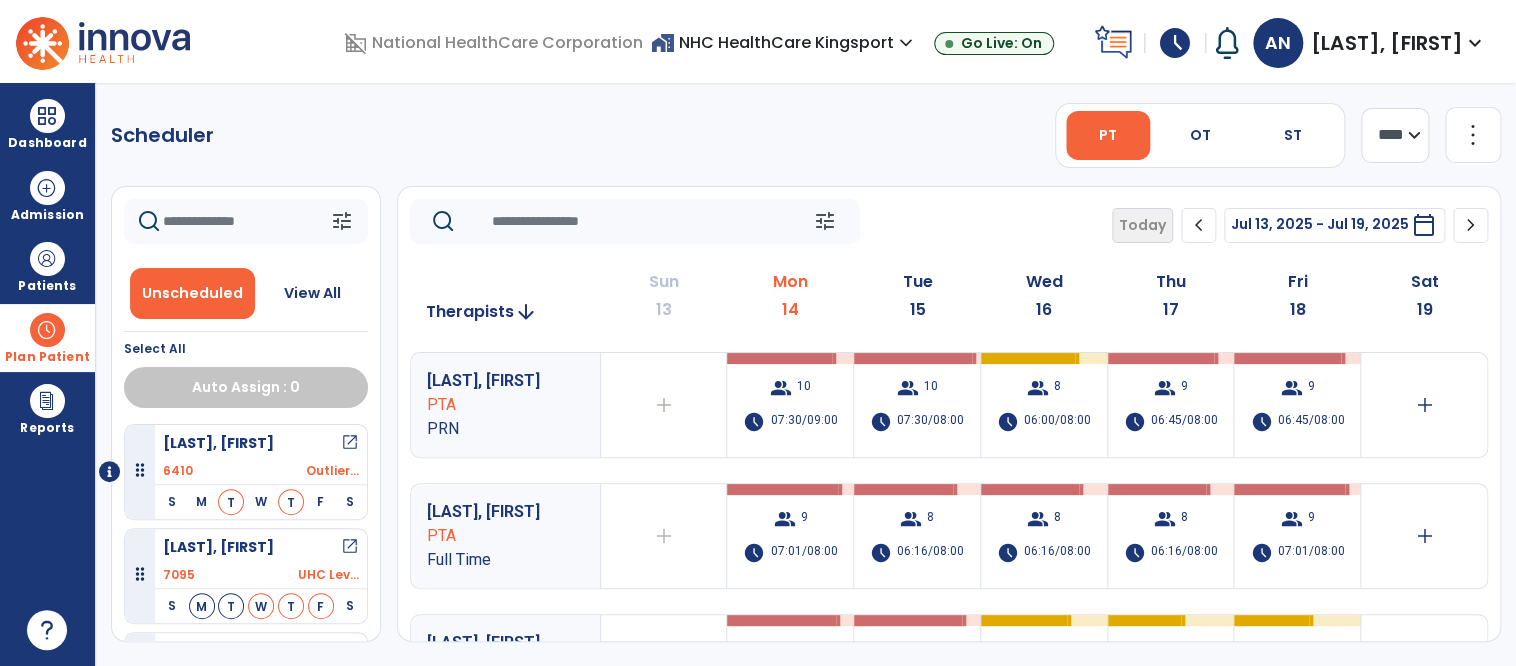 click on "Scheduler   PT   OT   ST  **** *** more_vert  Manage Labor   View All Therapists   Print" 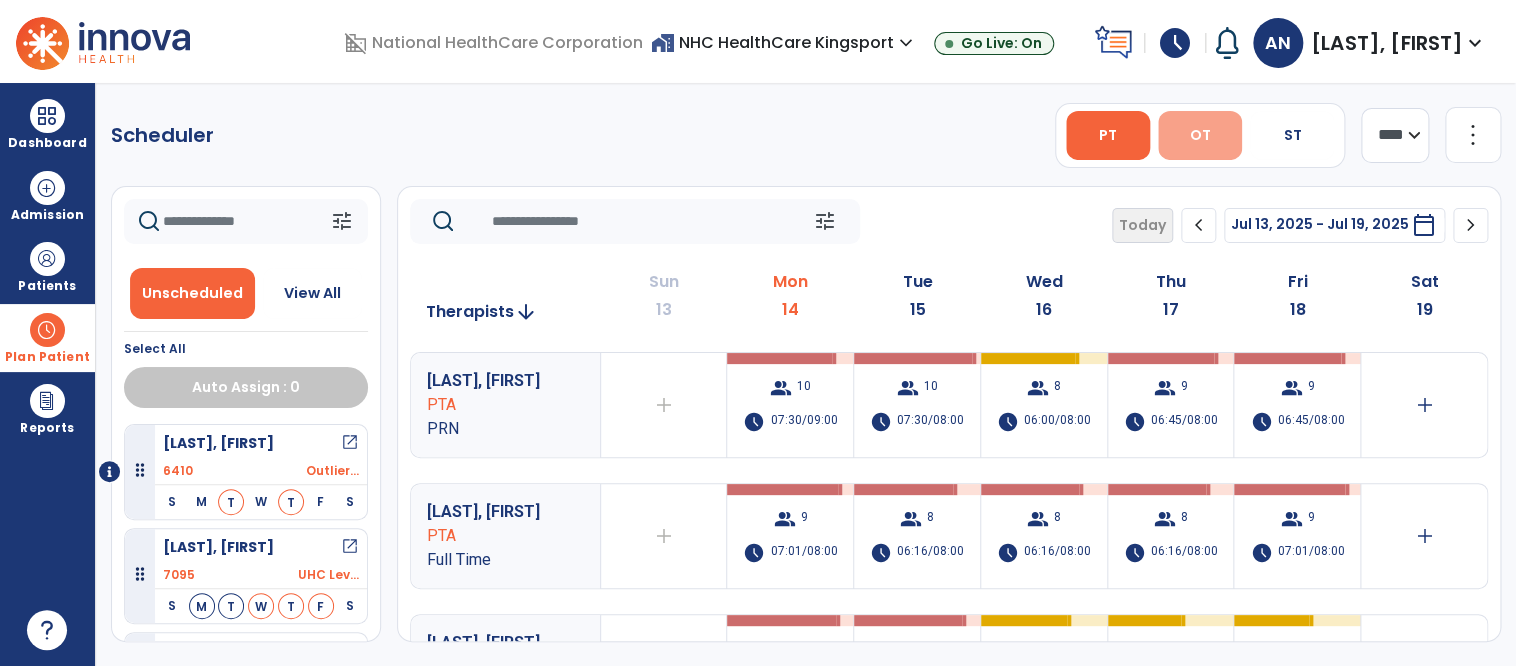 click on "OT" at bounding box center (1200, 135) 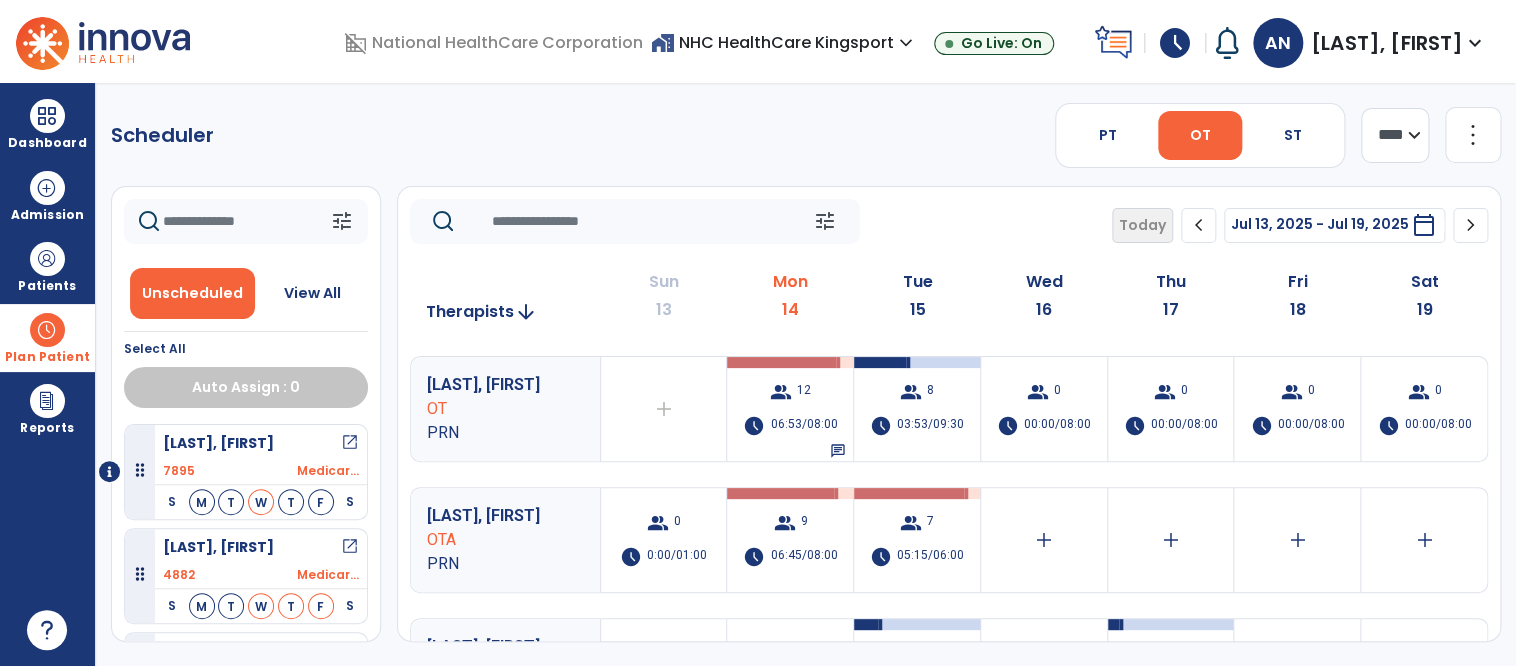 scroll, scrollTop: 398, scrollLeft: 0, axis: vertical 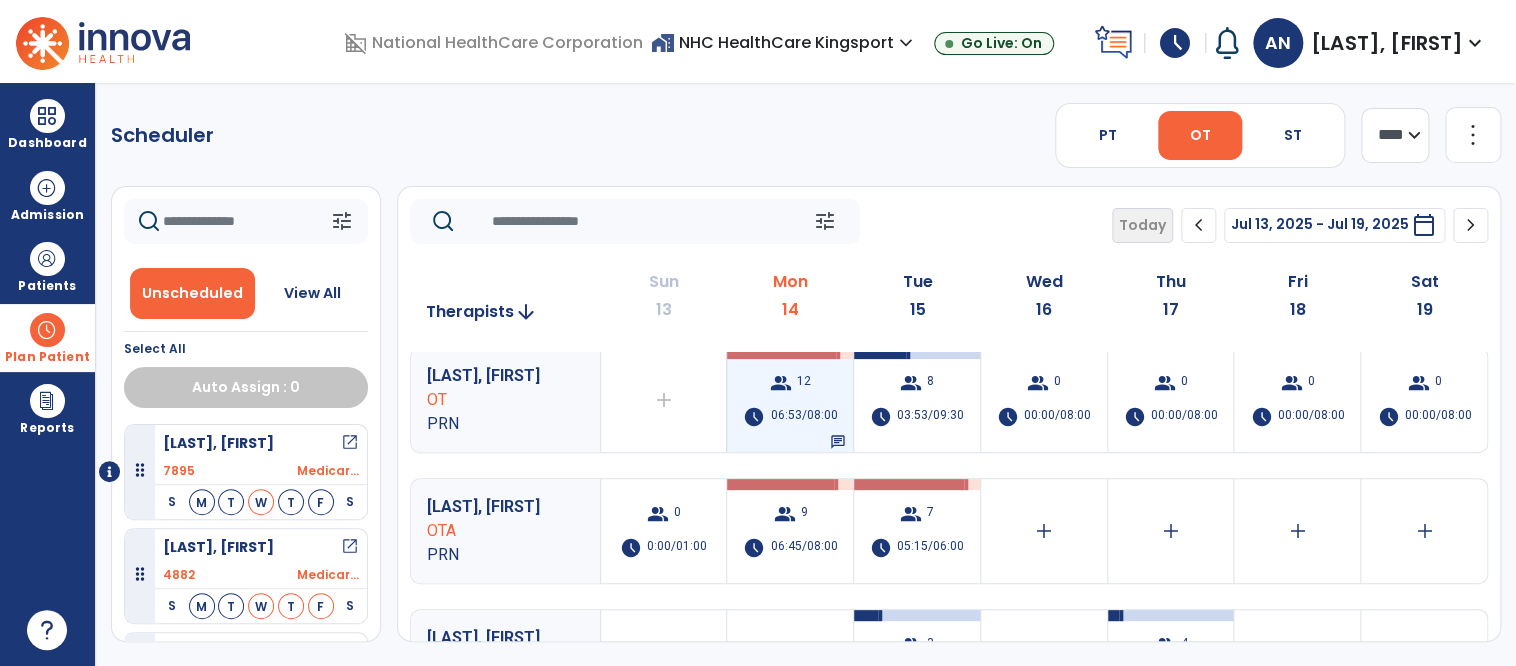 click on "chat" at bounding box center [838, 442] 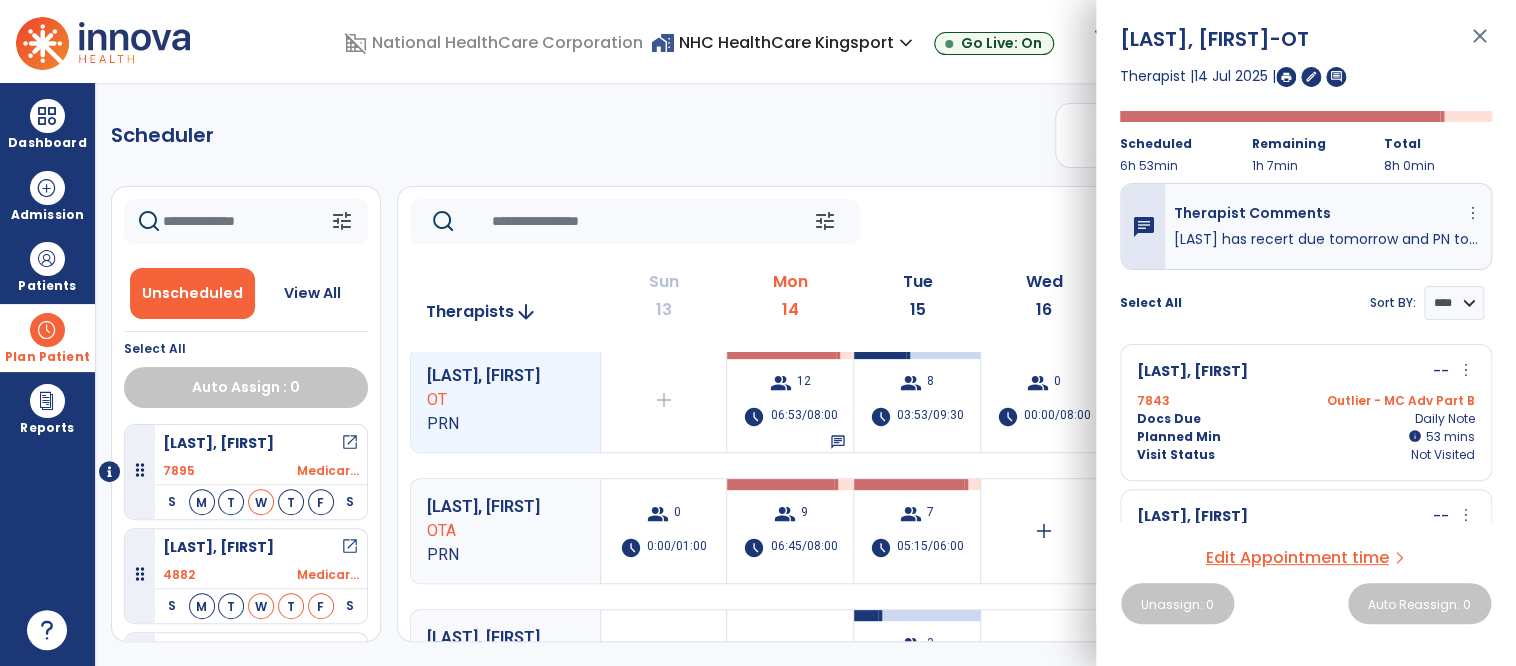 click on "close" at bounding box center (1480, 45) 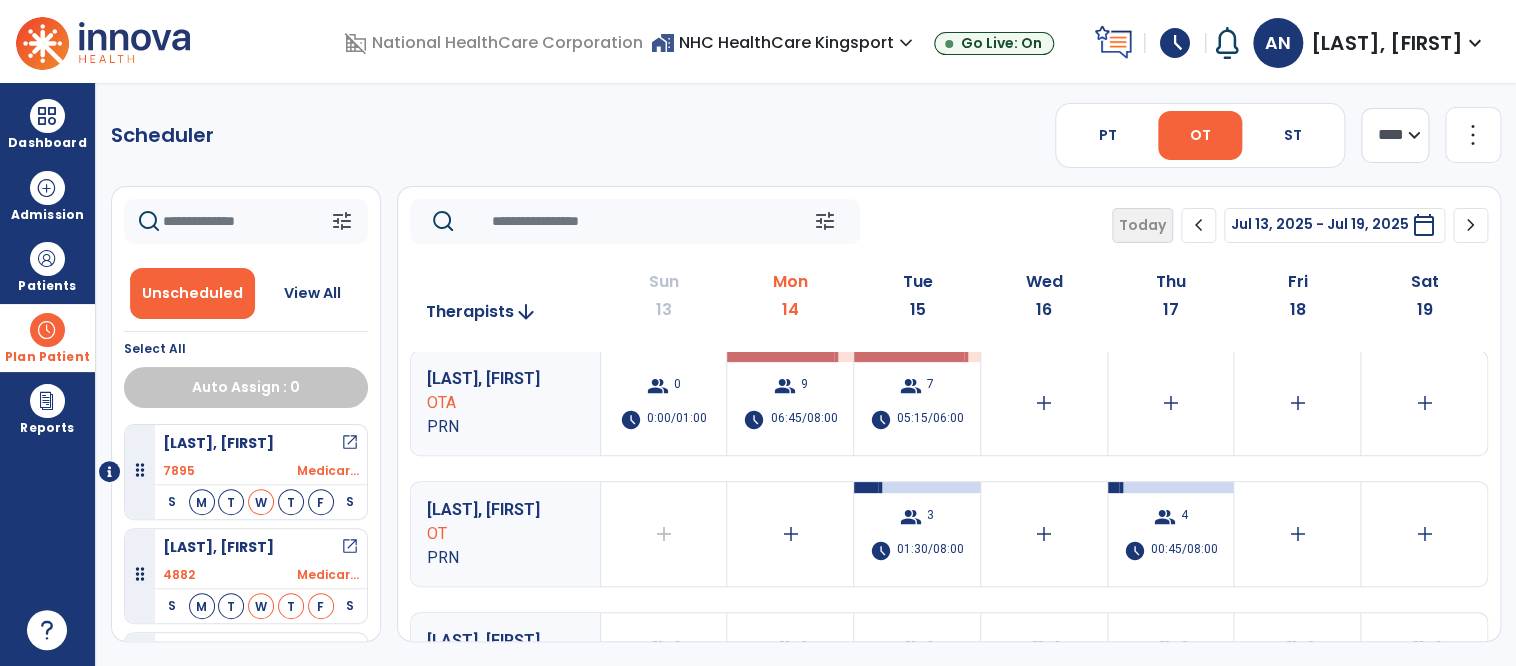scroll, scrollTop: 528, scrollLeft: 0, axis: vertical 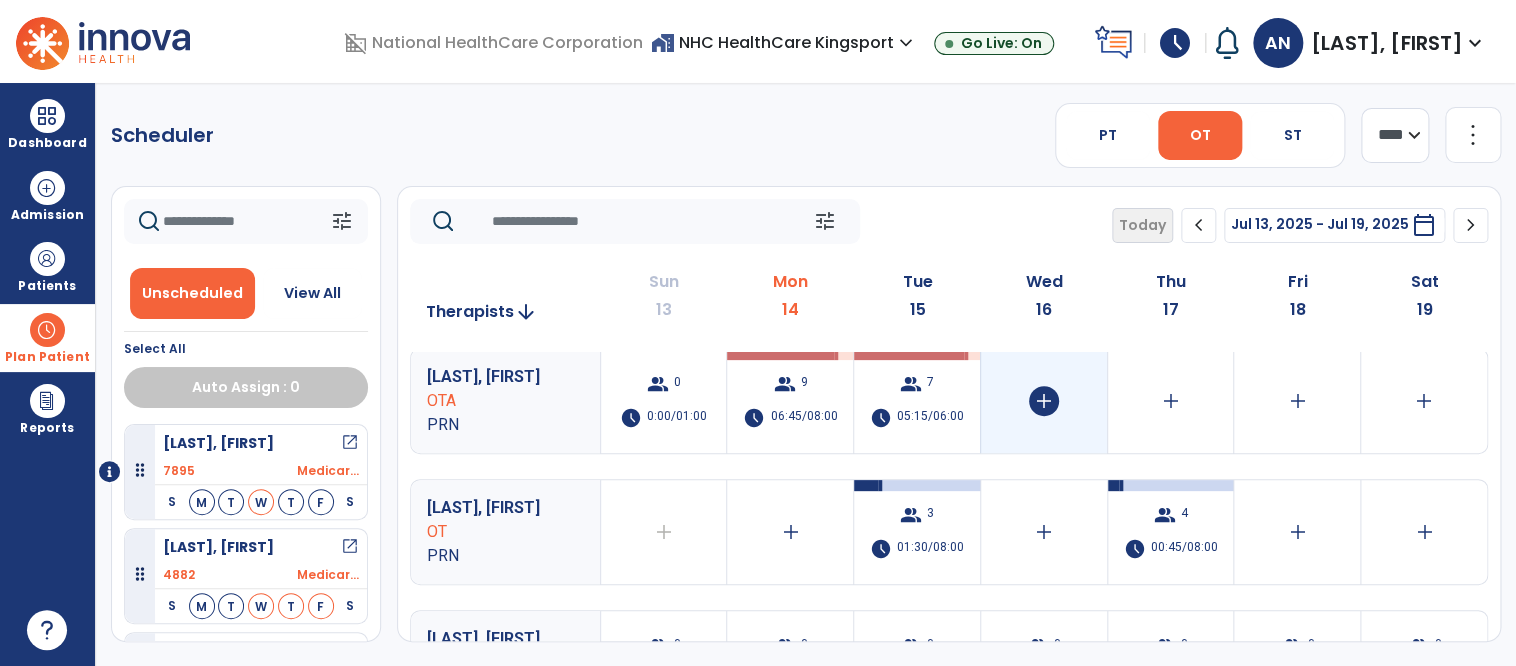 click on "add" 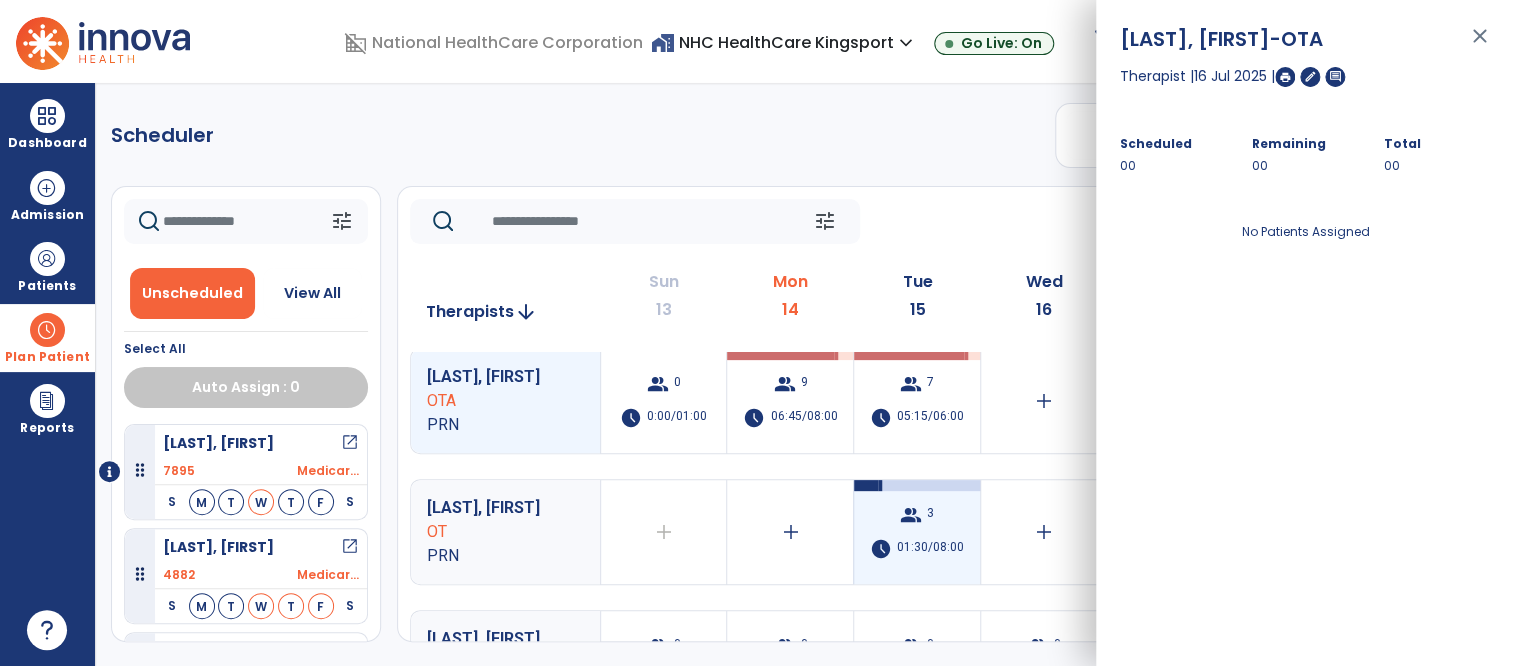 click at bounding box center [917, 485] 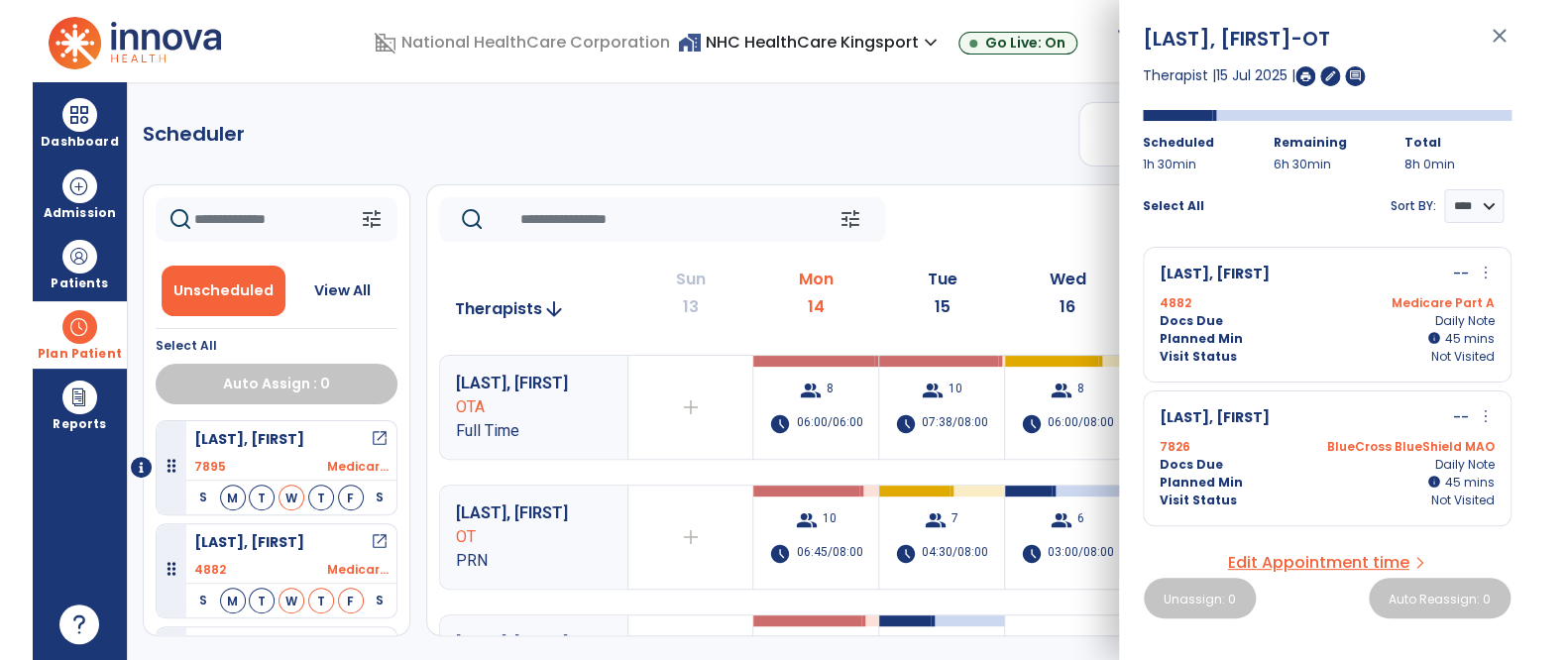 scroll, scrollTop: 0, scrollLeft: 0, axis: both 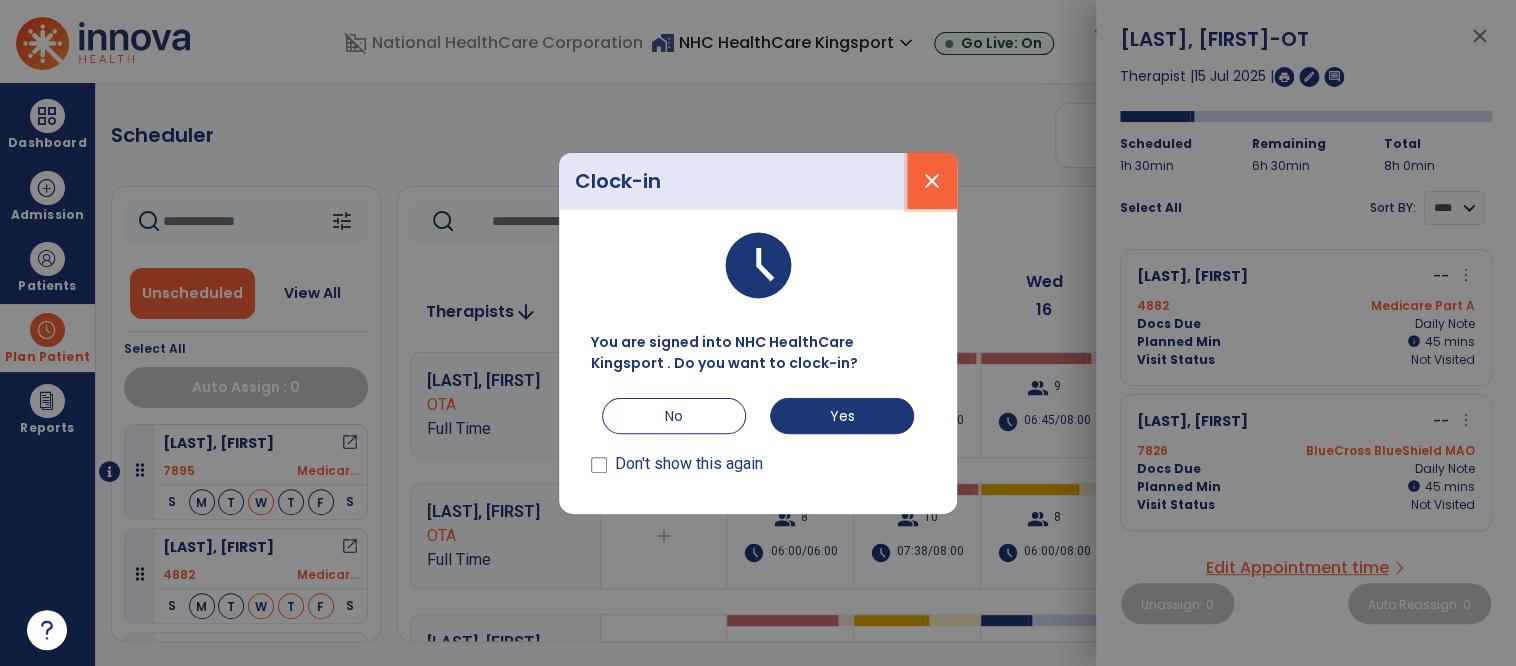 click on "close" at bounding box center (932, 181) 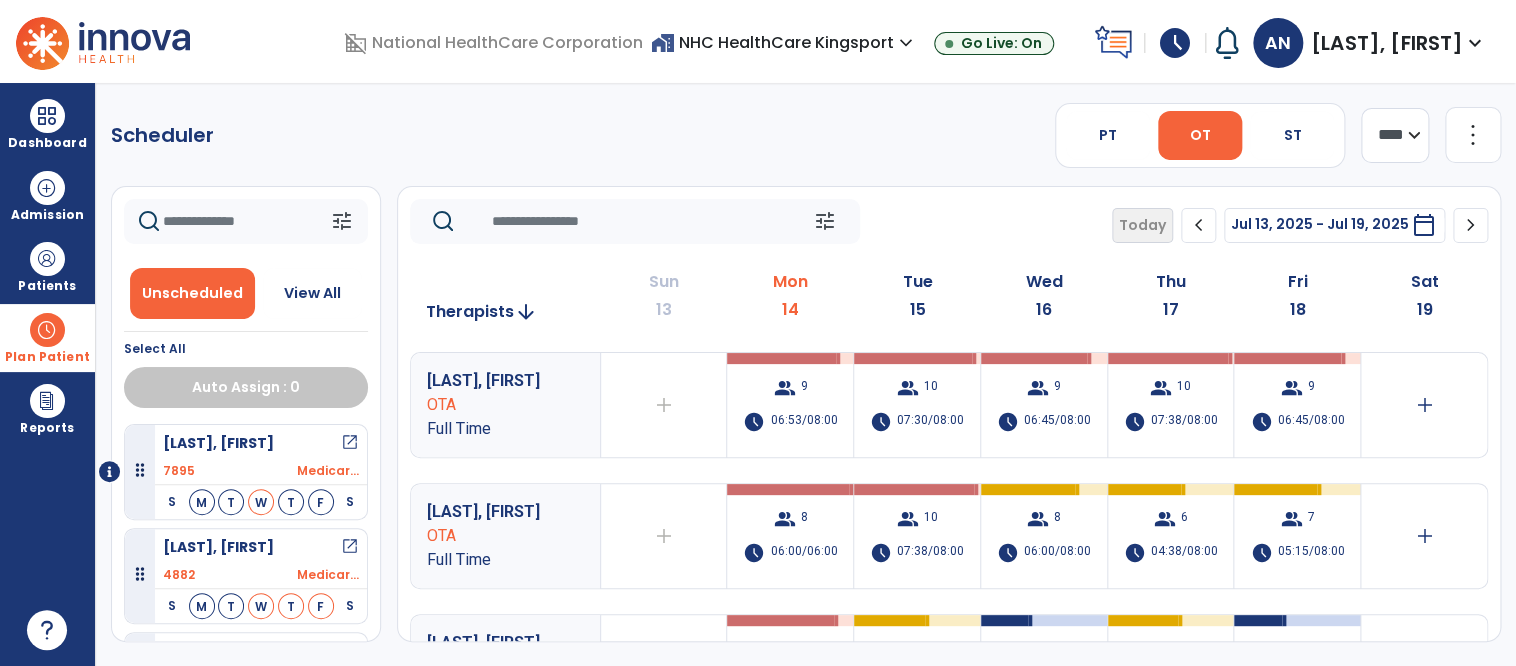 click at bounding box center [47, 330] 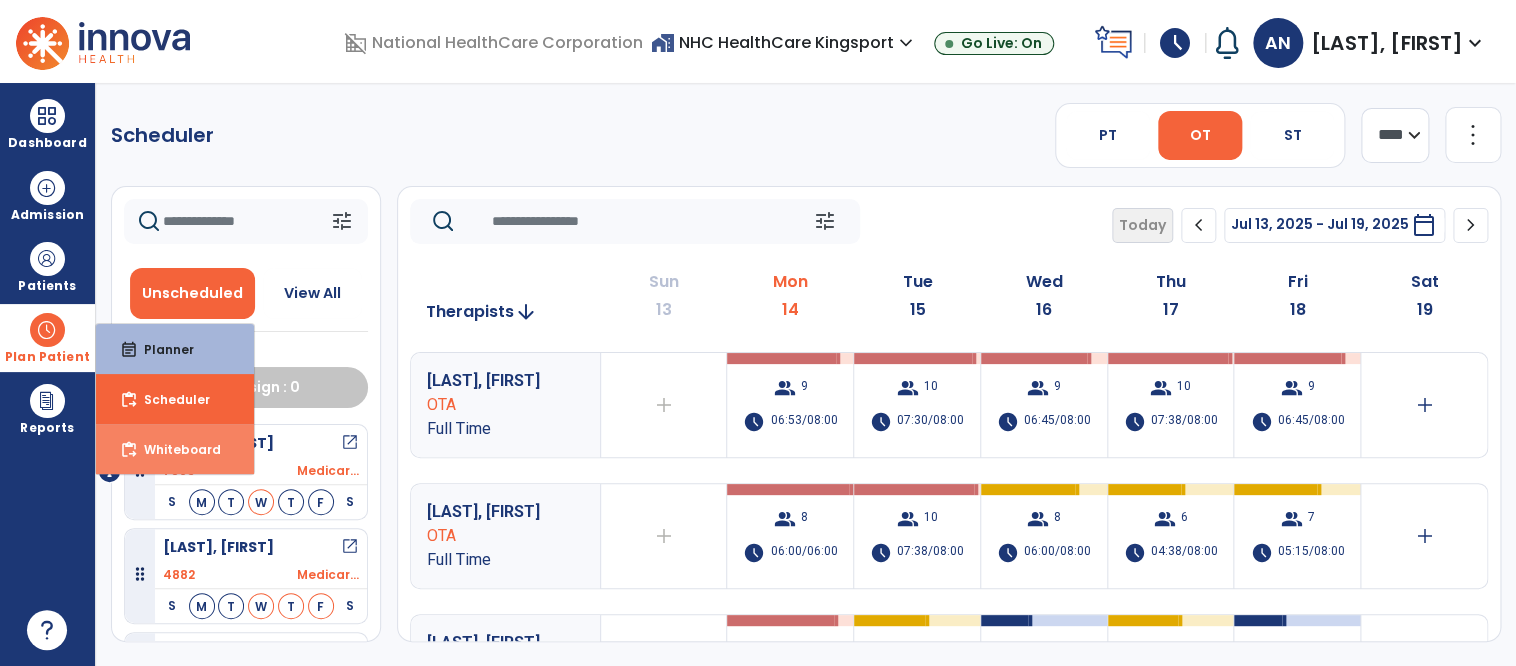 click on "content_paste_go  Whiteboard" at bounding box center (175, 449) 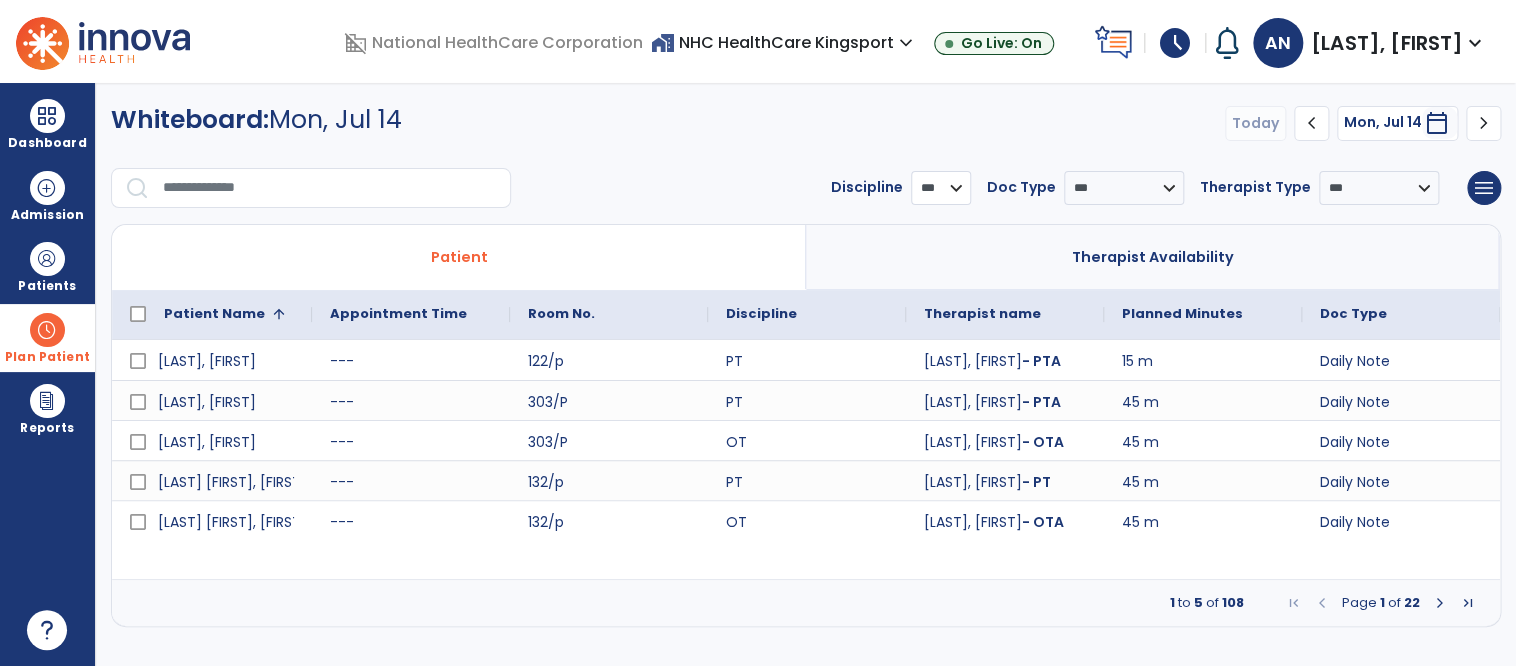 click on "*** ** ** **" at bounding box center (941, 188) 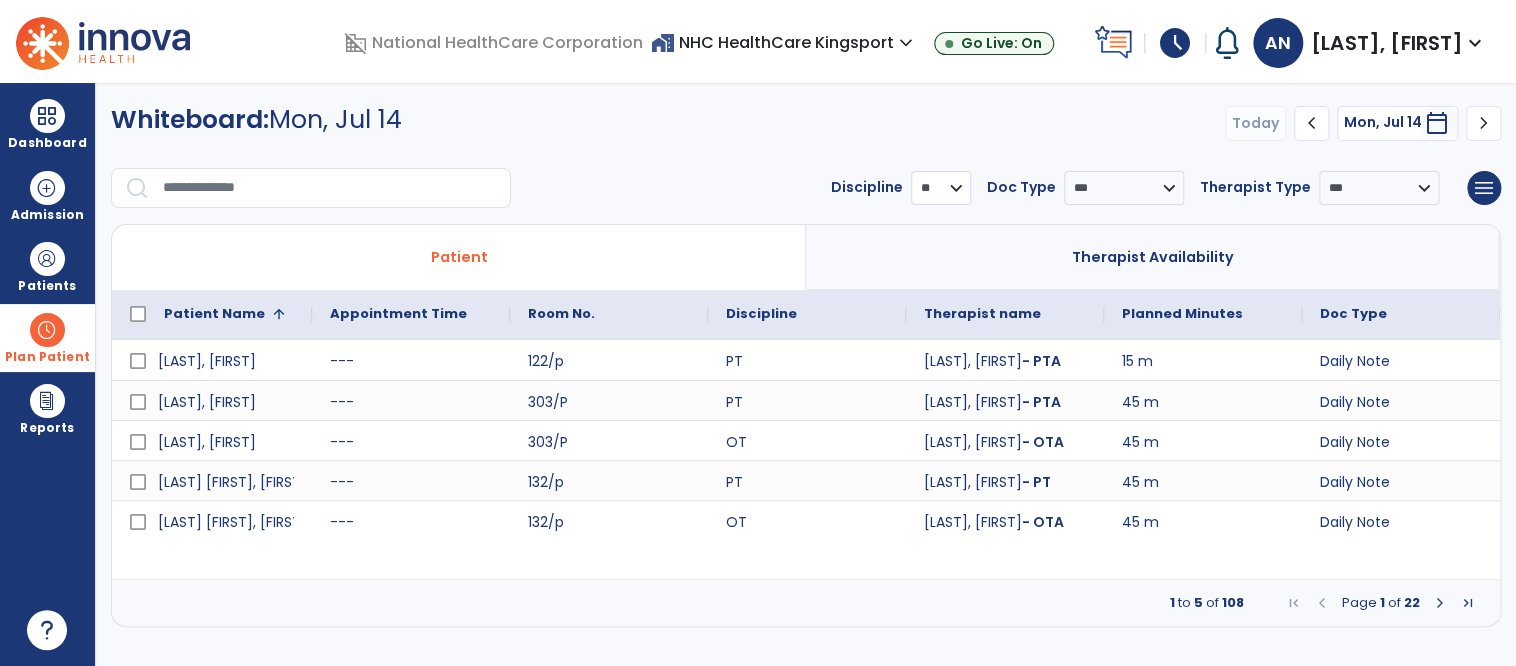 click on "*** ** ** **" at bounding box center [941, 188] 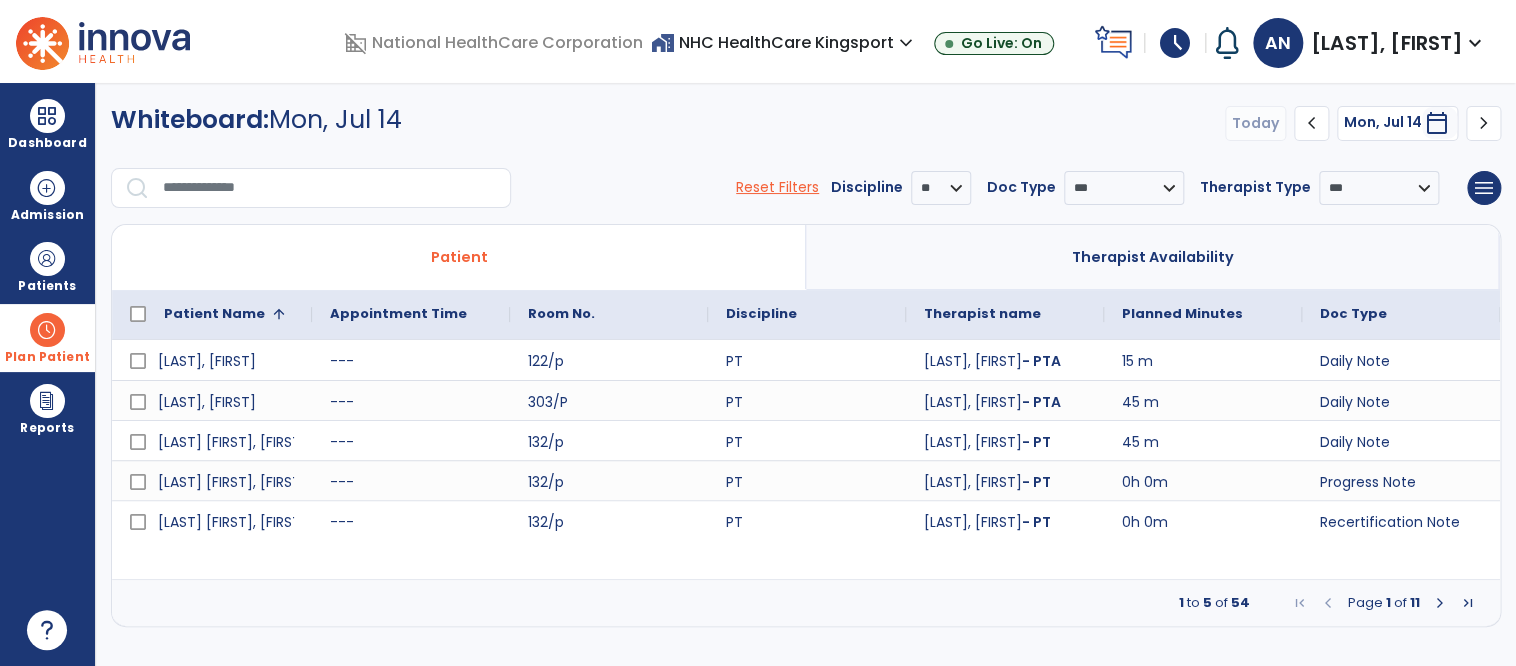 click on "Therapist Availability" at bounding box center (1153, 257) 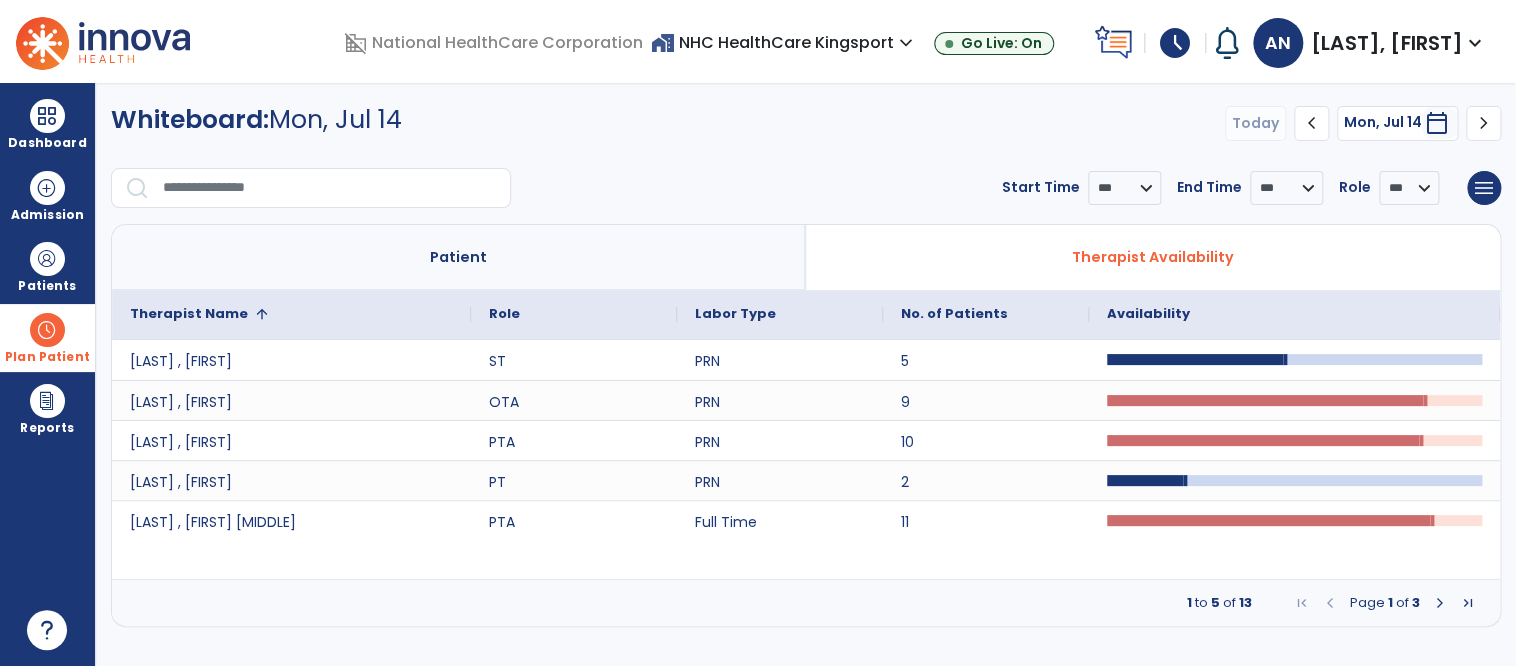 click on "Patient" at bounding box center (459, 257) 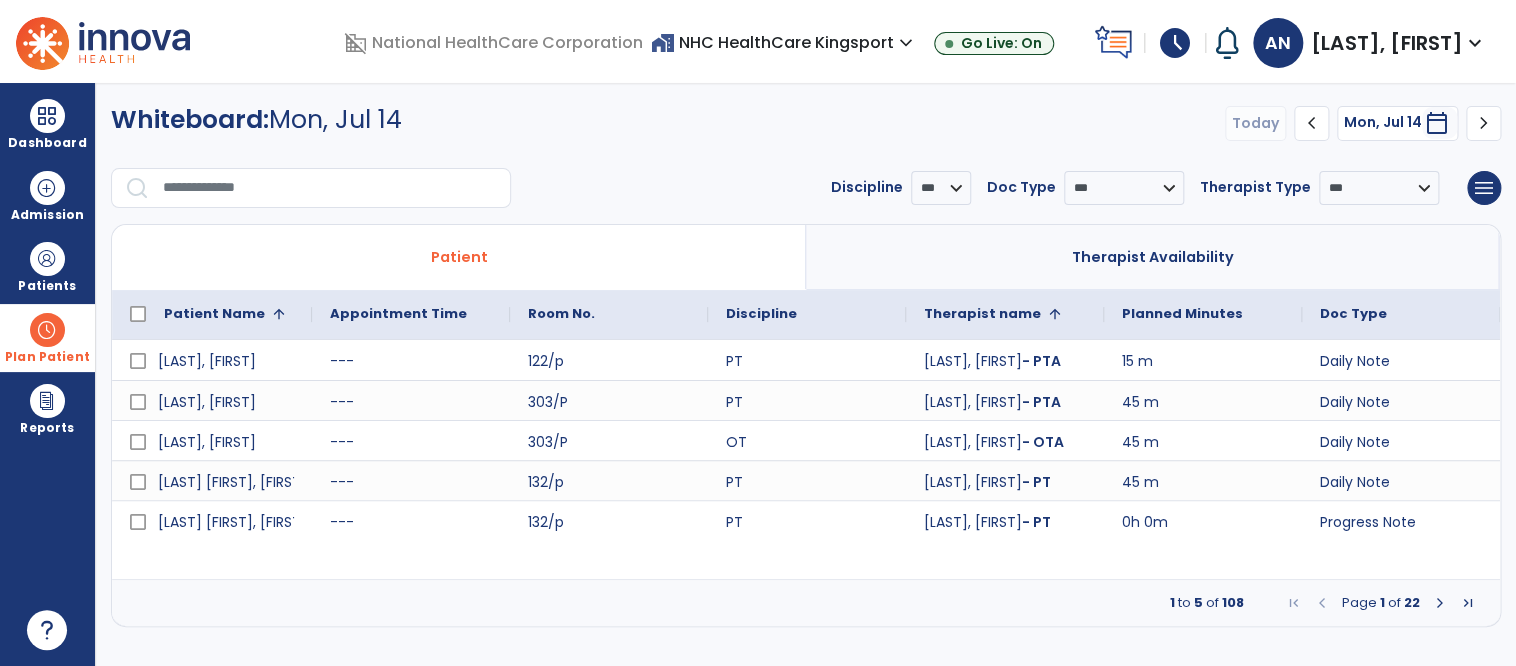click at bounding box center (1440, 603) 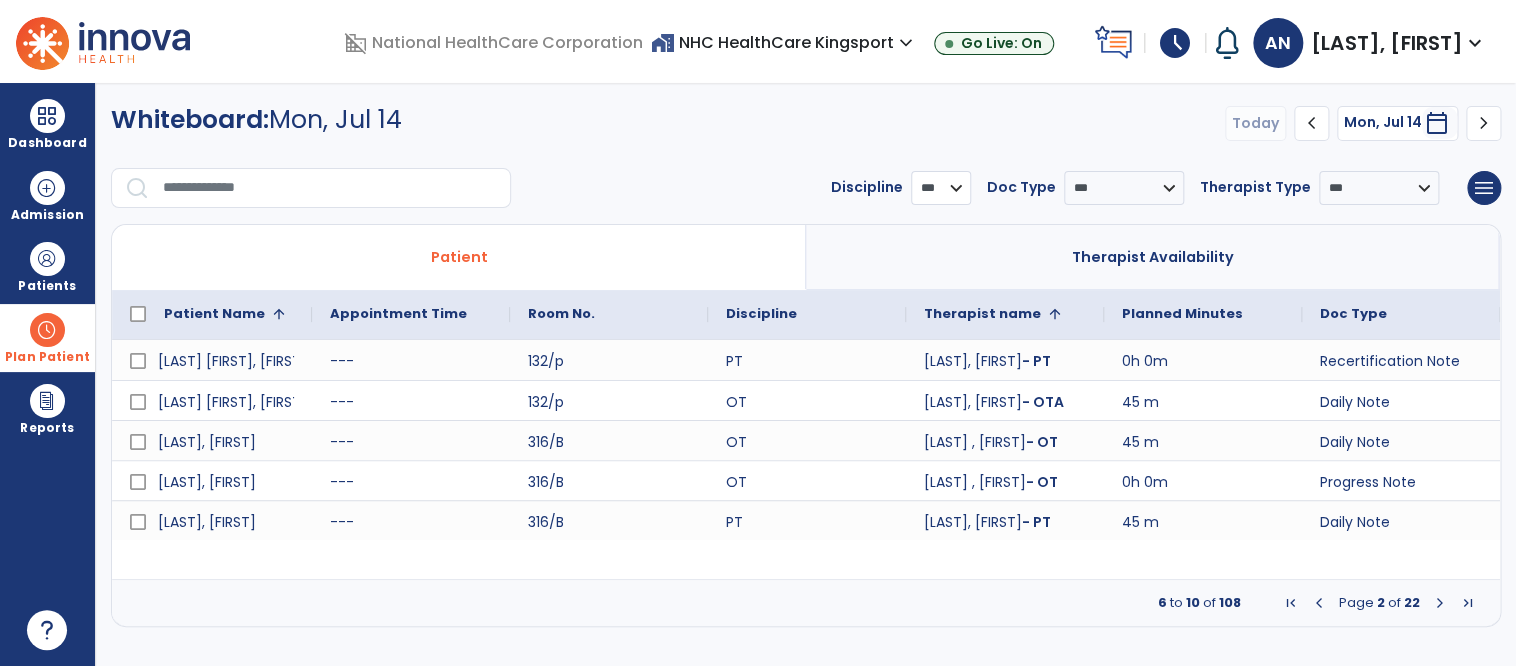 click on "*** ** ** **" at bounding box center (941, 188) 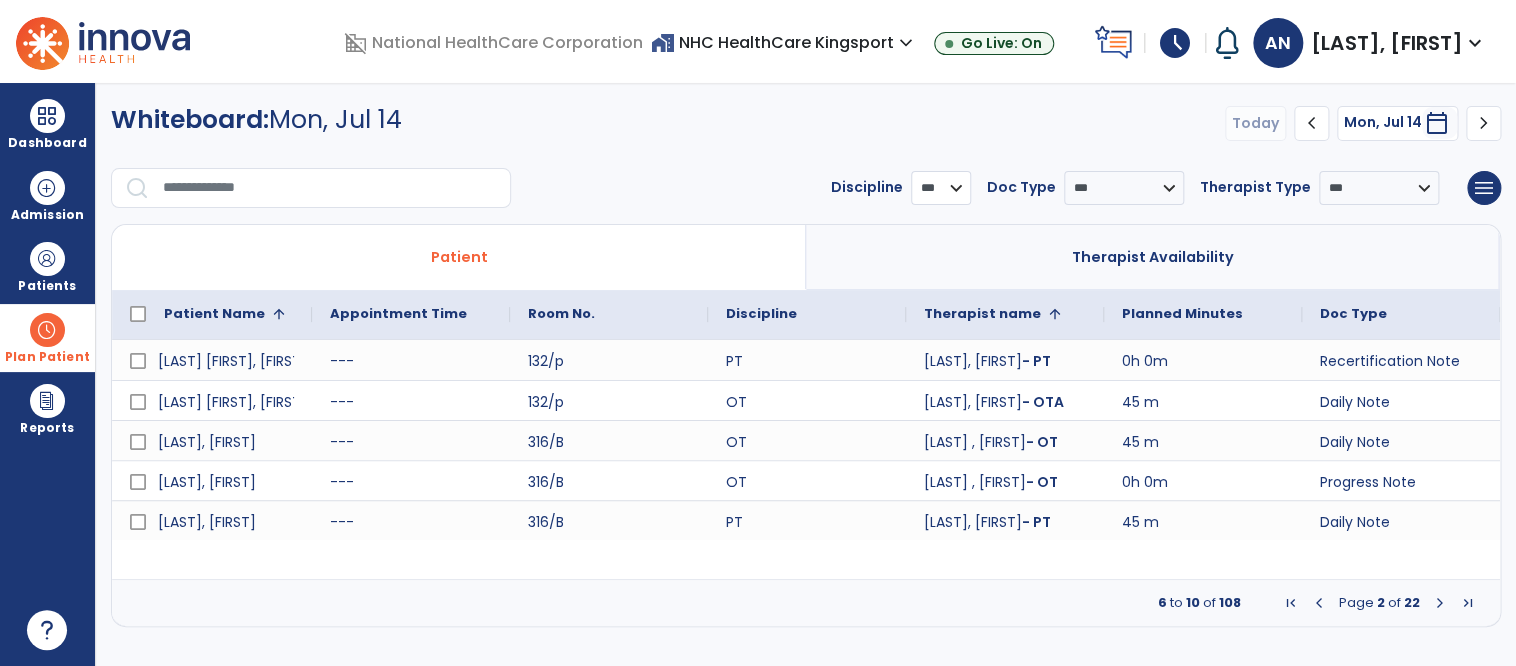 select on "**" 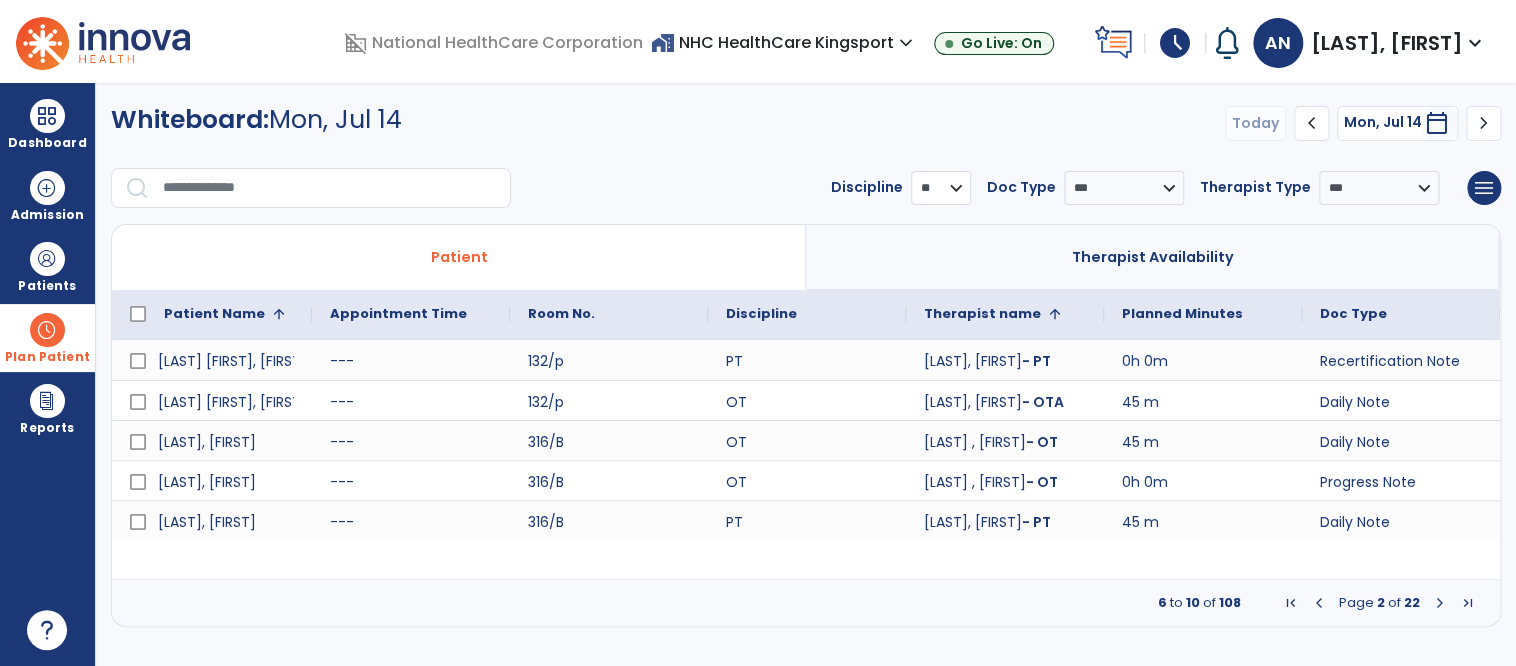 click on "*** ** ** **" at bounding box center [941, 188] 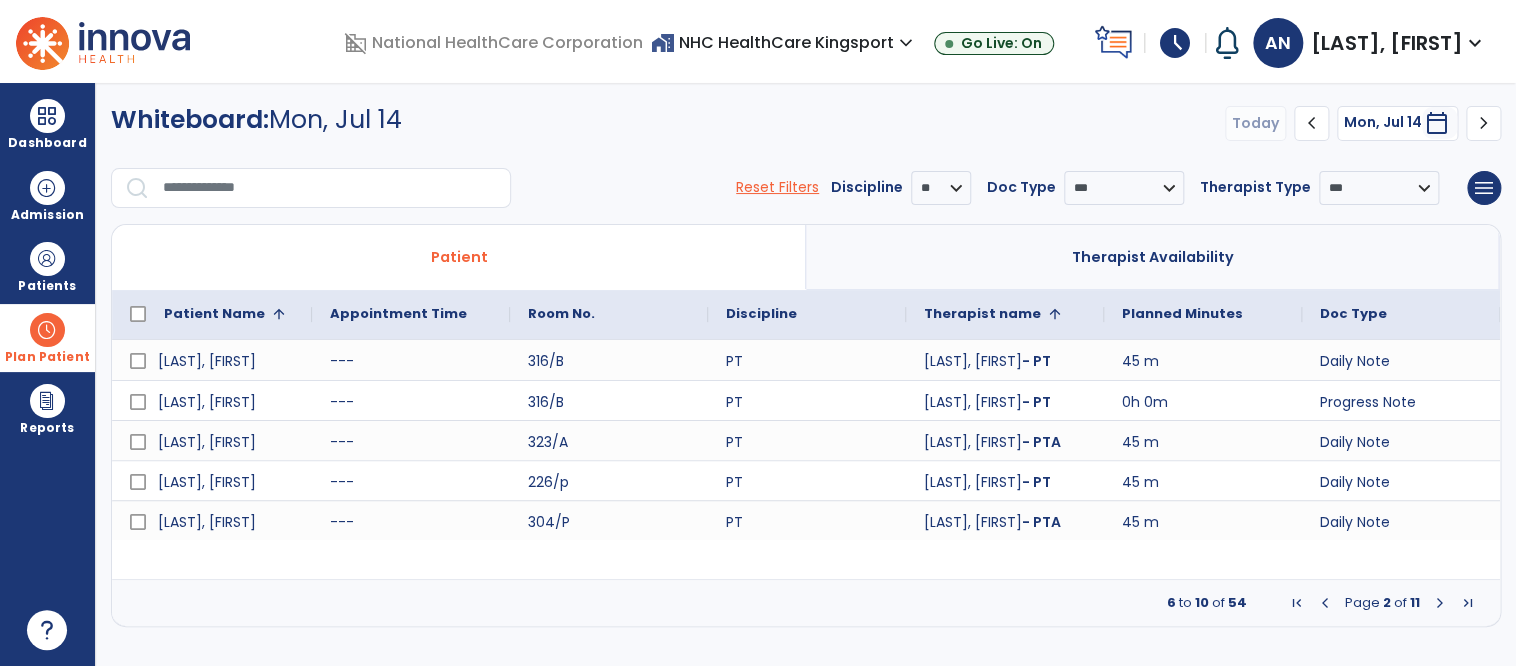 click at bounding box center (1440, 603) 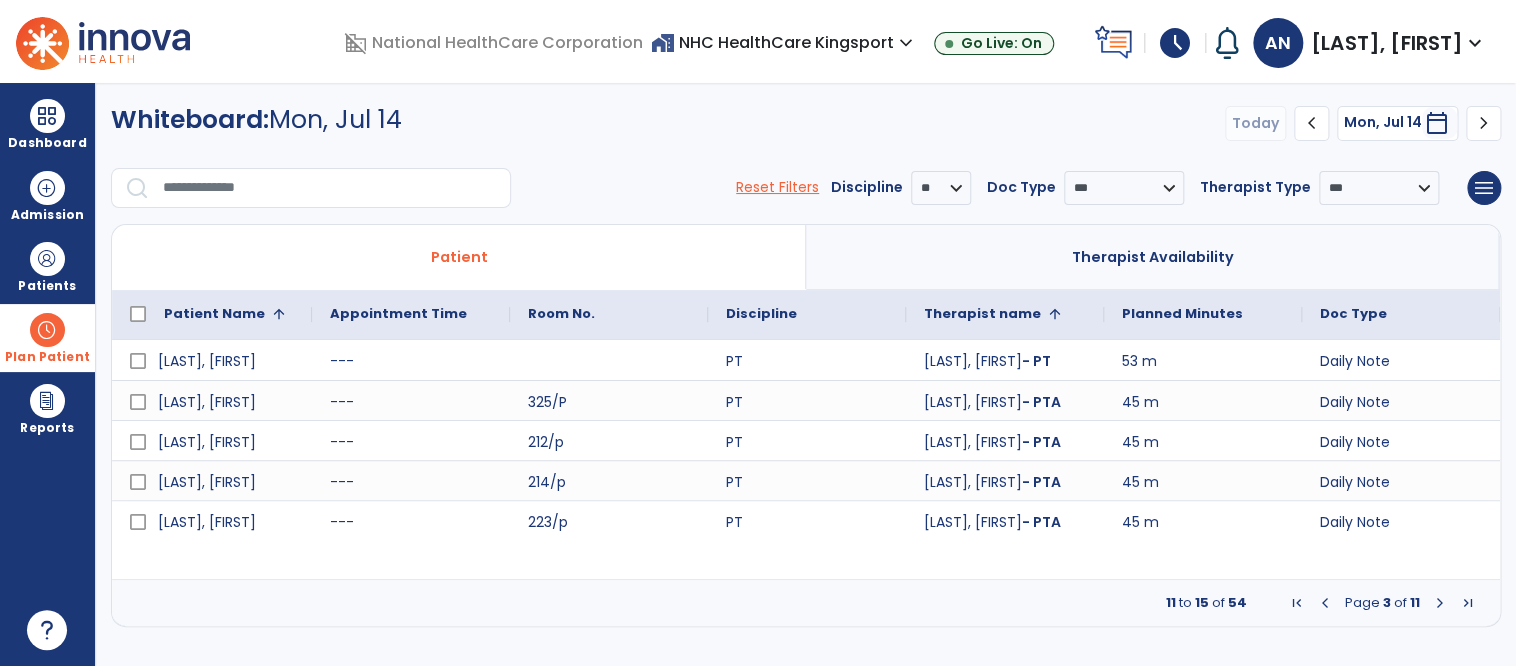click at bounding box center (1440, 603) 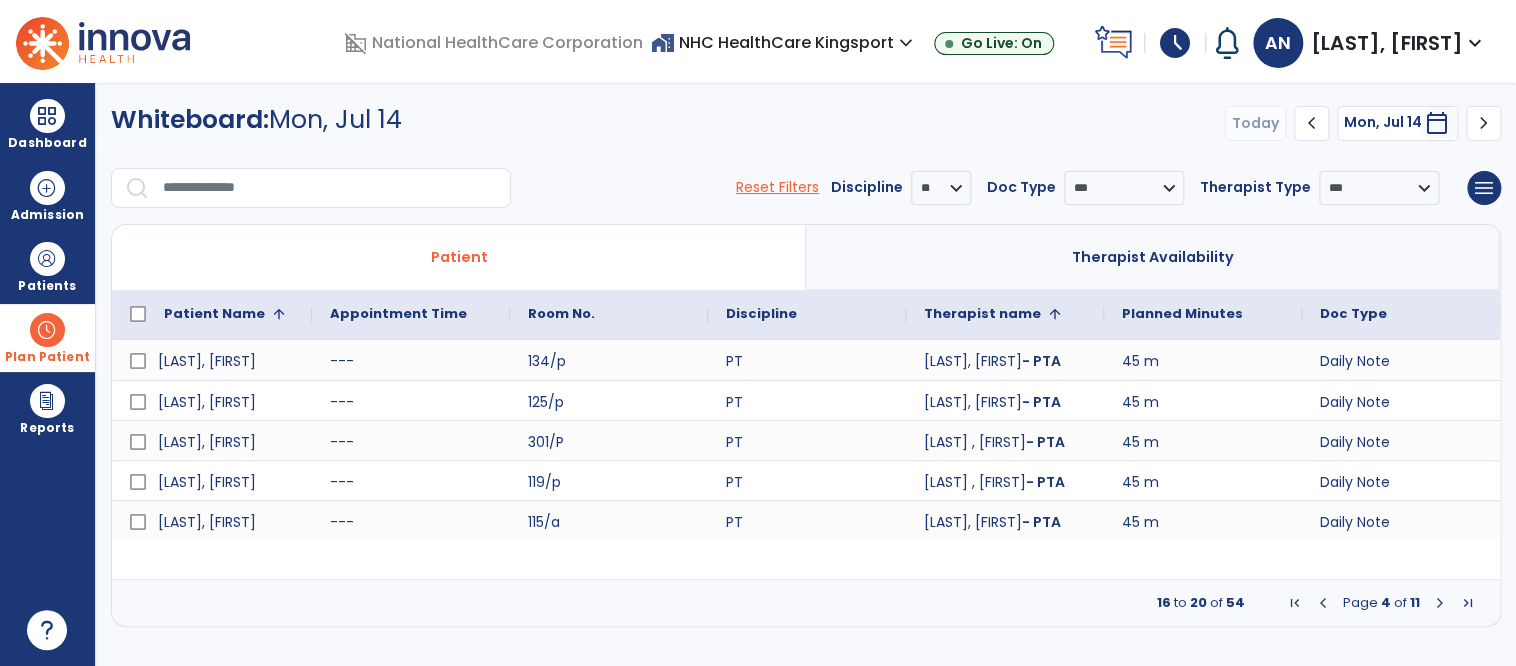 click at bounding box center (1440, 603) 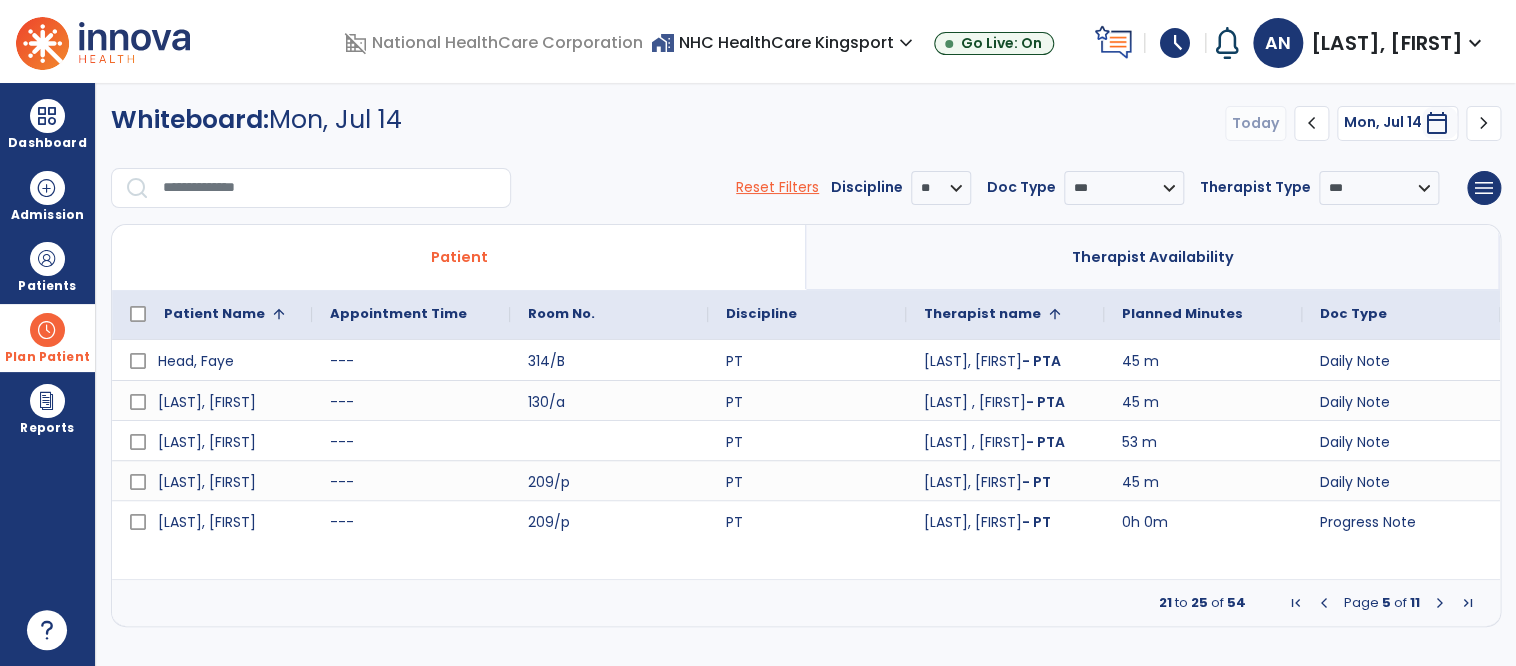 click at bounding box center (1440, 603) 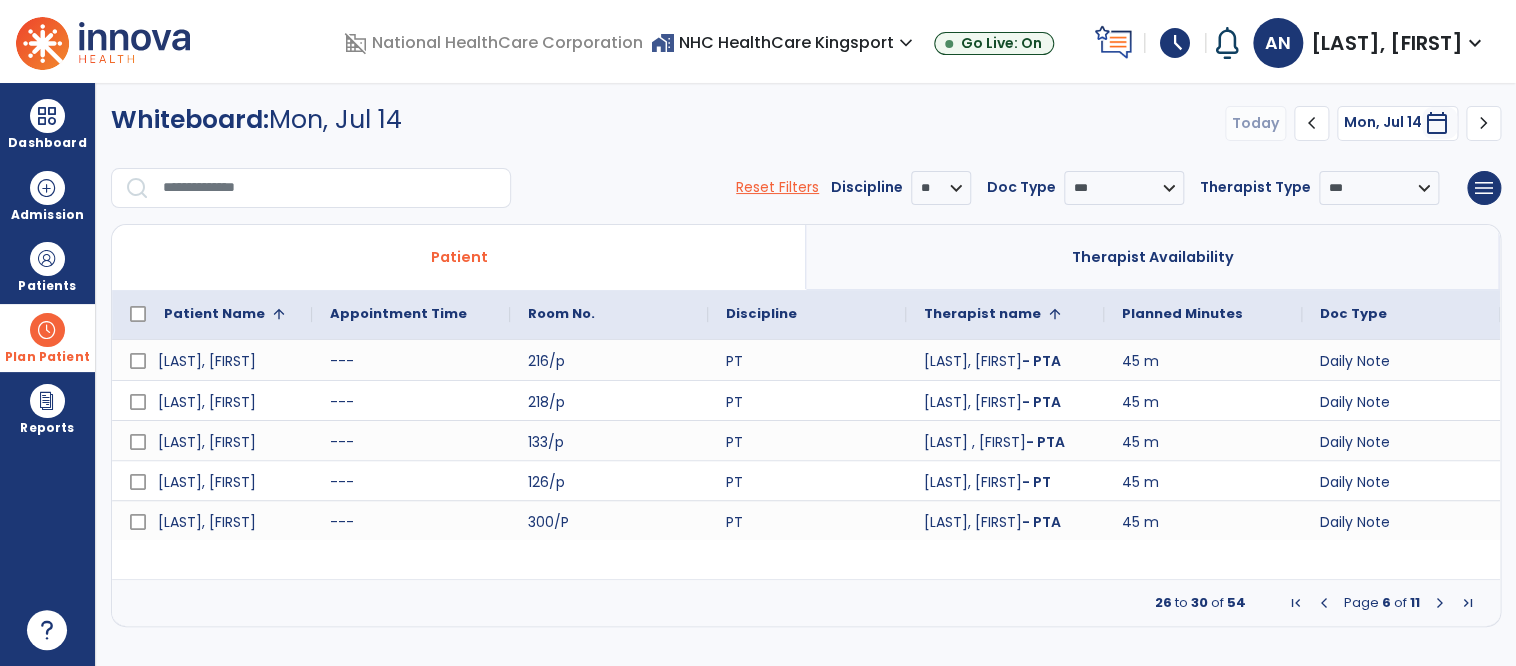 click at bounding box center [1440, 603] 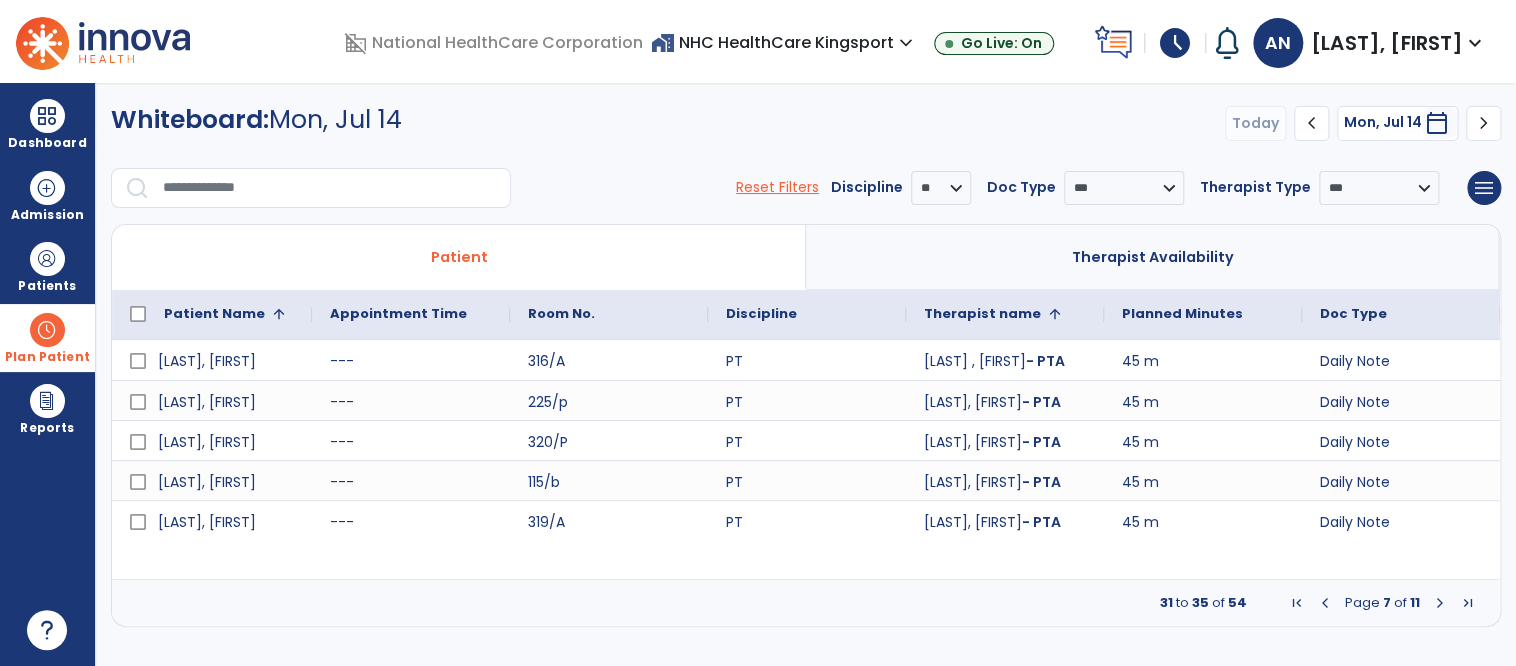 click at bounding box center (1325, 603) 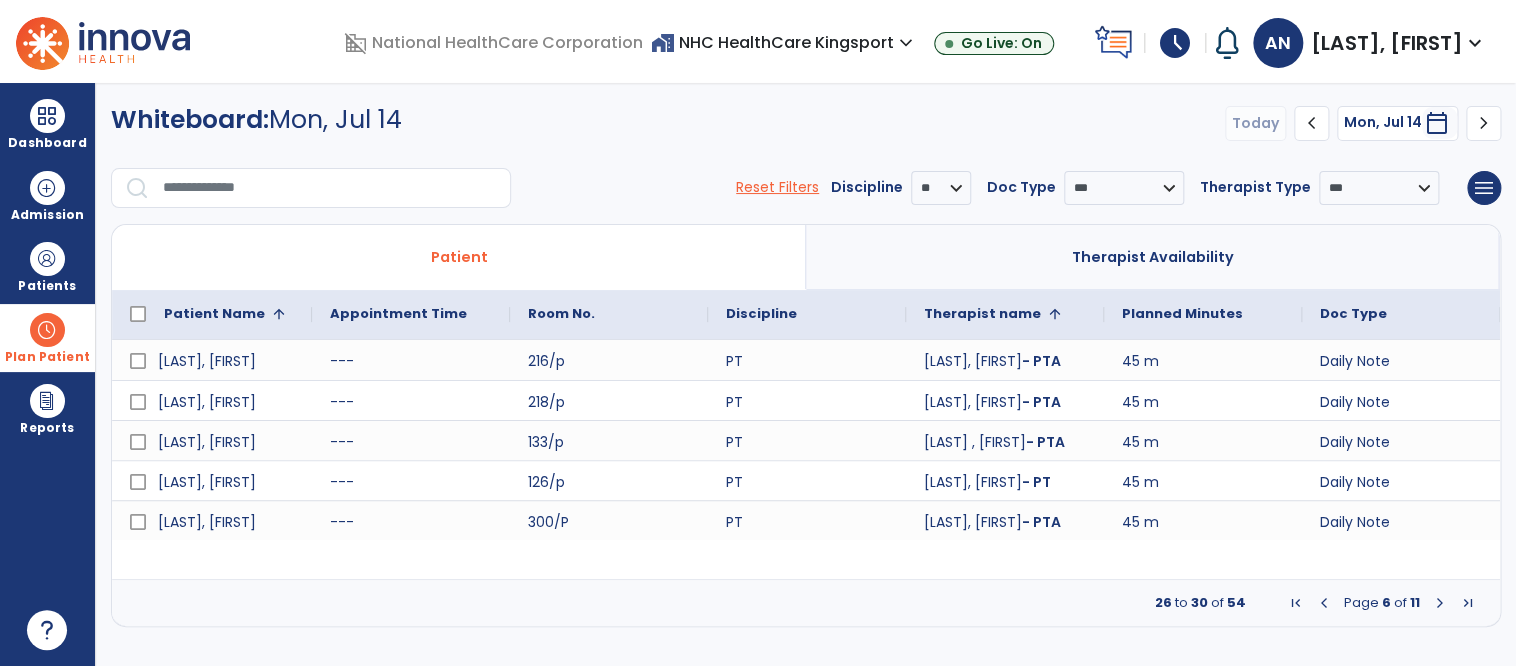click at bounding box center (1440, 603) 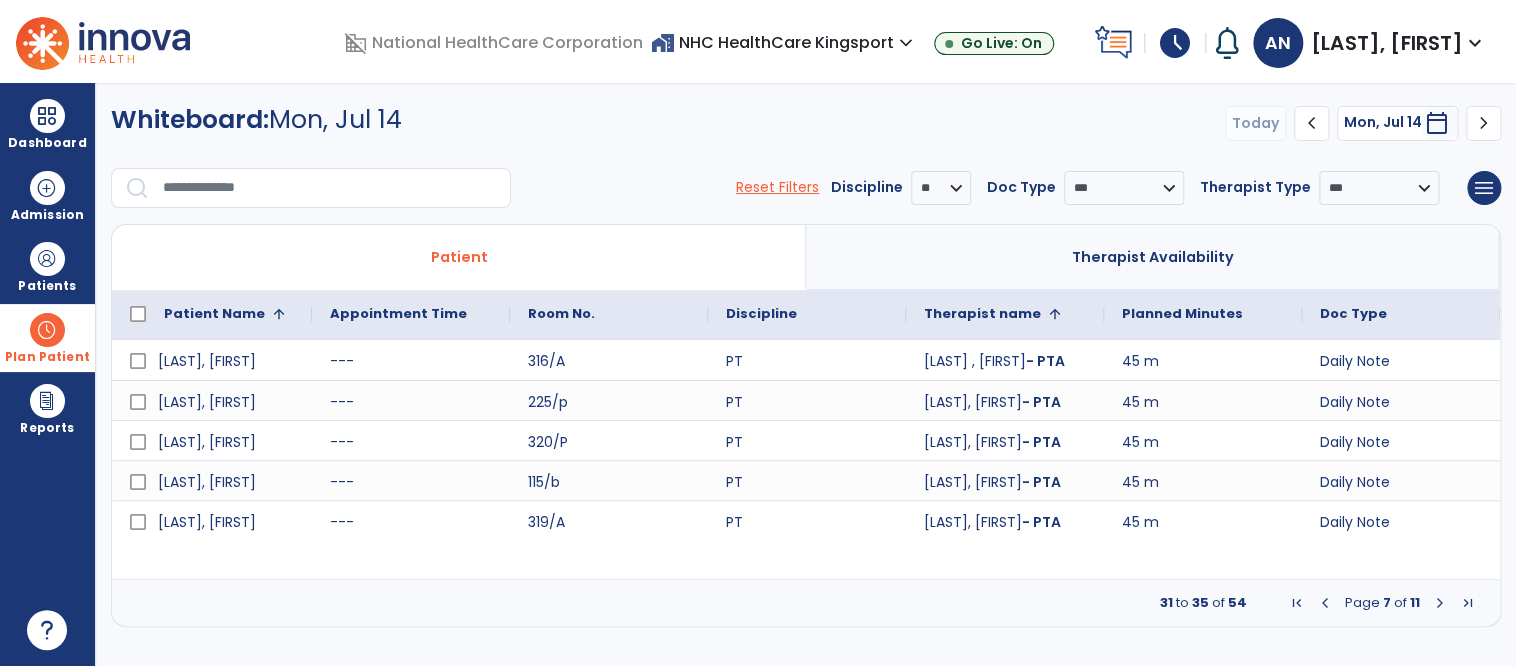 click at bounding box center (1440, 603) 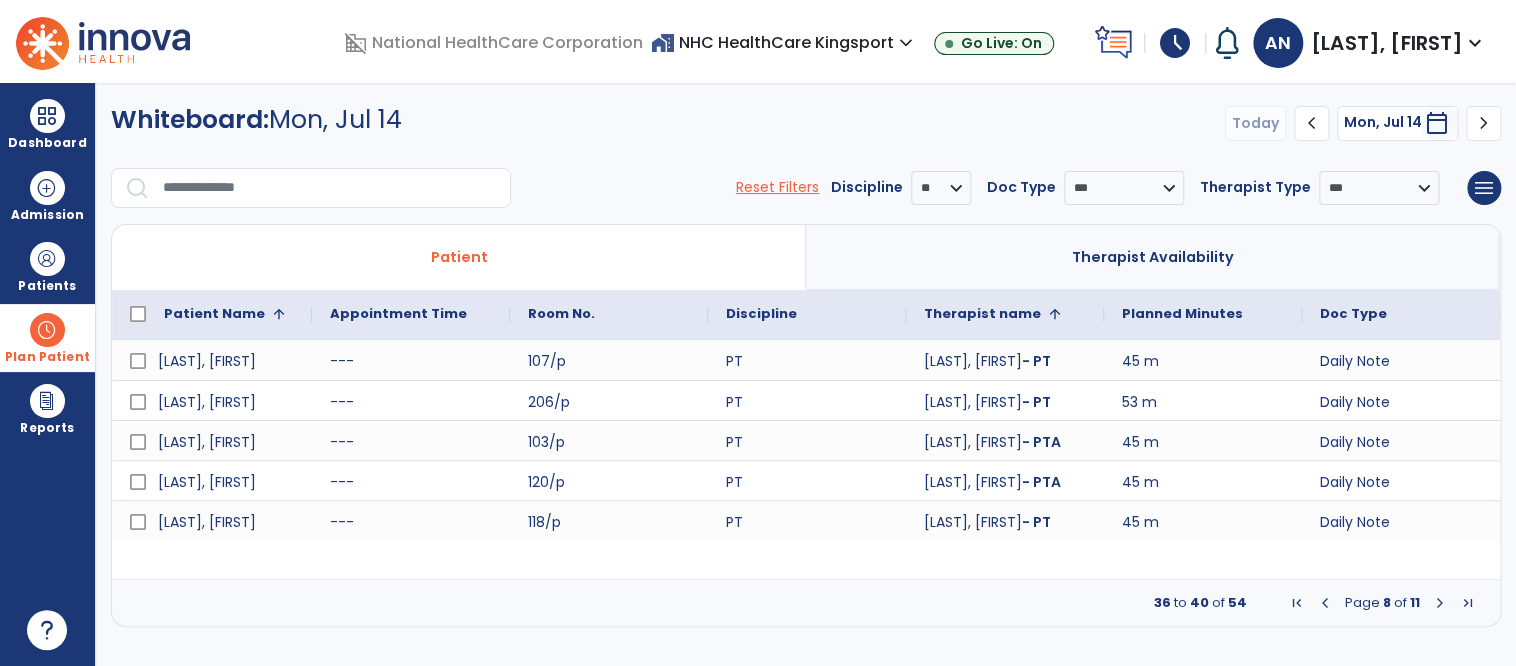 click at bounding box center [1440, 603] 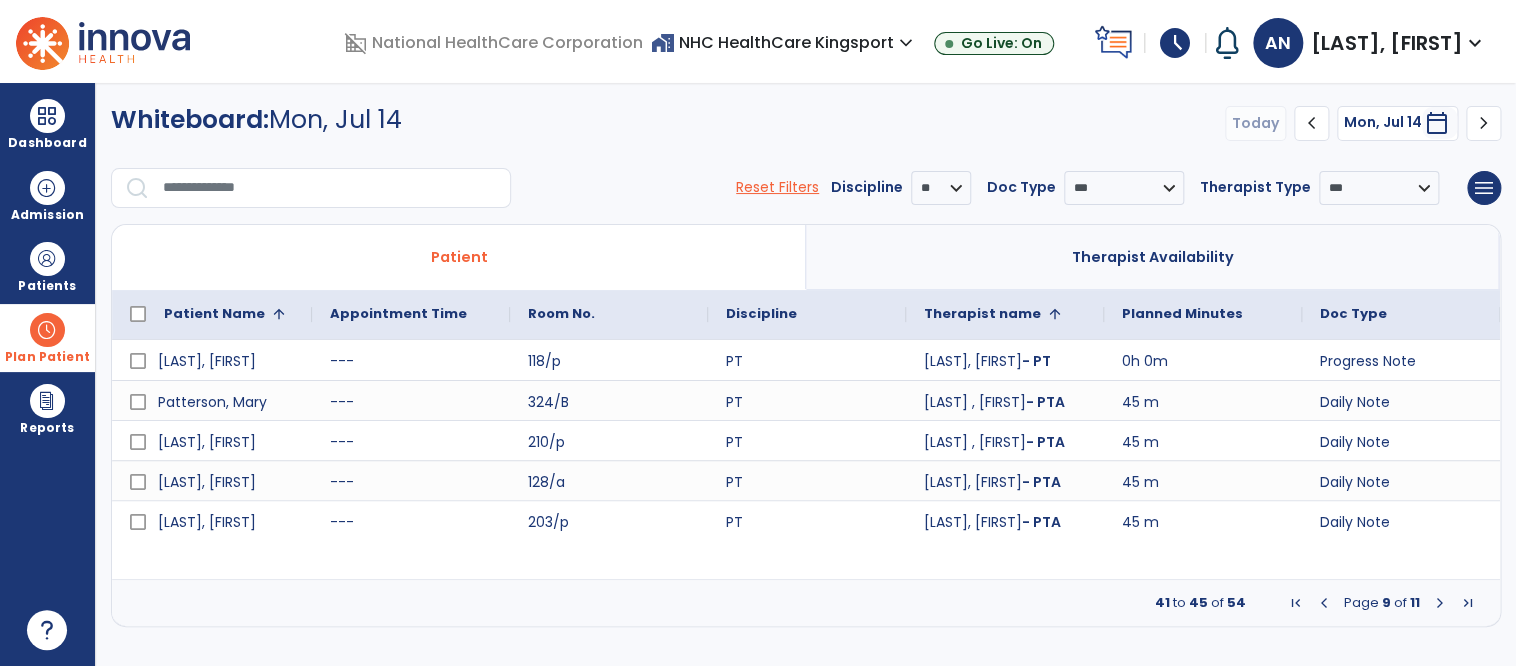 click at bounding box center (1440, 603) 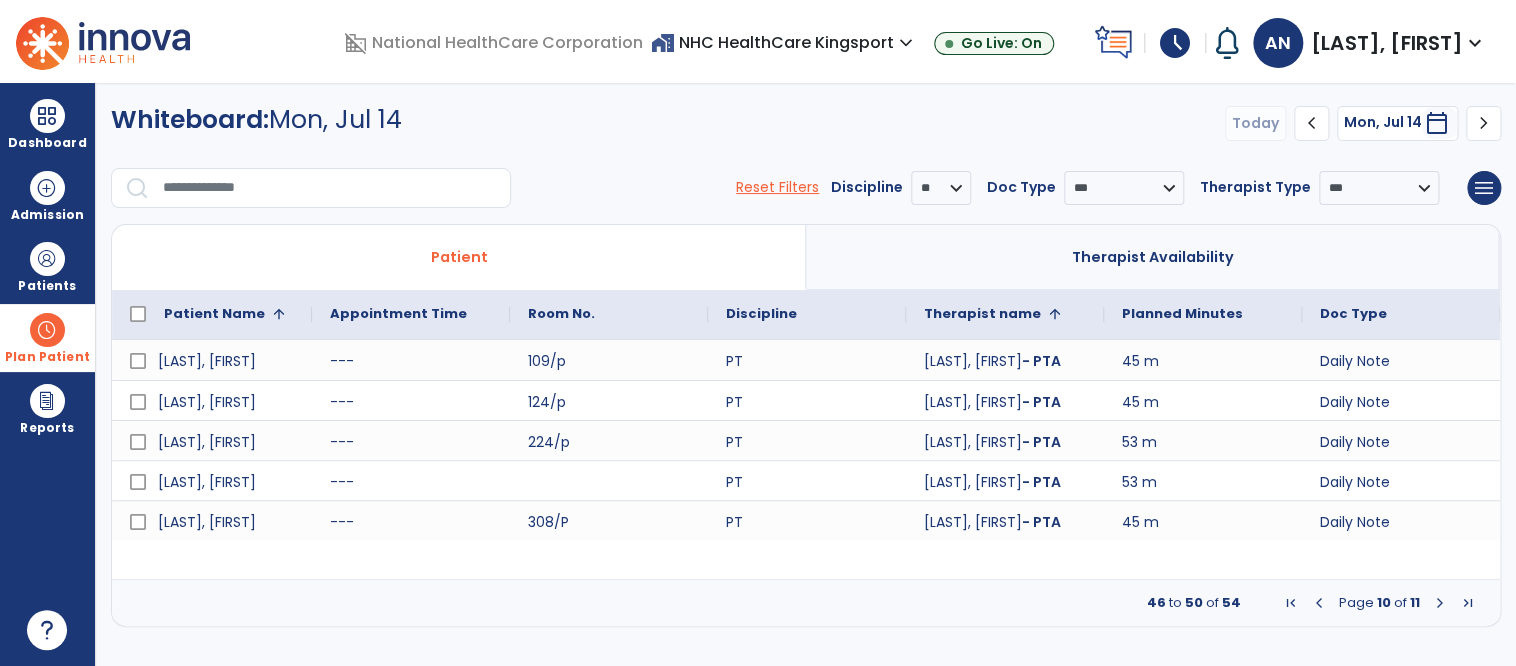 click at bounding box center (1440, 603) 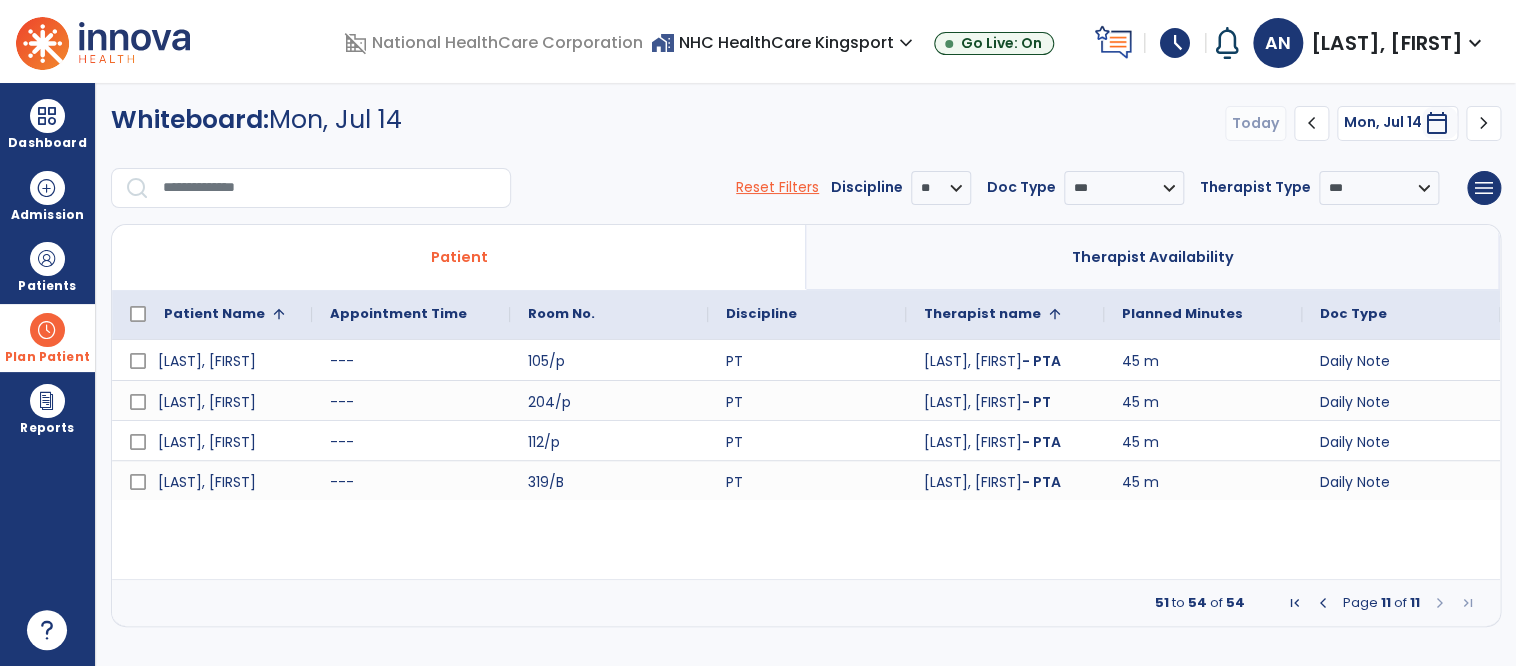drag, startPoint x: 1433, startPoint y: 601, endPoint x: 653, endPoint y: 470, distance: 790.92413 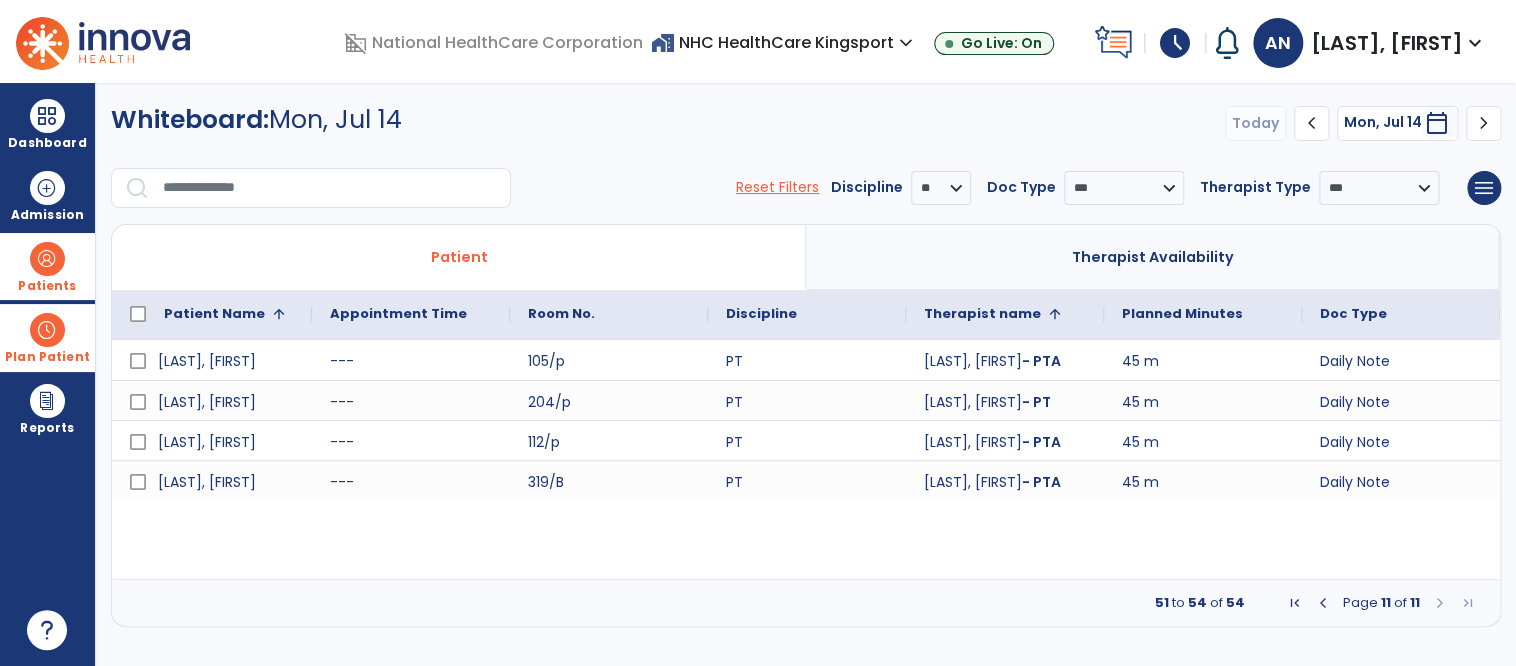 click on "Patients" at bounding box center (47, 266) 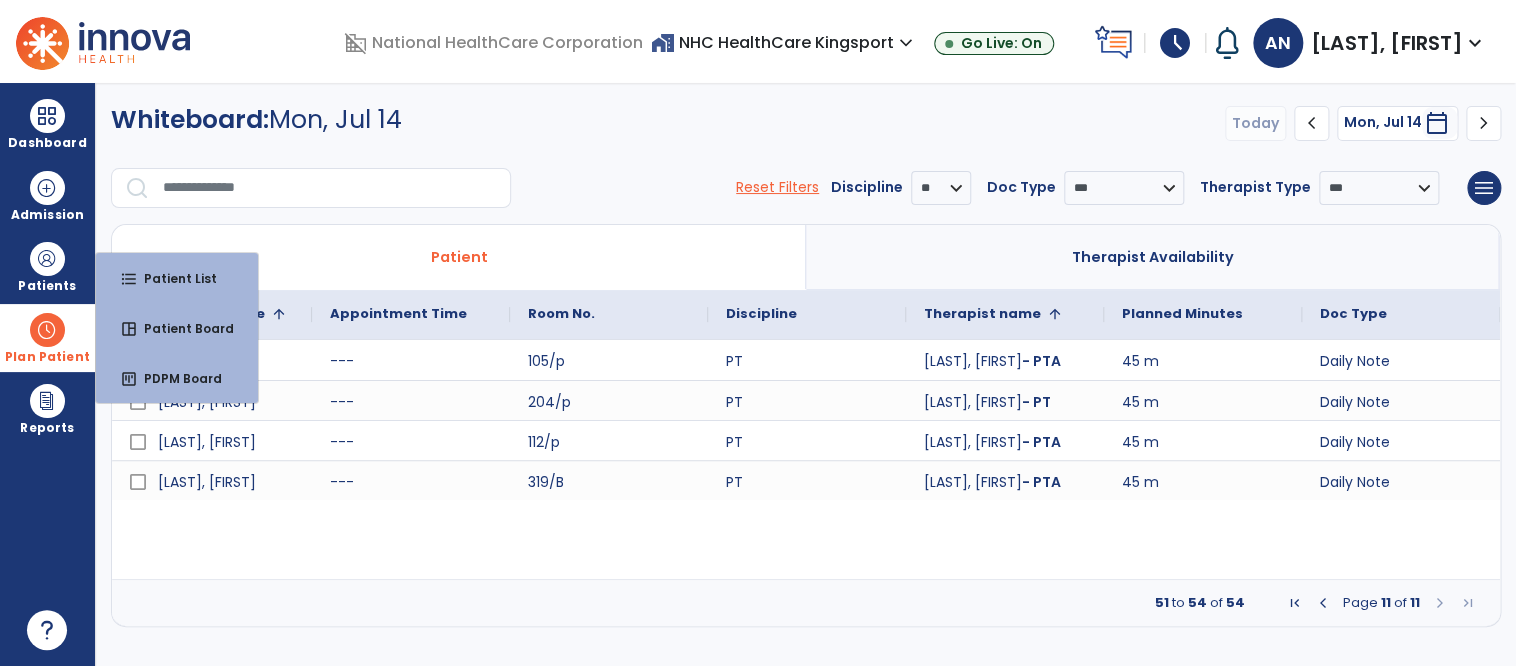 click on "Plan Patient" at bounding box center (47, 337) 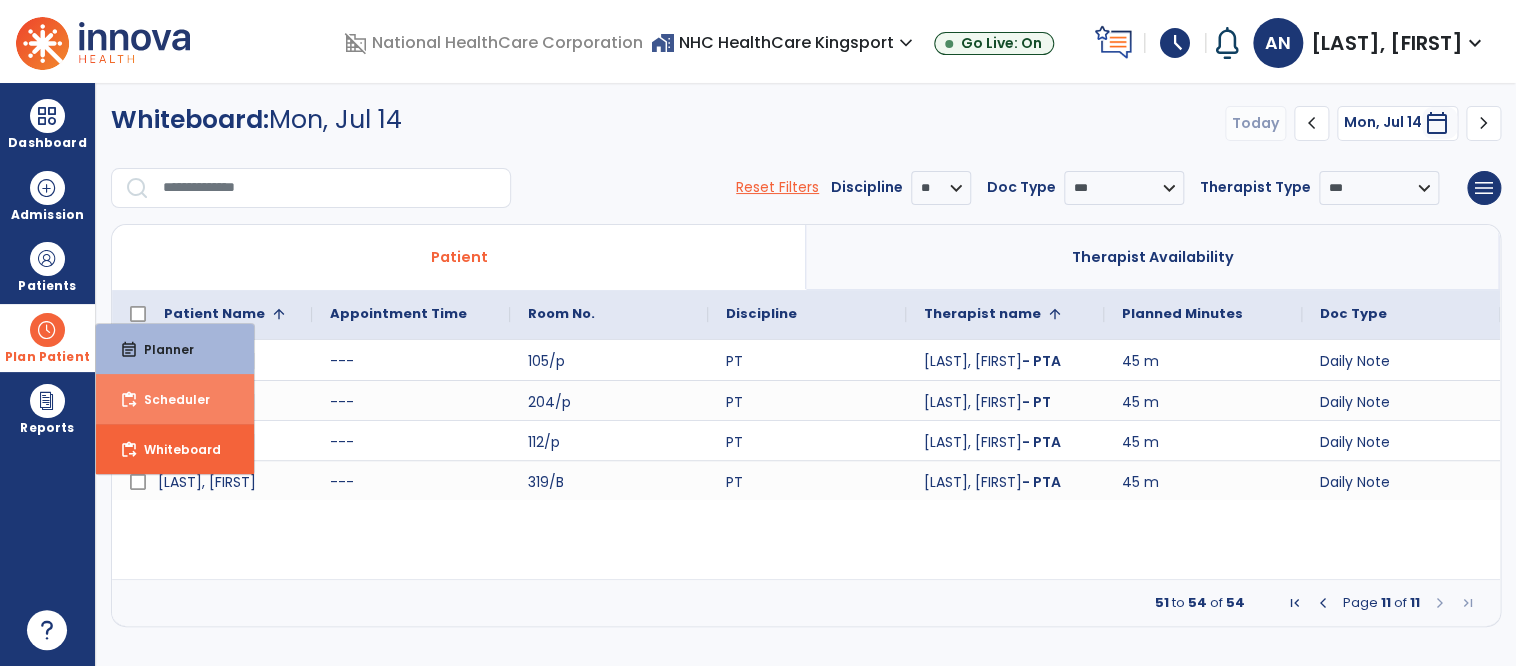 click on "Scheduler" at bounding box center [169, 399] 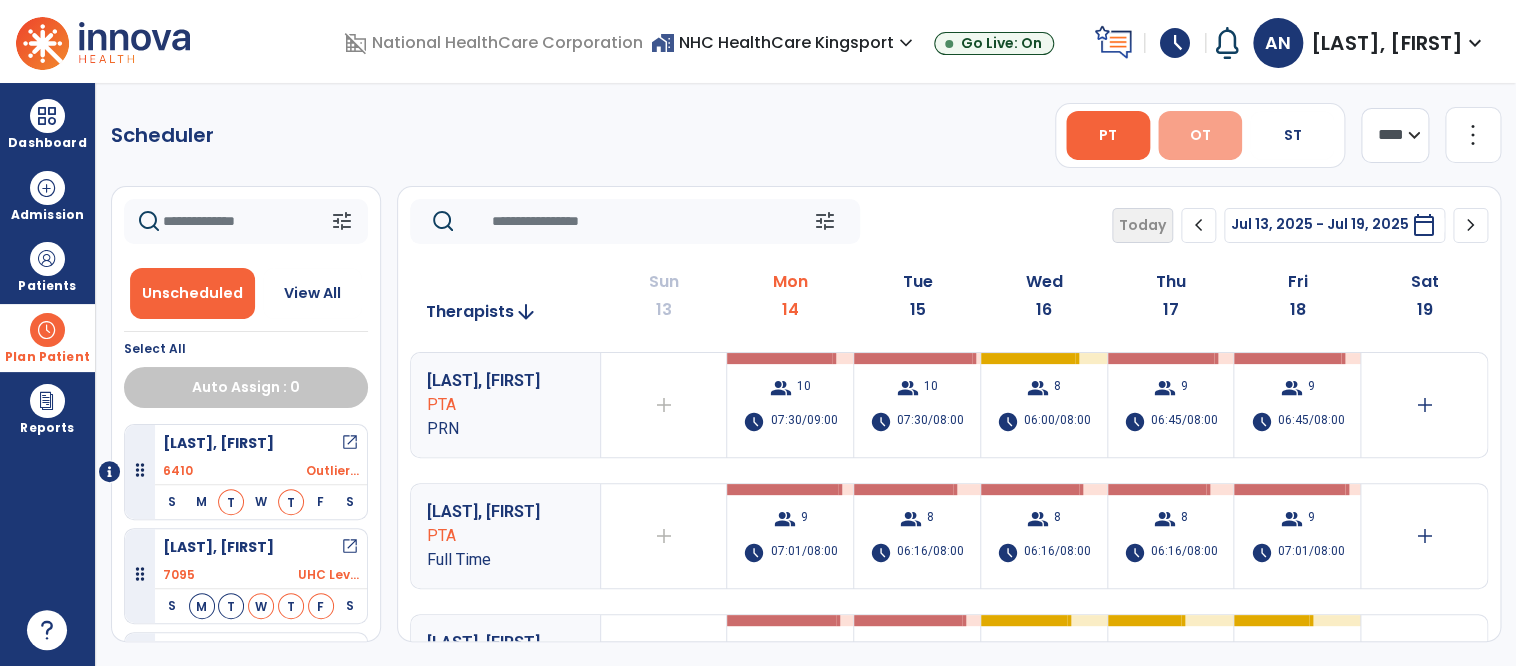 click on "OT" at bounding box center (1199, 135) 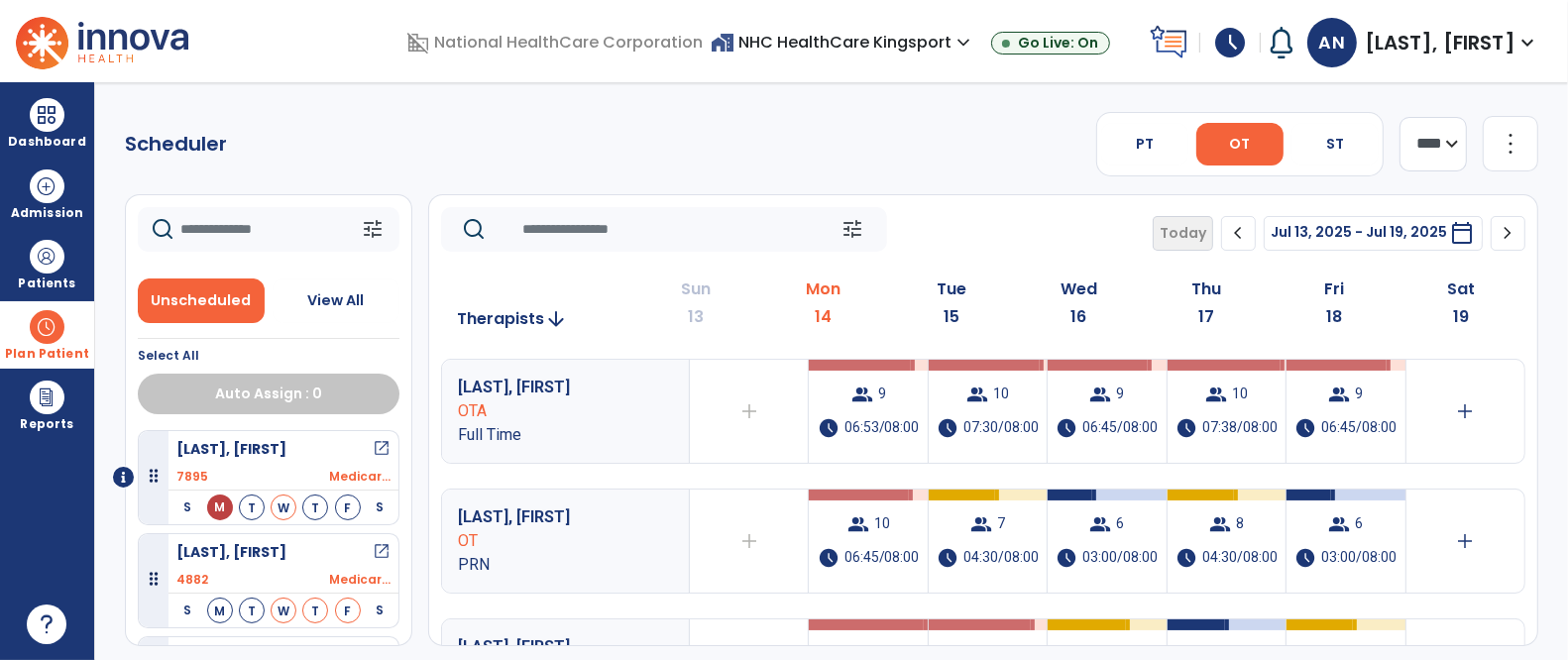 click on "tune   Today  chevron_left Jul 13, 2025 - Jul 19, 2025  *********  calendar_today  chevron_right" 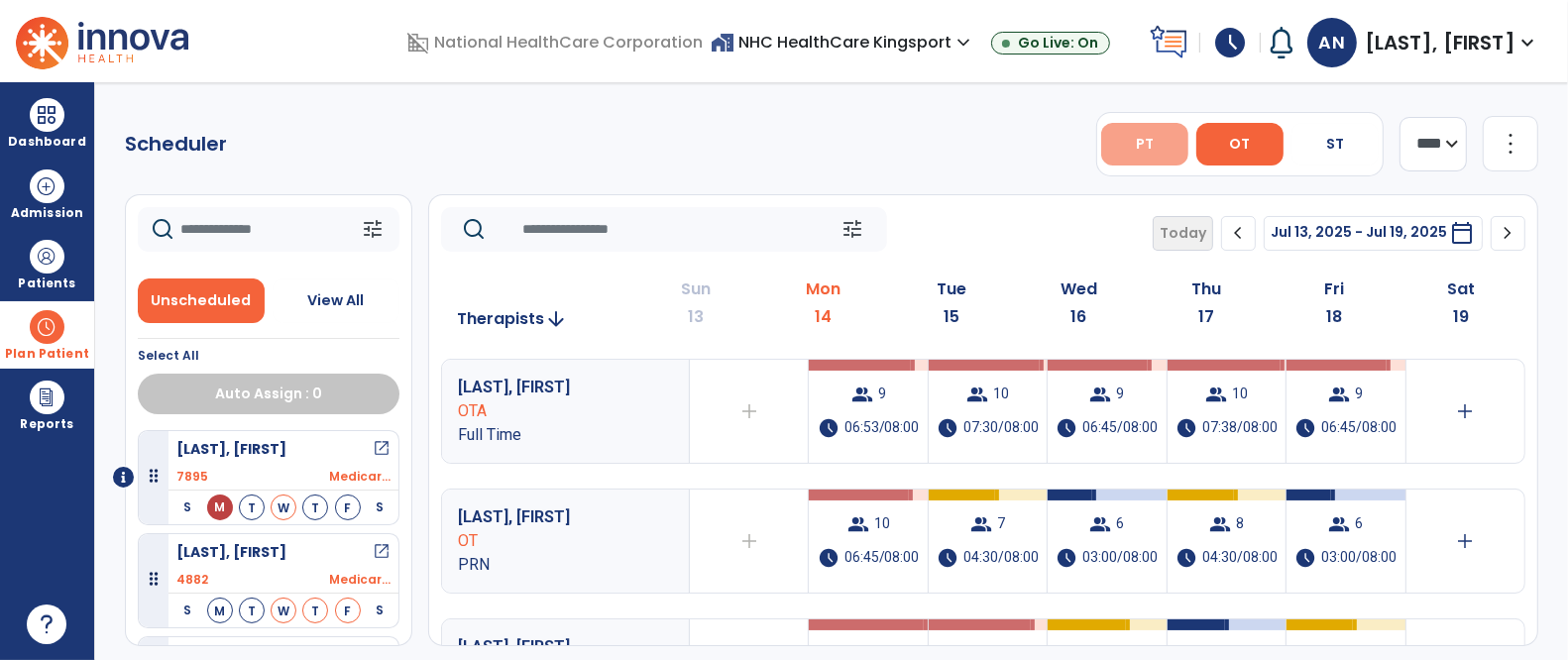 click on "PT" at bounding box center [1145, 144] 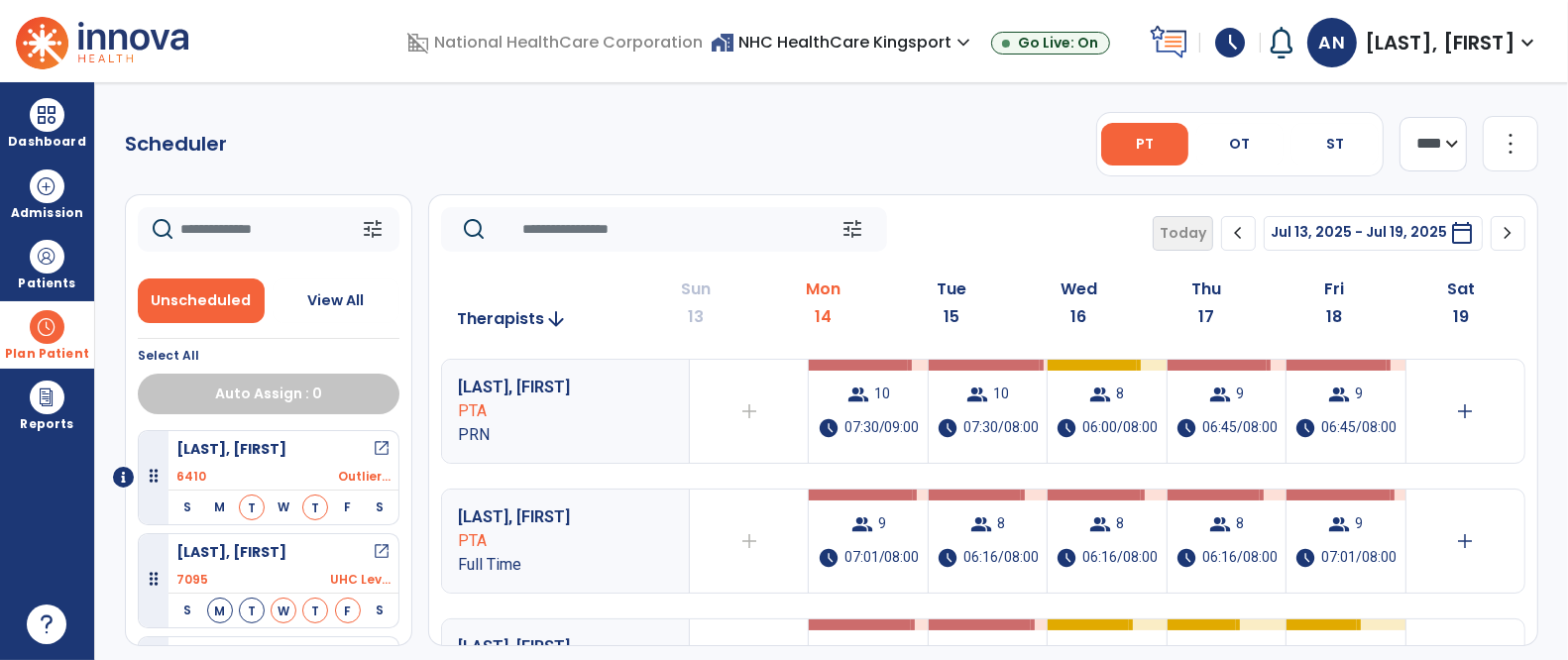 click on "Pt presents to OT with recent decline in ability to safely perform ADLs and functional mobility safely. Pt would benefit from skilled OT intervention in a SNF setting to ensure opt" 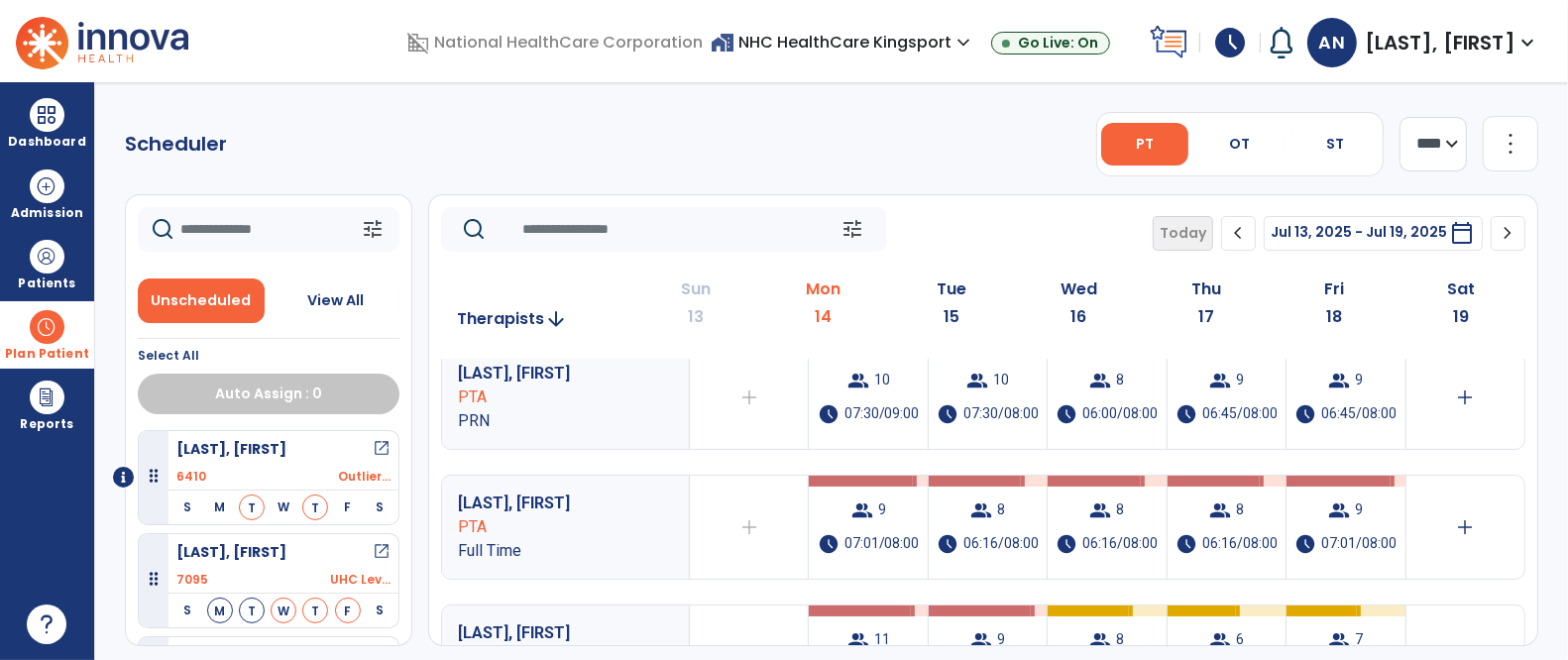 scroll, scrollTop: 0, scrollLeft: 0, axis: both 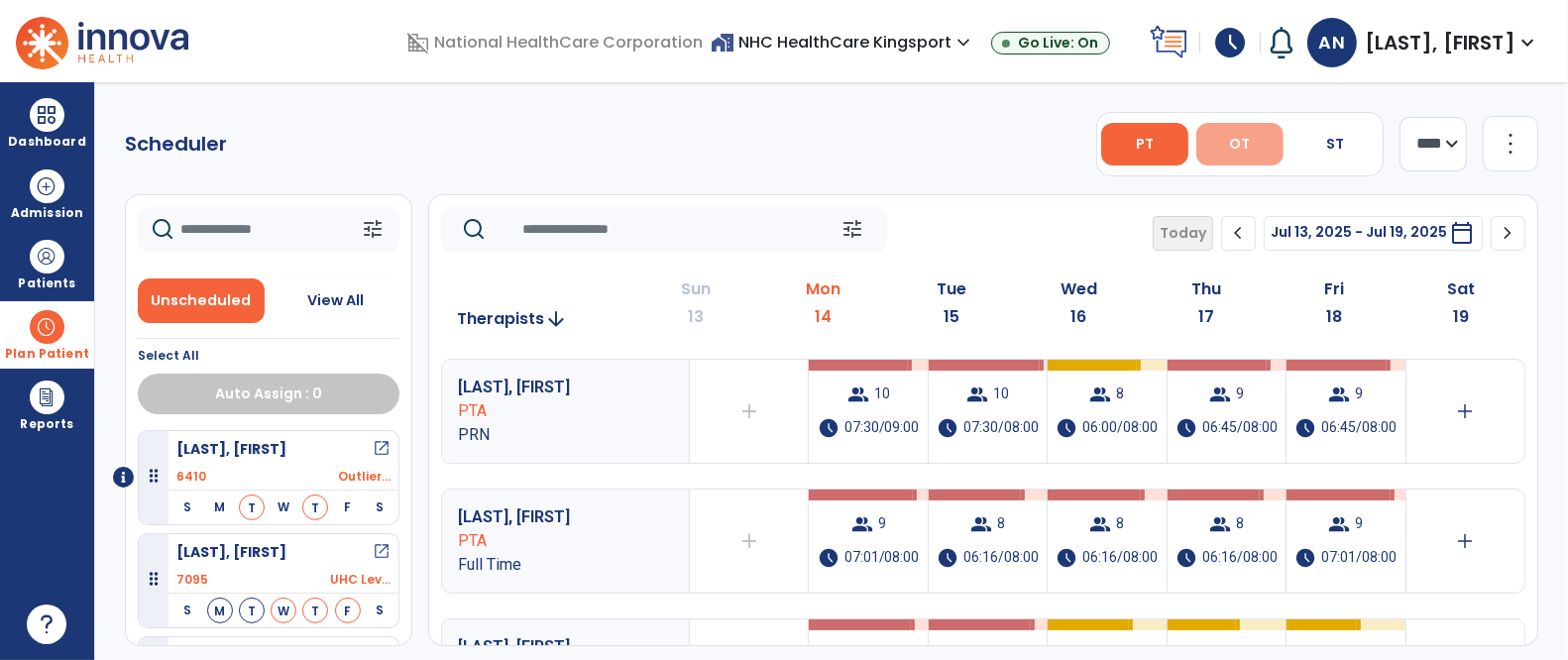 click on "OT" at bounding box center [1240, 144] 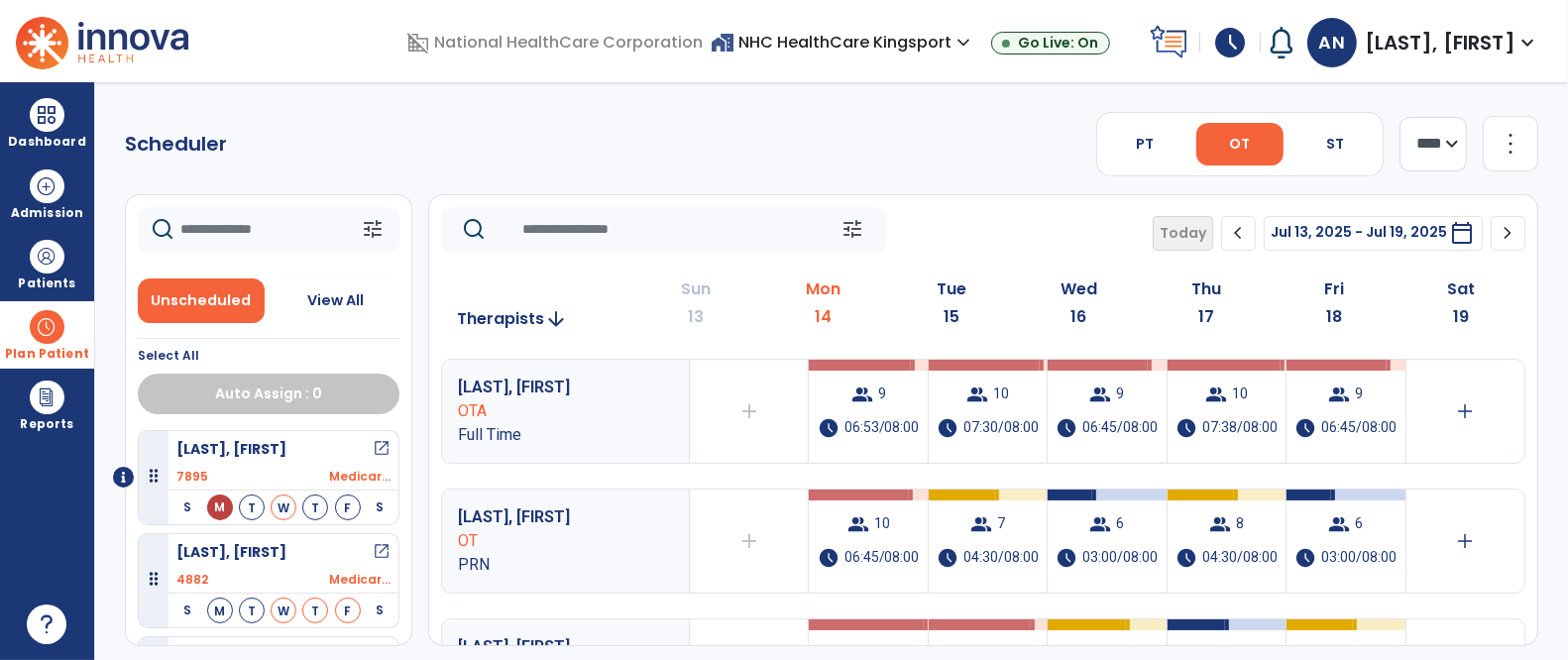 click on "Scheduler   PT   OT   ST  **** *** more_vert  Manage Labor   View All Therapists   Print   tune   Unscheduled   View All  Select All  Auto Assign : 0   [LAST], [FIRST]   open_in_new  7895 Medicar...  S M T W T F S  S M T W T F S  [LAST], [FIRST]   open_in_new  4882 Medicar...  S M T W T F S  [LAST], [FIRST]   open_in_new  7898 Medicar...  S M T W T F S  [LAST], [FIRST]   open_in_new  7010 Medicar...  S M T W T F S  [LAST], [FIRST]   open_in_new  7859 Medicar...  S M T W T F S  [LAST], [FIRST]   open_in_new  7858 BCBS MAO  S M T W T F S  [LAST], [FIRST]   open_in_new  7881 Medicar...  S M T W T F S  [LAST], [FIRST]   open_in_new  5741 BlueCro...  S M T W T F S  [LAST], [FIRST]   open_in_new  5925 BlueCro...  S M T W T F S  [LAST], [FIRST]   open_in_new  7852 Medicar...  S M T W T F S  [LAST], [FIRST]   open_in_new  7884 BCBS MAO  S M T W T F S  [LAST], [FIRST]   open_in_new  7901   S M T W T F S  [LAST], [FIRST]   open_in_new  6694 Medicar...  S M T W T F S  [LAST], [FIRST]   open_in_new  7897 Humana MAO  S M T W T F S  [LAST], [FIRST]  7826 S M" at bounding box center [832, 371] 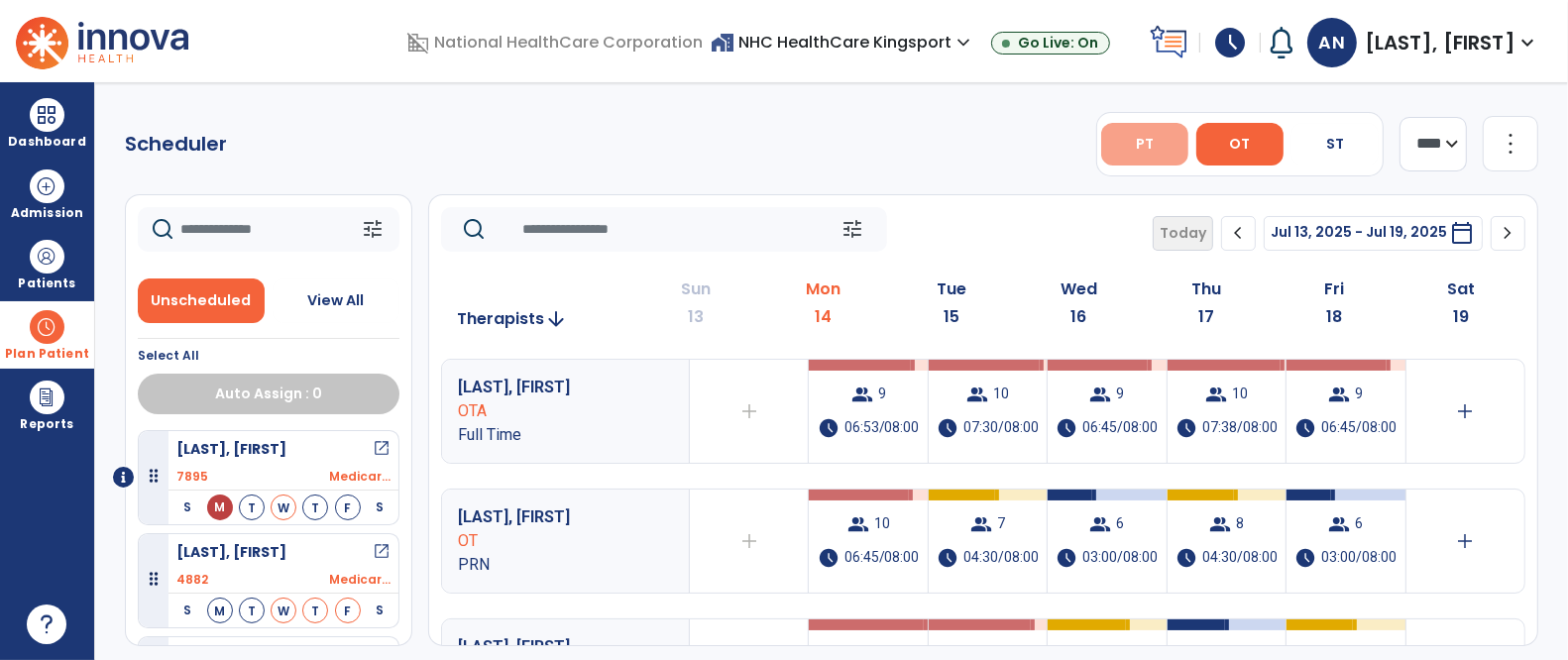 click on "PT" at bounding box center (1145, 144) 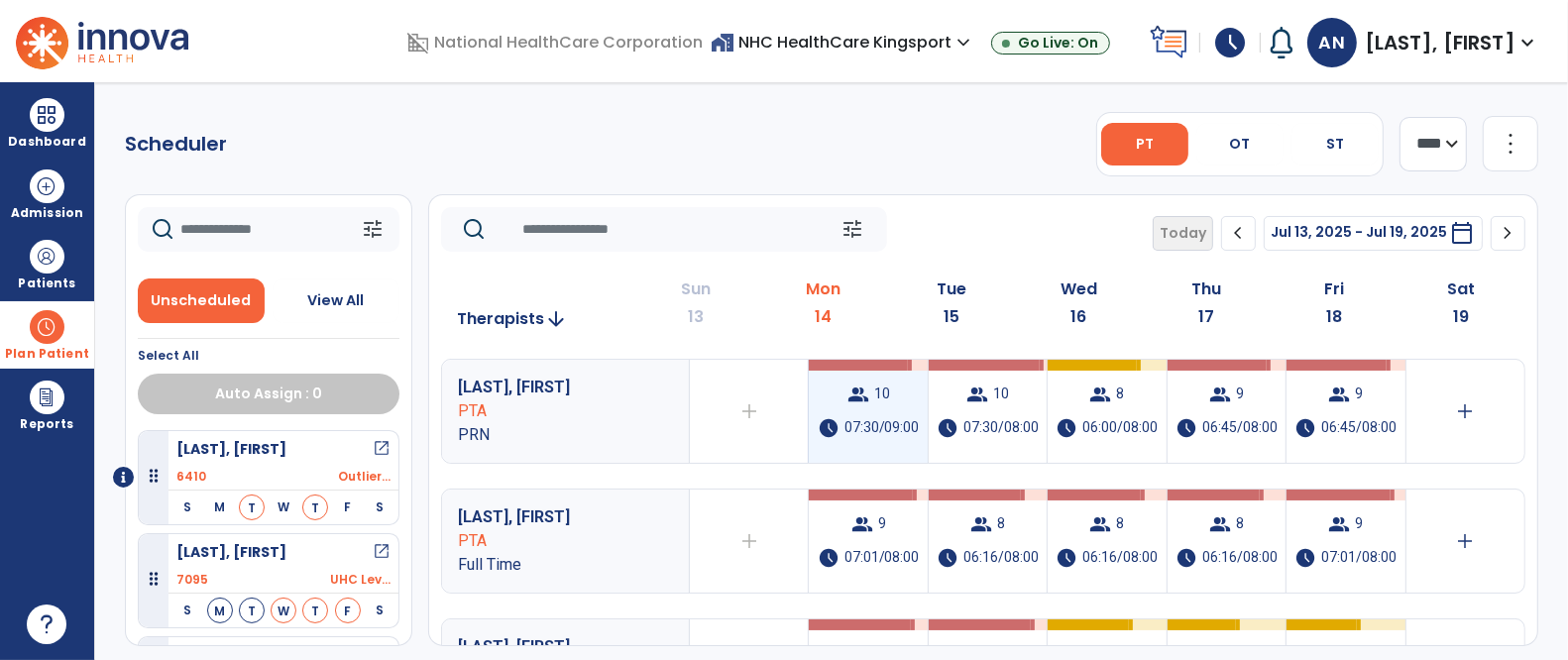 click on "group  10  schedule  07:30/09:00" at bounding box center [867, 411] 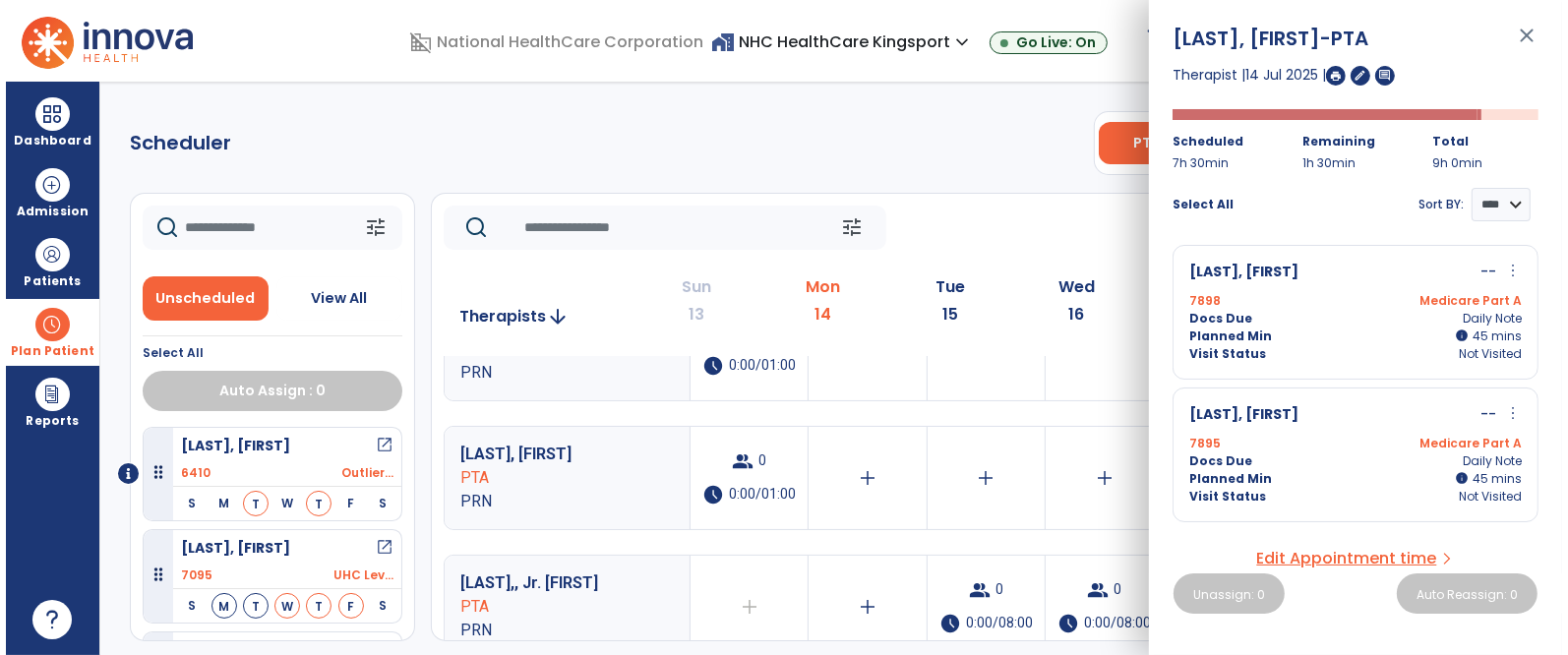 scroll, scrollTop: 1606, scrollLeft: 0, axis: vertical 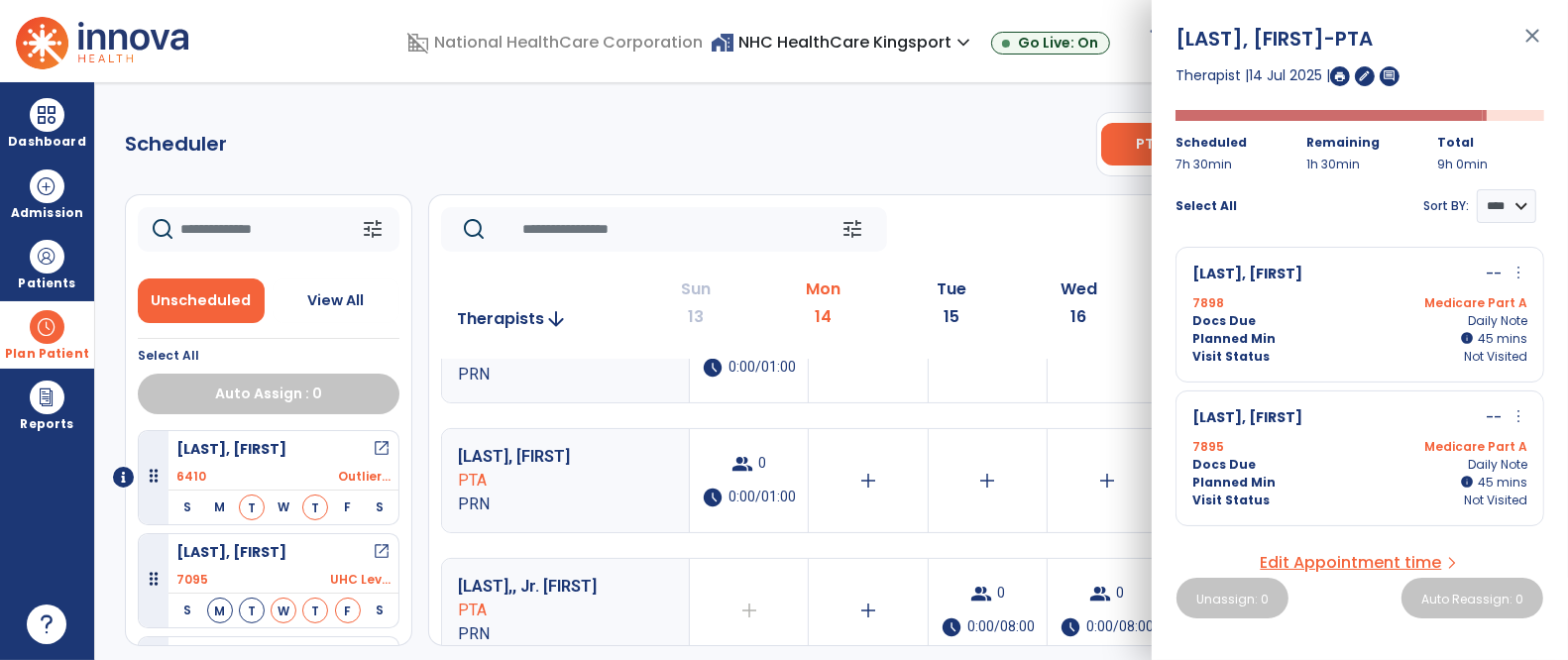 click on "close" at bounding box center [1532, 45] 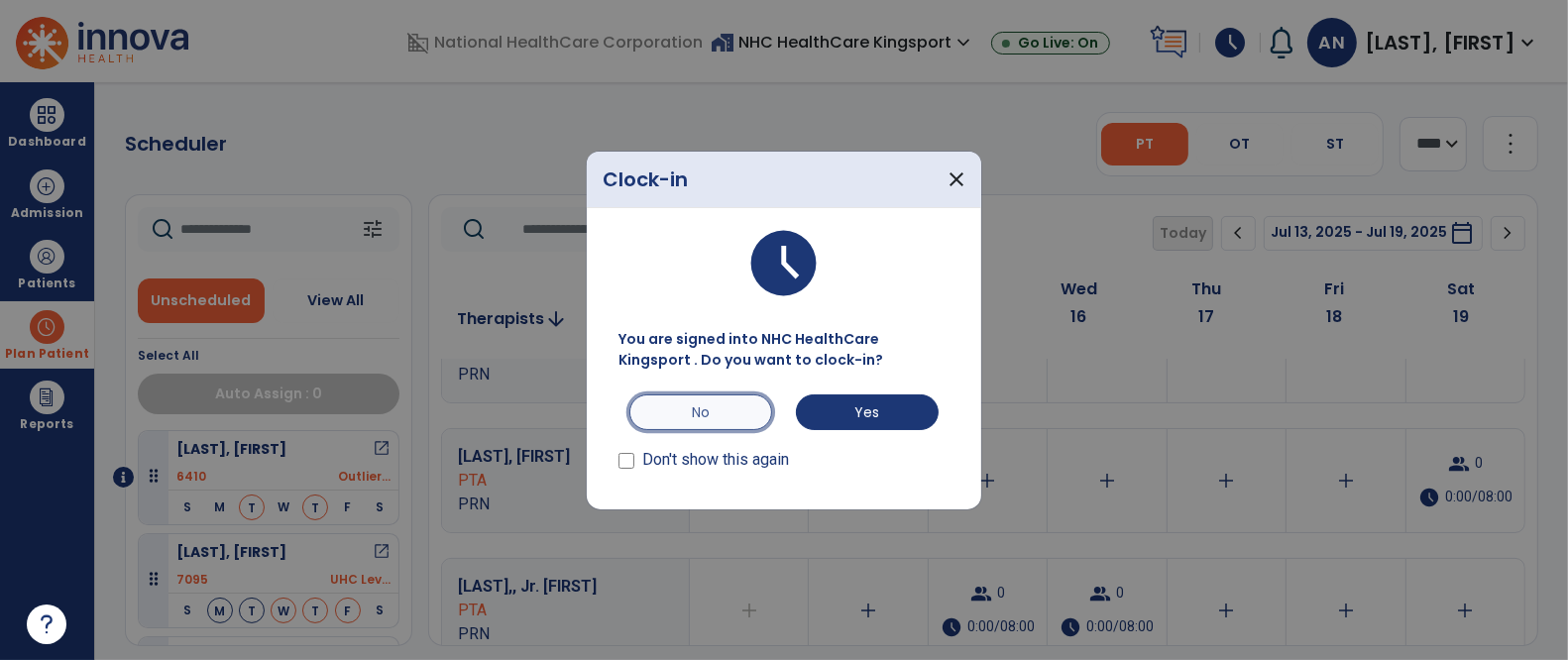 click on "No" at bounding box center (701, 412) 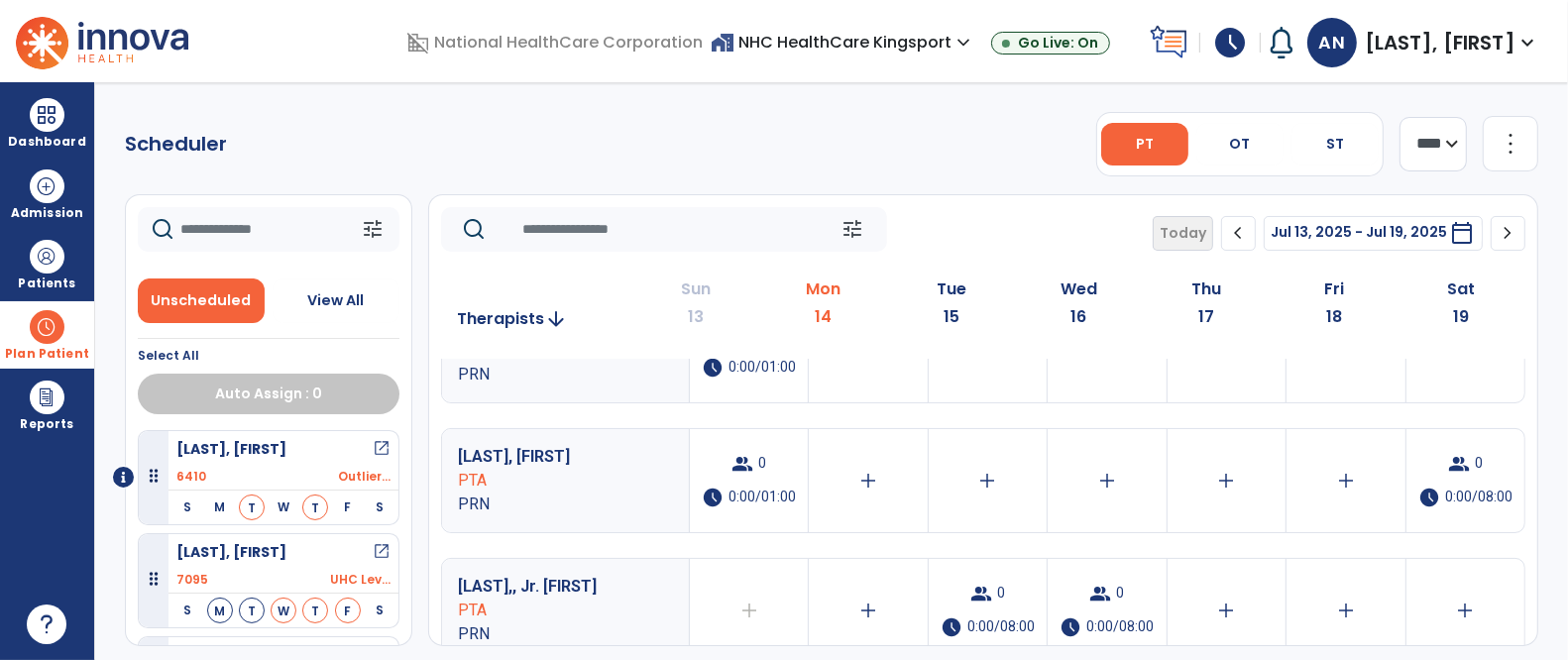 click on "Pt presents to OT with recent decline in ability to safely perform ADLs and functional mobility safely. Pt would benefit from skilled OT intervention in a SNF setting to ensure opt" 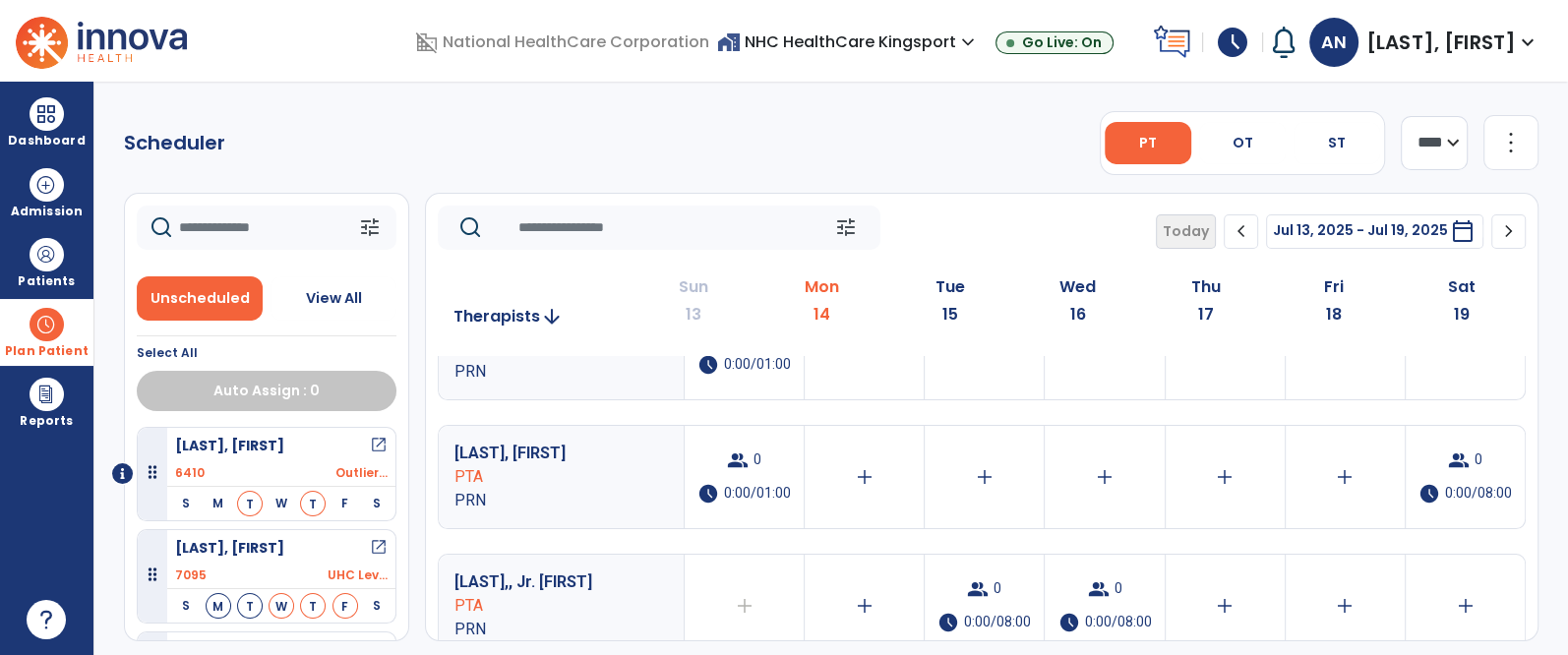 click on "Pt presents to OT with recent decline in ability to safely perform ADLs and functional mobility safely. Pt would benefit from skilled OT intervention in a SNF setting to ensure opt" 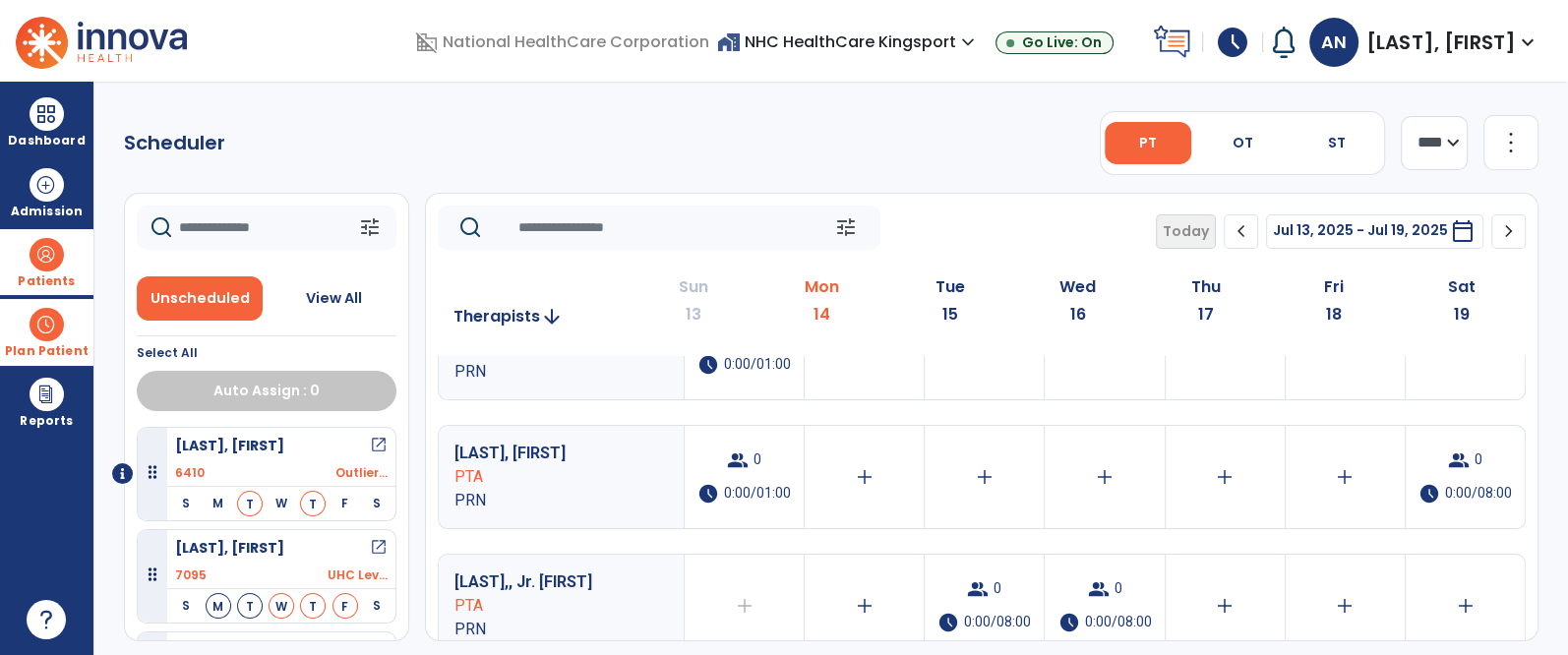click at bounding box center [46, 255] 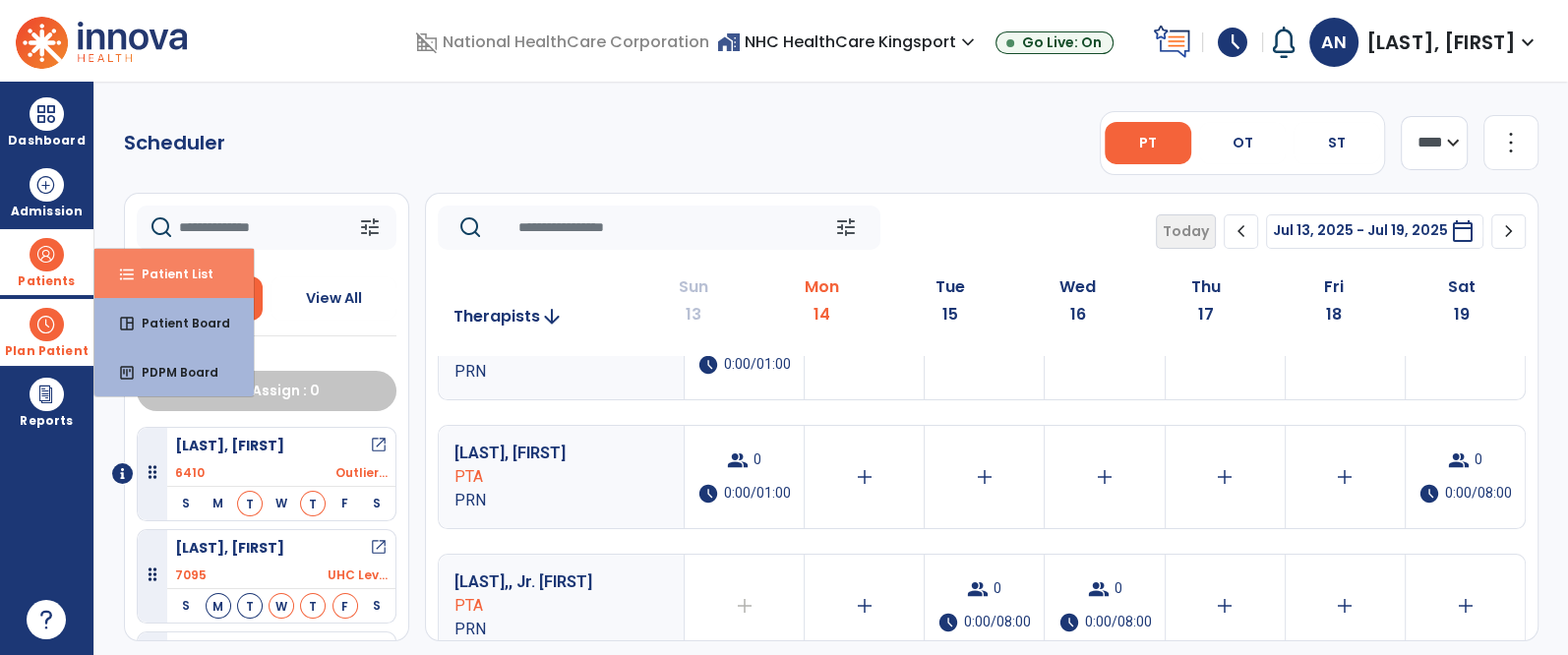 click on "Patient List" at bounding box center [169, 273] 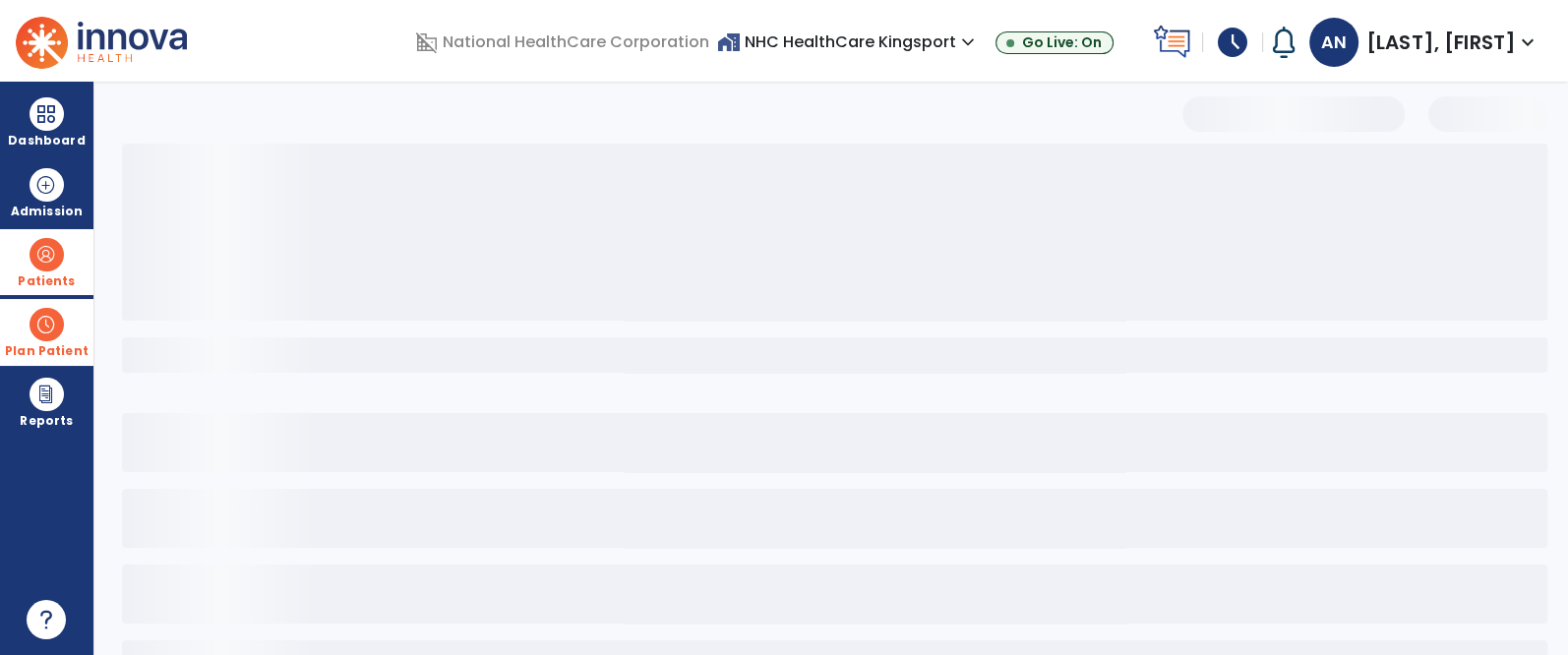 select on "***" 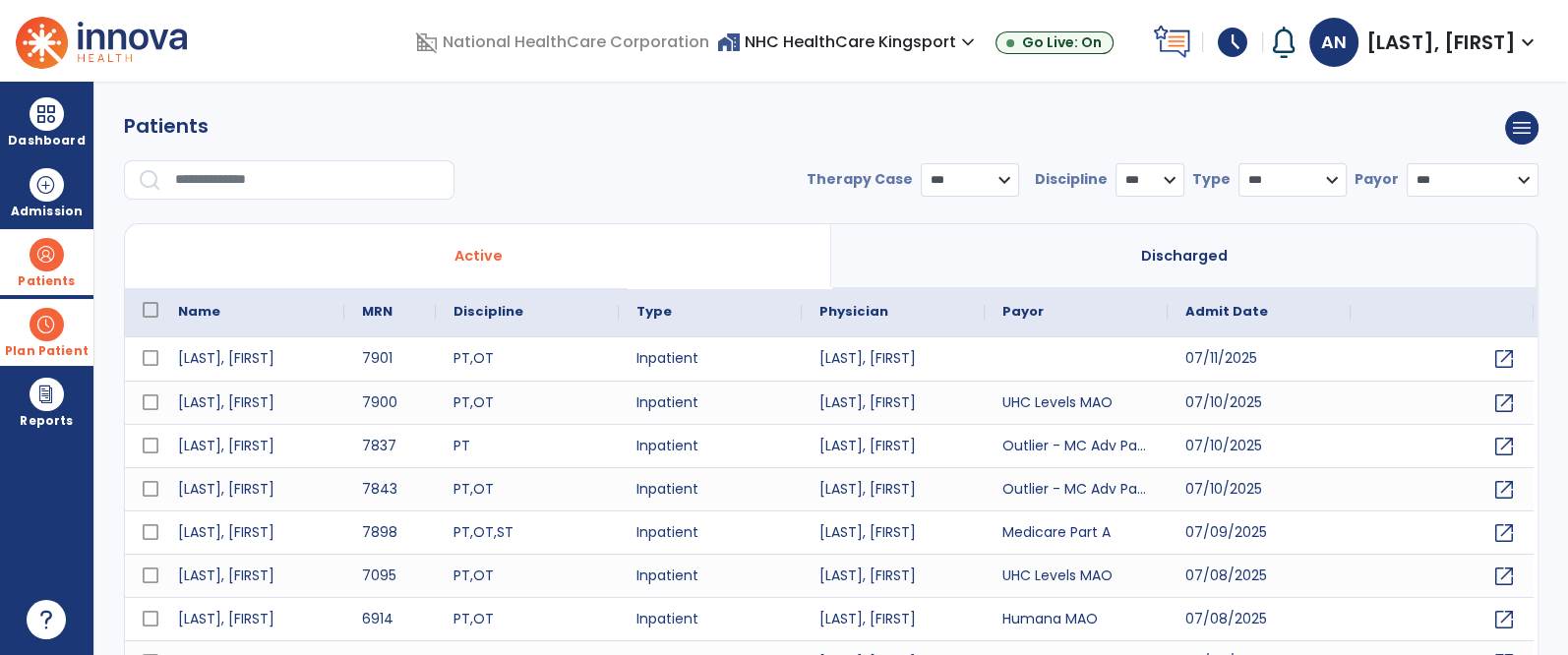 click at bounding box center [308, 180] 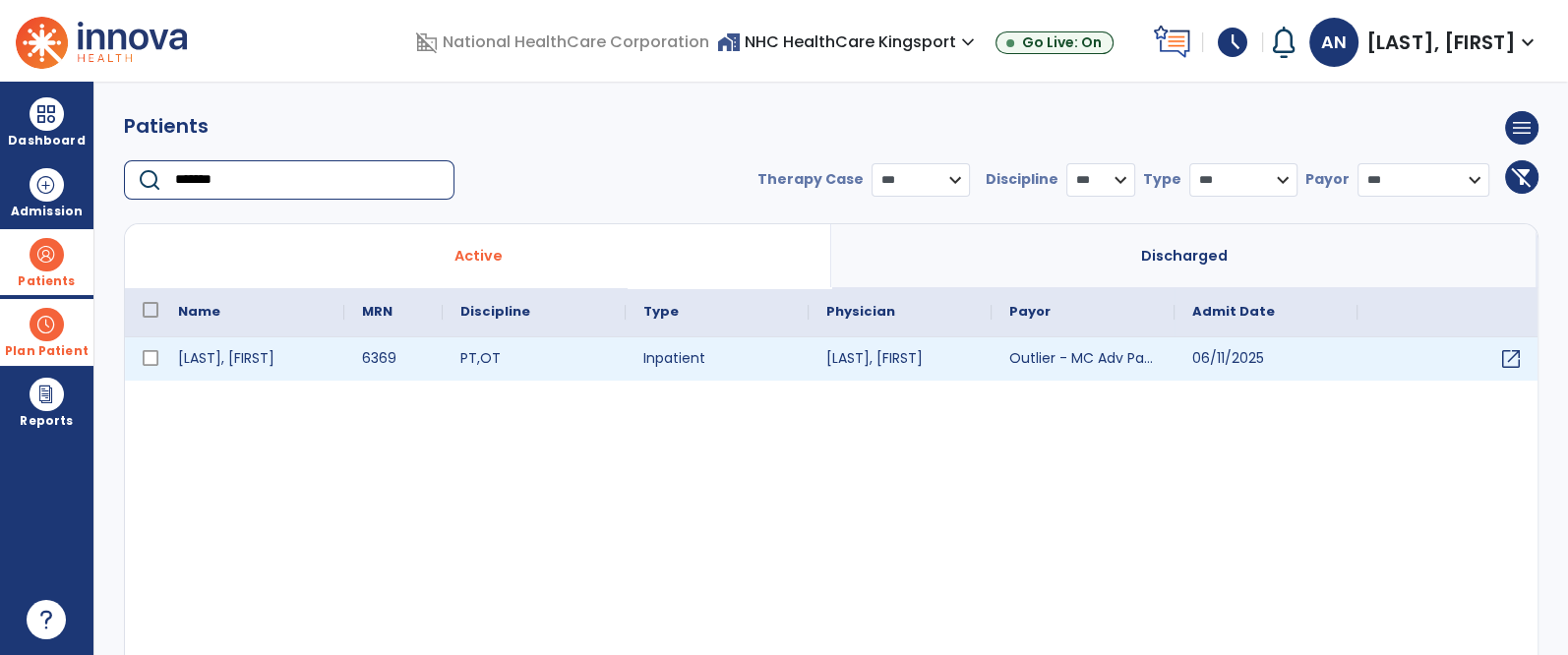 type on "*******" 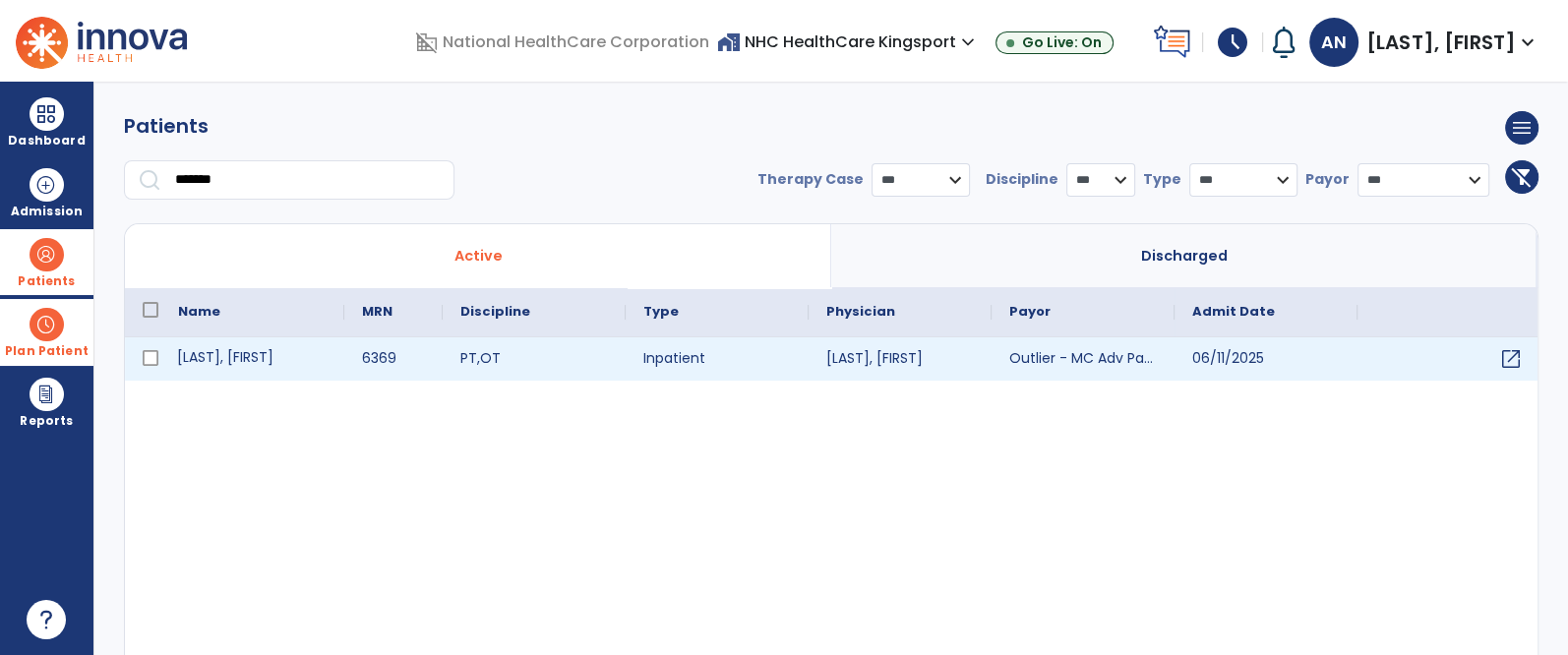 click on "[LAST], [FIRST]" at bounding box center [252, 359] 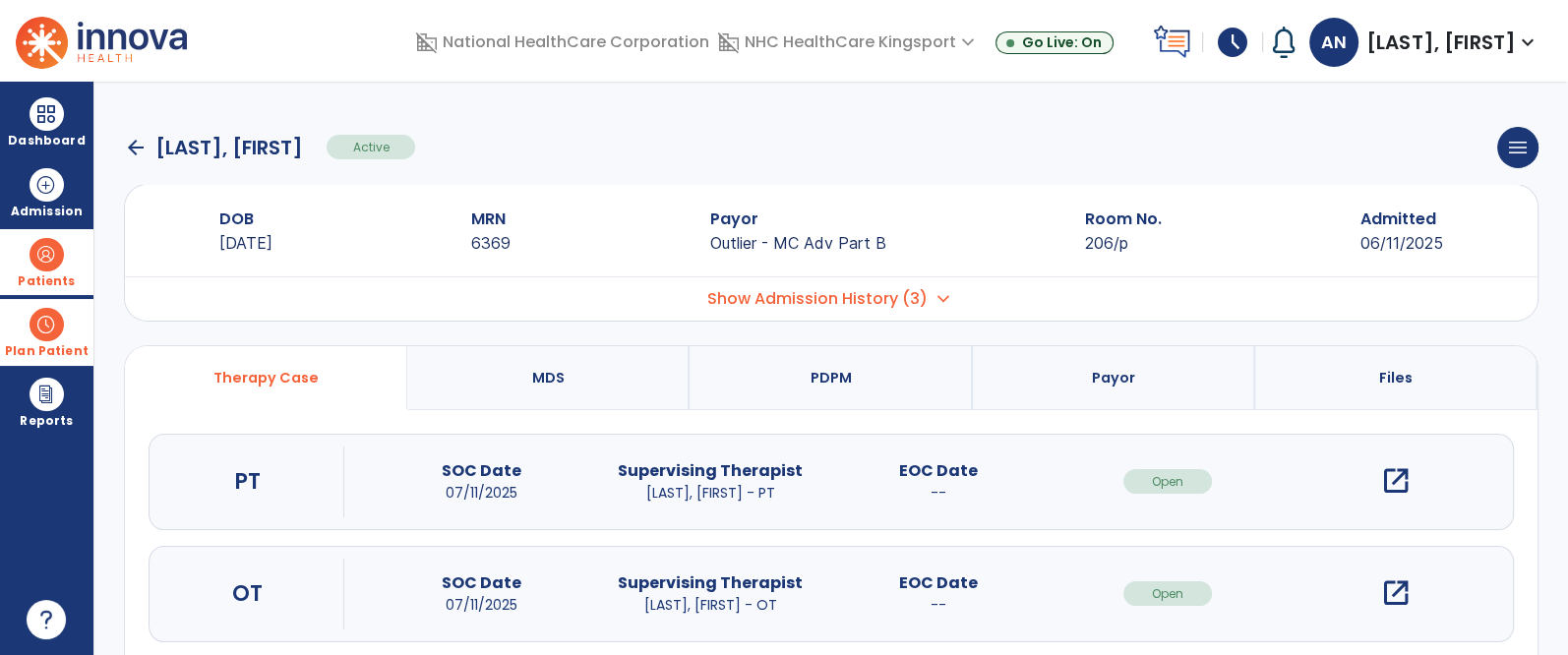 click on "open_in_new" at bounding box center [1396, 593] 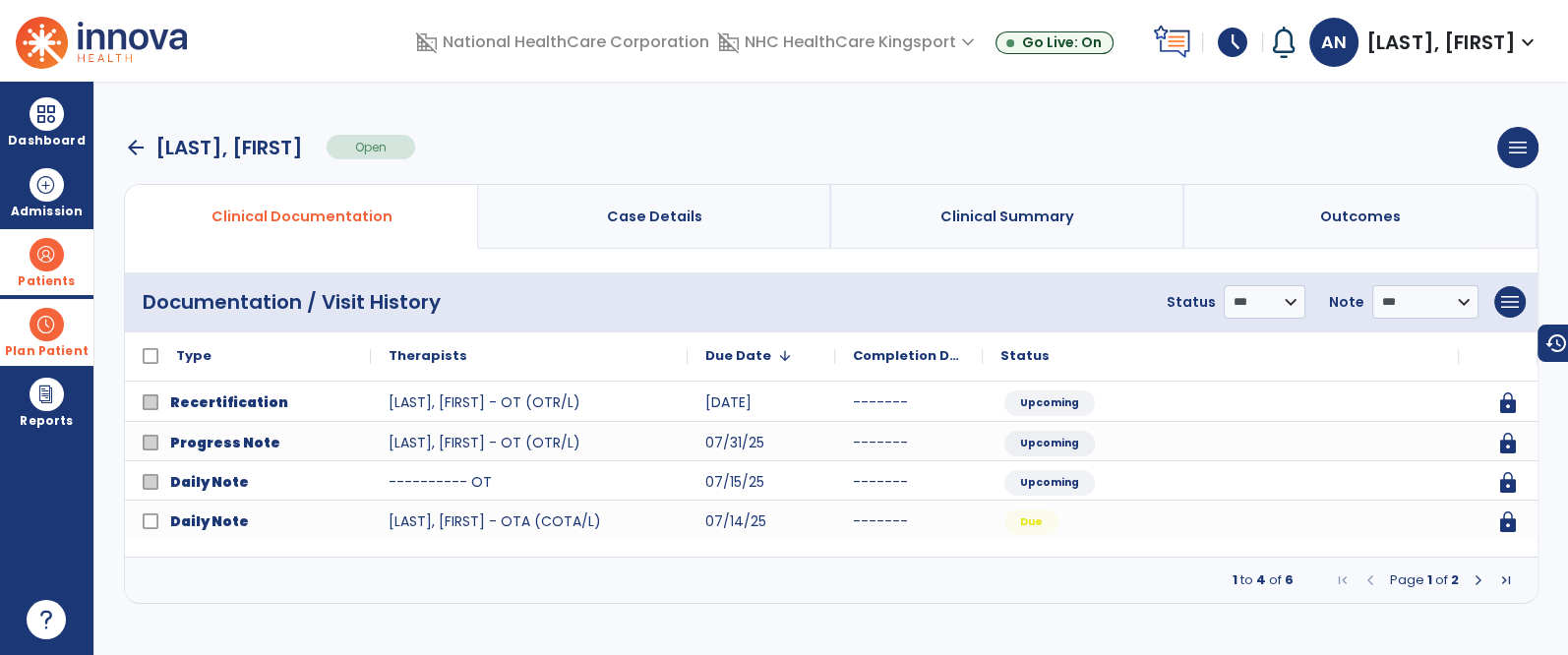 click at bounding box center (1478, 580) 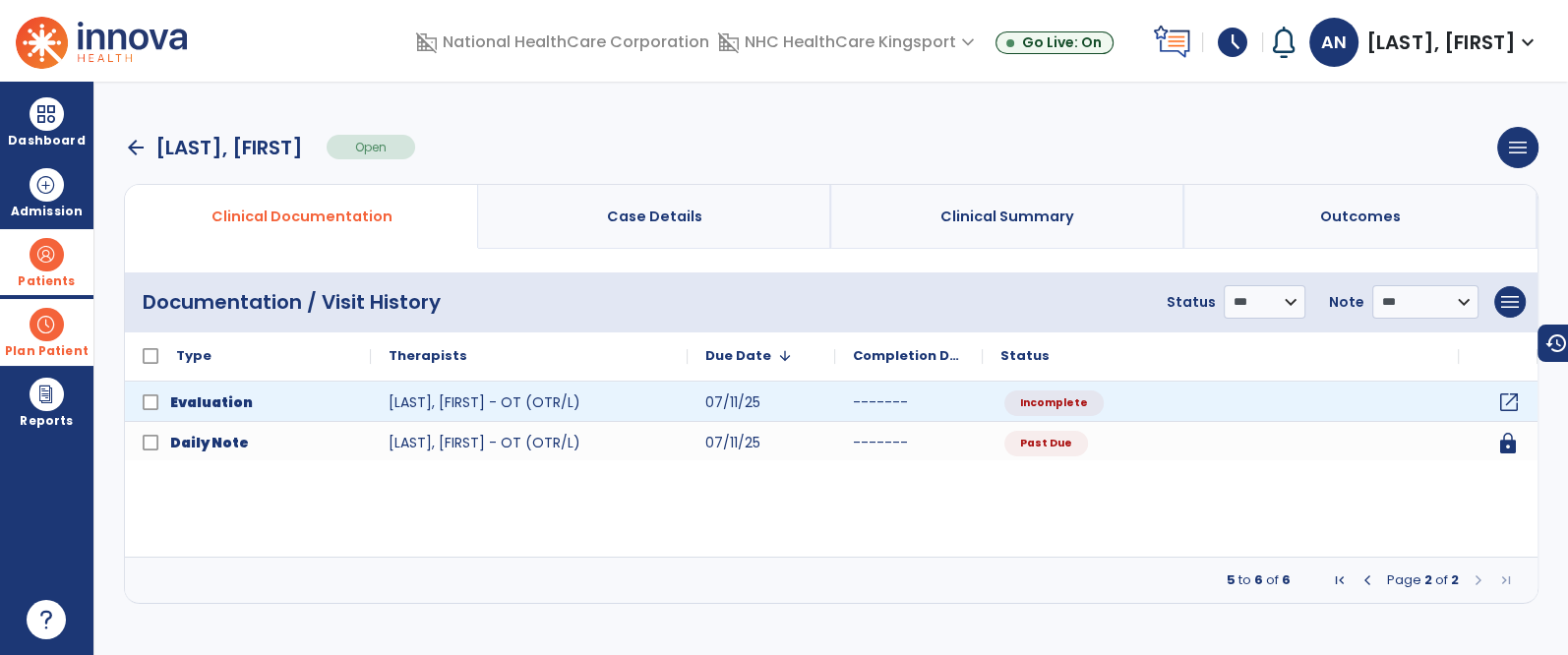 click on "open_in_new" 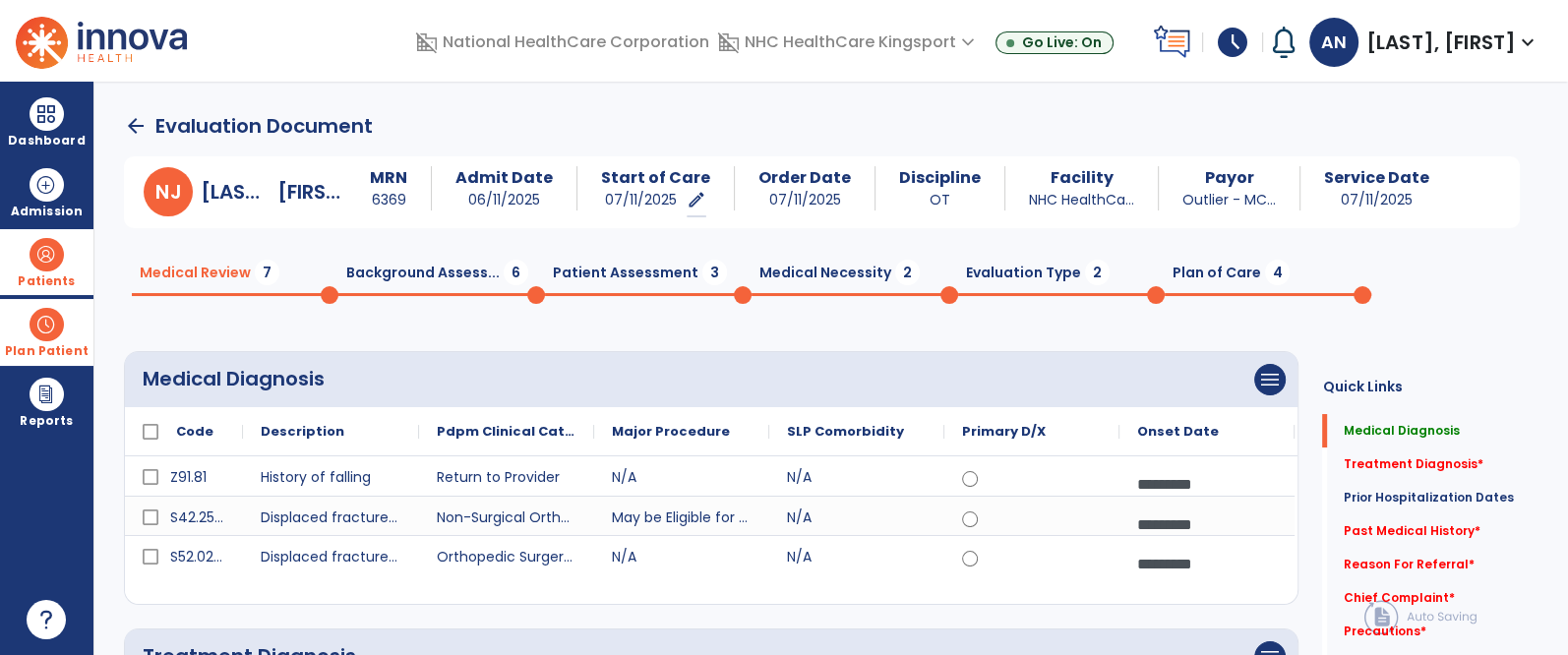 click on "Plan of Care  4" 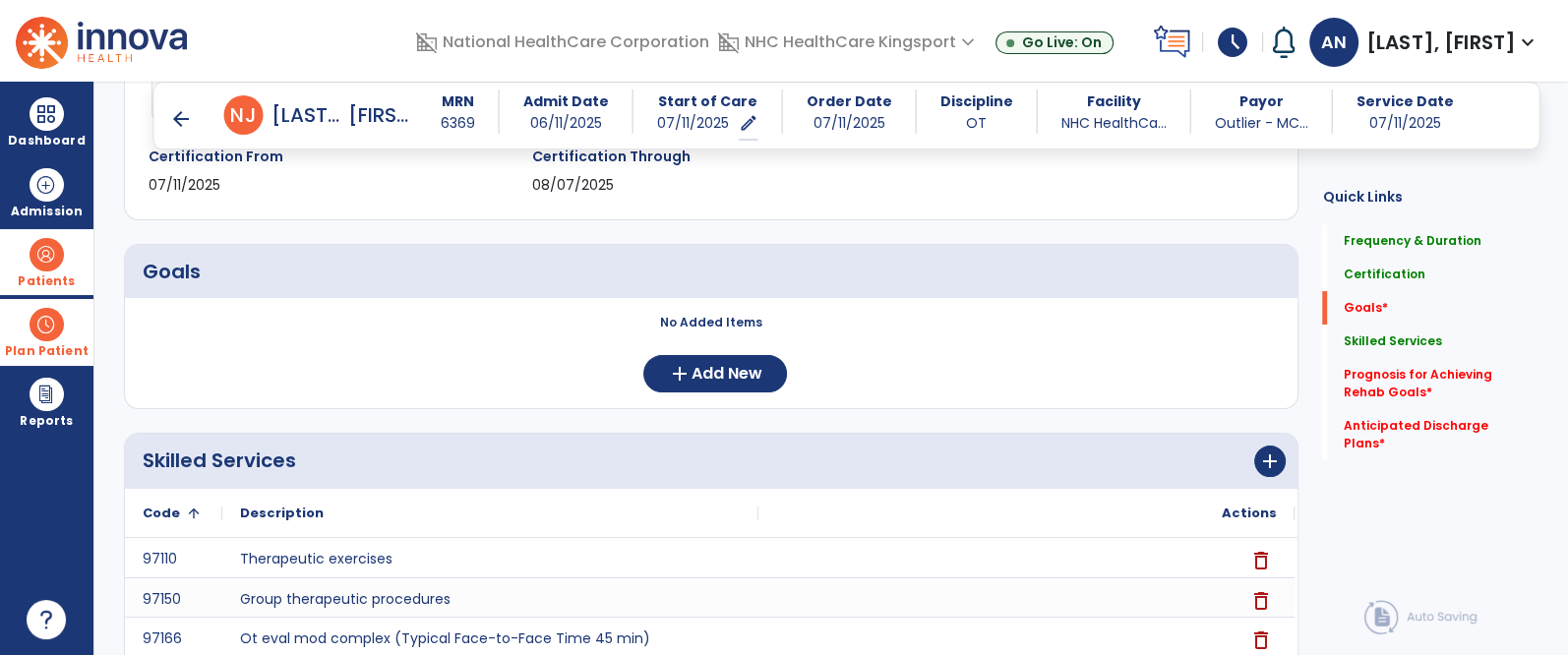 scroll, scrollTop: 0, scrollLeft: 0, axis: both 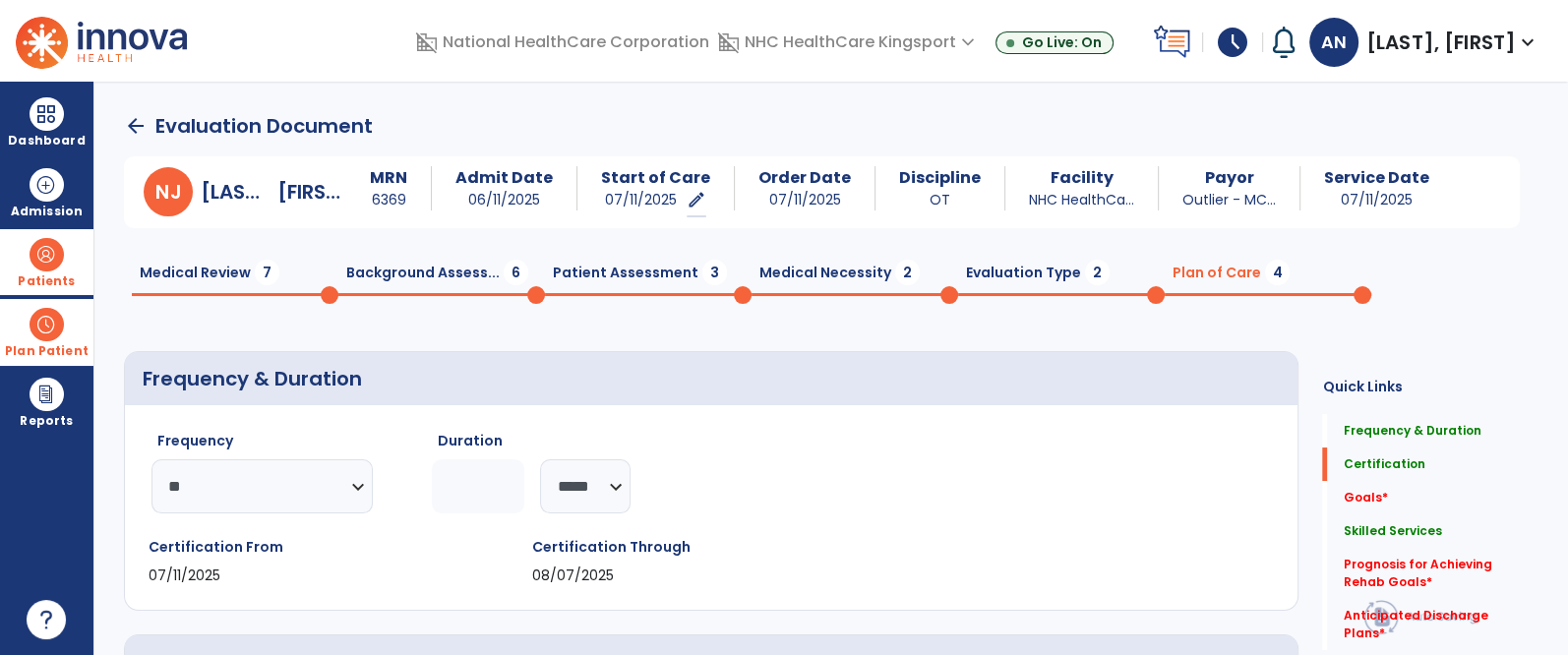 click on "Evaluation Type  2" 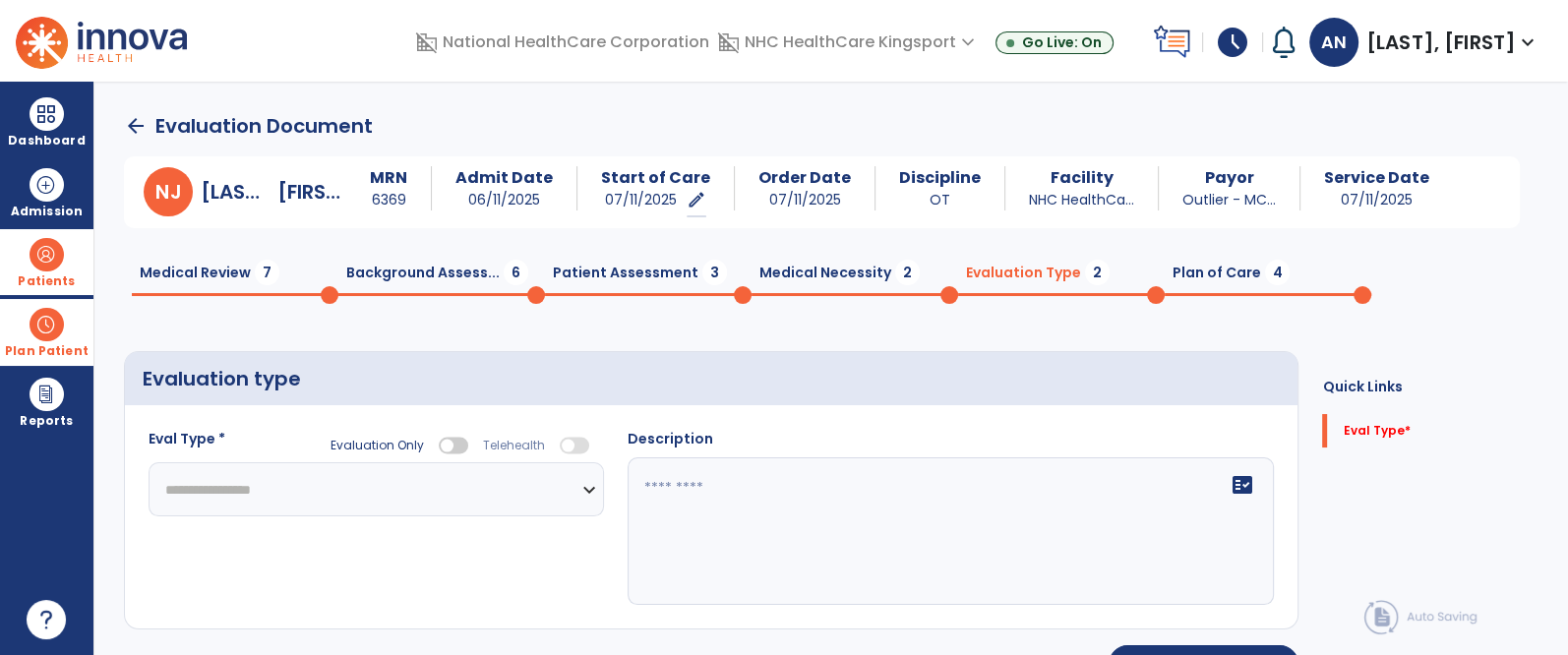 click on "**********" 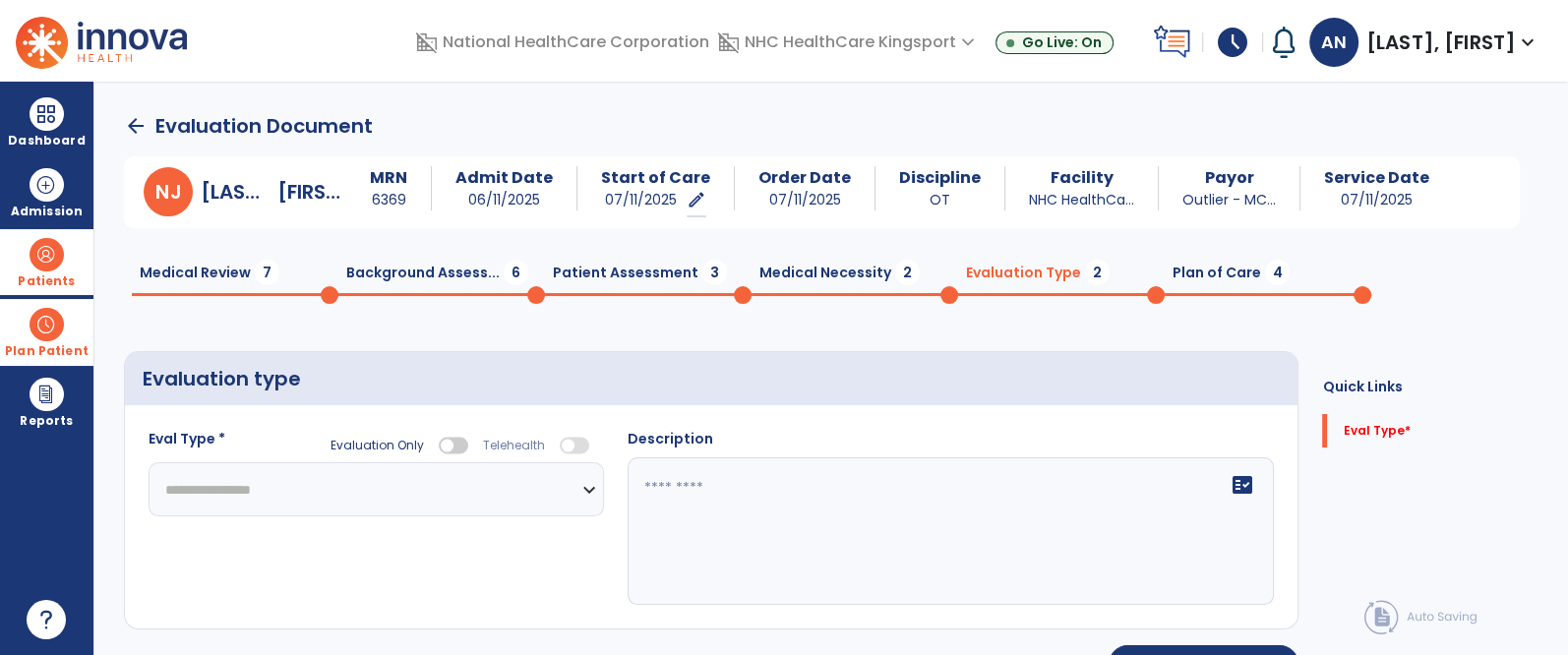 select on "**********" 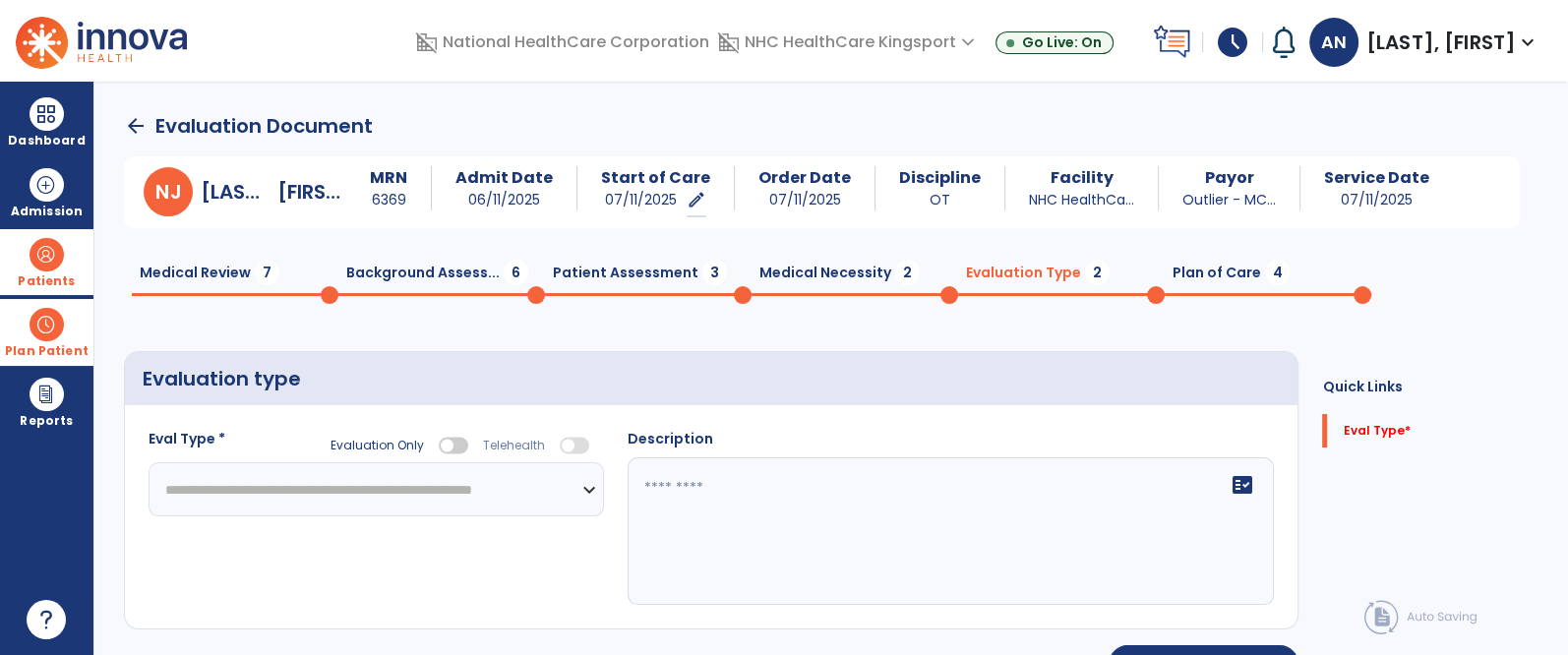click on "**********" 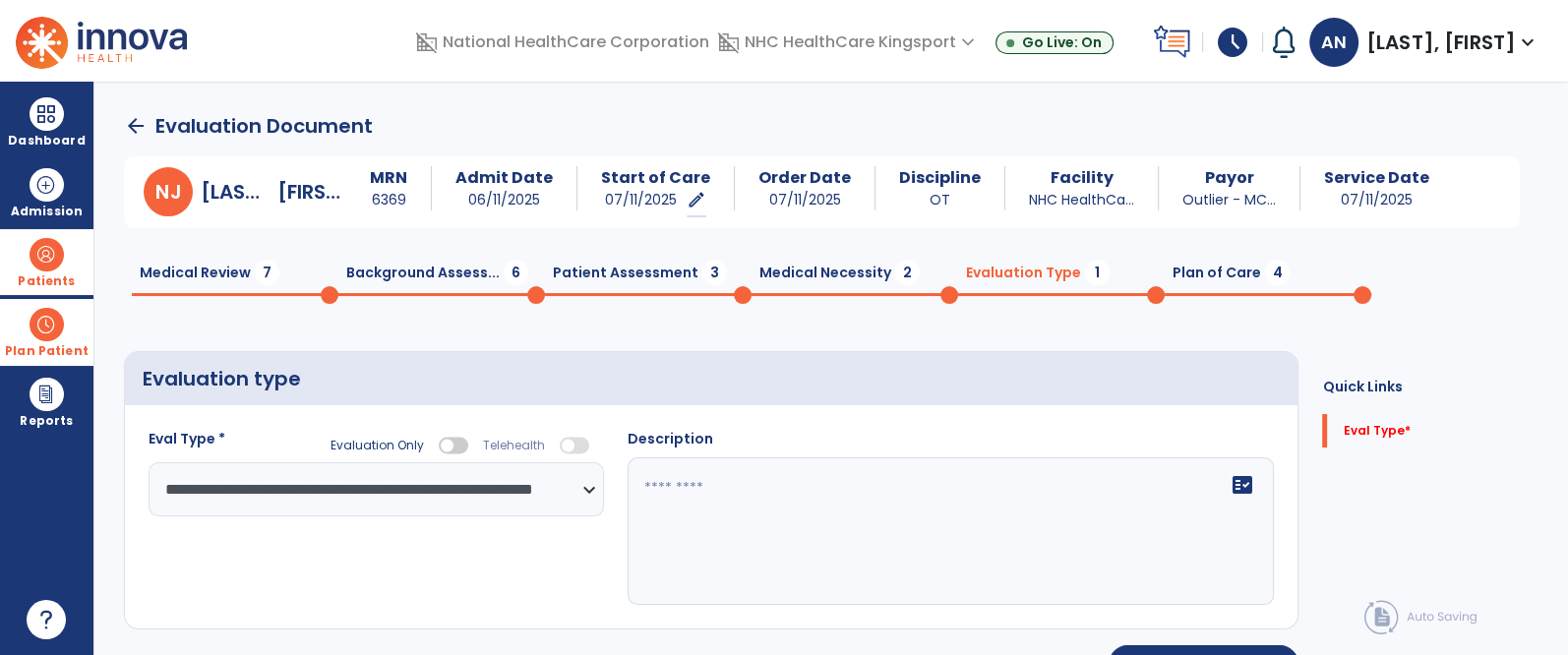 click on "**********" 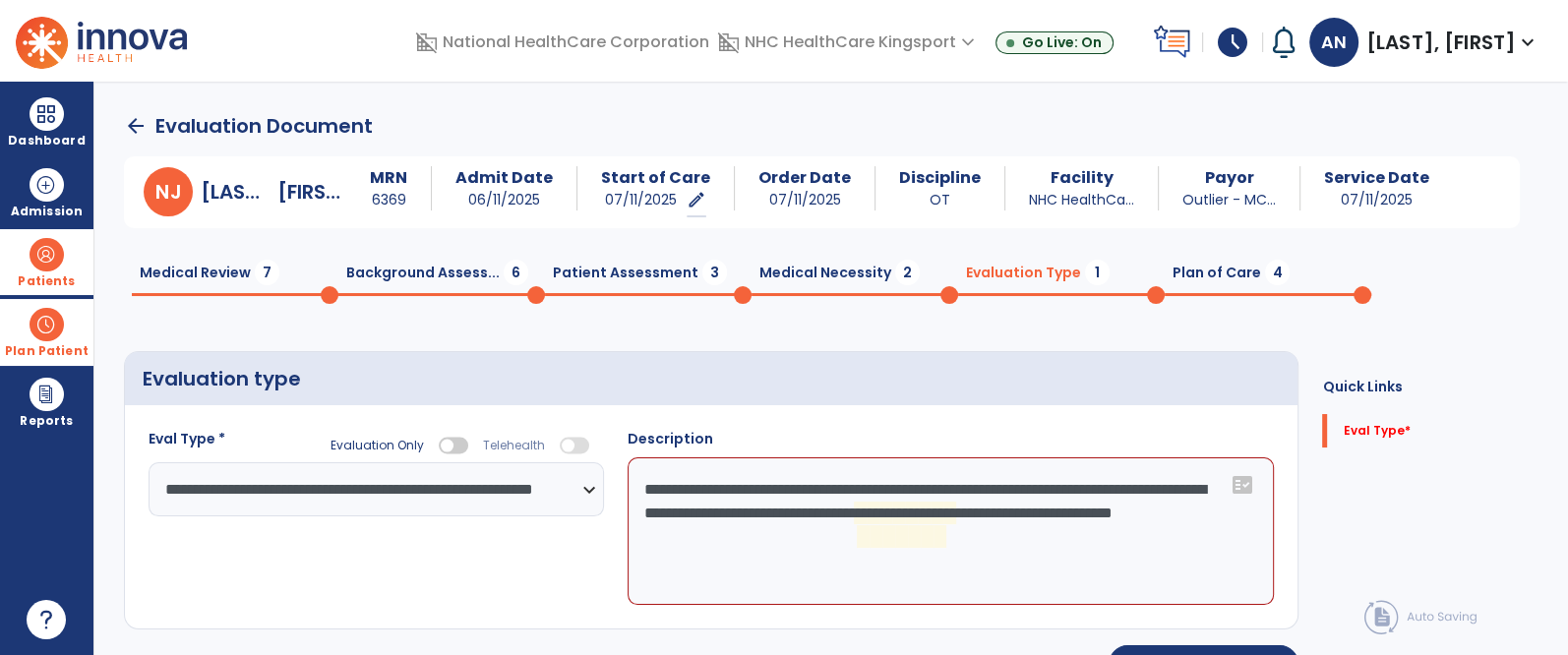 click on "**********" 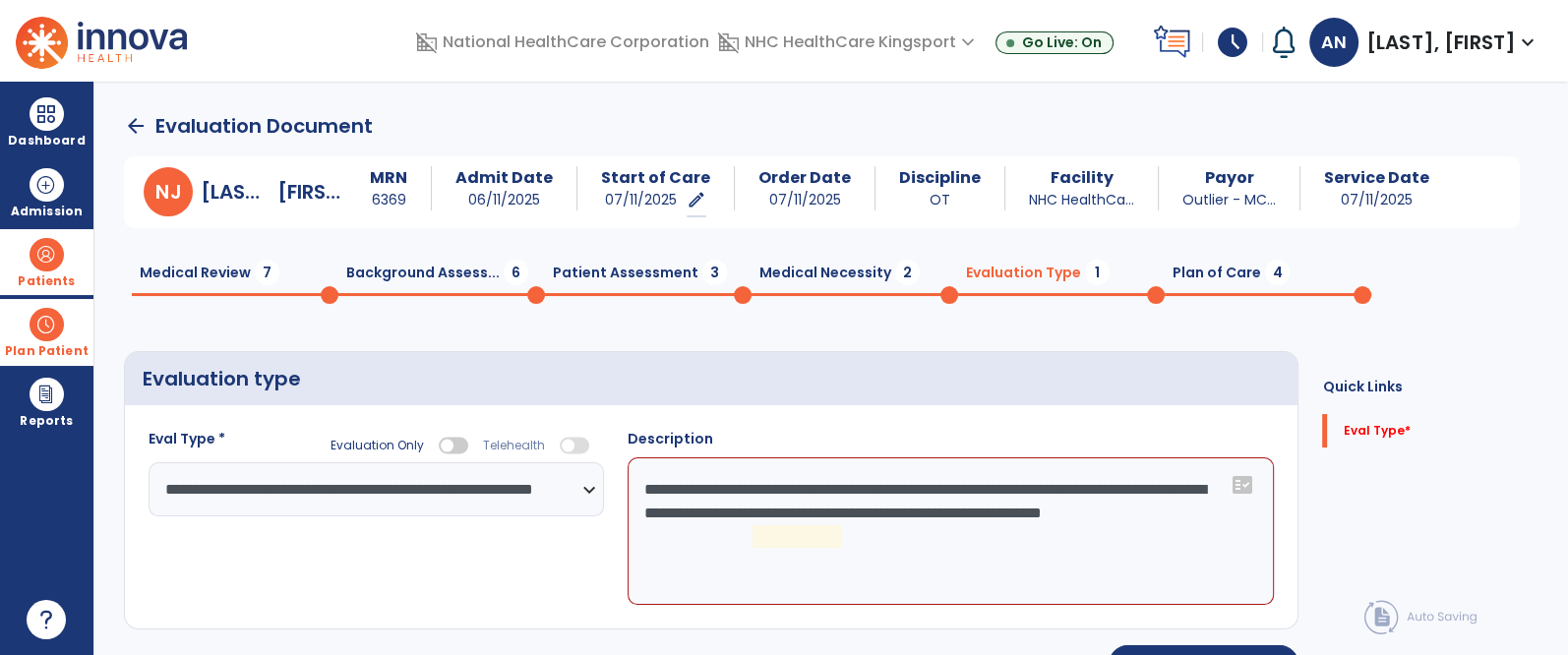 click on "**********" 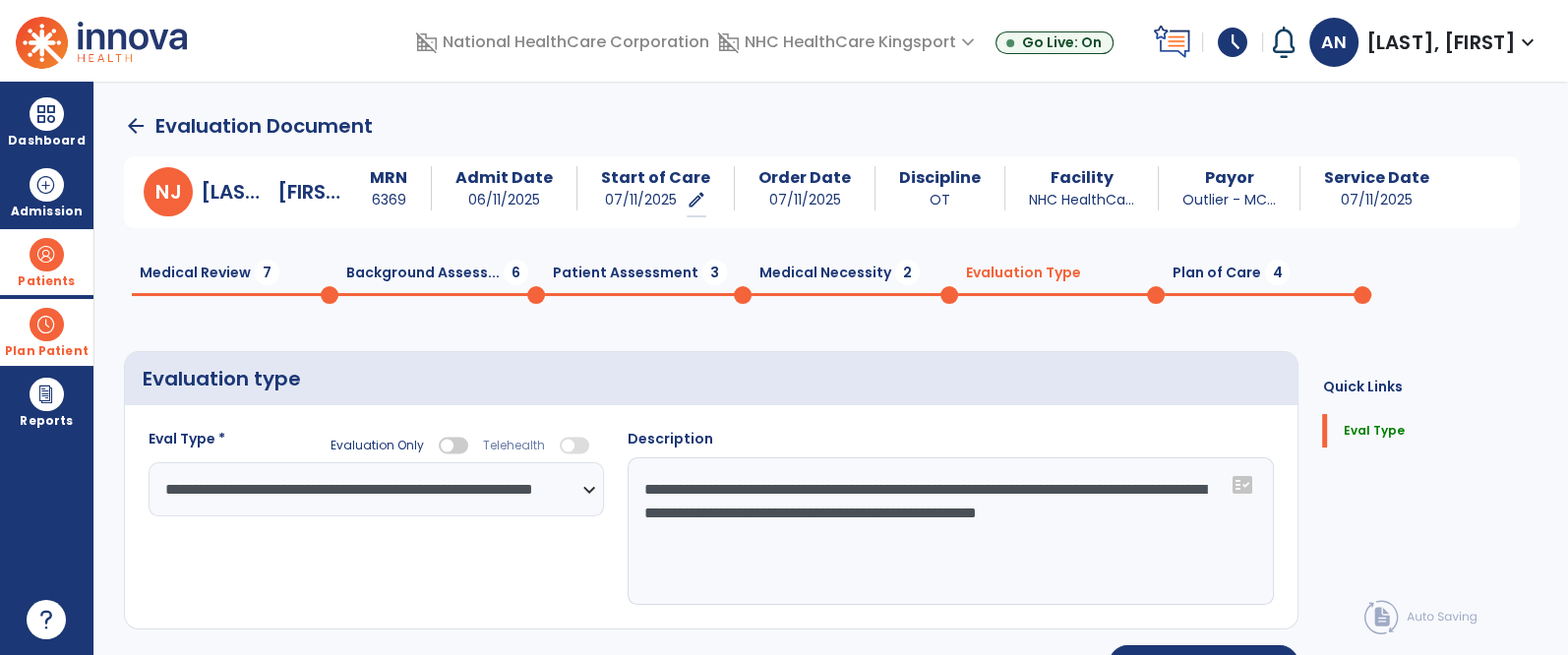 type on "**********" 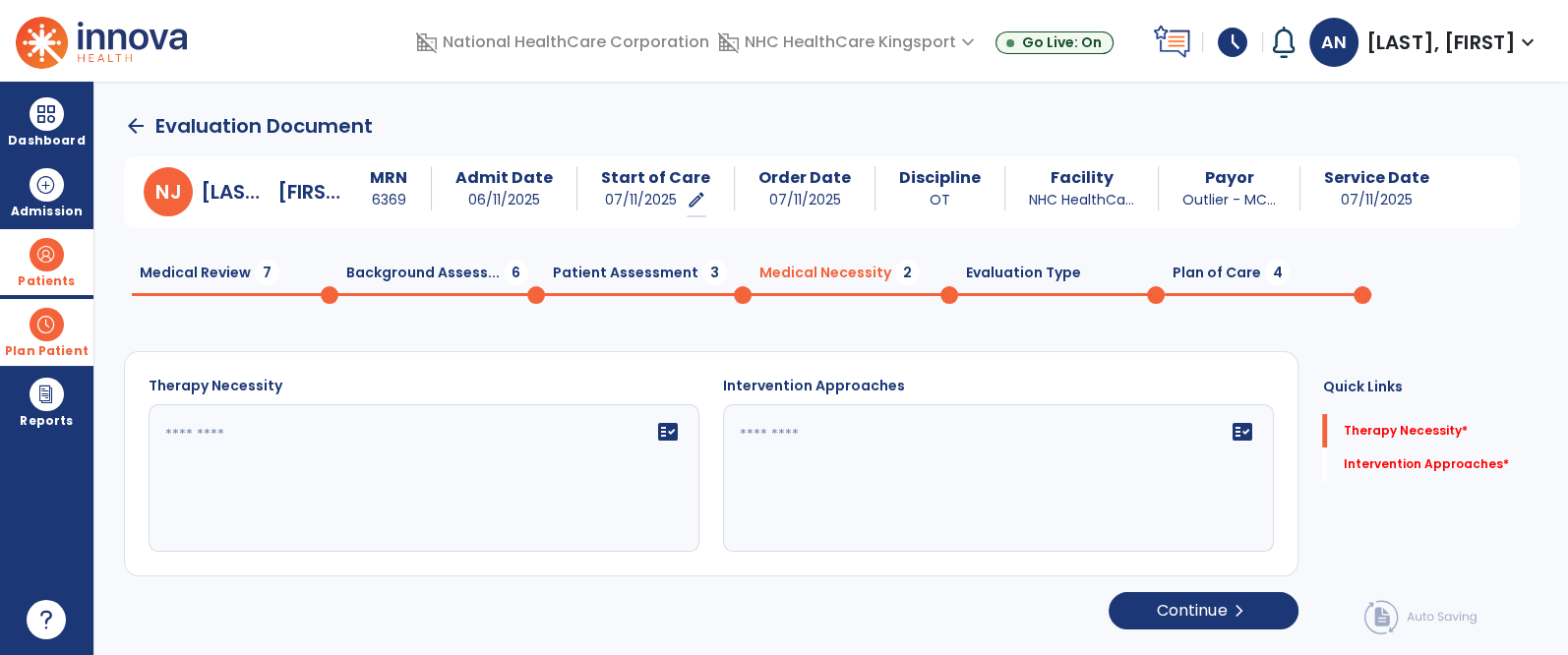 click on "fact_check" 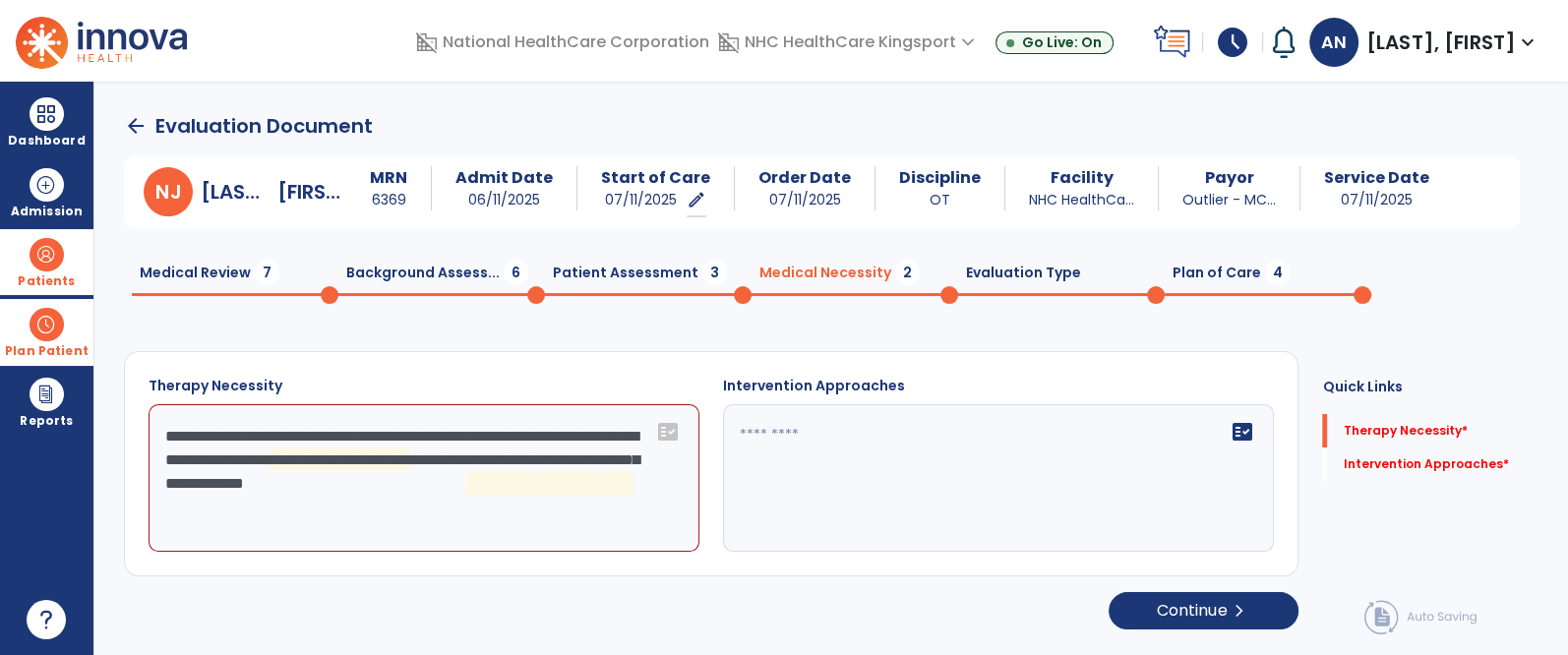 click on "**********" 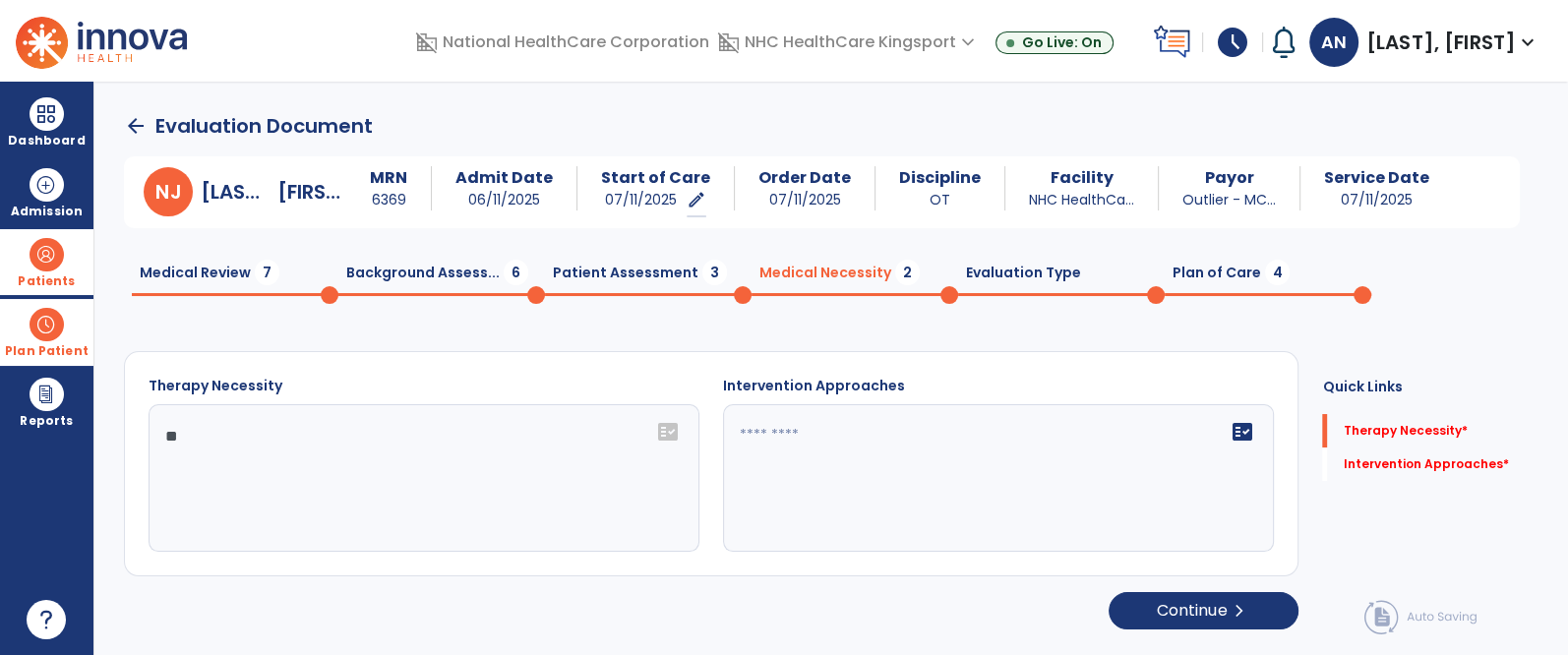 type on "*" 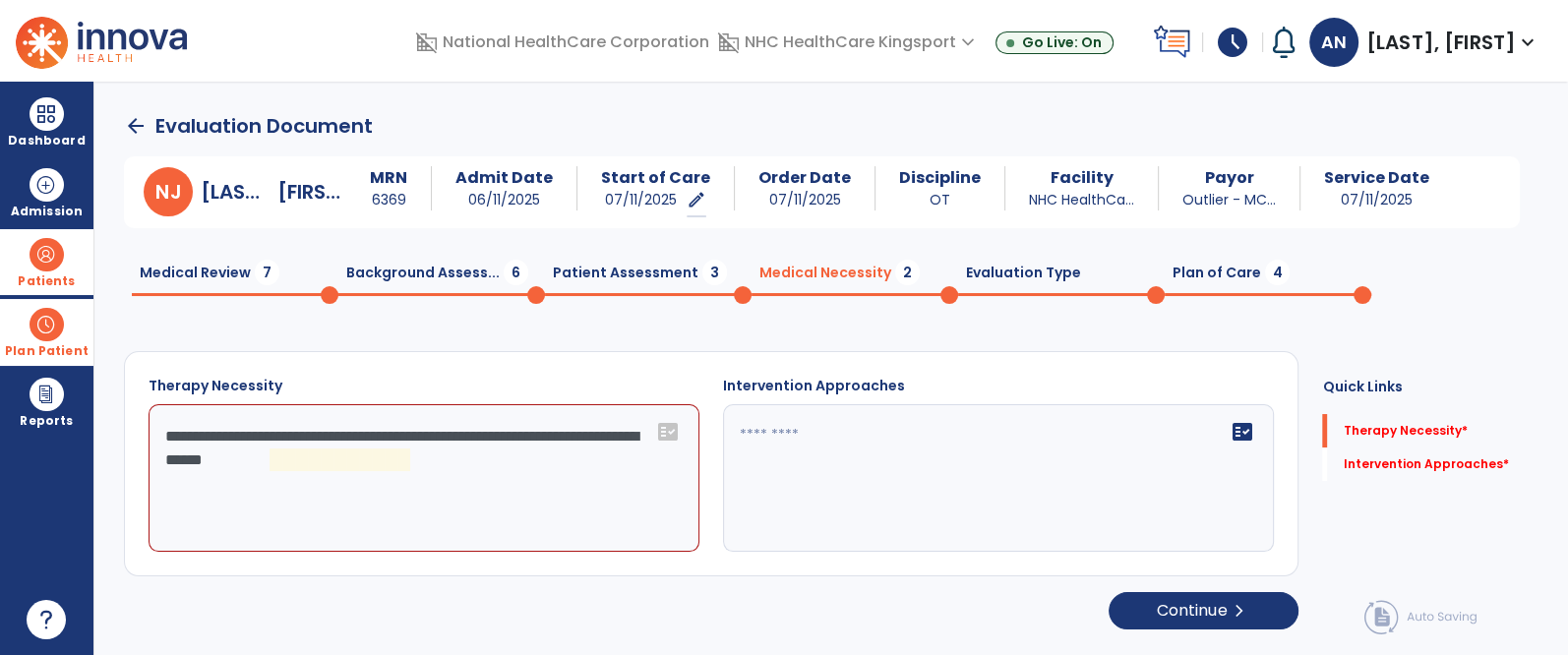 click on "**********" 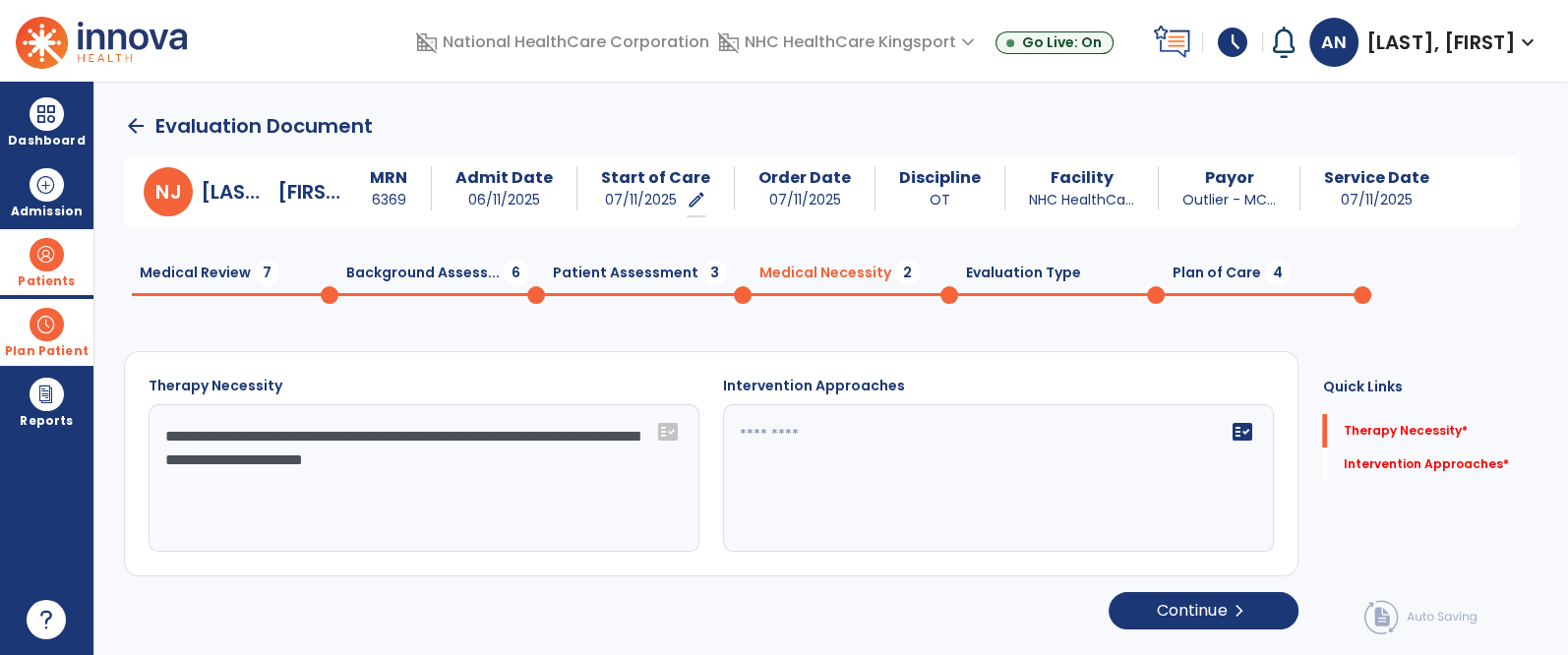 type on "**********" 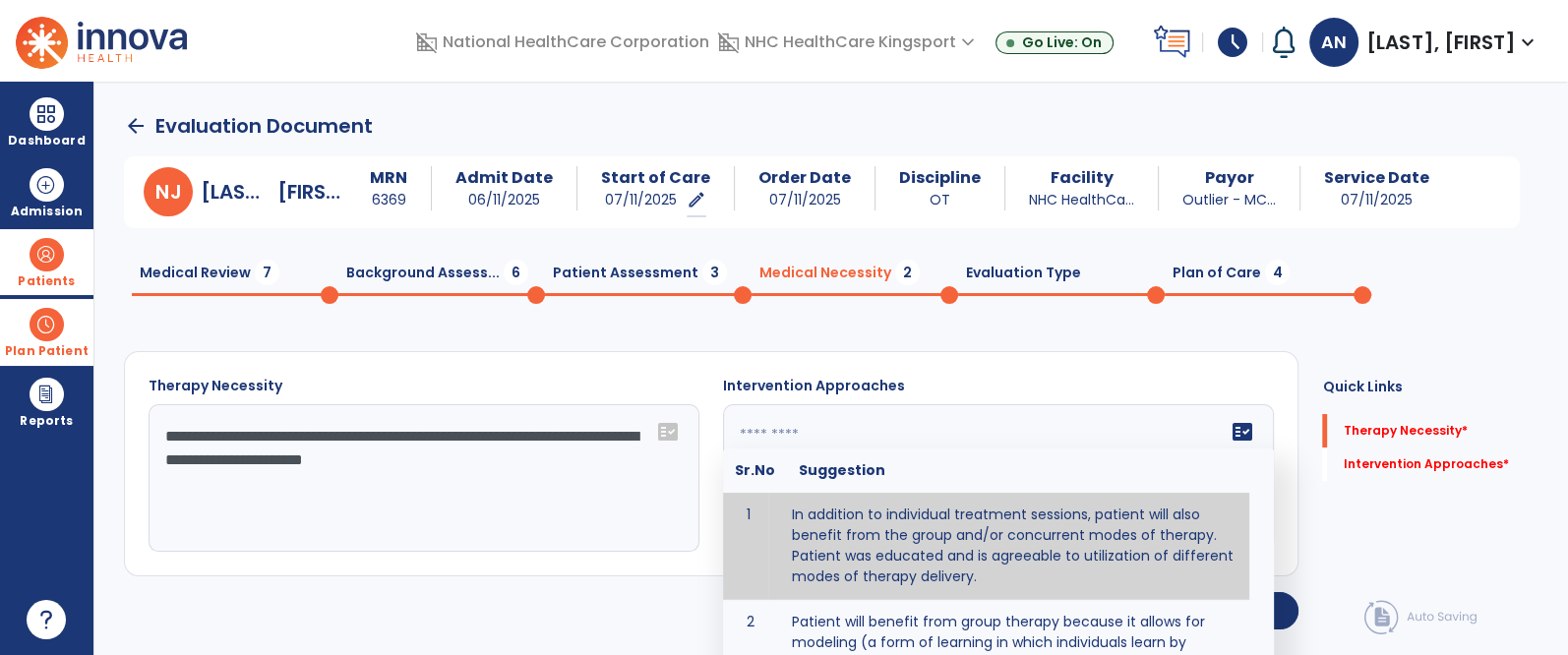click on "fact_check  Sr.No Suggestion 1 In addition to individual treatment sessions, patient will also benefit from the group and/or concurrent modes of therapy. Patient was educated and is agreeable to utilization of different modes of therapy delivery. 2 Patient will benefit from group therapy because it allows for modeling (a form of learning in which individuals learn by imitating the actions of others and it reduces social isolation and enhances coping mechanisms. 3 Patient will benefit from group therapy to: Create a network that promotes growth and learning by enabling patients to receive and give support and to share experiences from different points of view. 4 Patient will benefit from group/concurrent therapy because it is supported by evidence to promote increased patient engagement and sustainable outcomes. 5 Patient will benefit from group/concurrent therapy to: Promote independence and minimize dependence." 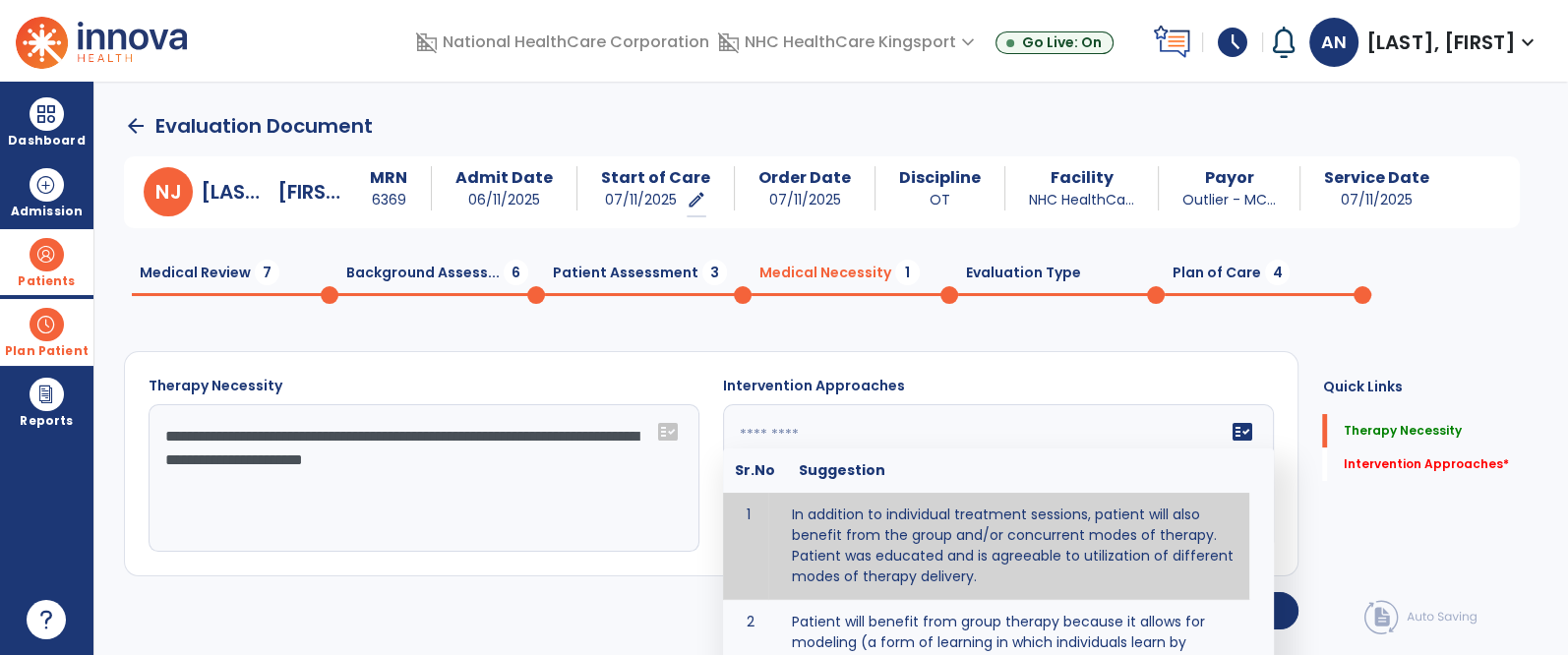 type on "**********" 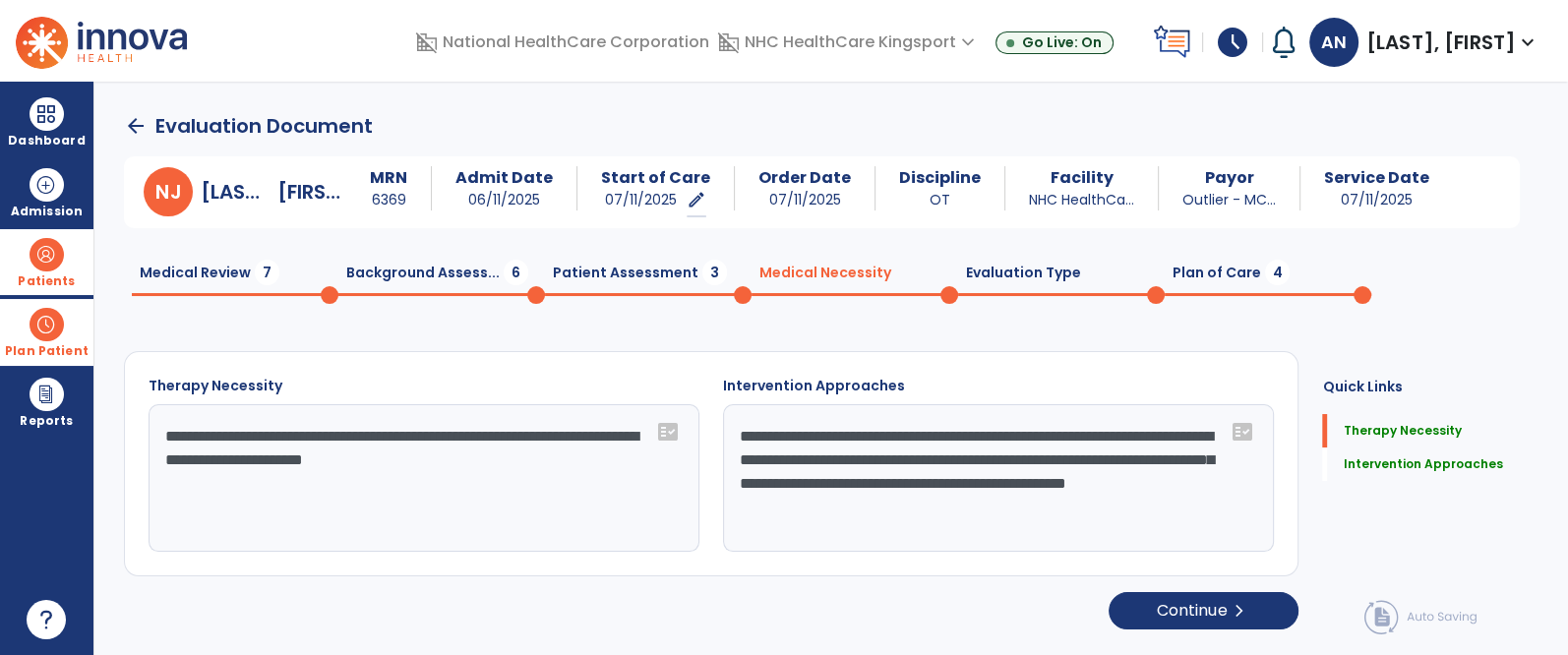 click on "Patient Assessment  3" 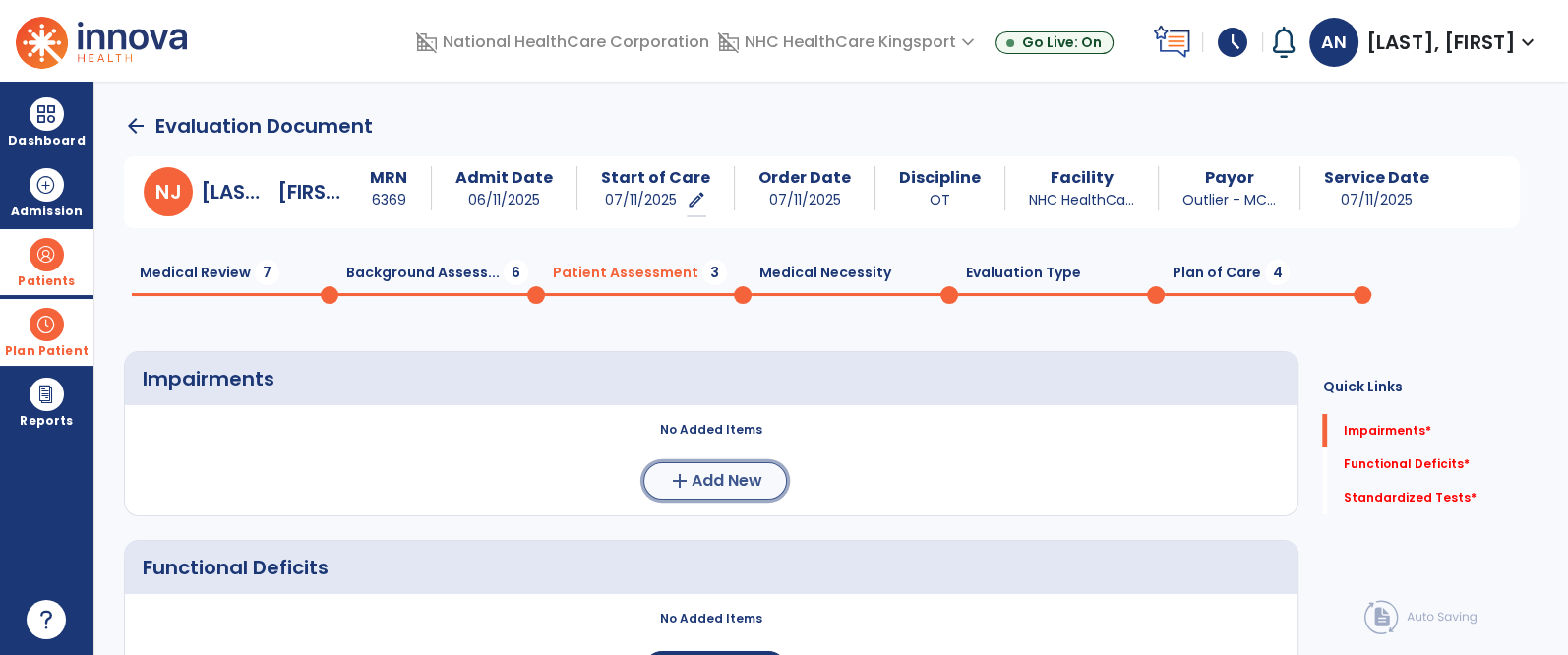 click on "Add New" 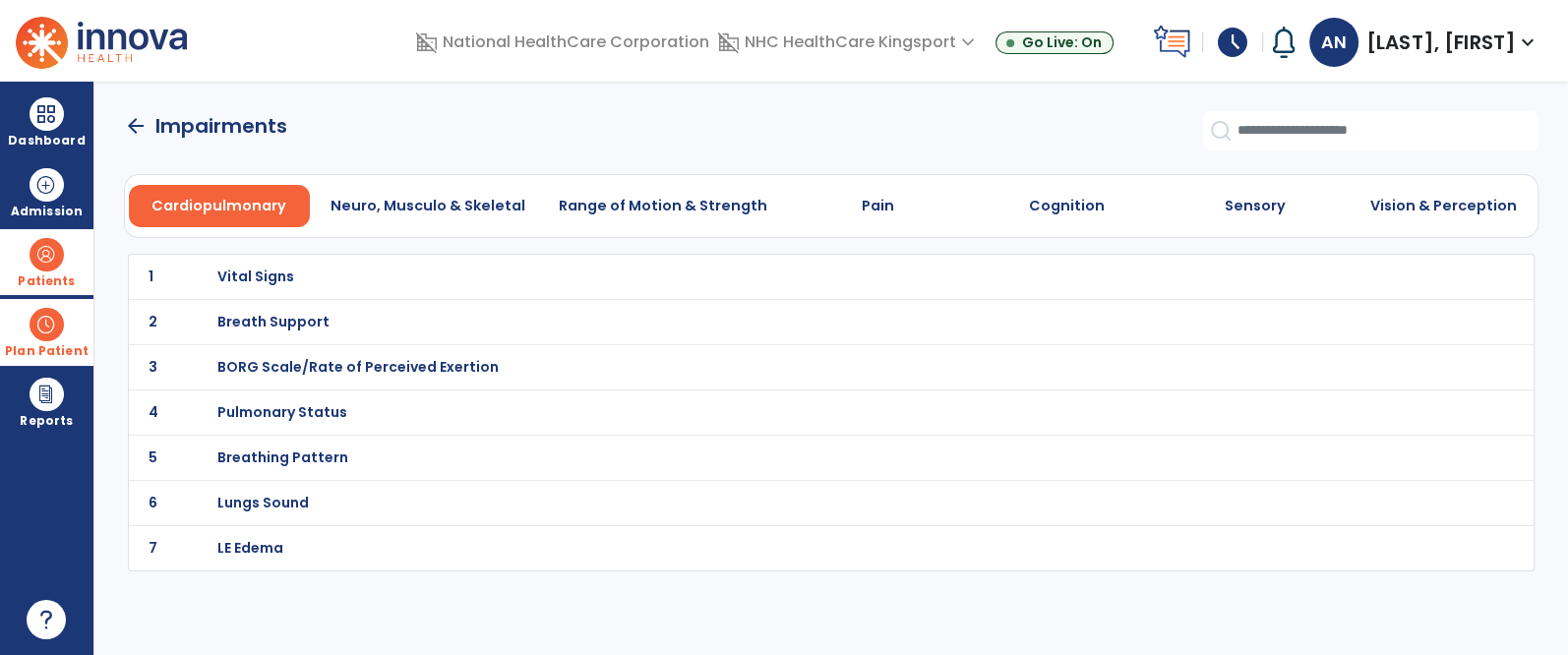 click on "BORG Scale/Rate of Perceived Exertion" at bounding box center (256, 276) 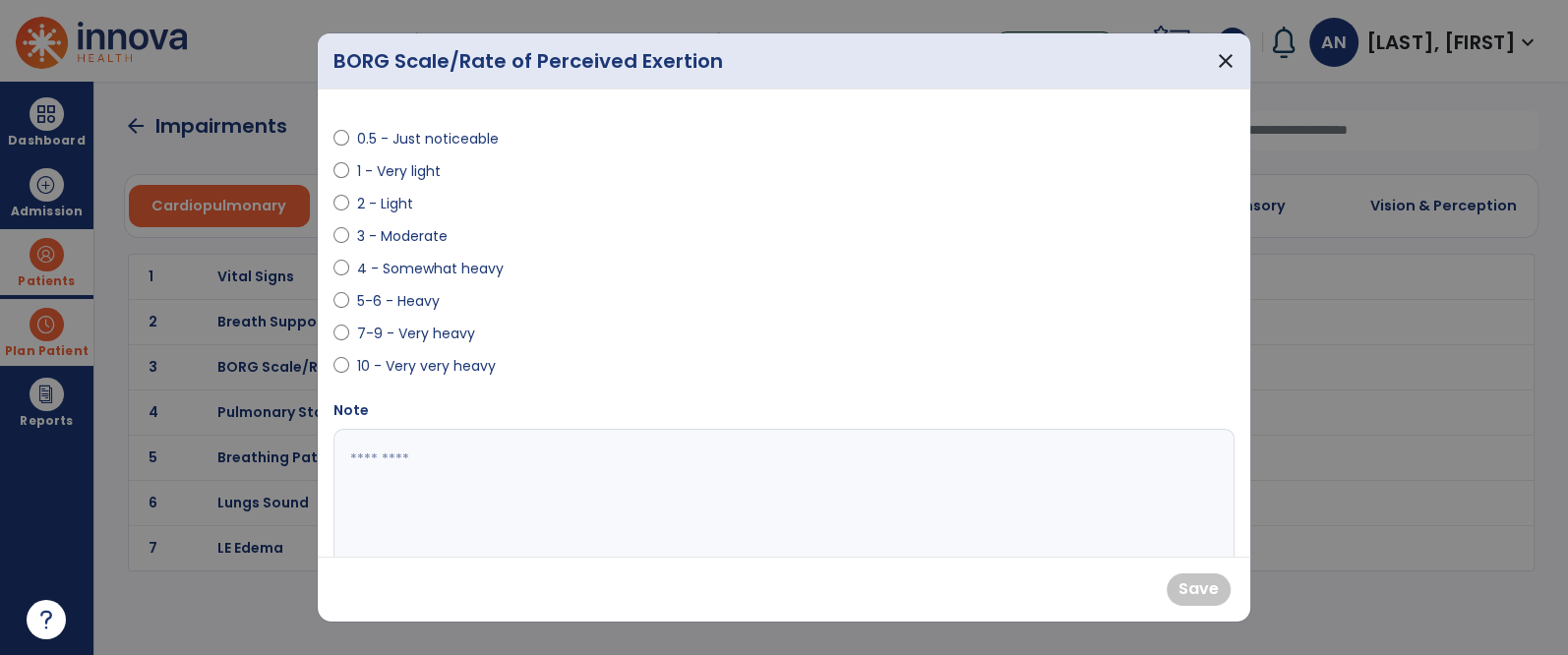 click on "5-6 - Heavy" at bounding box center [398, 301] 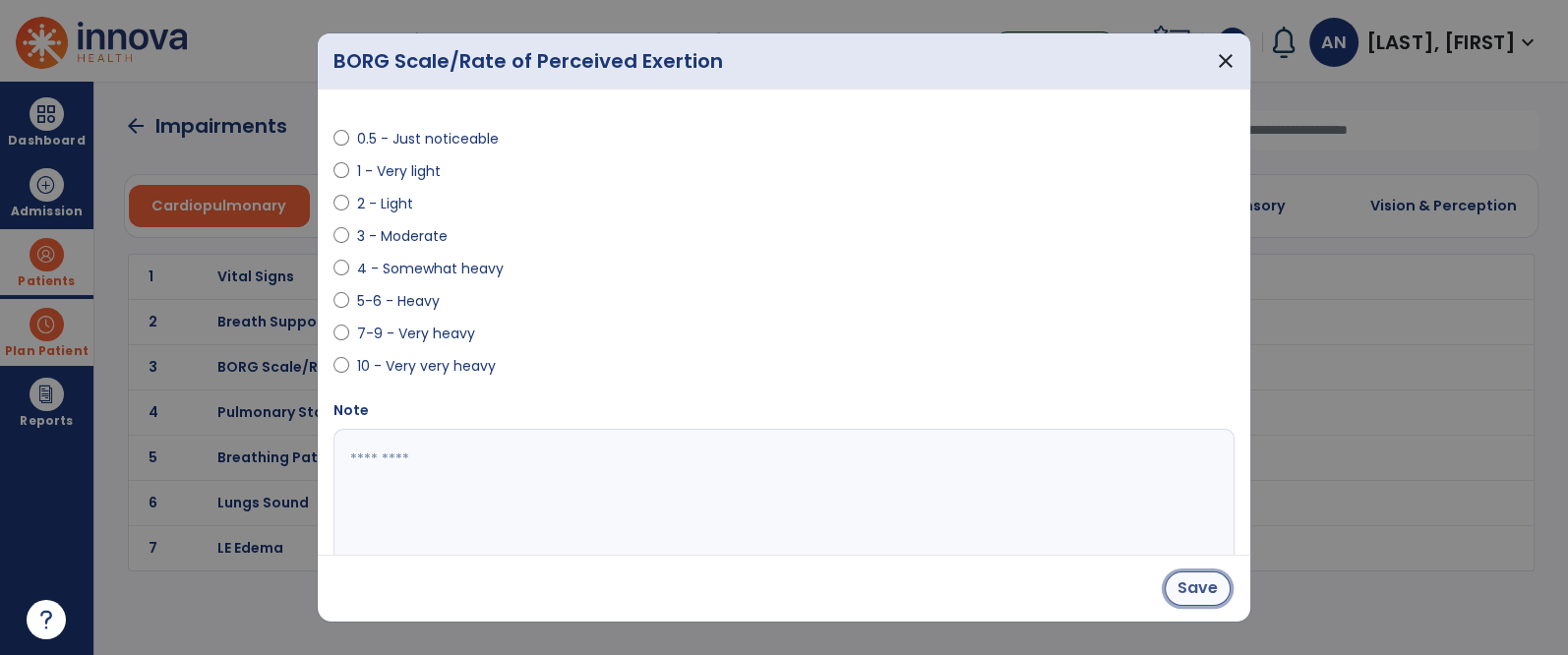 click on "Save" at bounding box center [1197, 588] 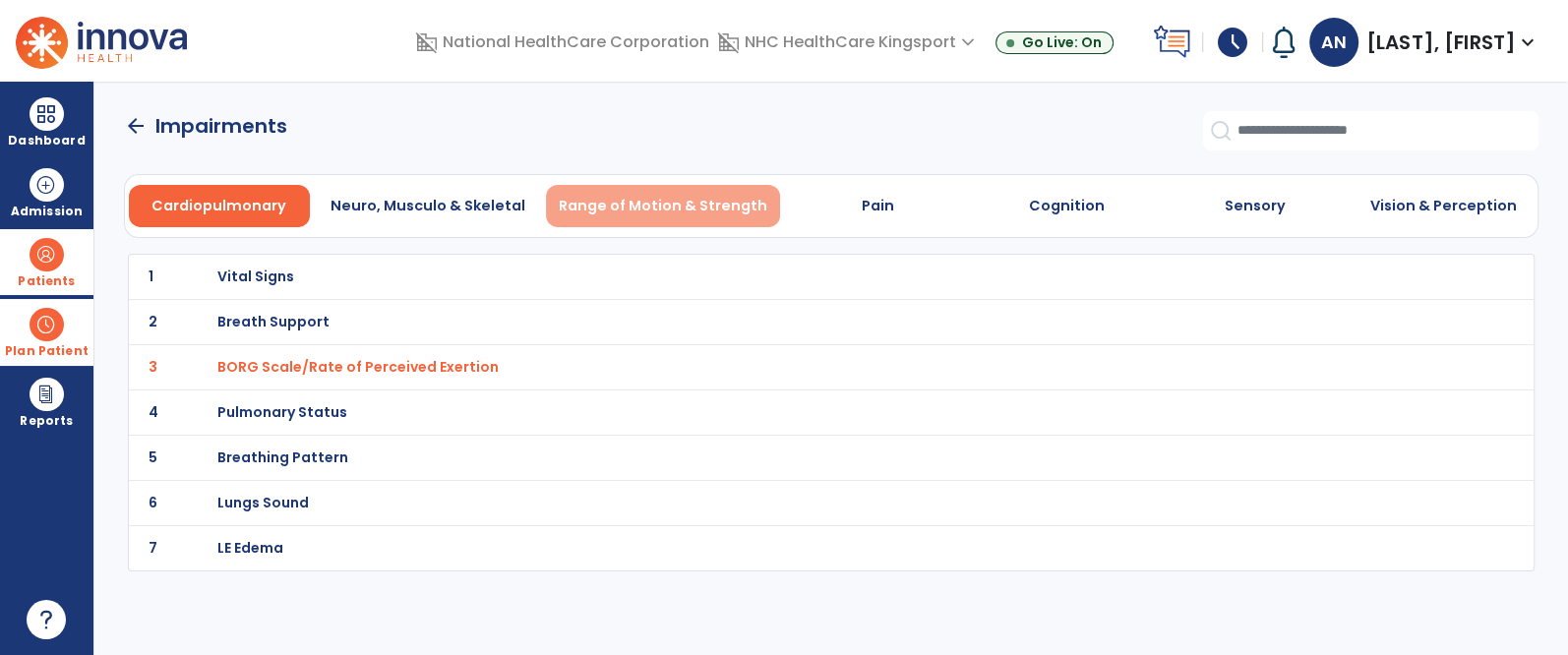 click on "Range of Motion & Strength" at bounding box center [663, 206] 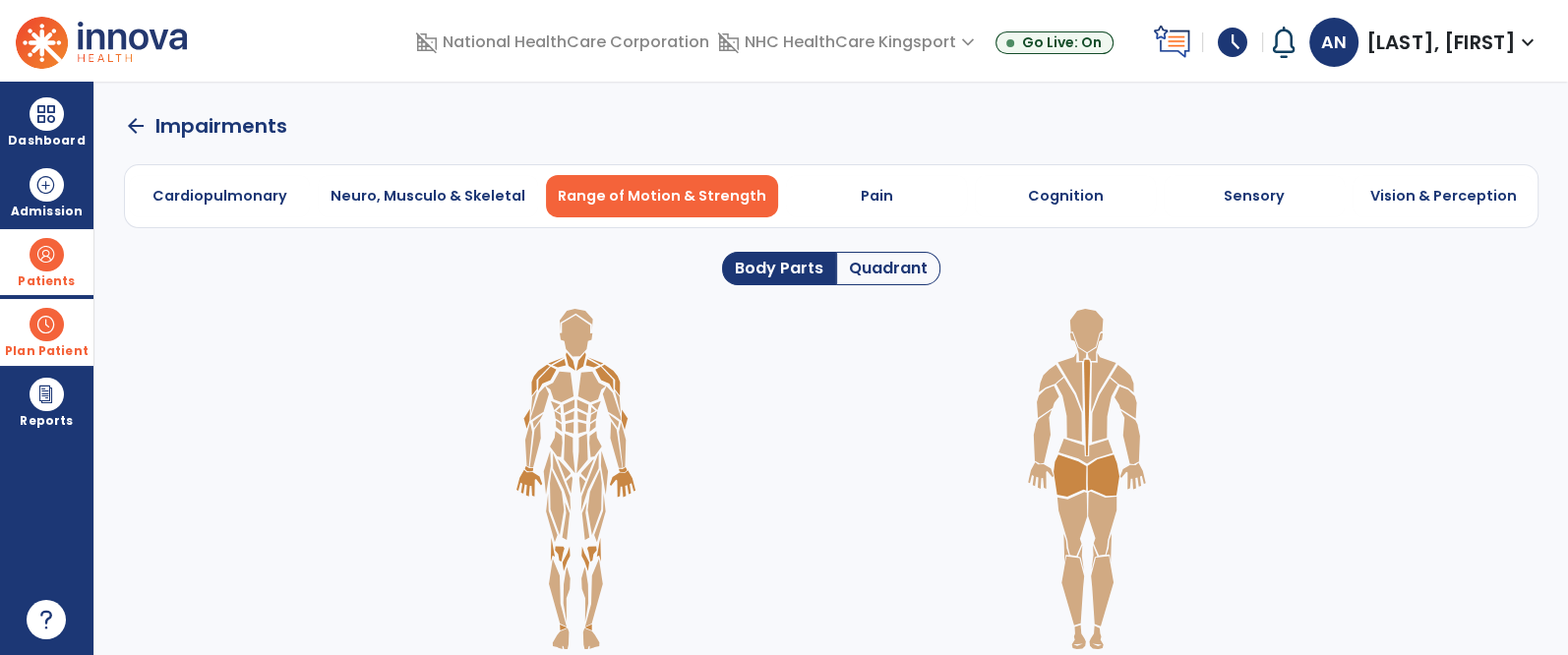 click on "arrow_back   Impairments   Cardiopulmonary   Neuro, Musculo & Skeletal   Range of Motion & Strength   Pain   Cognition   Sensory   Vision & Perception   Body Parts   Quadrant" at bounding box center [831, 368] 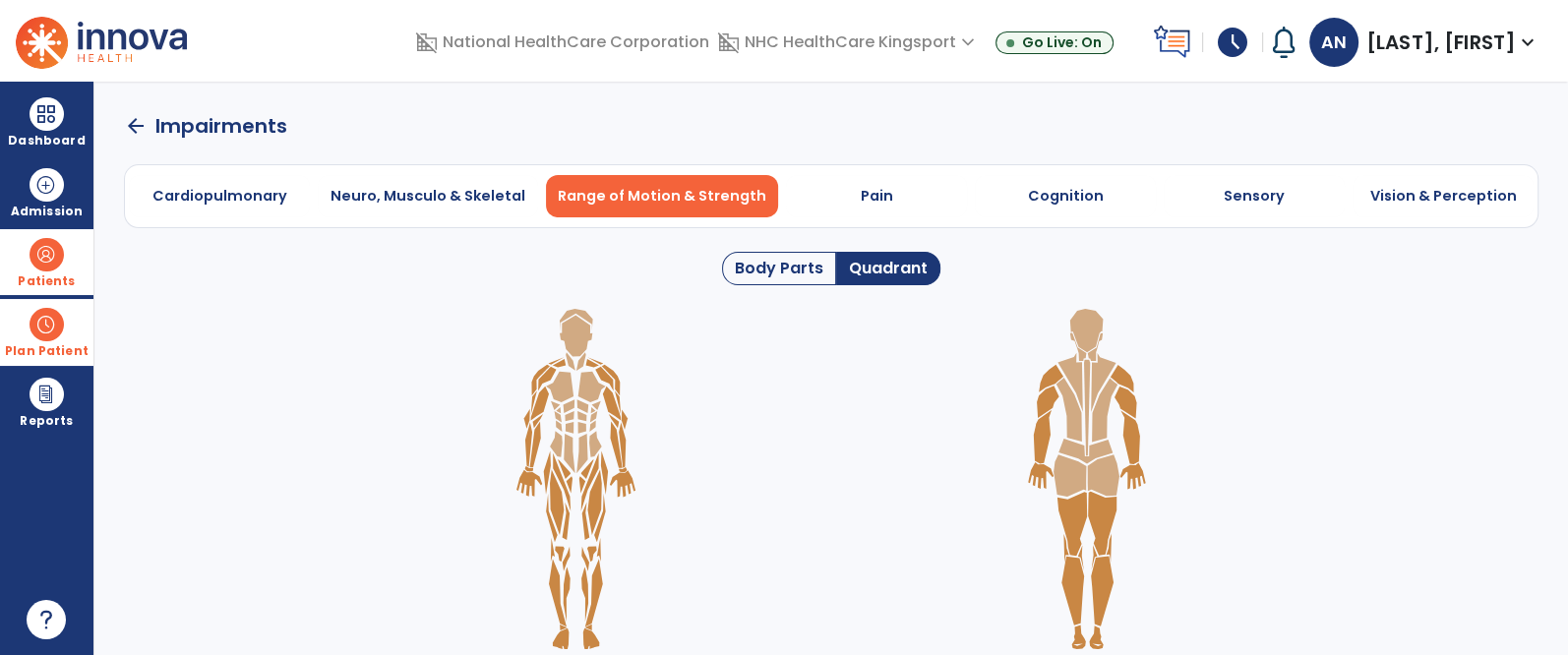 click at bounding box center (831, 479) 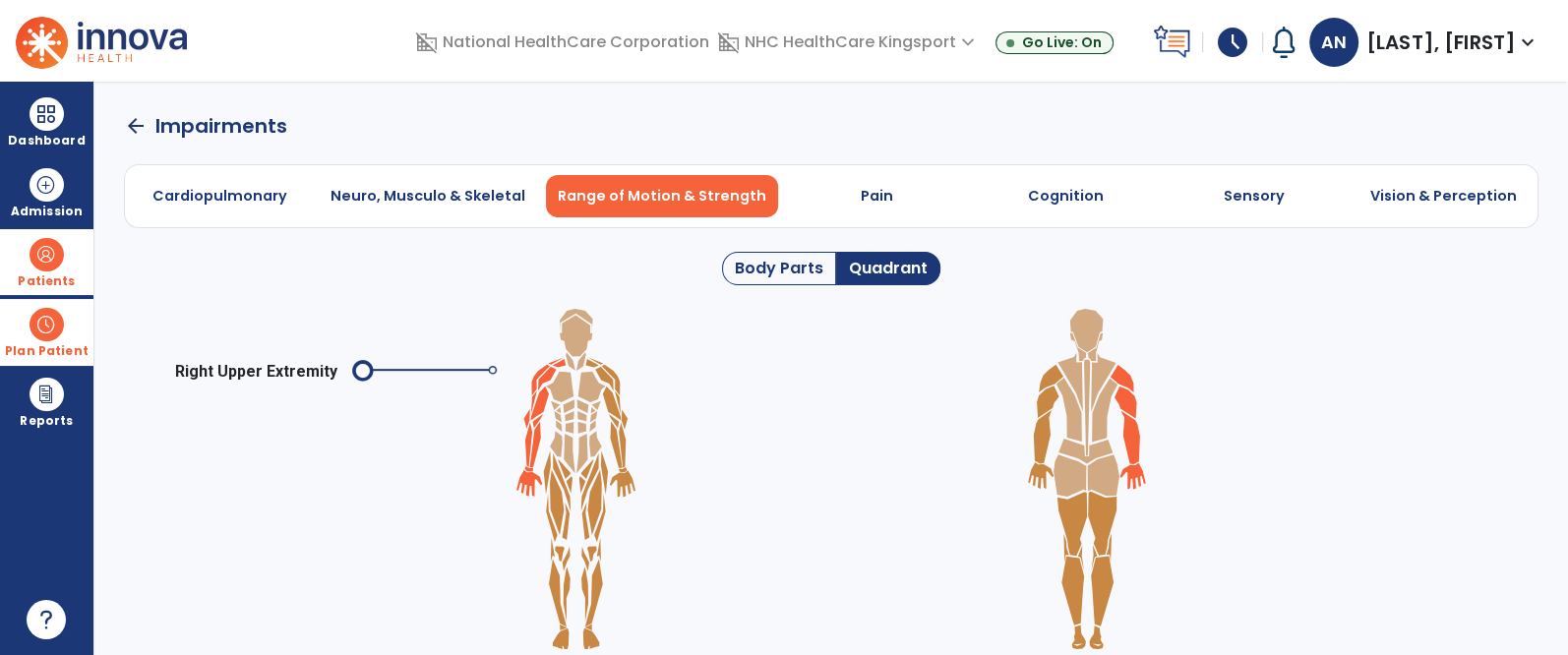 click 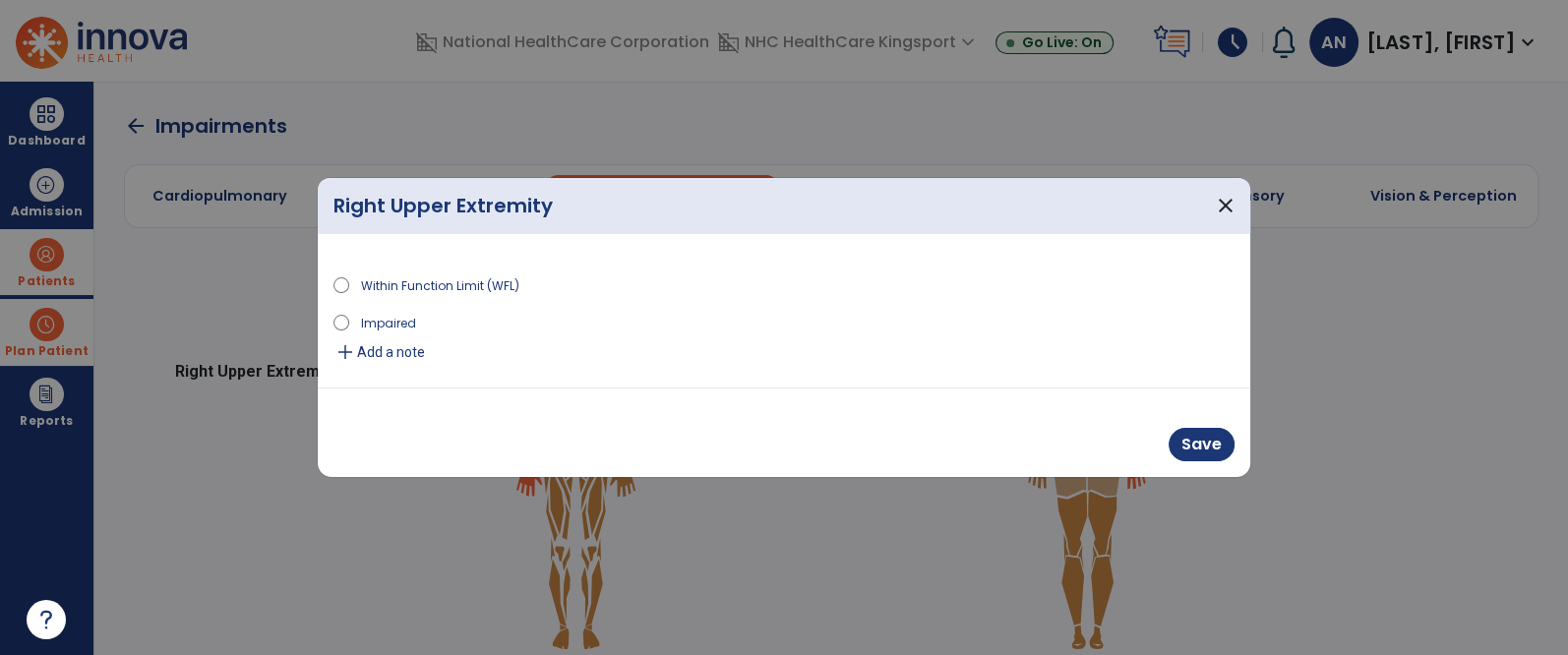 click on "Impaired" at bounding box center (389, 322) 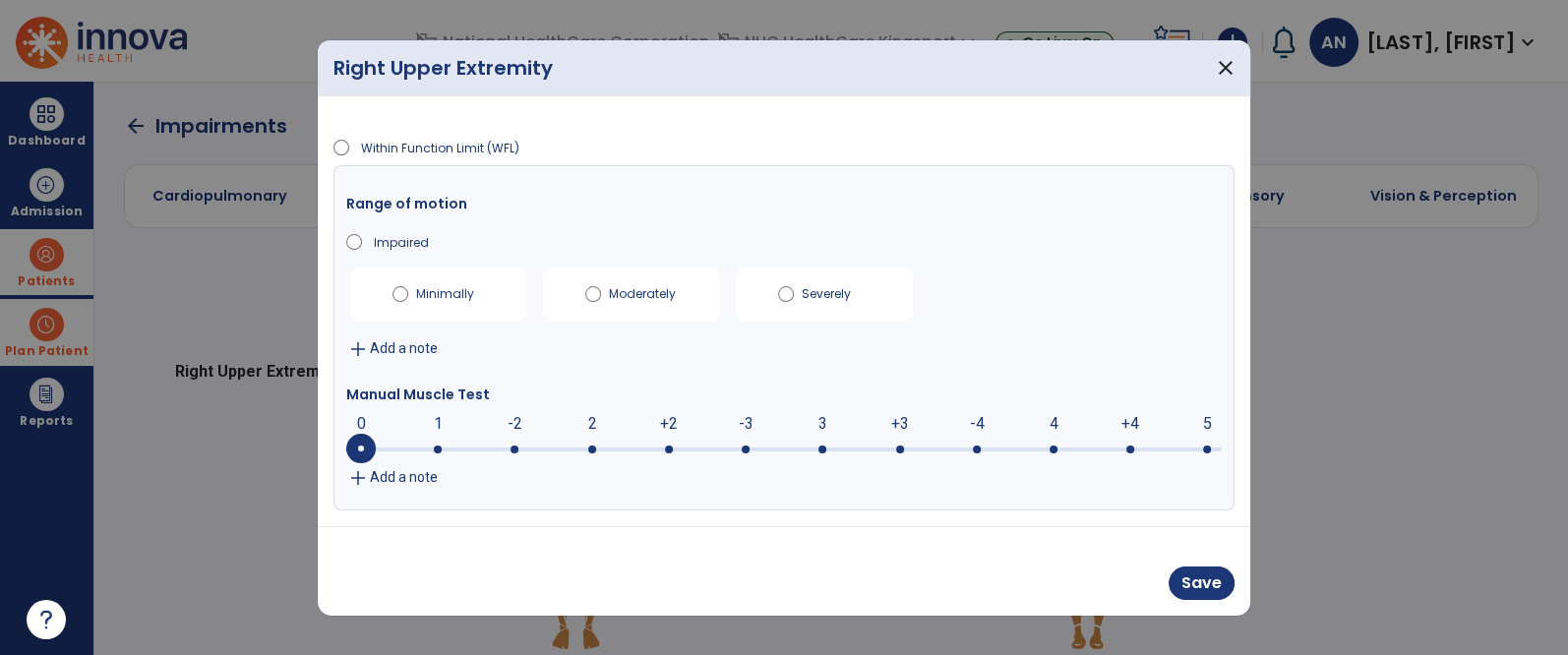 click on "Moderately" at bounding box center (643, 290) 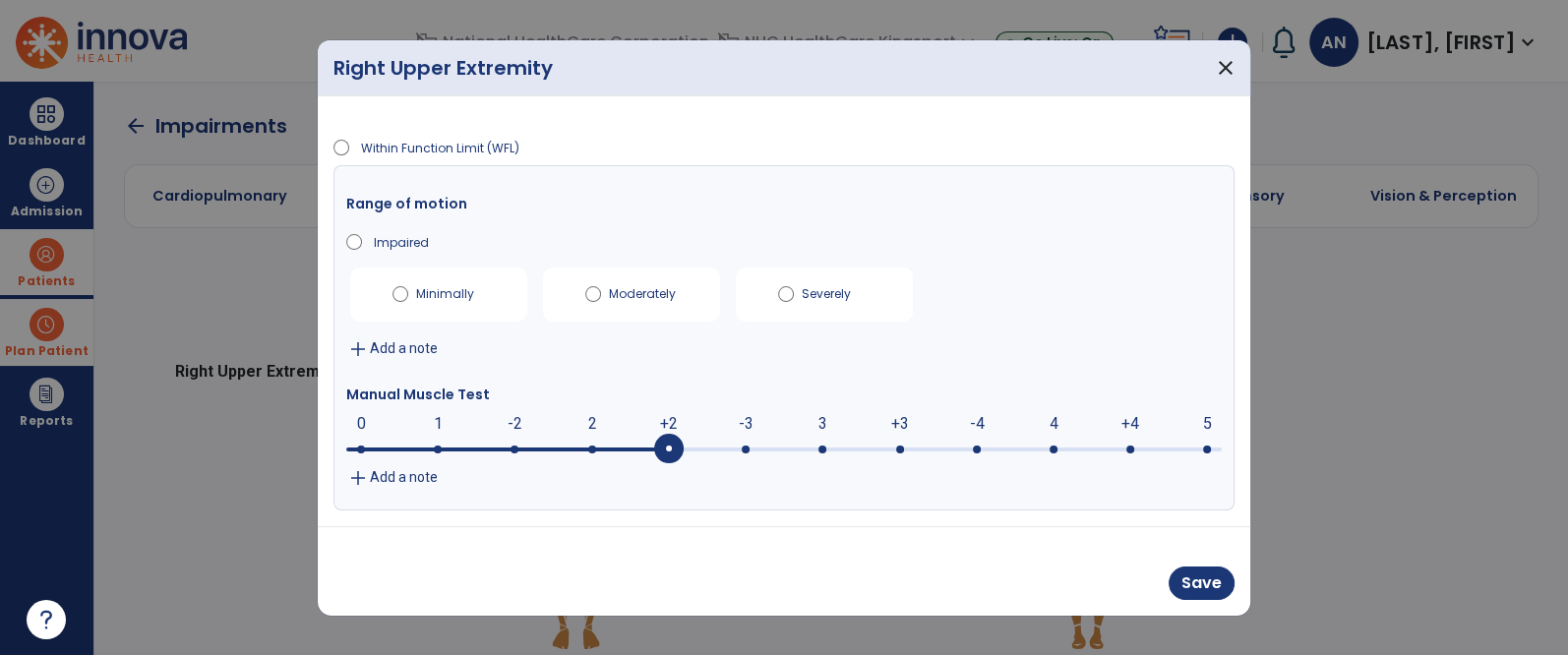 click on "+2     0      1      -2      2      +2      -3      3      +3      -4      4      +4      5" at bounding box center (784, 449) 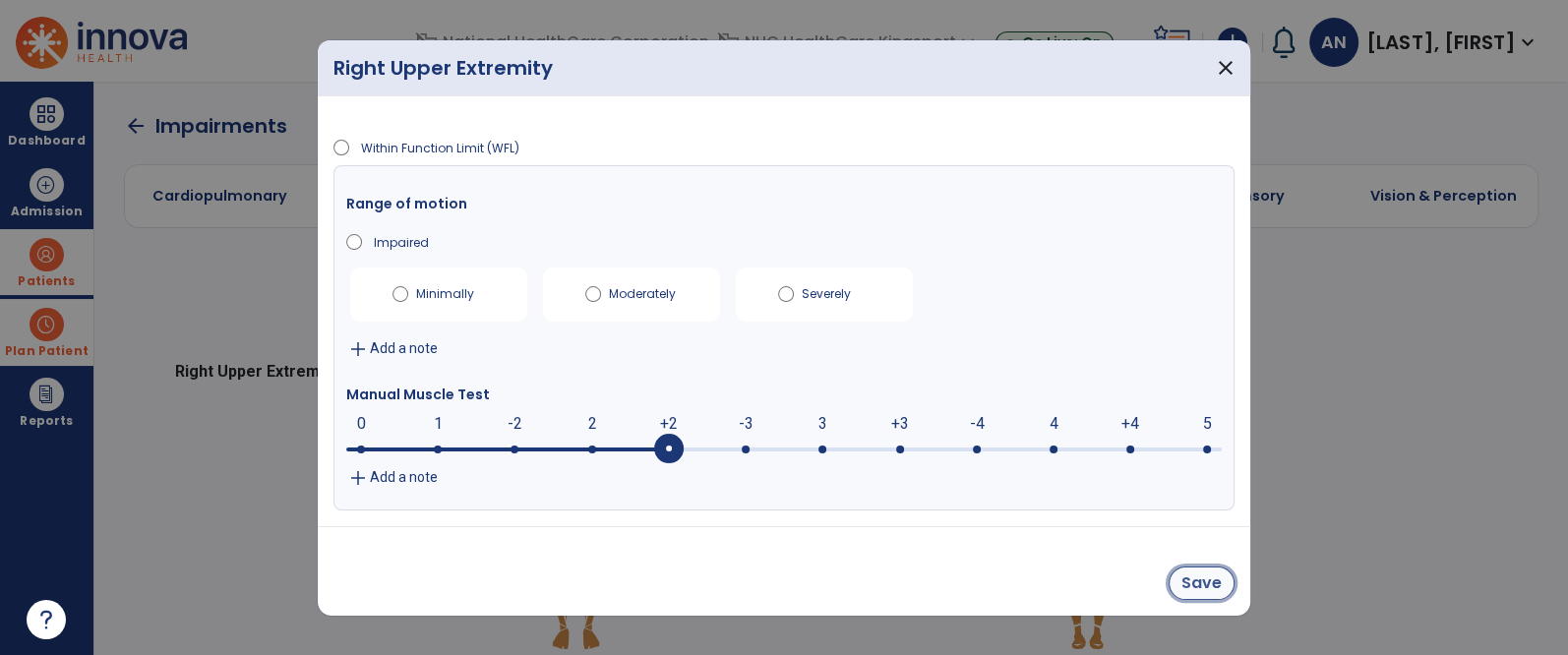 click on "Save" at bounding box center (1201, 583) 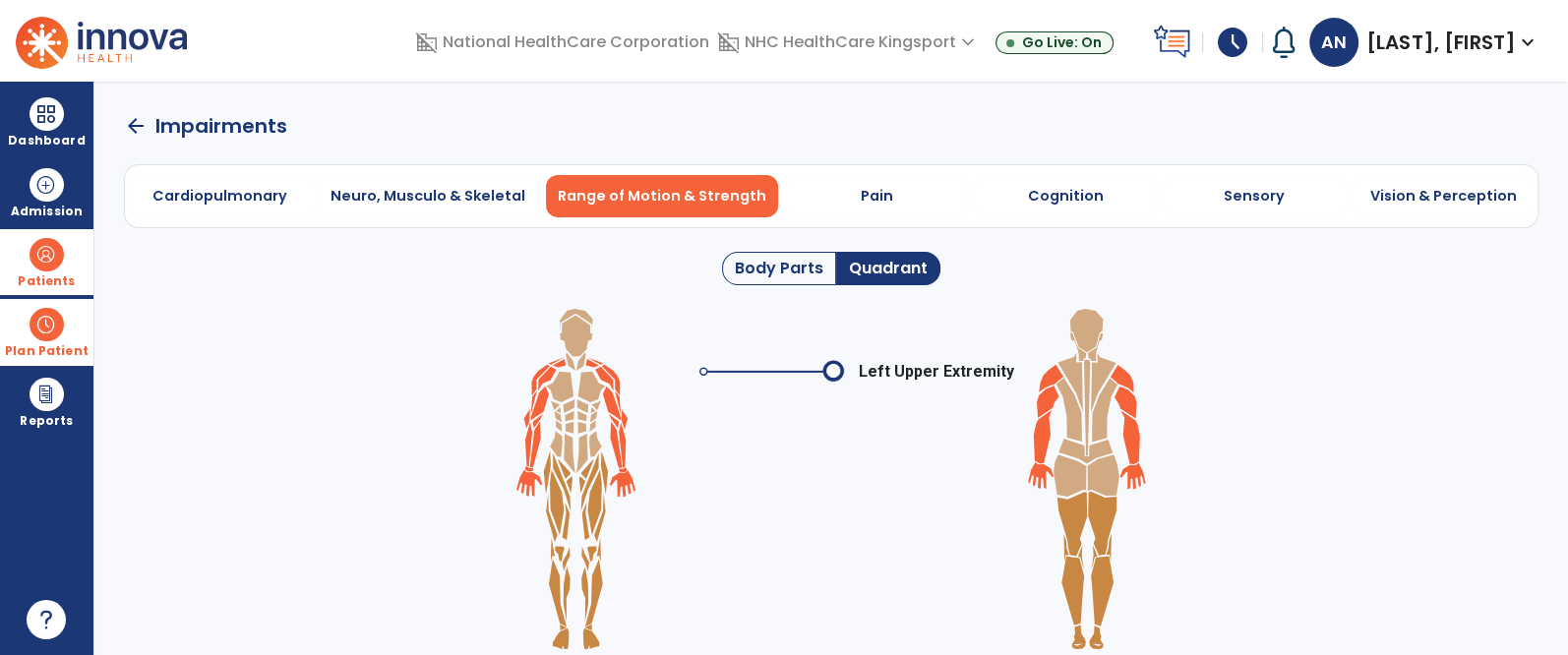 click 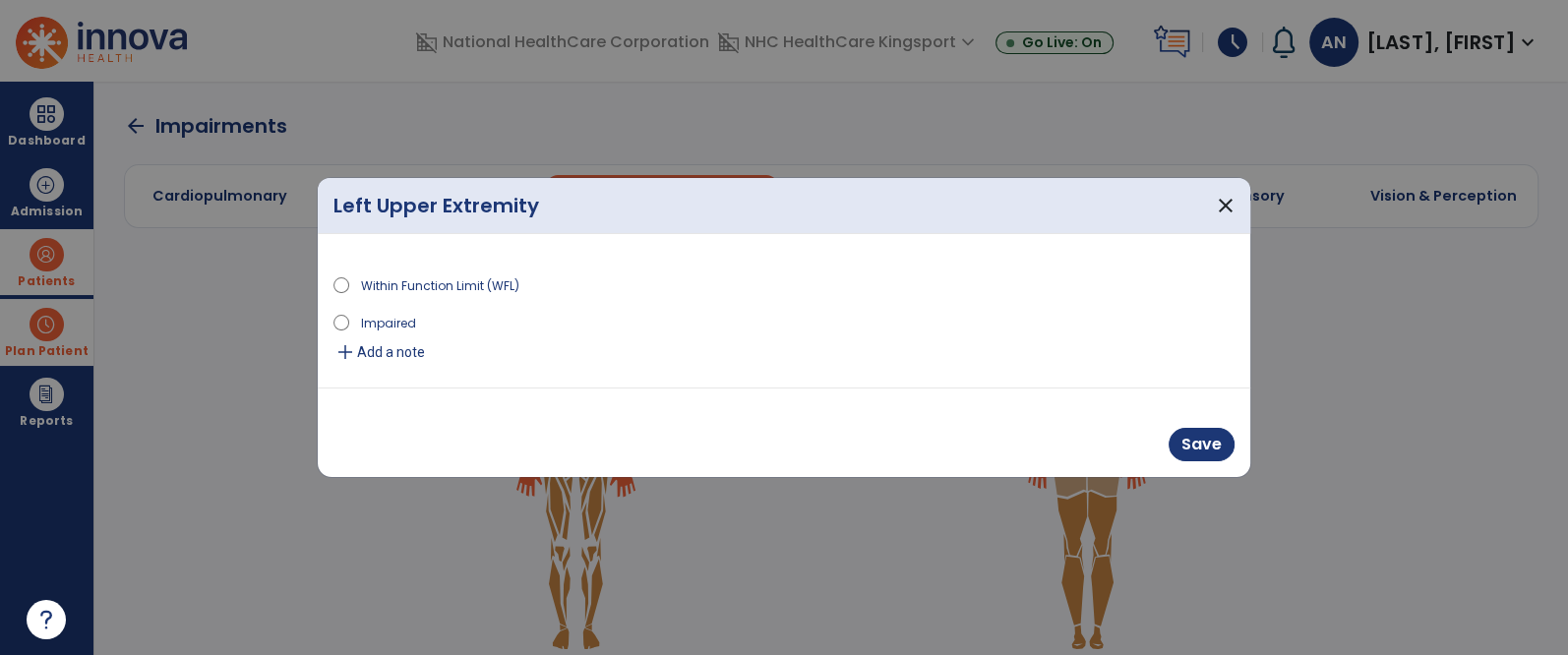 click on "Impaired" at bounding box center [389, 322] 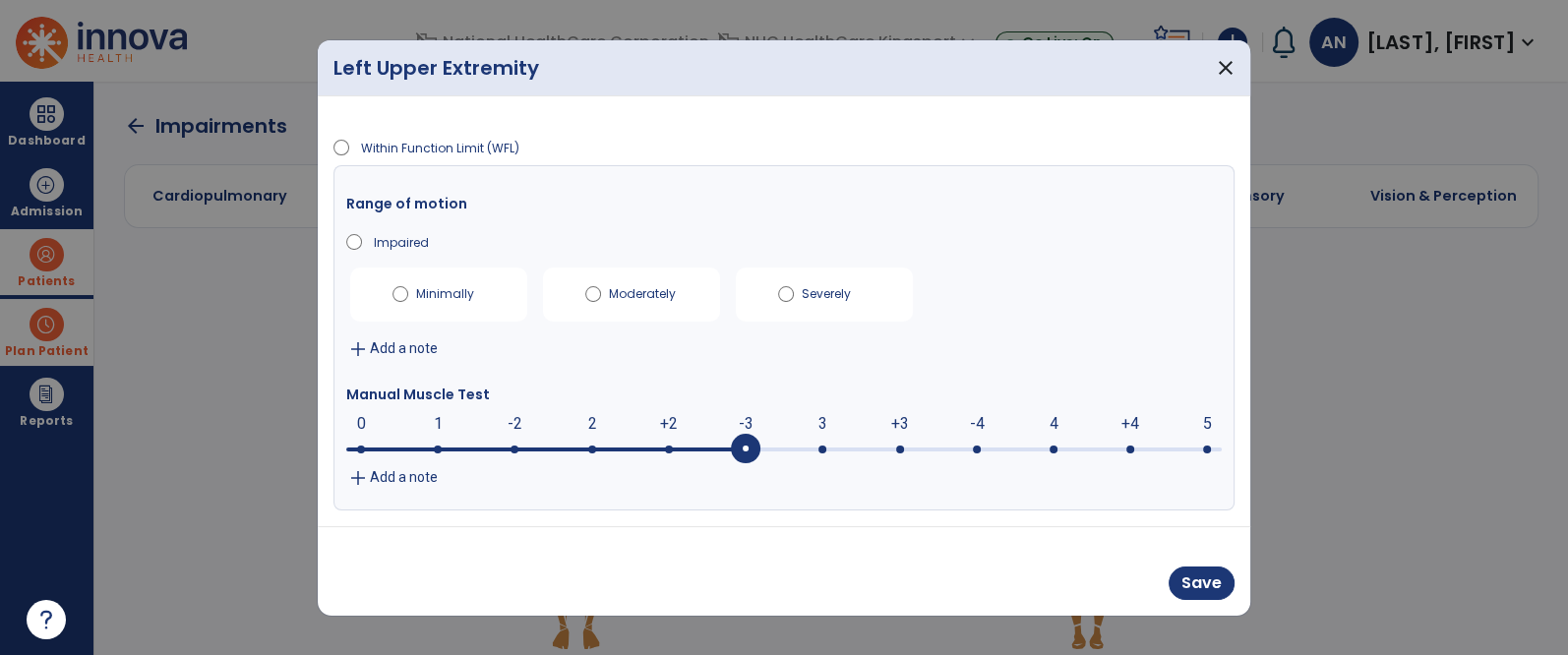 click at bounding box center [784, 447] 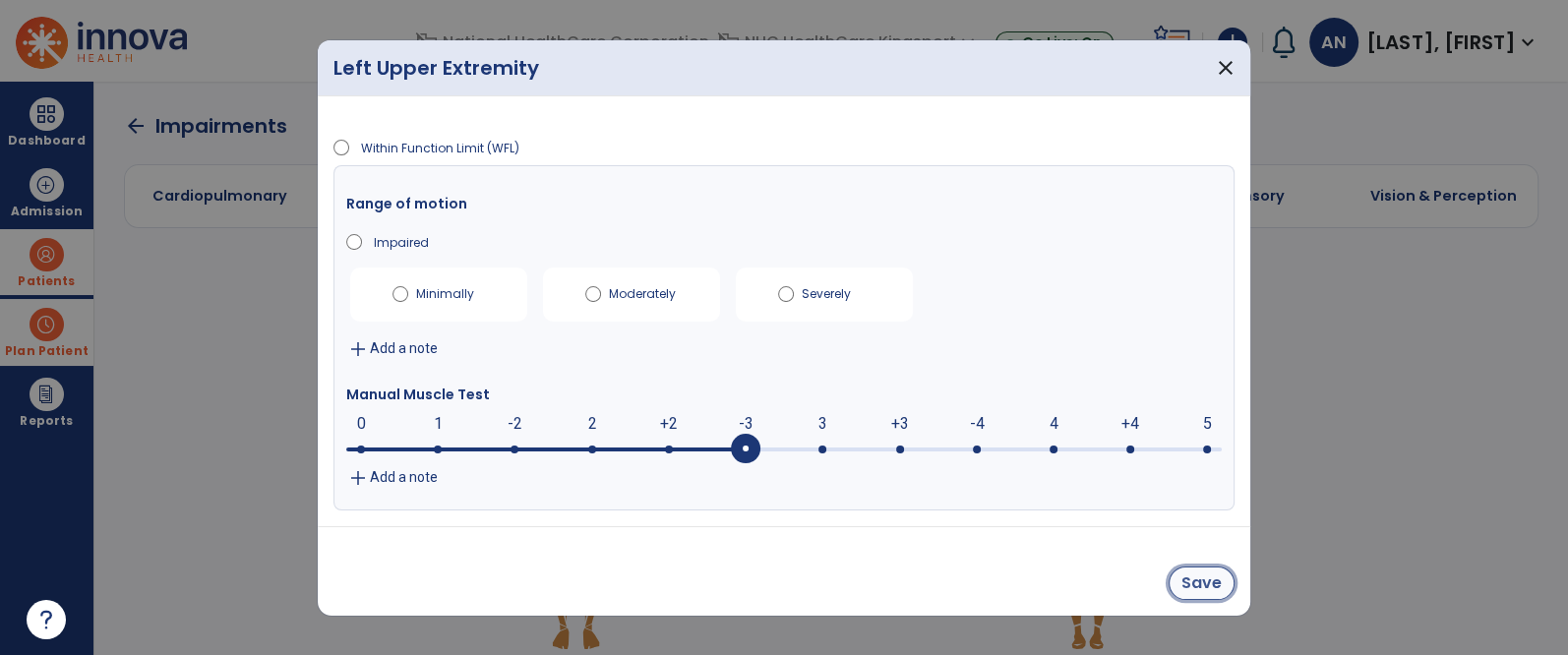 click on "Save" at bounding box center [1201, 583] 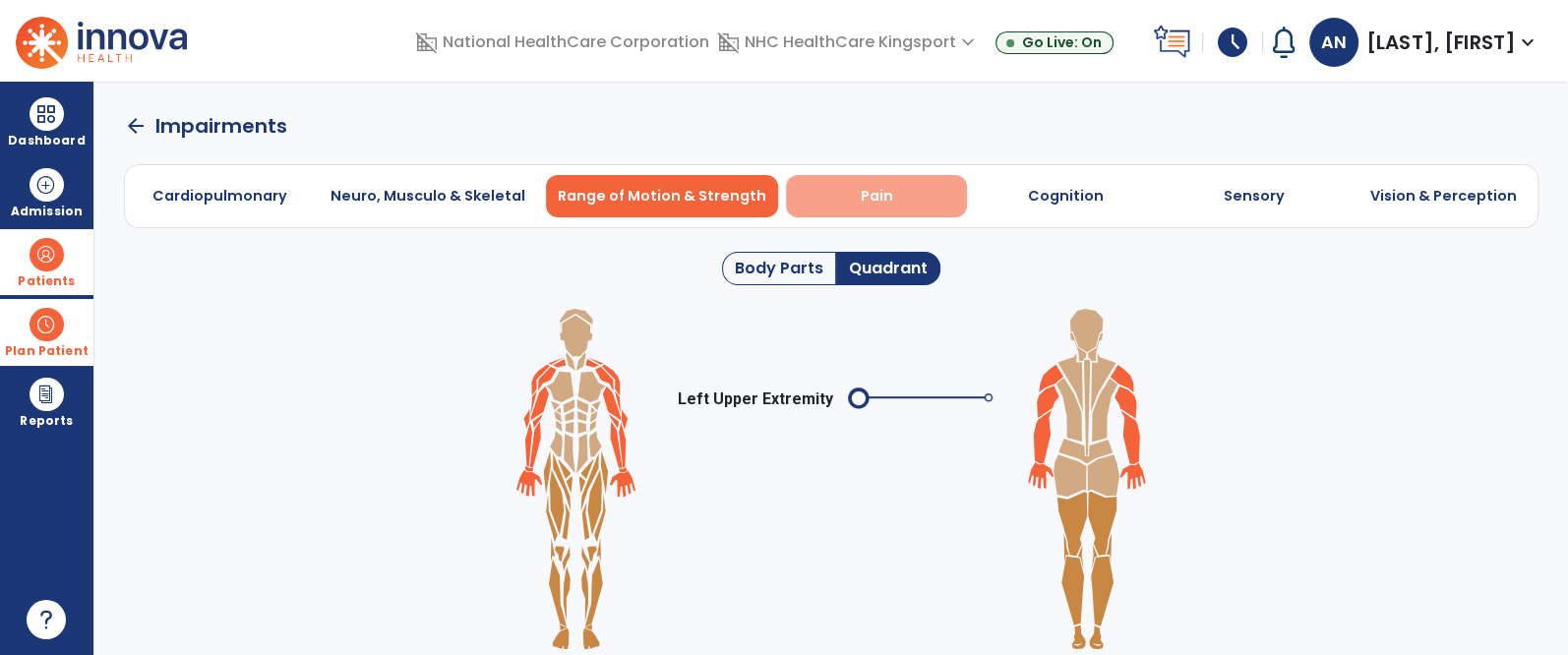 click on "Pain" at bounding box center [876, 196] 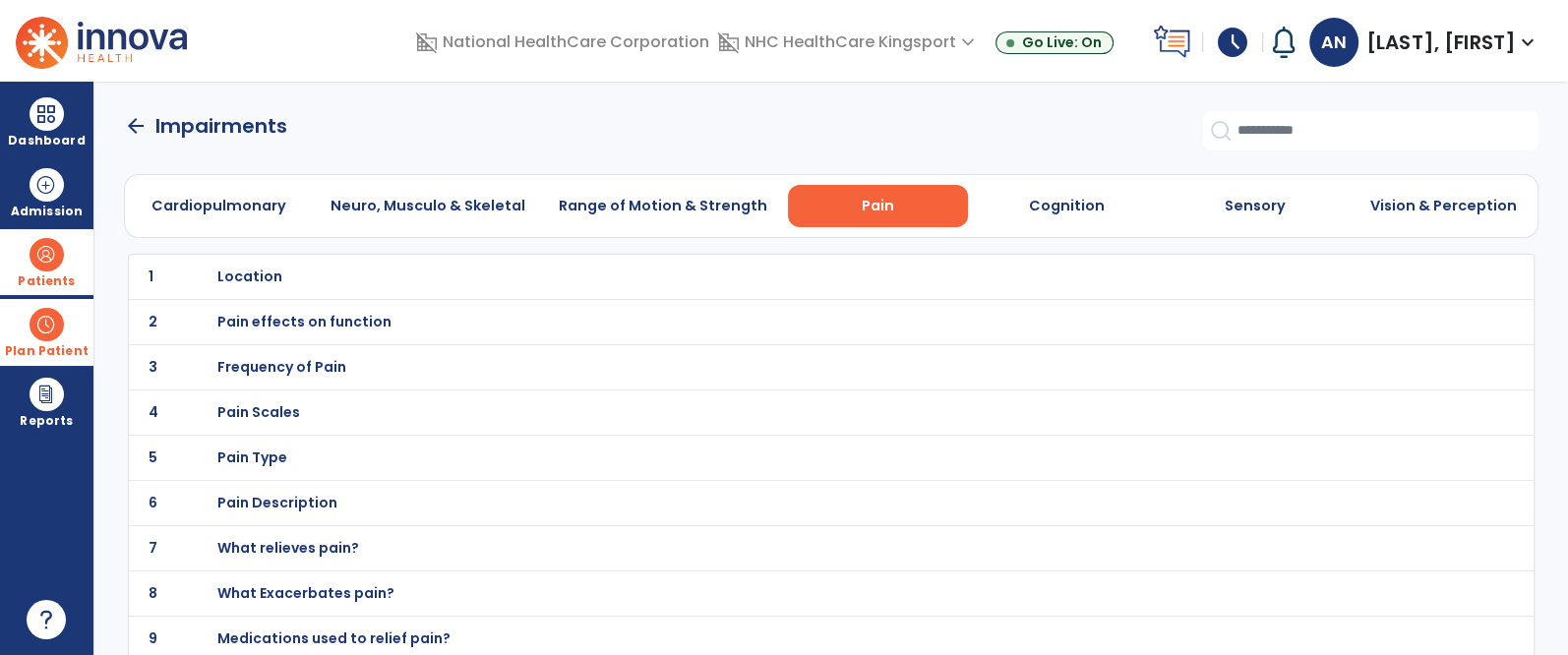 click on "Location" at bounding box center [250, 276] 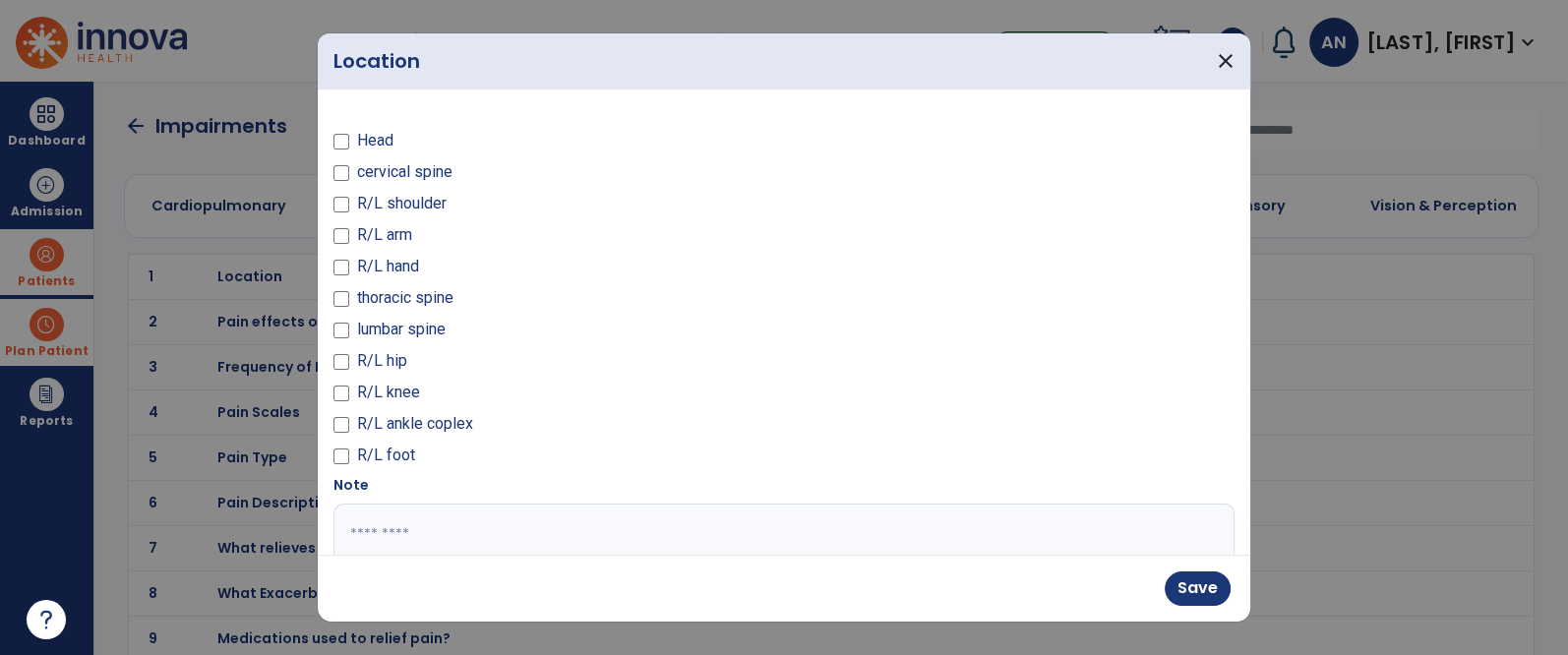 click at bounding box center [782, 577] 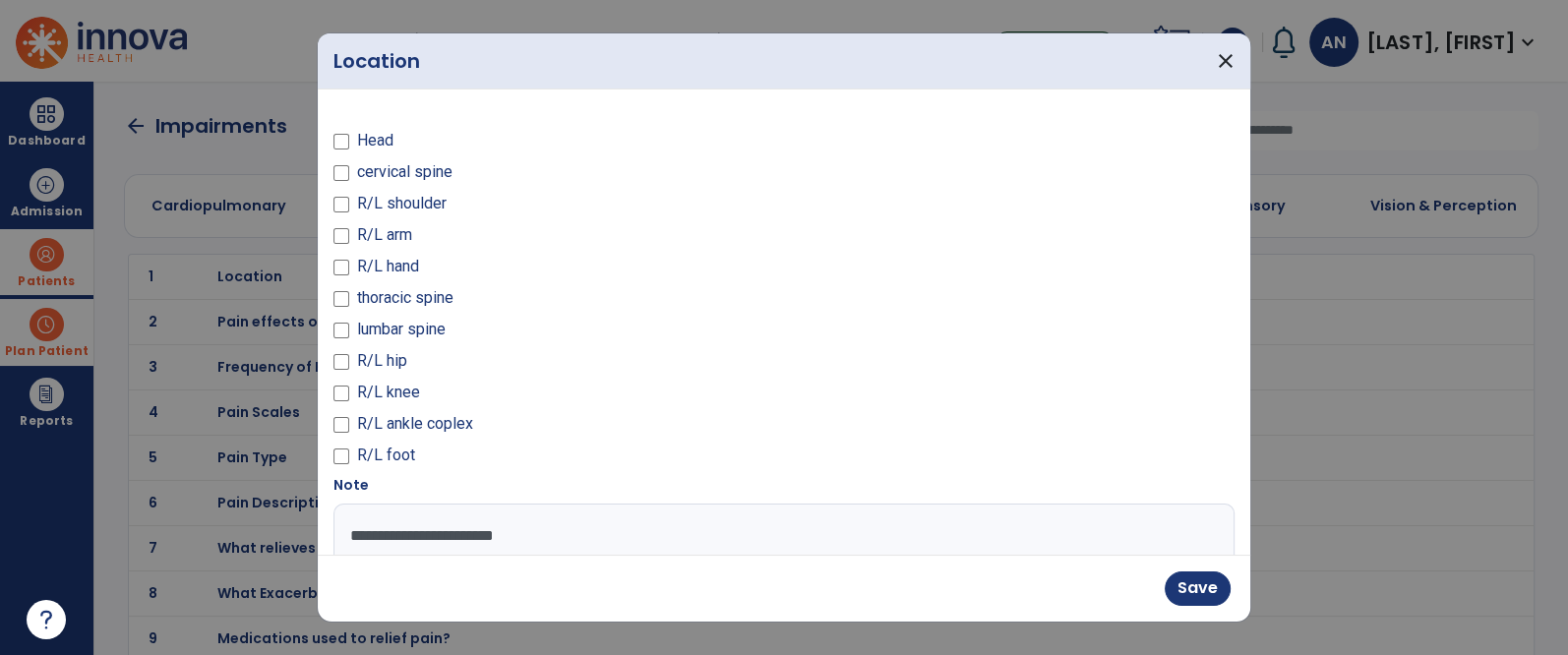 click on "**********" at bounding box center [782, 577] 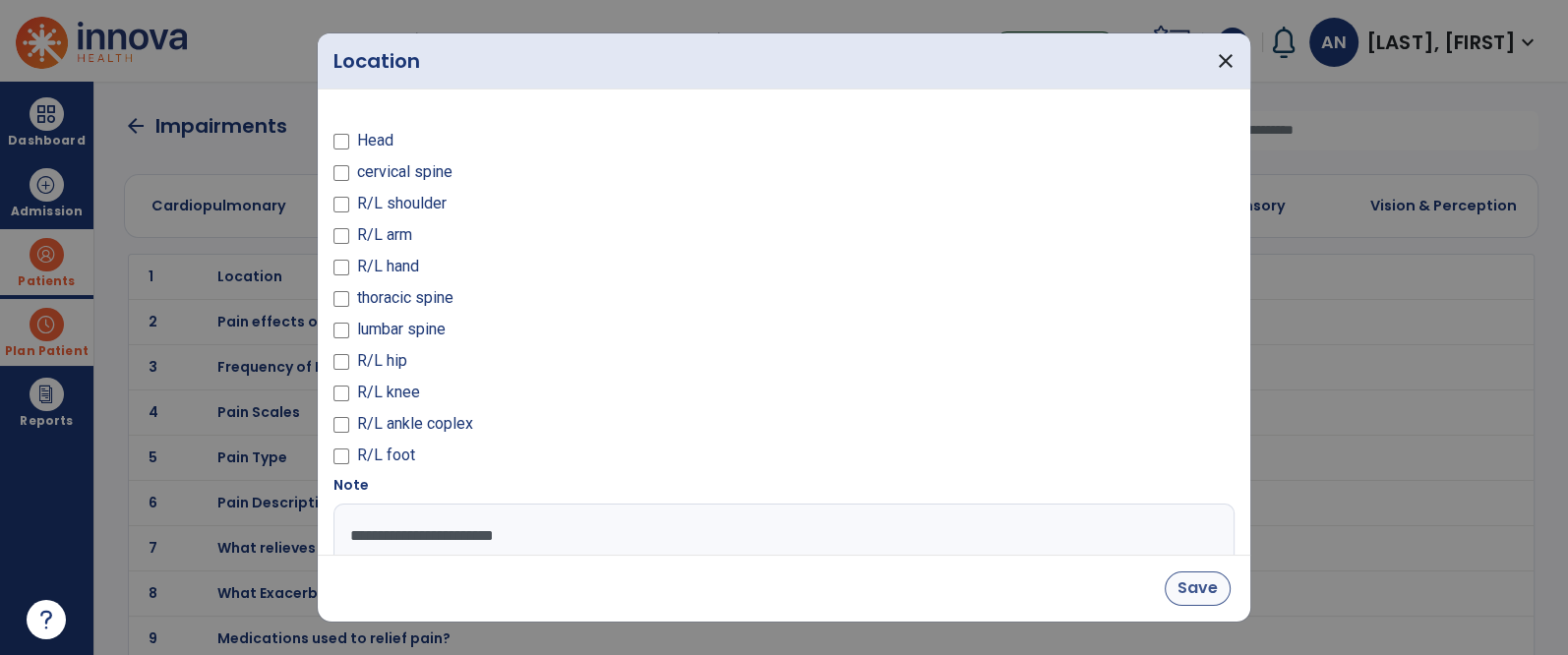 type on "**********" 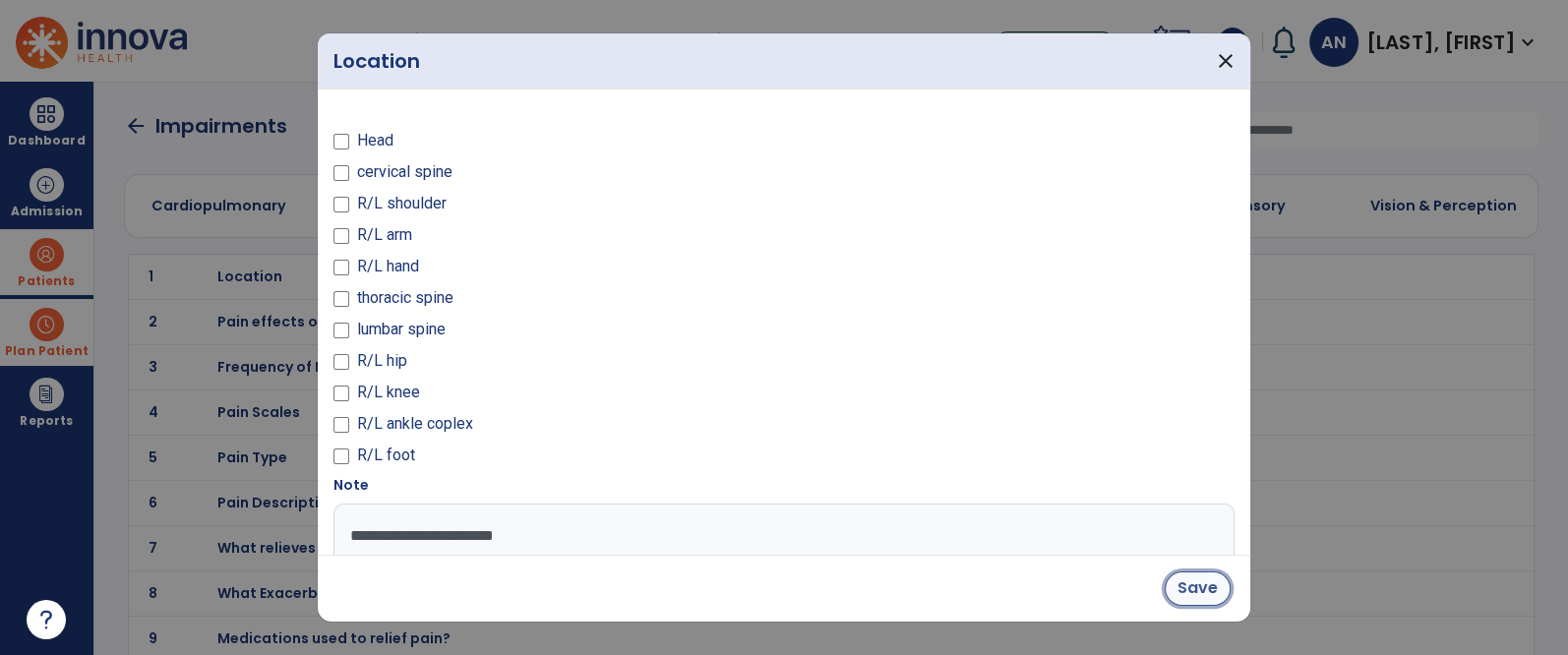 click on "Save" at bounding box center (1197, 588) 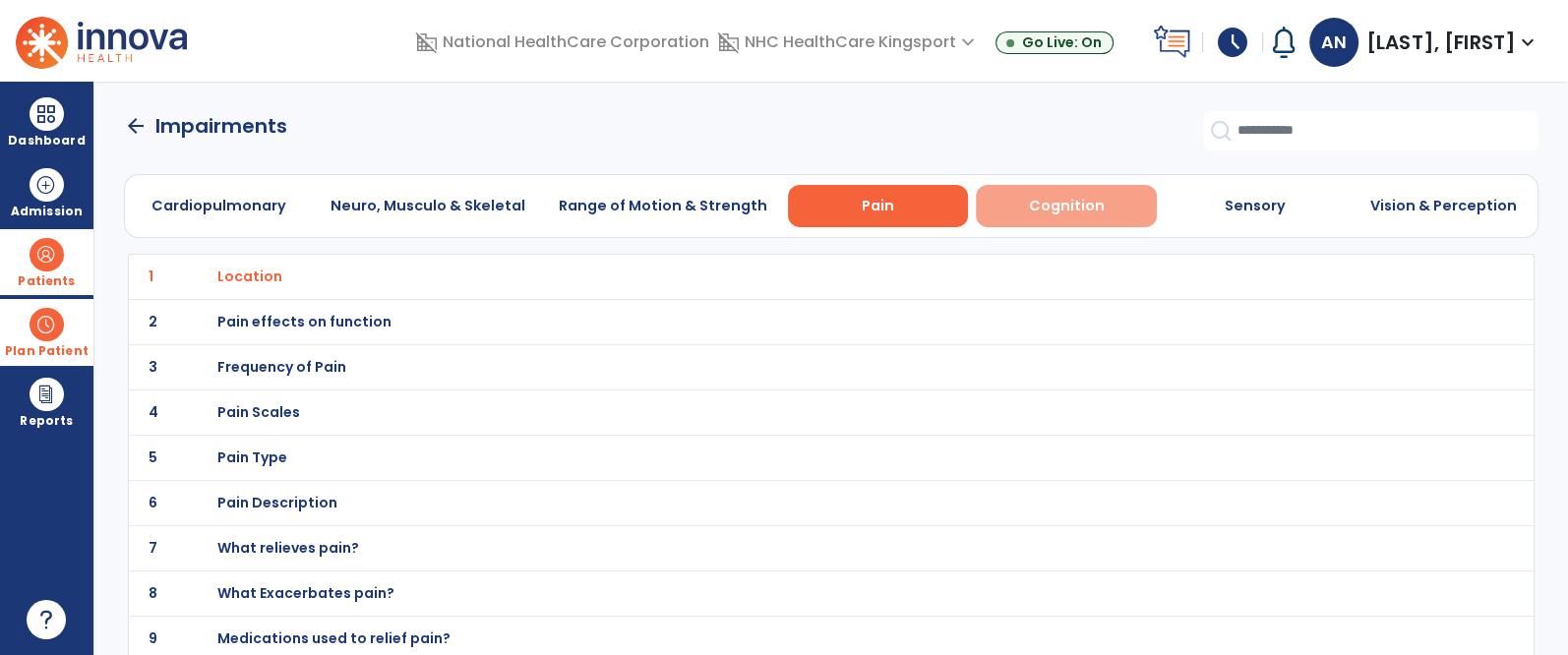 click on "Cognition" at bounding box center (1065, 206) 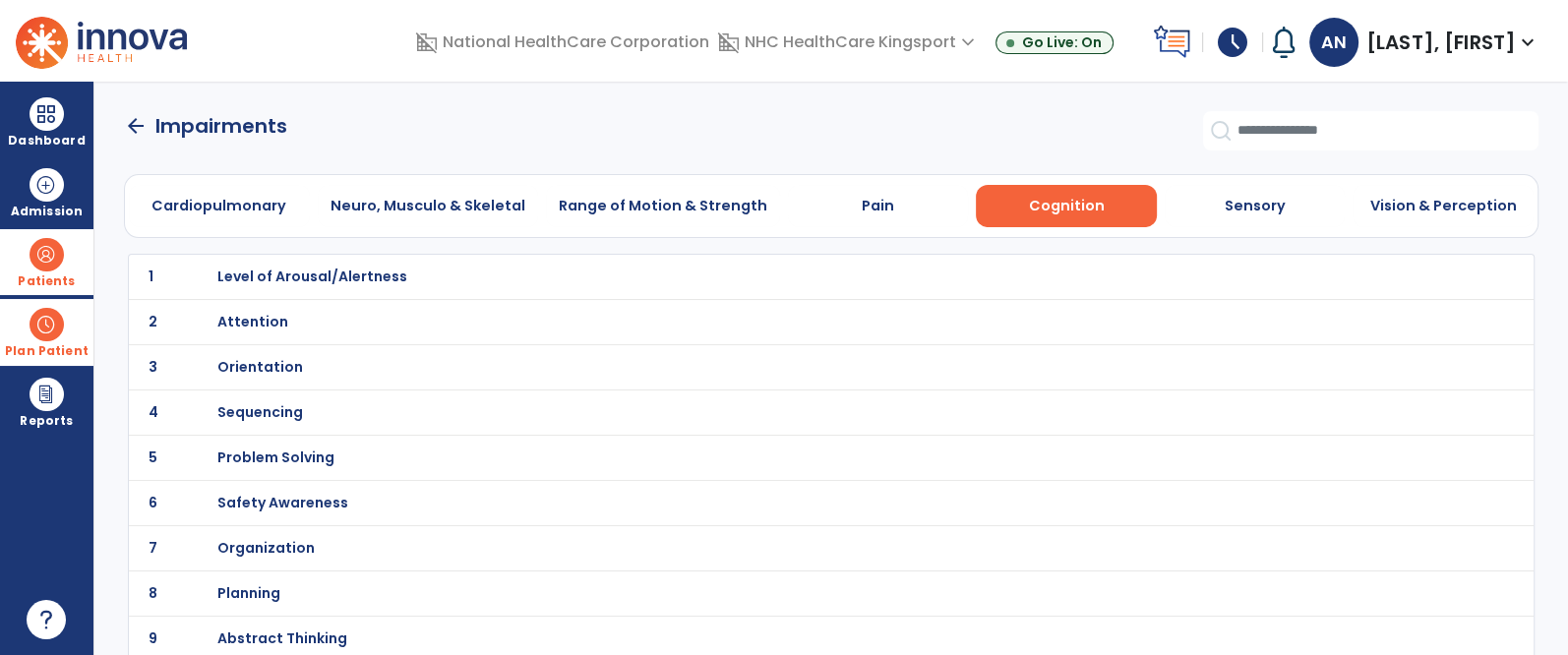 click on "Safety Awareness" at bounding box center [312, 276] 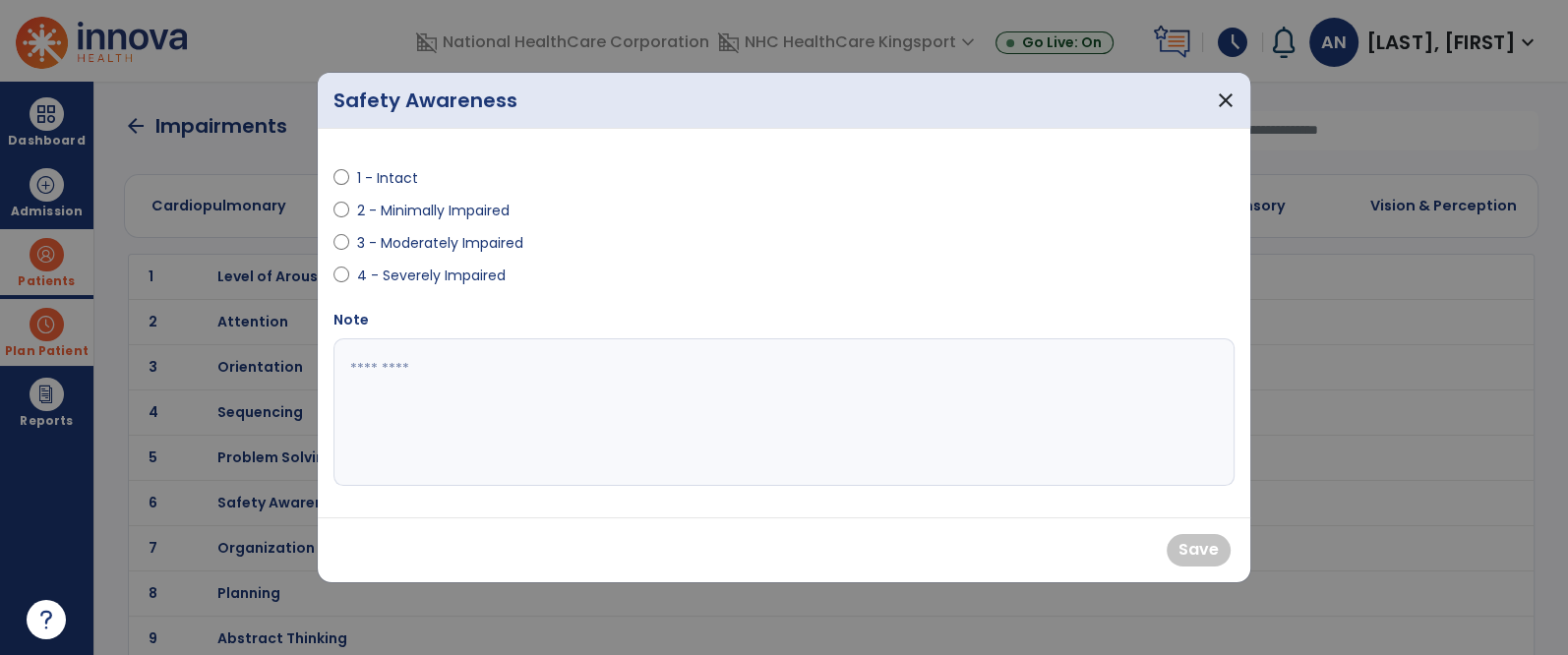 click on "2 - Minimally Impaired" at bounding box center (433, 210) 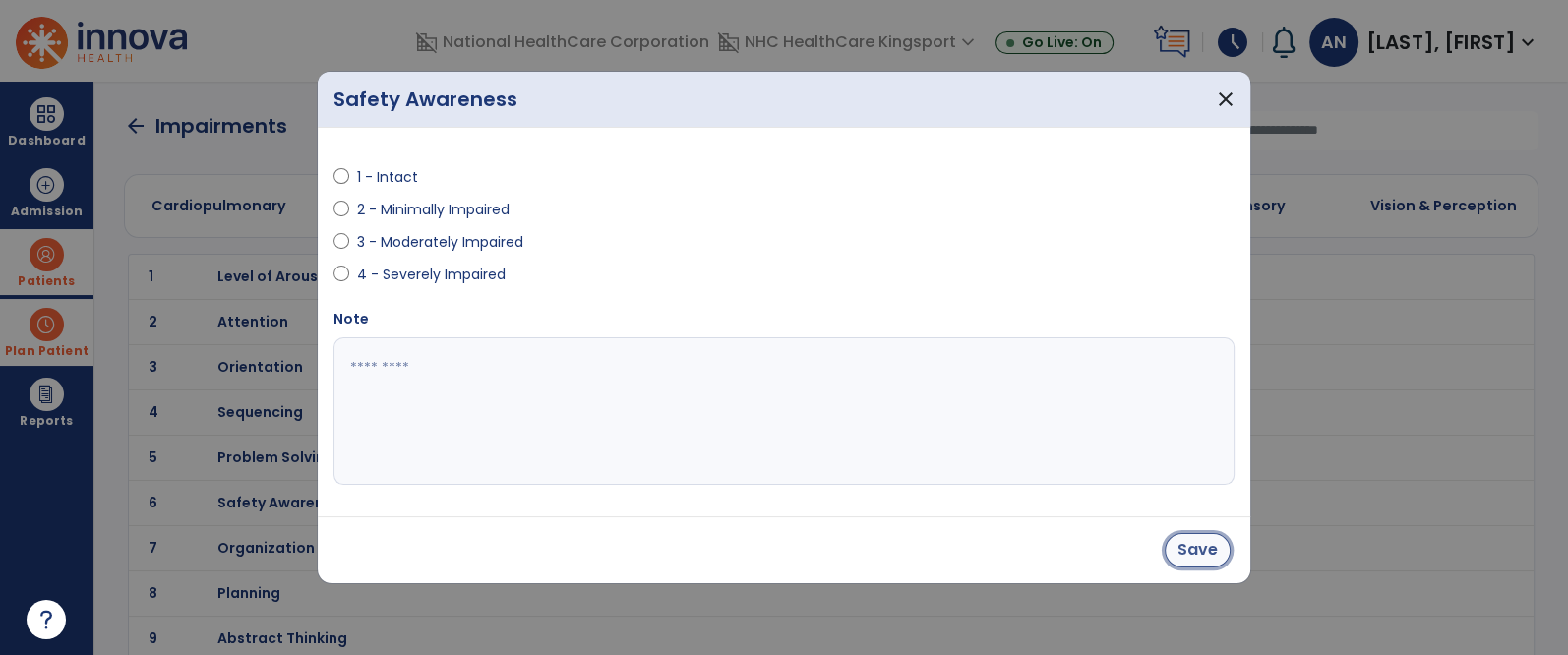 click on "Save" at bounding box center (1197, 550) 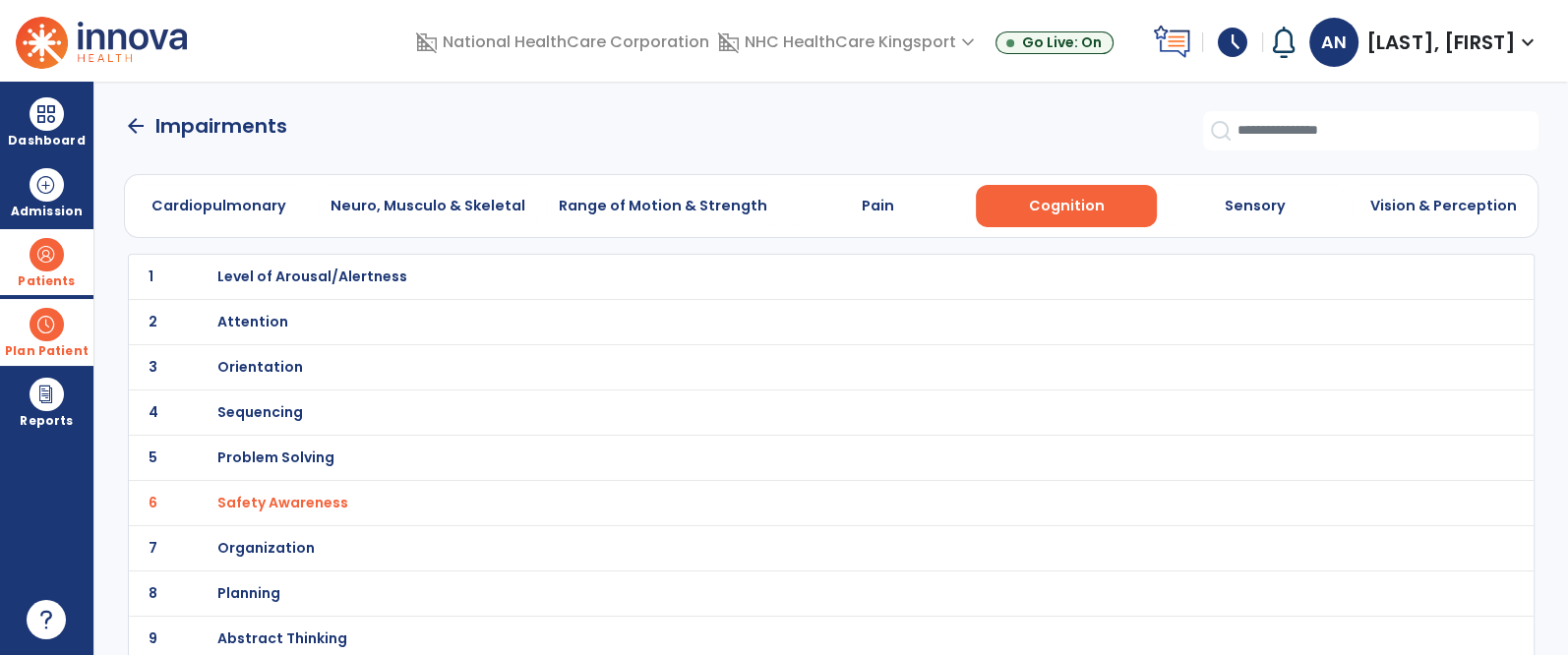 click on "arrow_back" 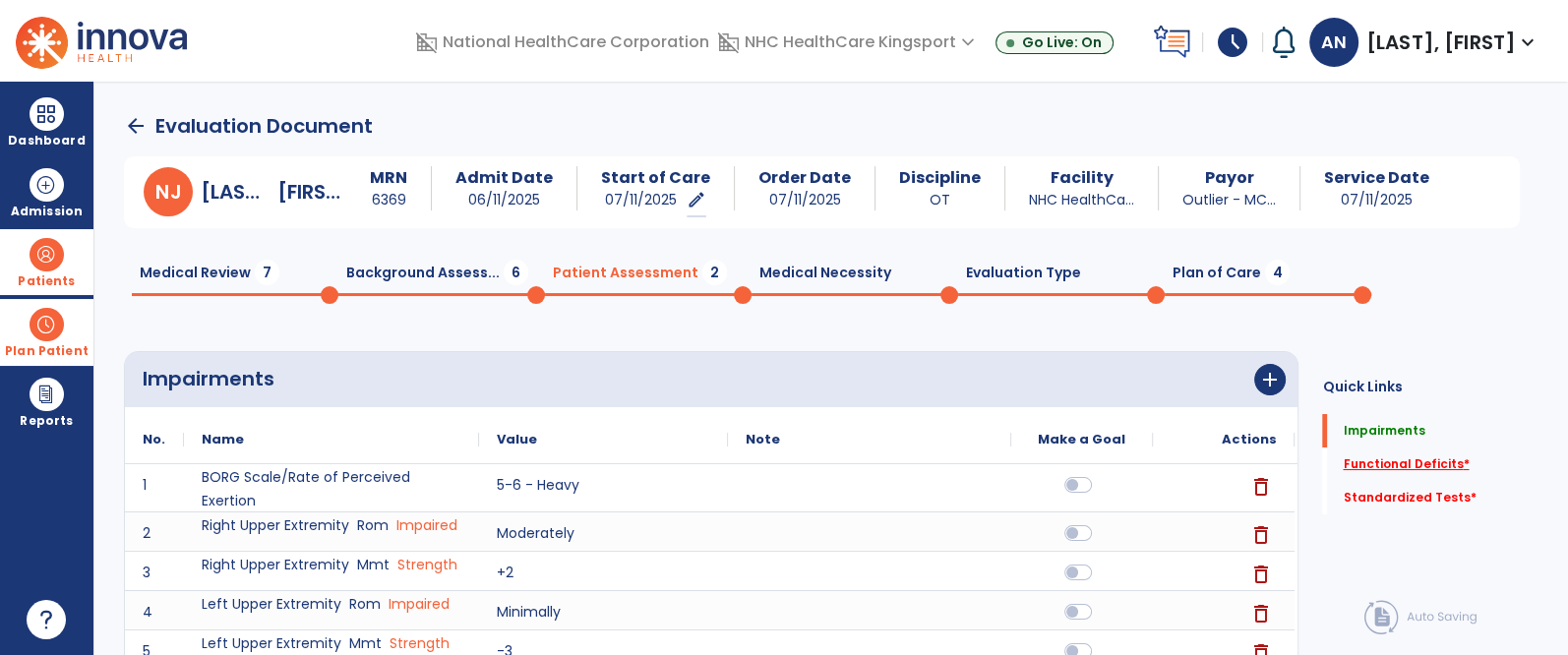 click on "Functional Deficits   *" 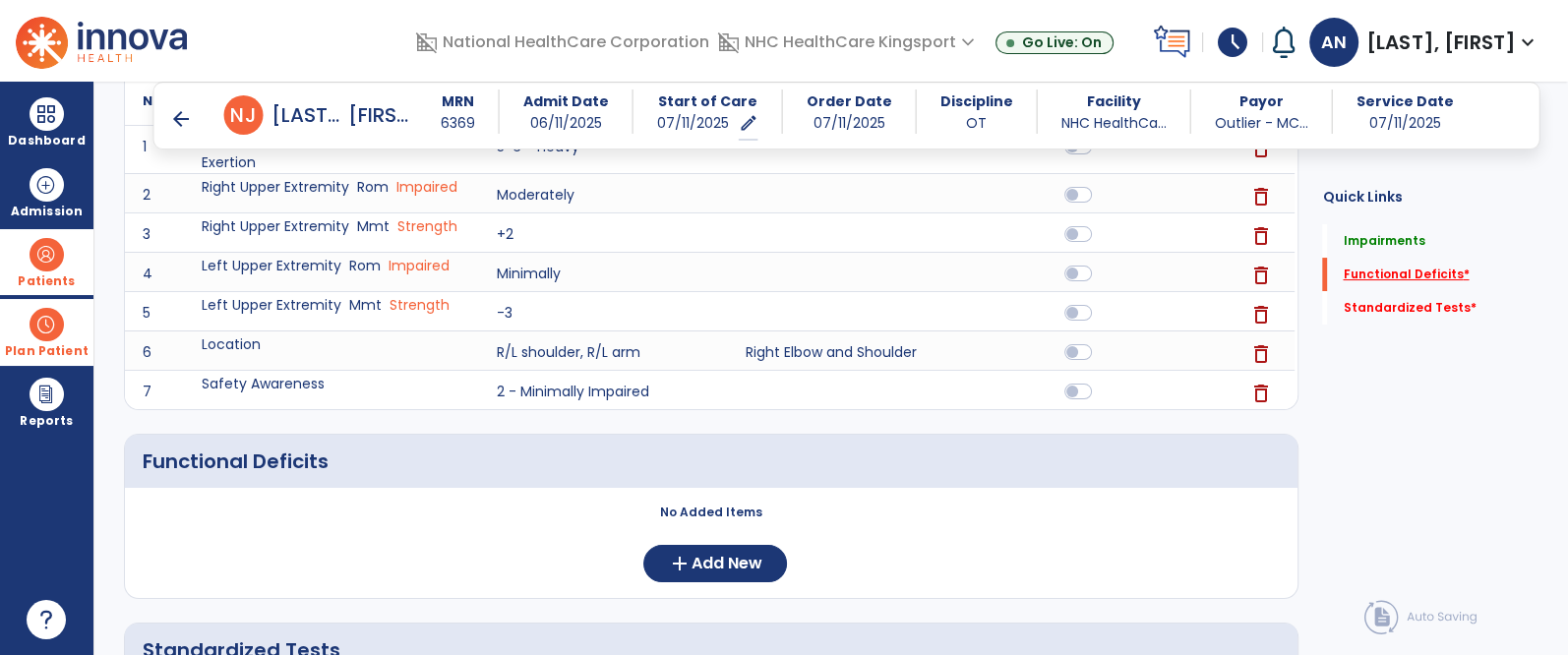 scroll, scrollTop: 486, scrollLeft: 0, axis: vertical 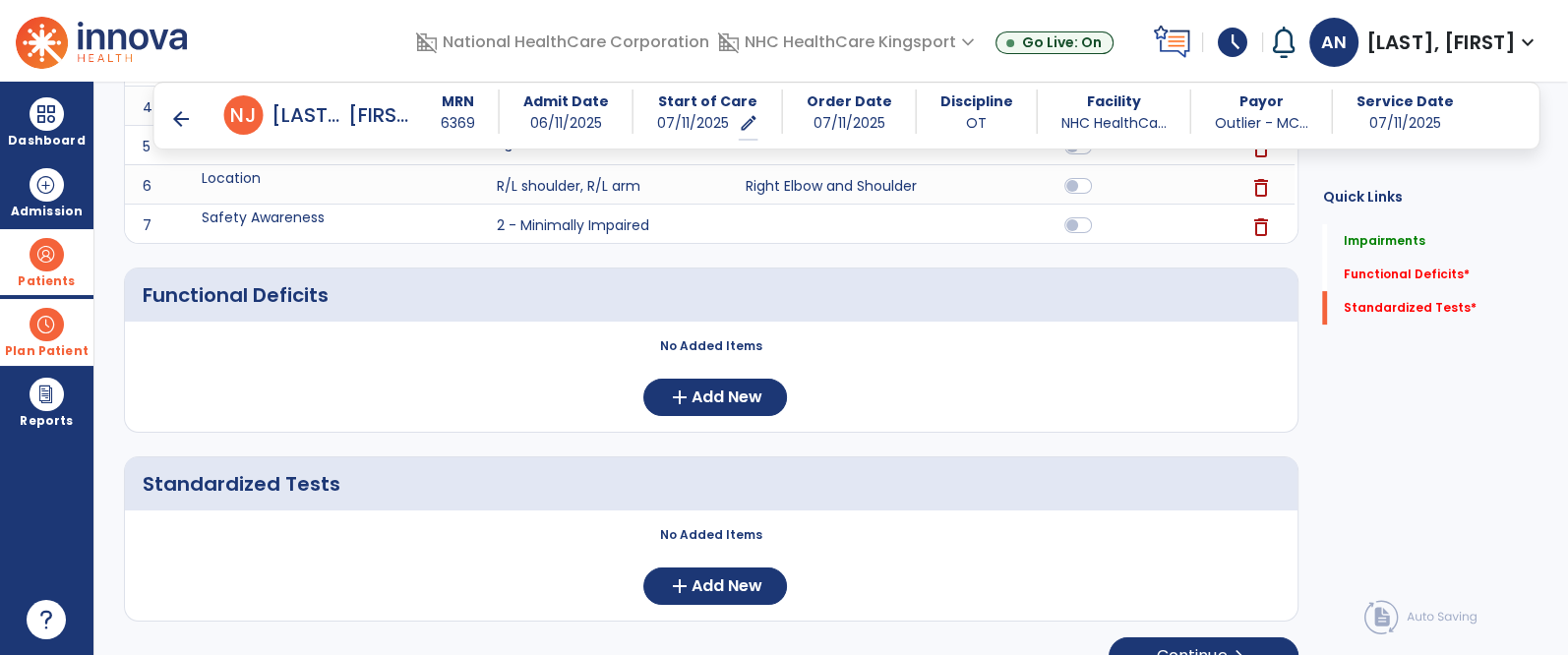 click on "No Added Items  add  Add New" 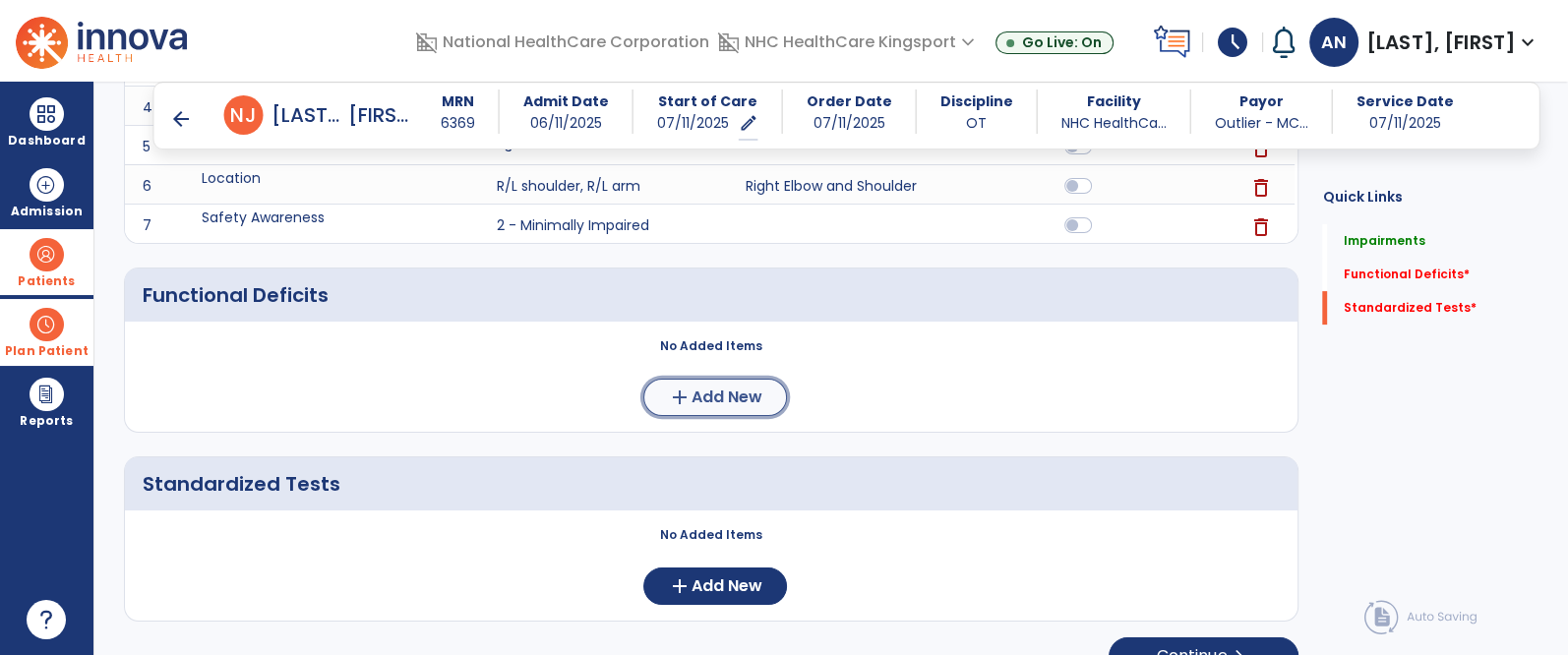 click on "Add New" 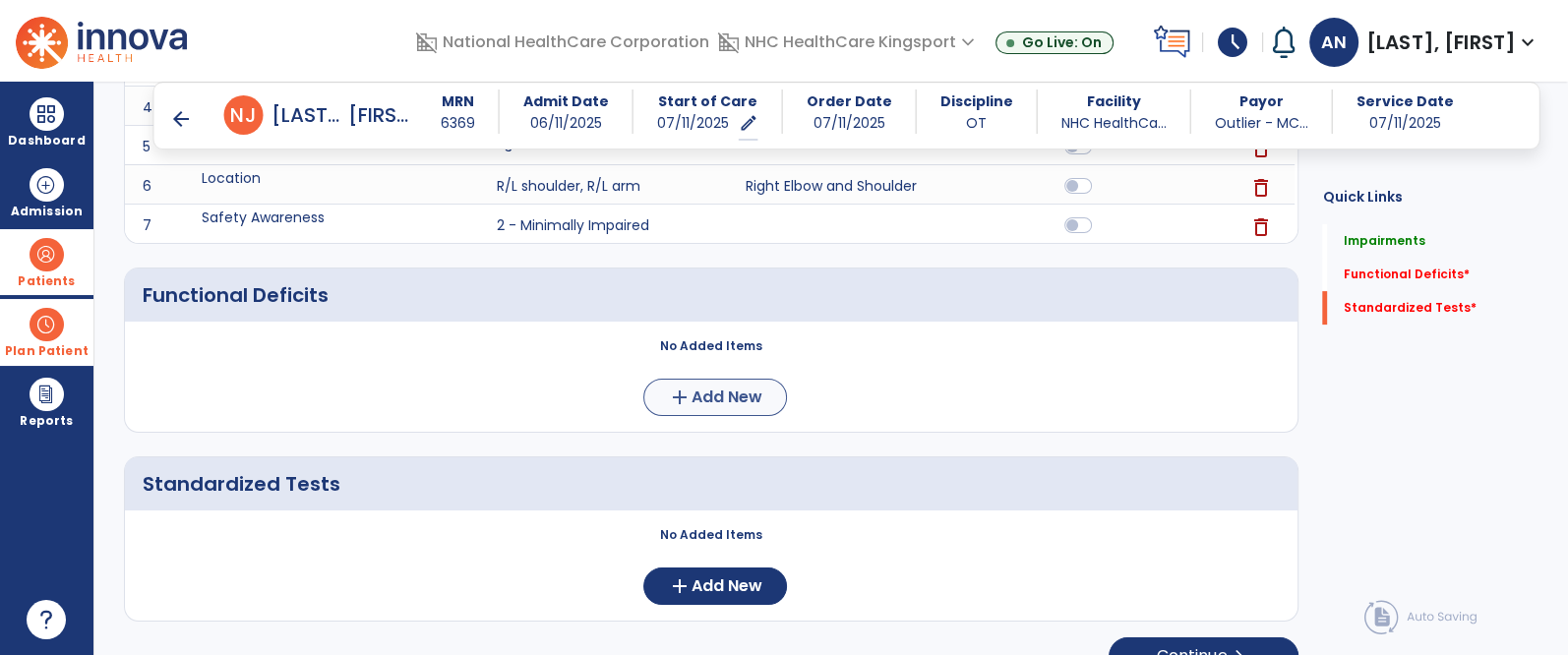 scroll, scrollTop: 0, scrollLeft: 0, axis: both 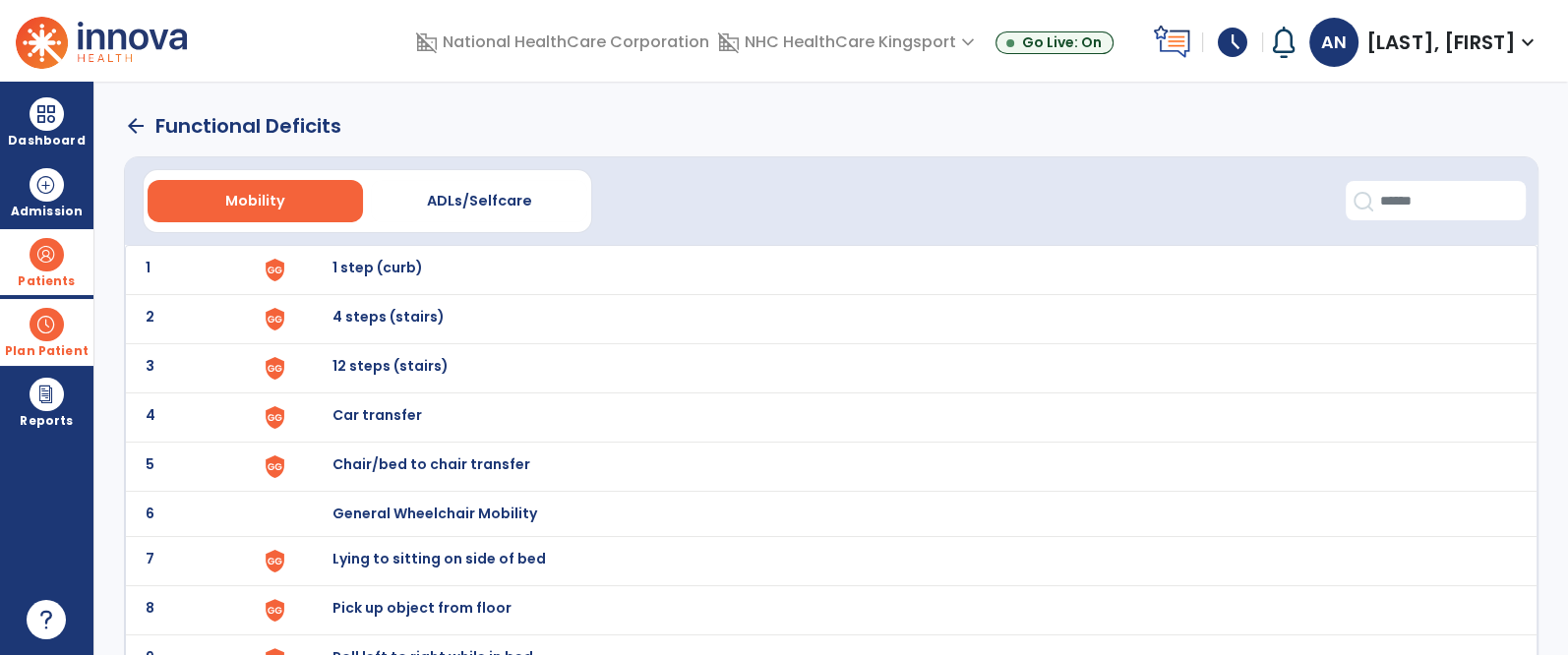 click on "5" 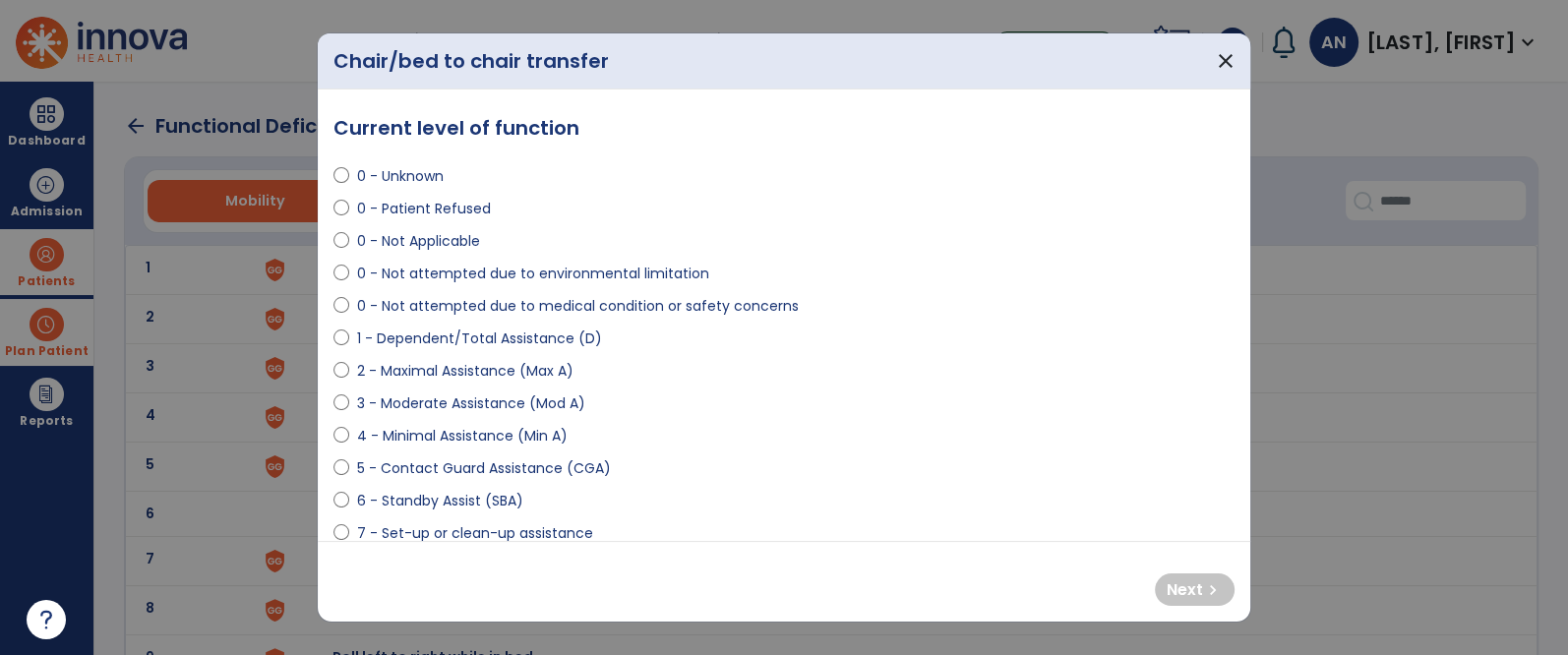 click on "3 - Moderate Assistance (Mod A)" at bounding box center (471, 403) 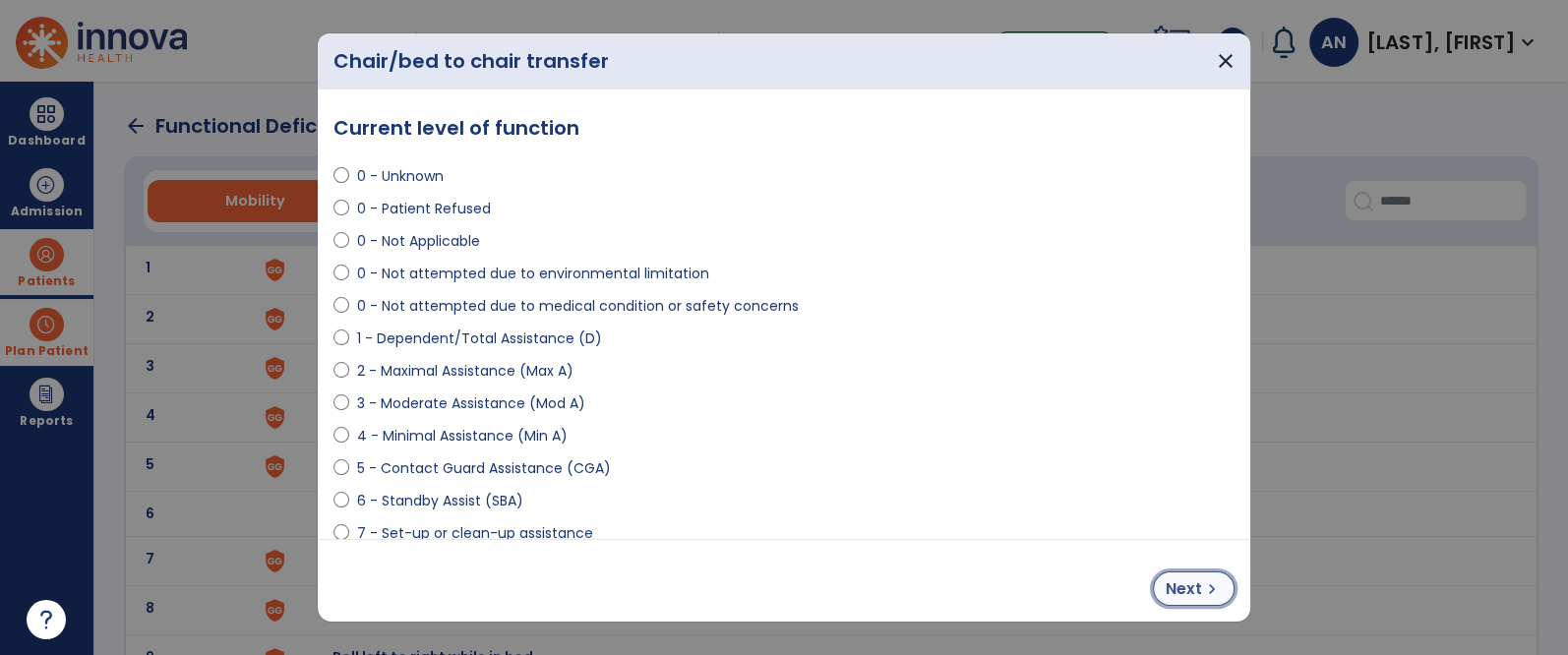 click on "Next" at bounding box center (1183, 589) 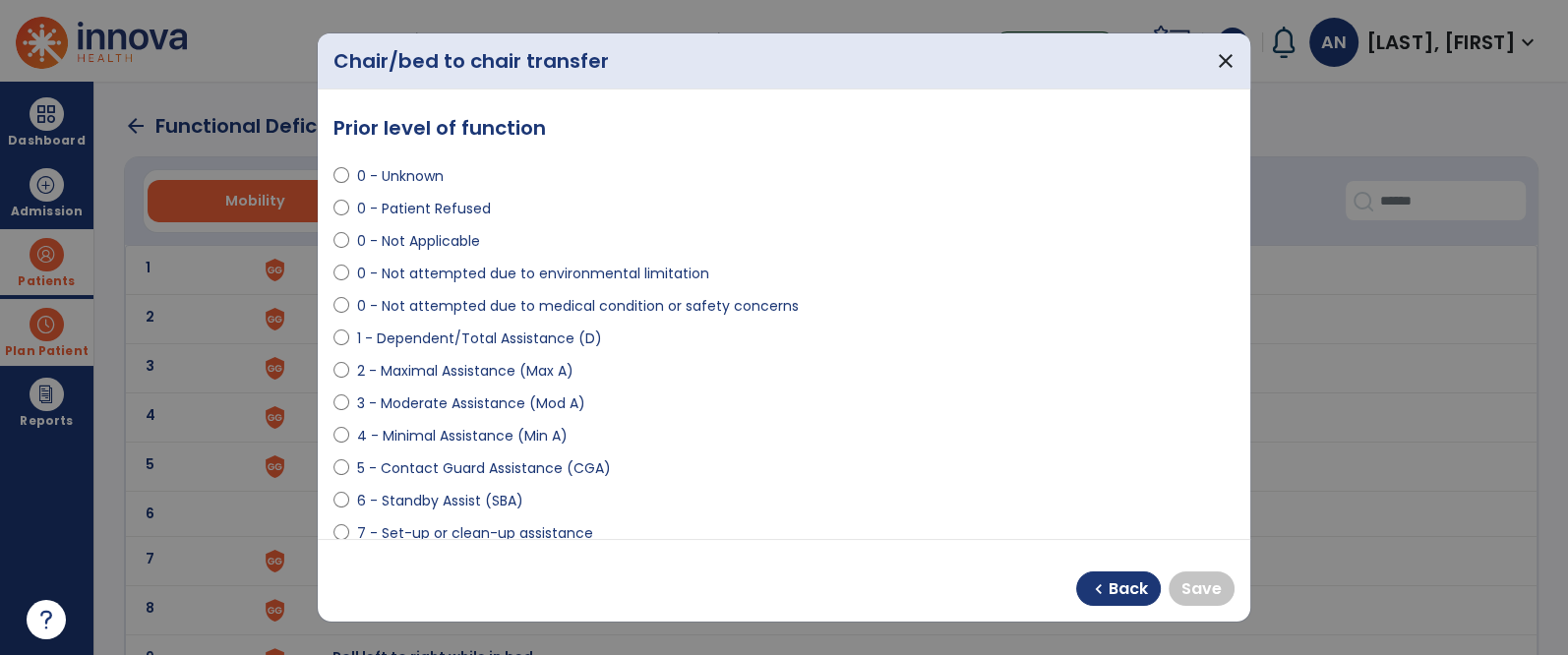 click on "3 - Moderate Assistance (Mod A)" at bounding box center [471, 403] 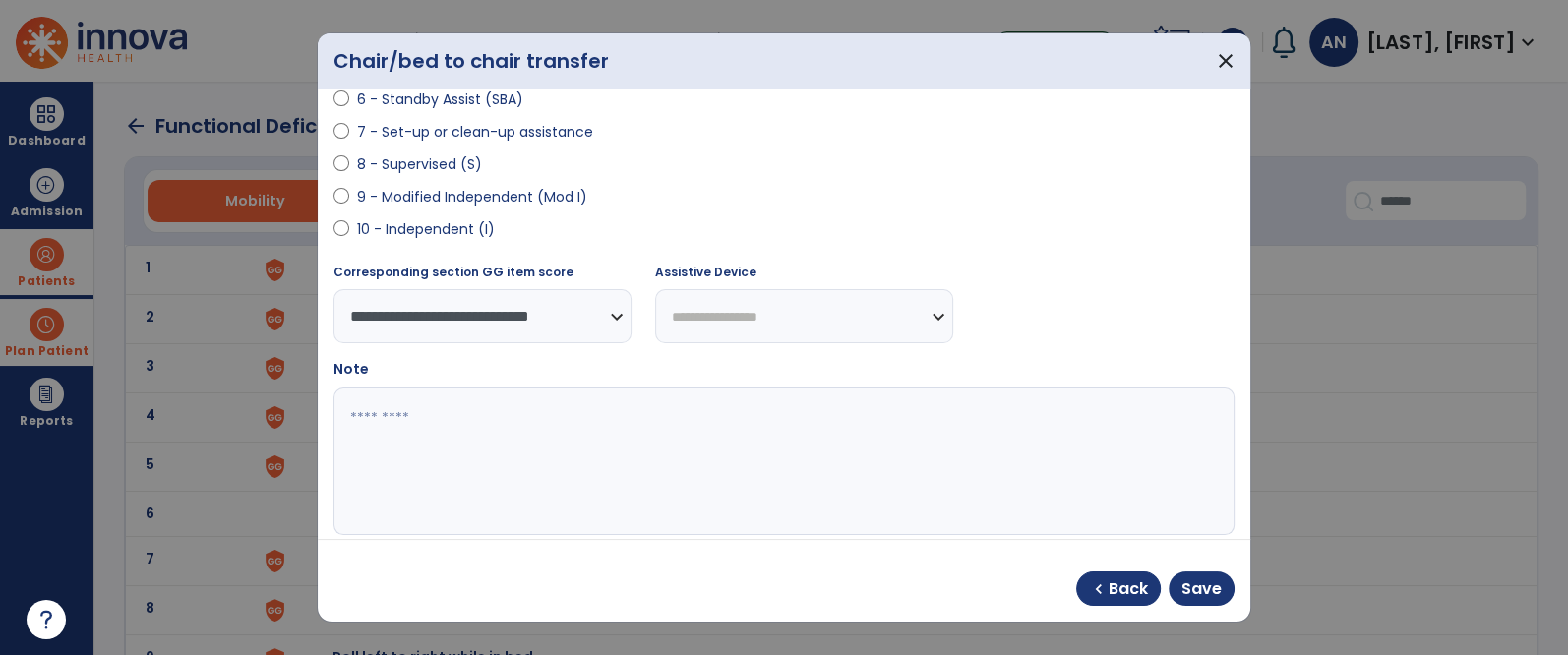 scroll, scrollTop: 428, scrollLeft: 0, axis: vertical 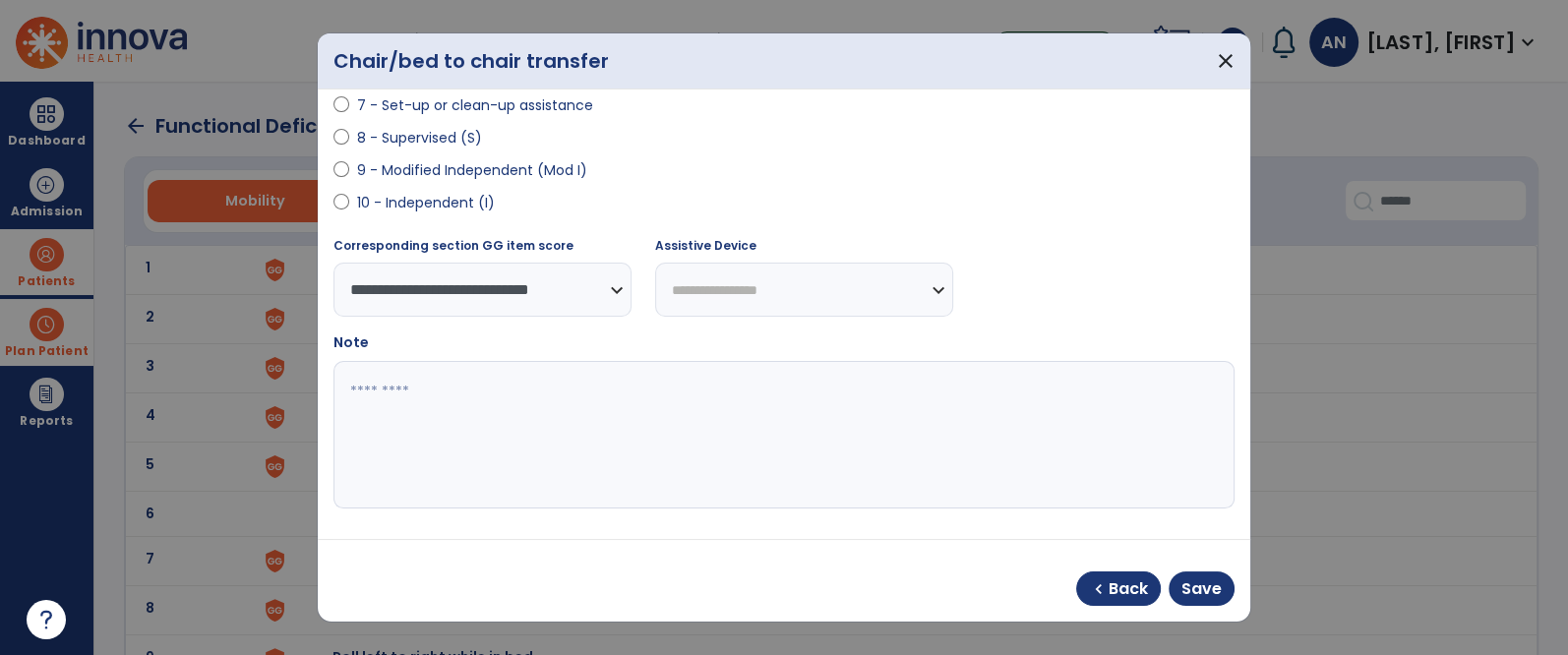 click on "9 - Modified Independent (Mod I)" at bounding box center [472, 170] 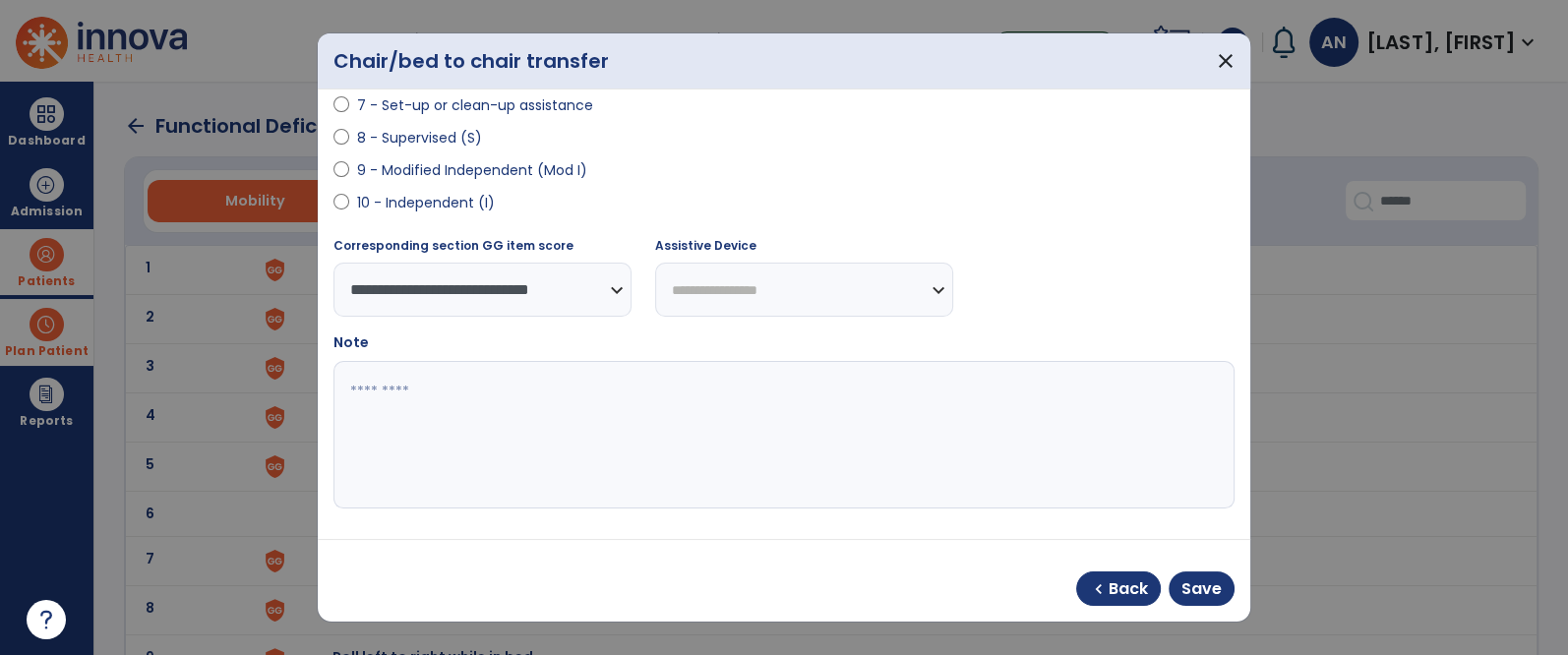select on "**********" 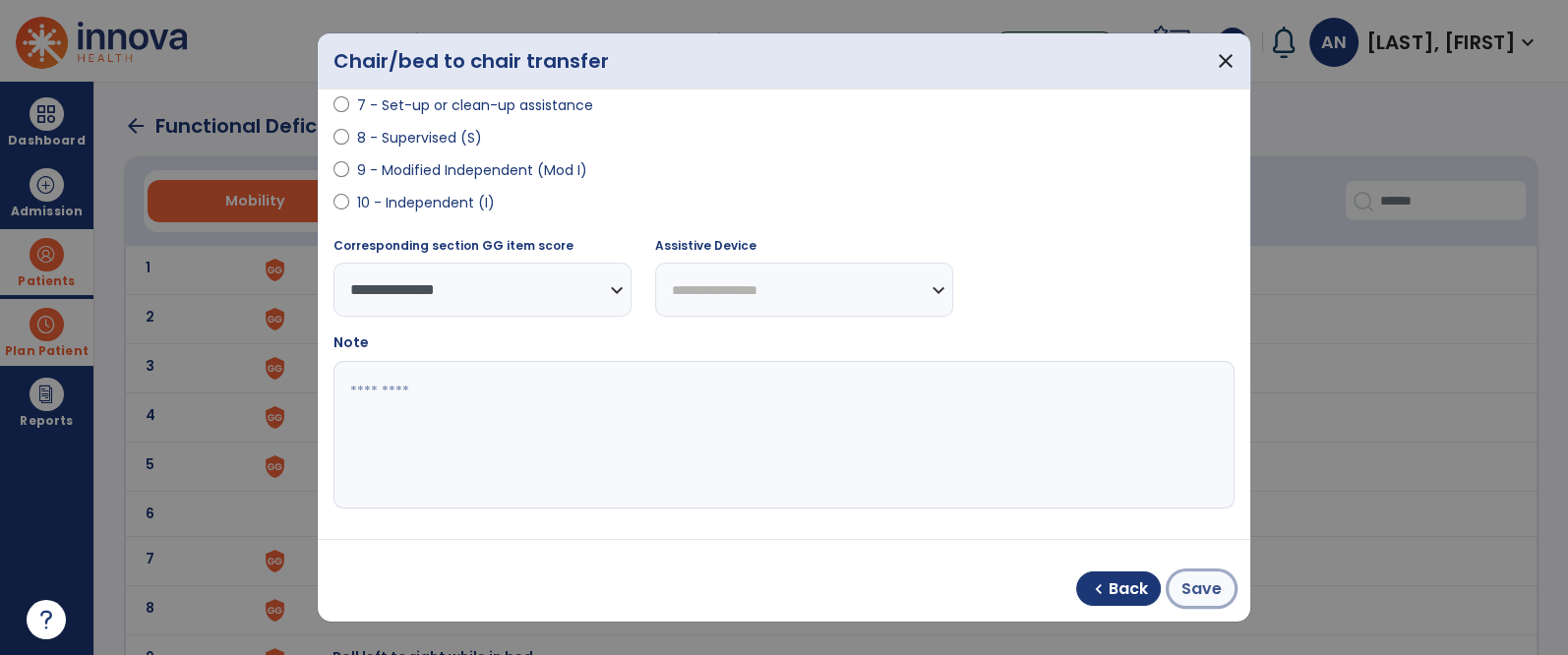 click on "Save" at bounding box center [1201, 588] 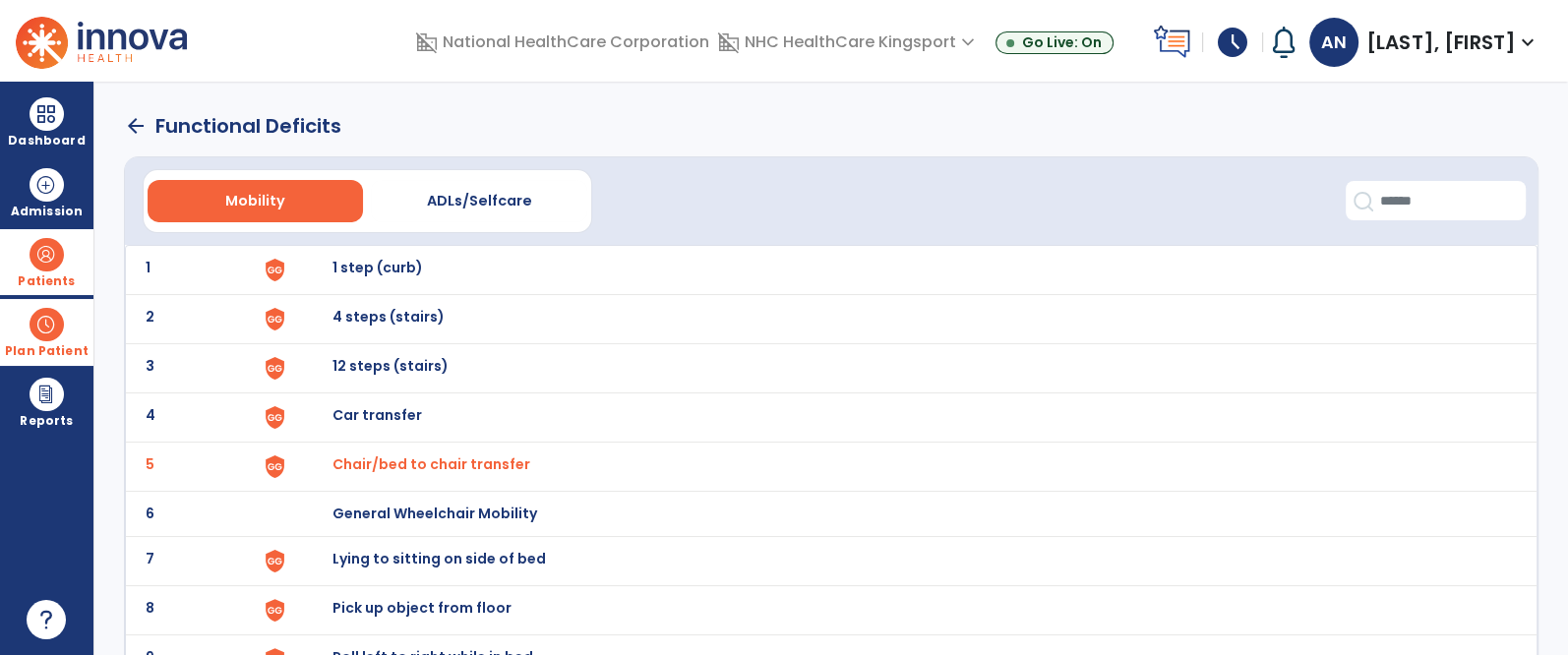 click on "Chair/bed to chair transfer" at bounding box center (431, 464) 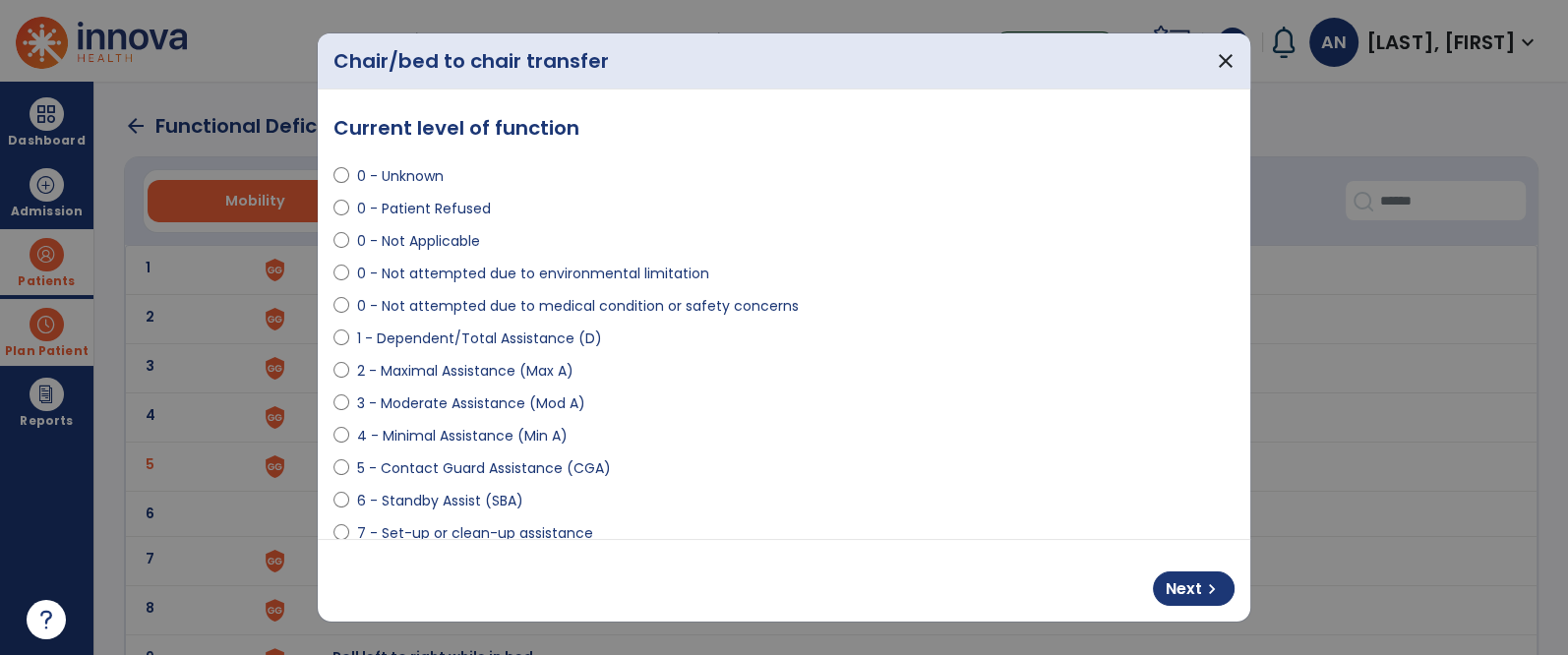 click on "4 - Minimal Assistance (Min A)" at bounding box center [462, 436] 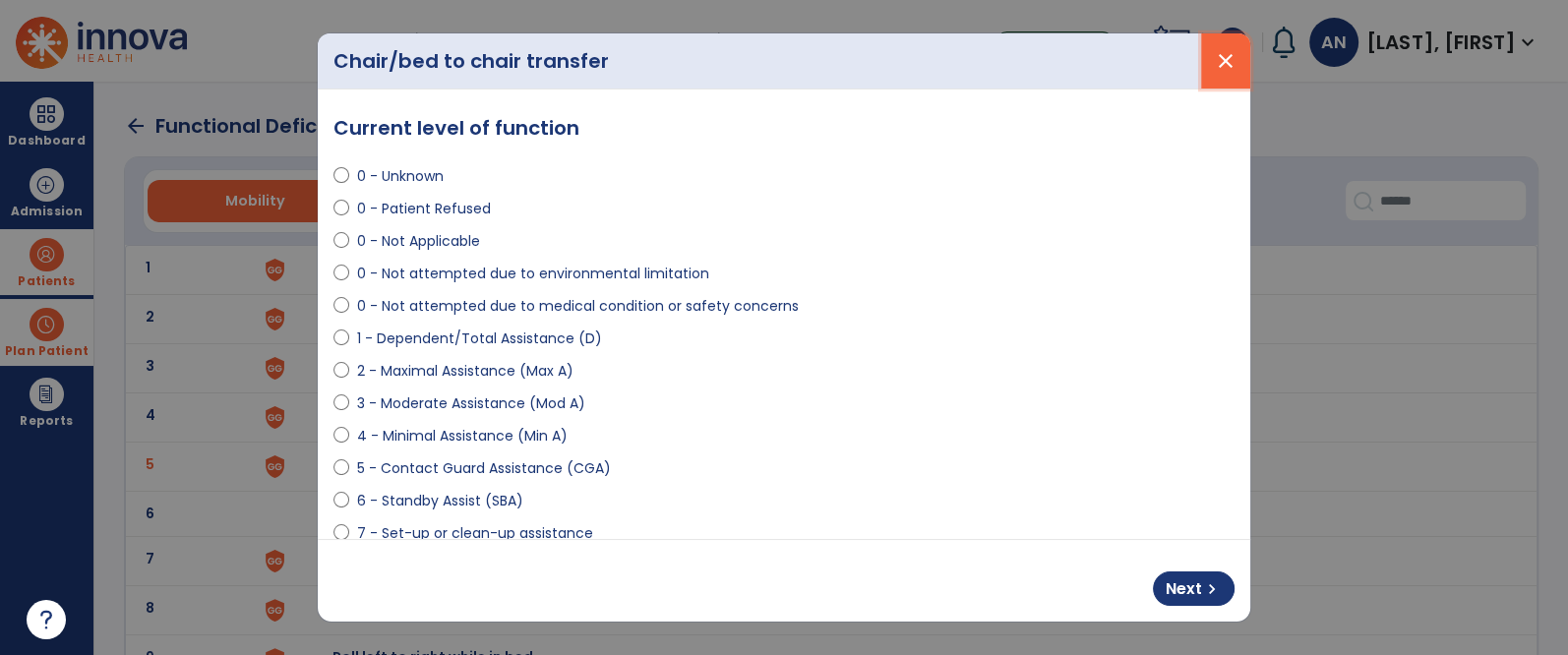 click on "close" at bounding box center (1226, 61) 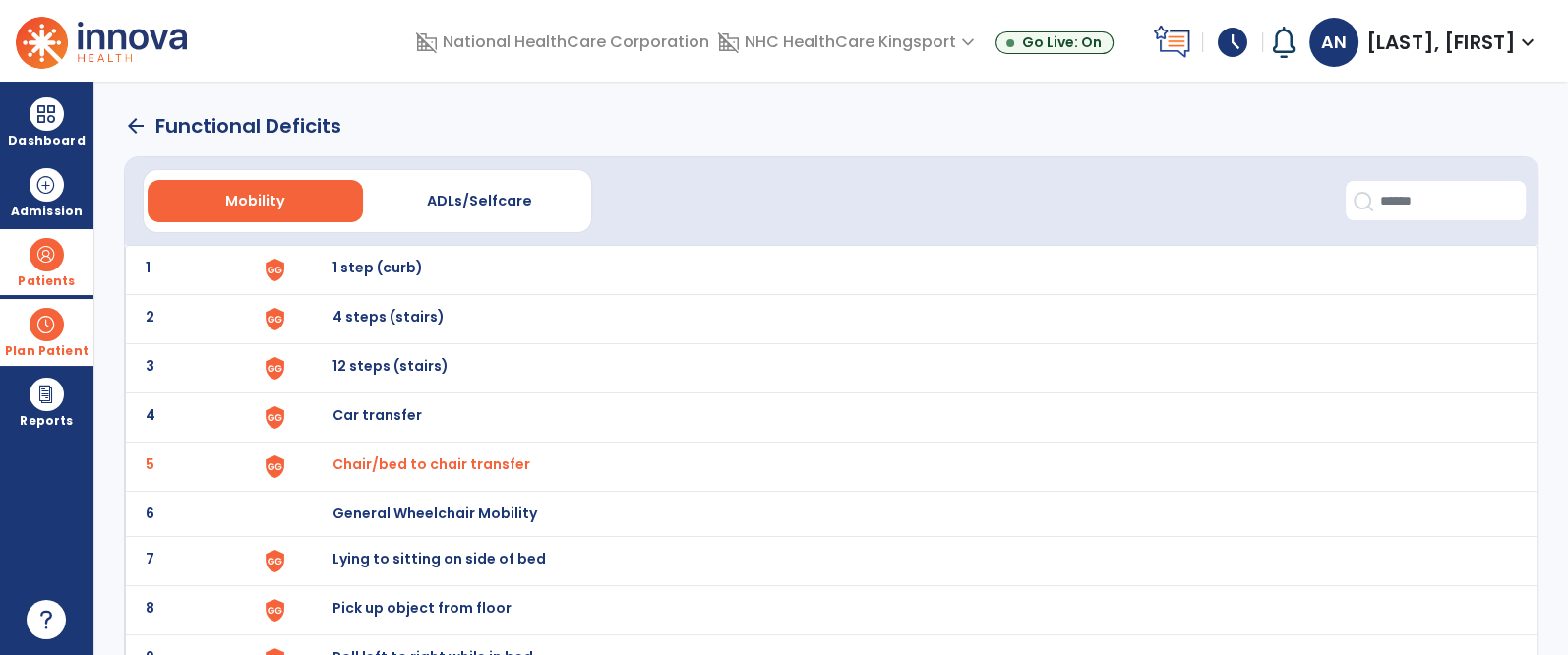 click on "Chair/bed to chair transfer" at bounding box center [905, 269] 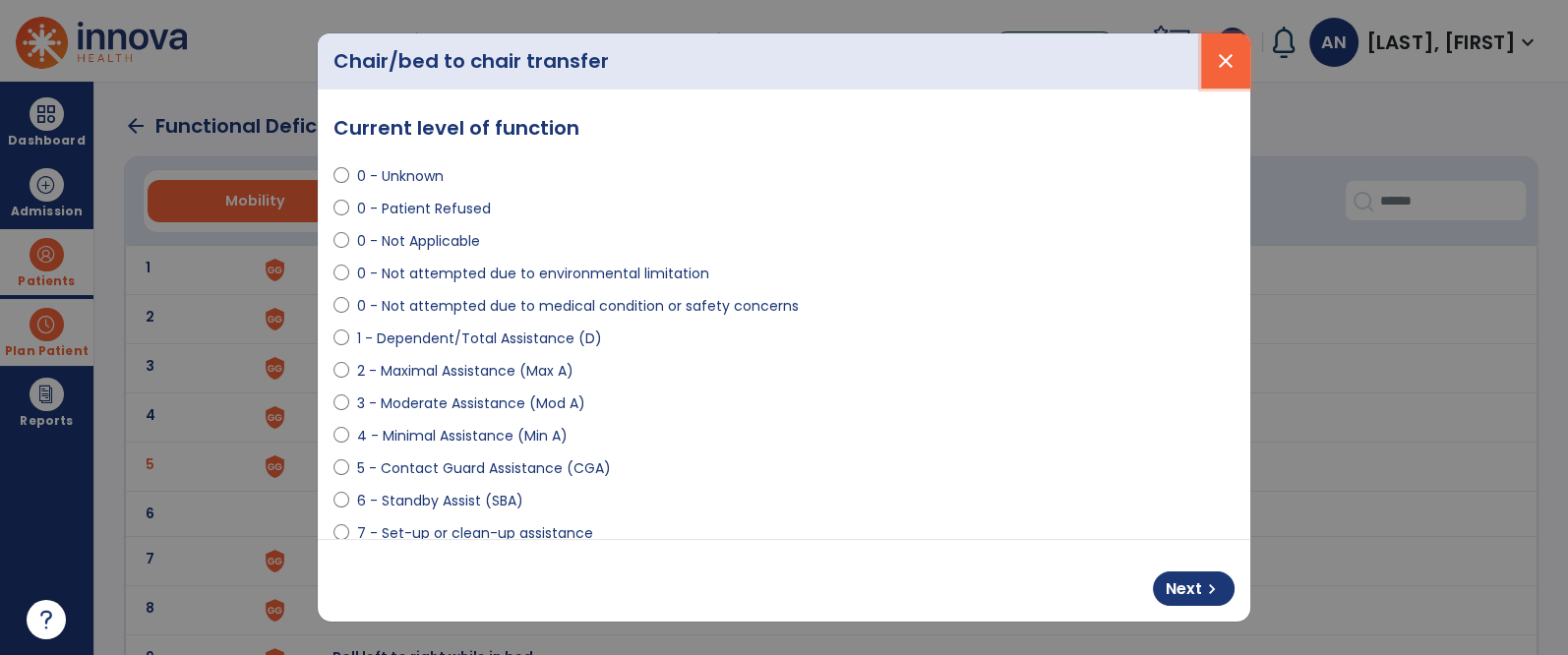 click on "close" at bounding box center (1226, 61) 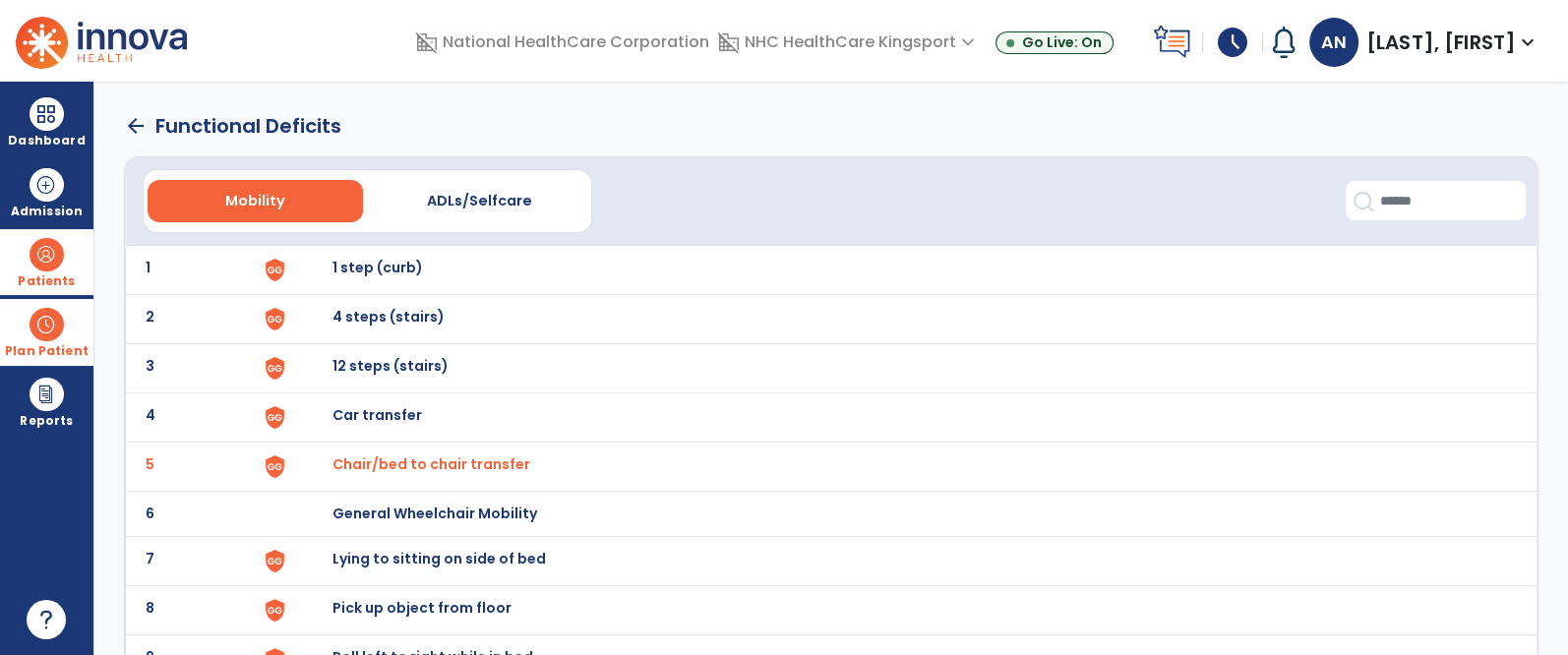 click on "5" 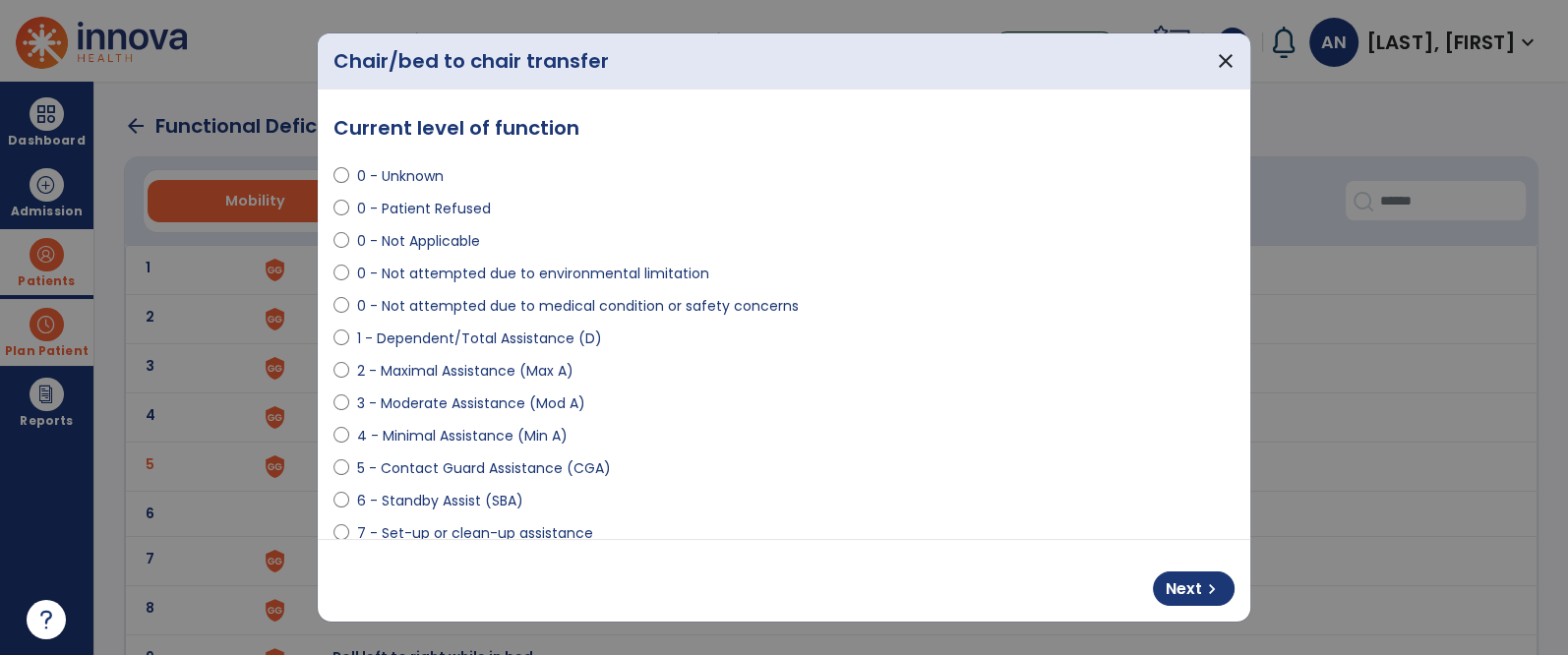click on "0 - Unknown" at bounding box center (400, 176) 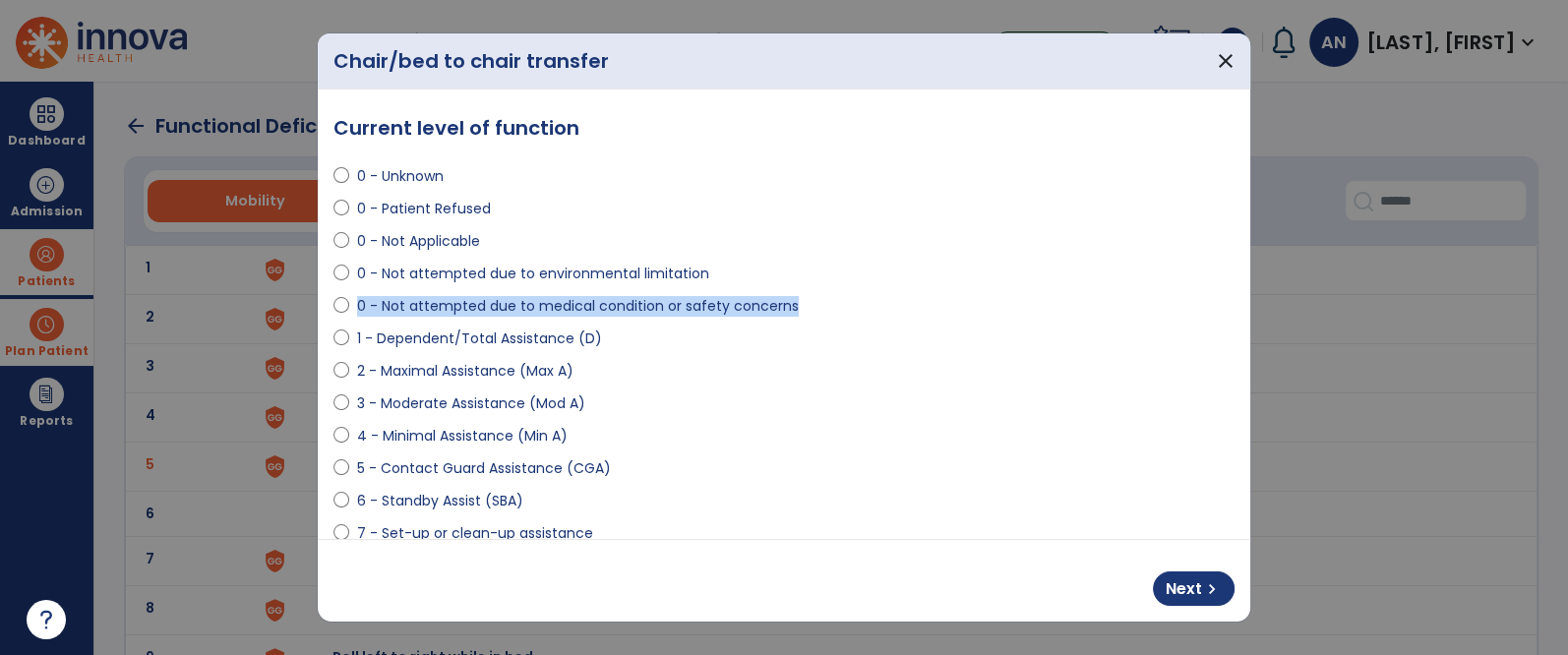 click on "0 - Not attempted due to medical condition or safety concerns" at bounding box center (784, 310) 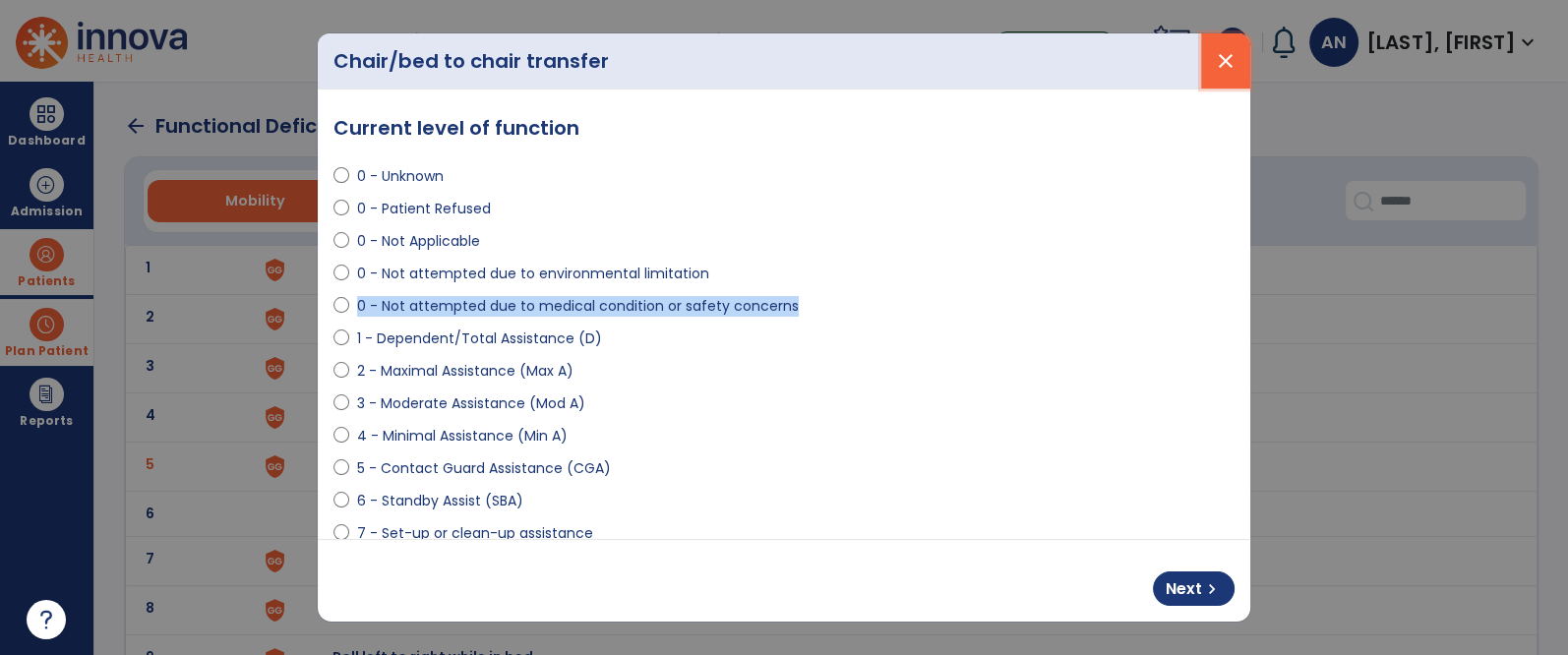 click on "close" at bounding box center (1226, 61) 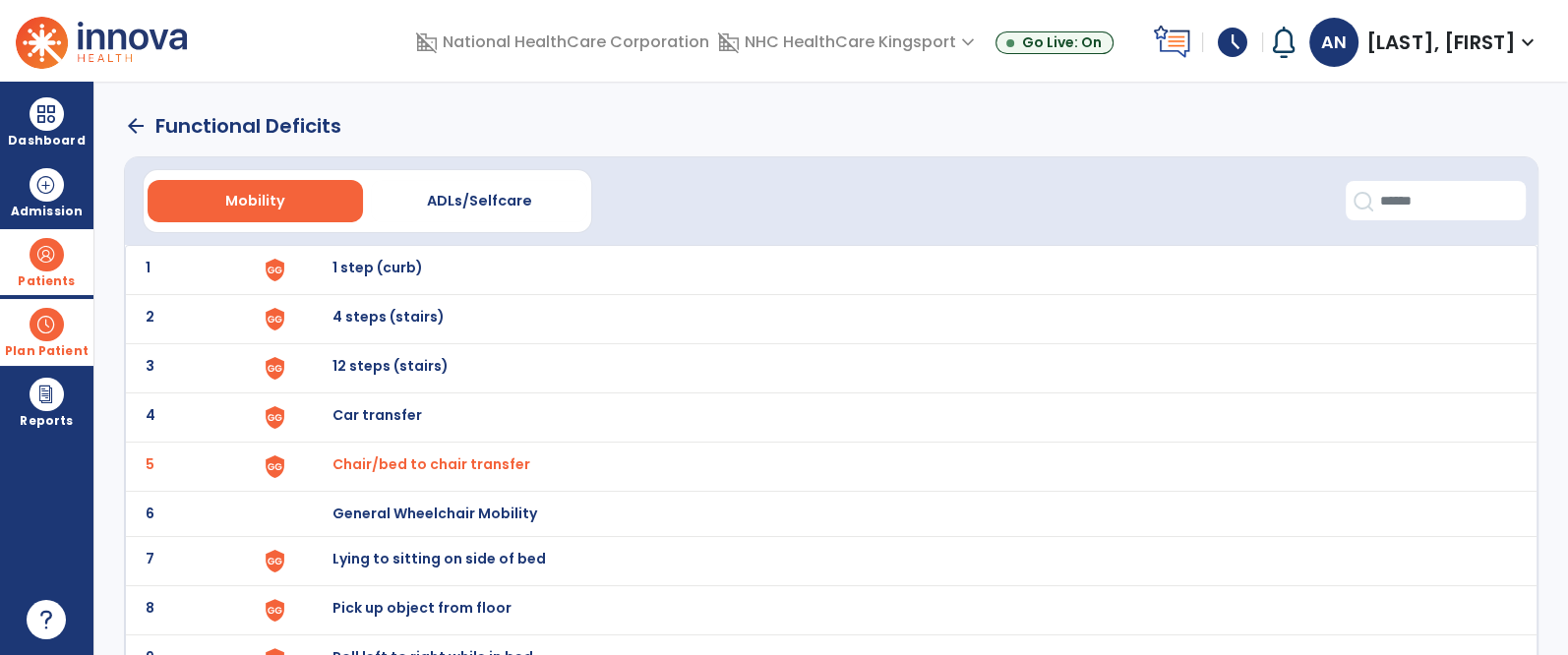 drag, startPoint x: 140, startPoint y: 124, endPoint x: 672, endPoint y: 455, distance: 626.56604 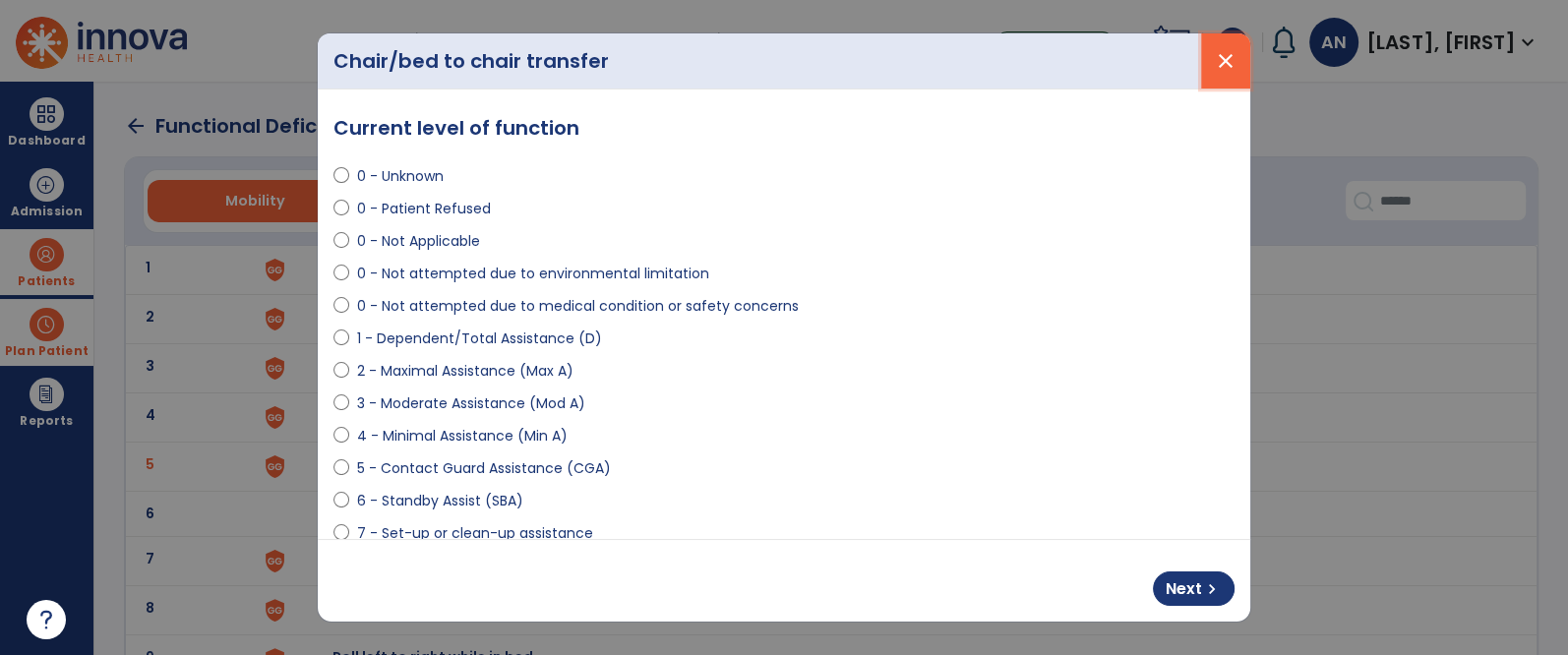 click on "close" at bounding box center (1226, 61) 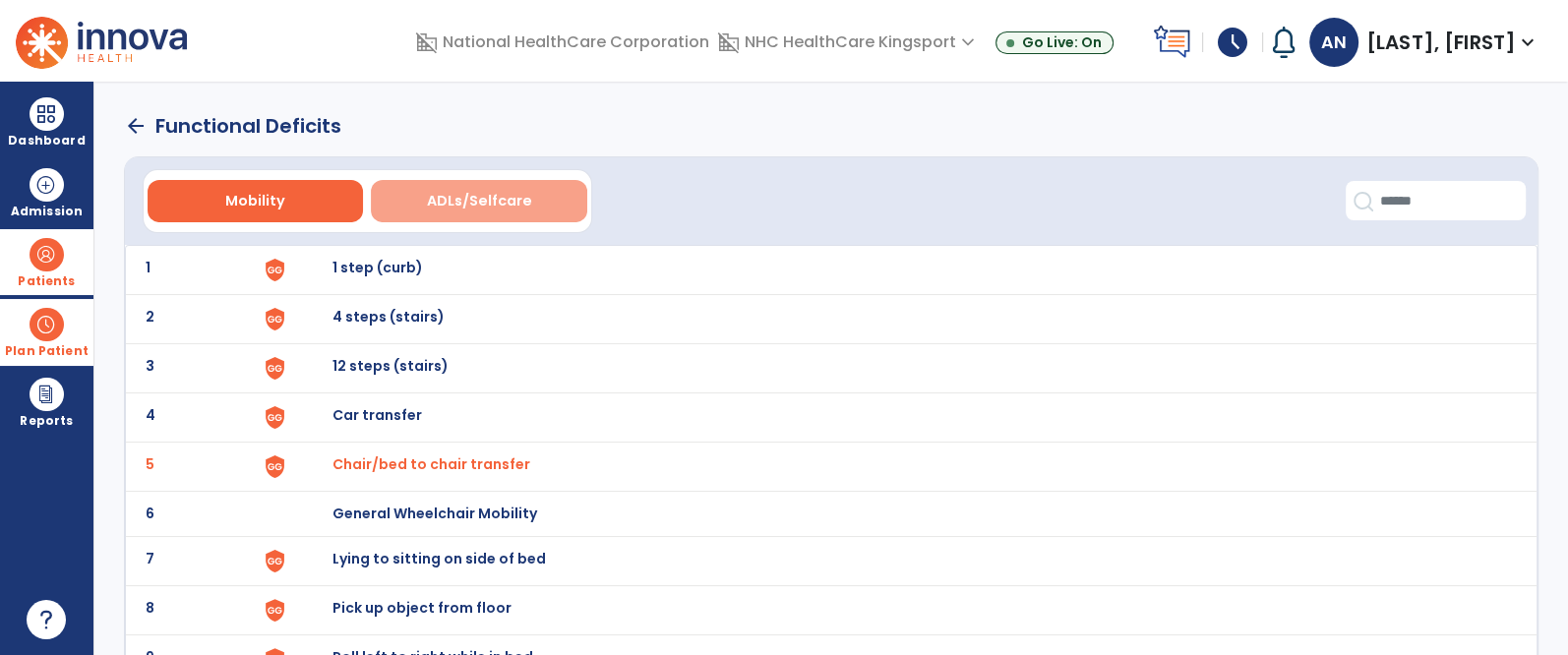 click on "ADLs/Selfcare" at bounding box center (478, 201) 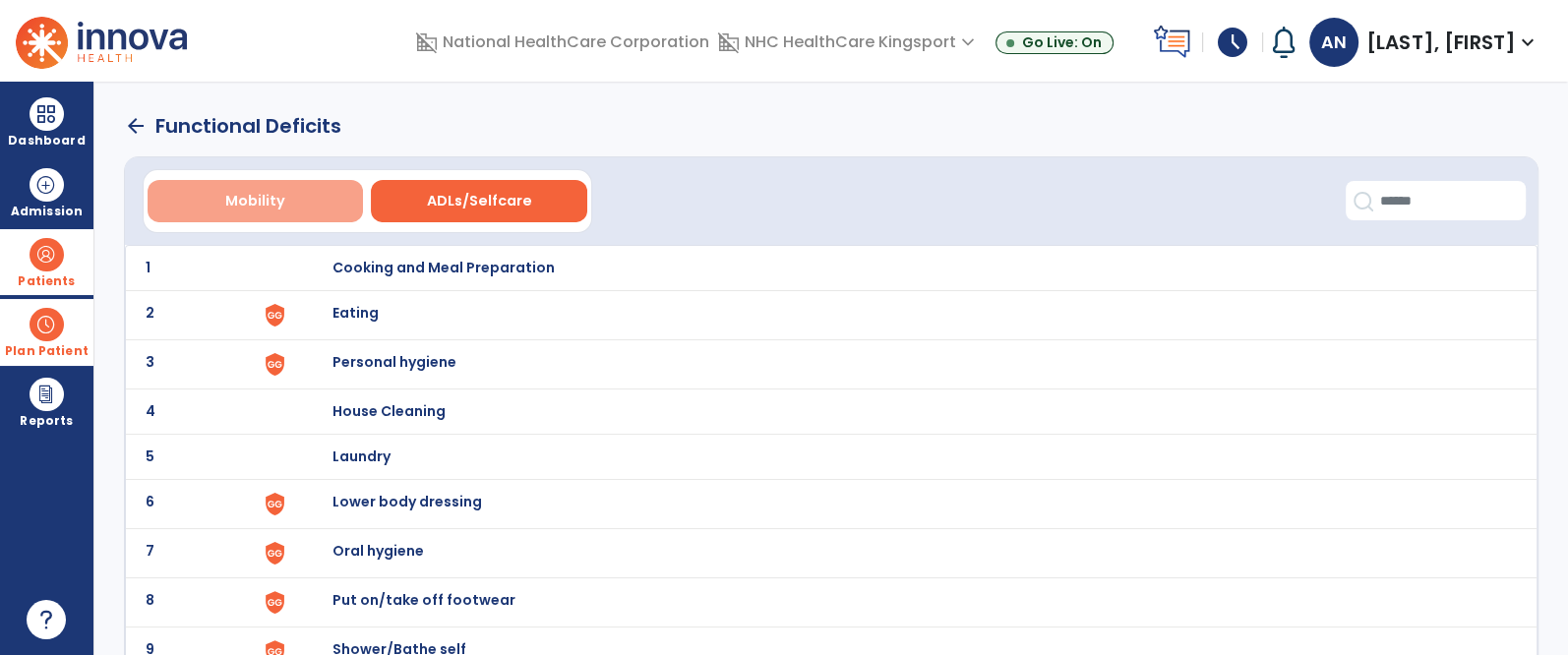 click on "Mobility" at bounding box center [255, 201] 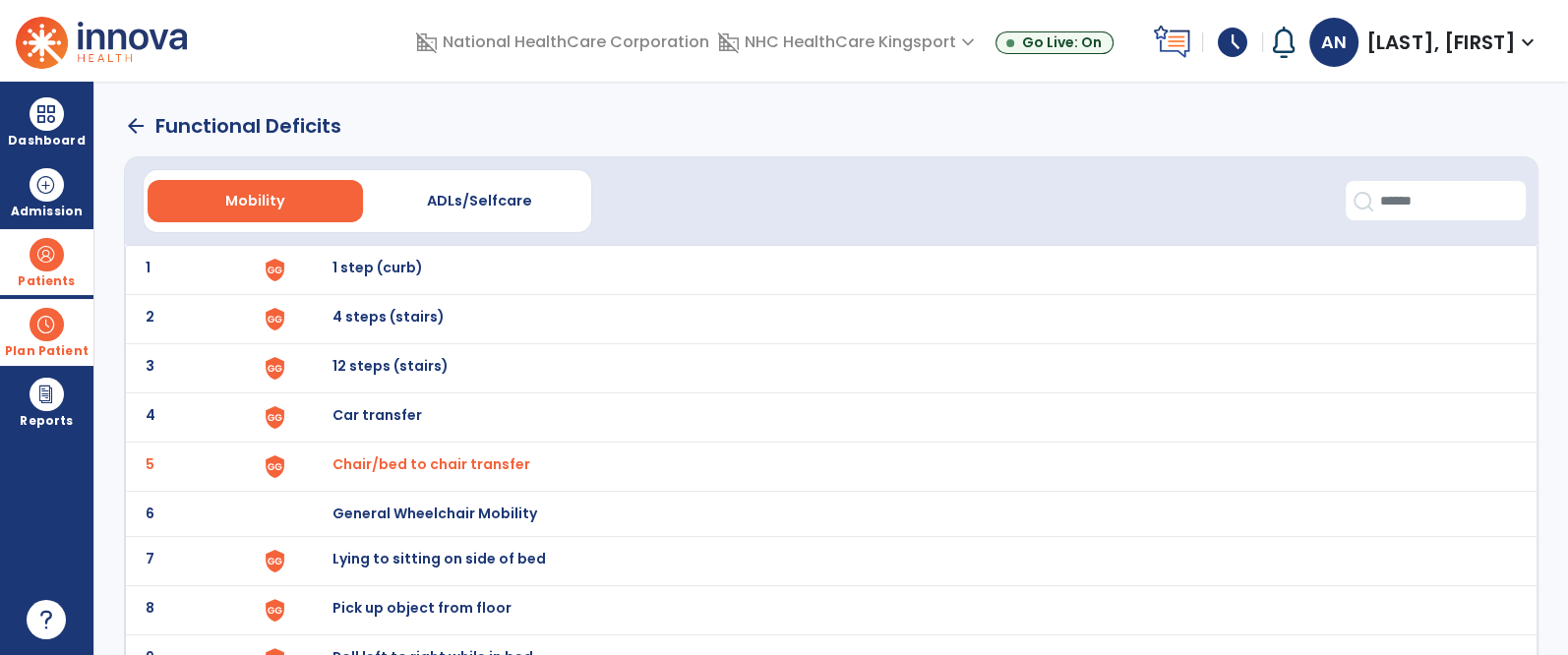 click on "Chair/bed to chair transfer" at bounding box center (431, 464) 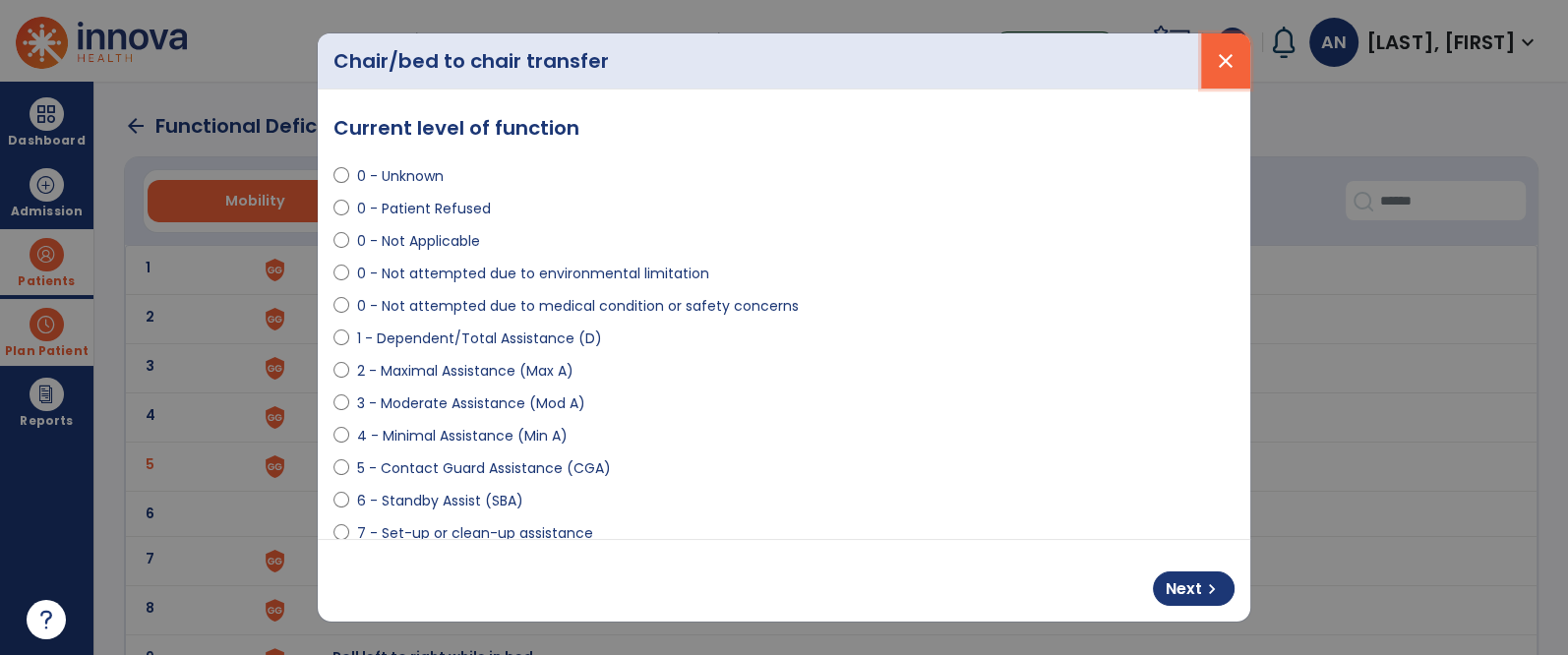 click on "close" at bounding box center [1226, 61] 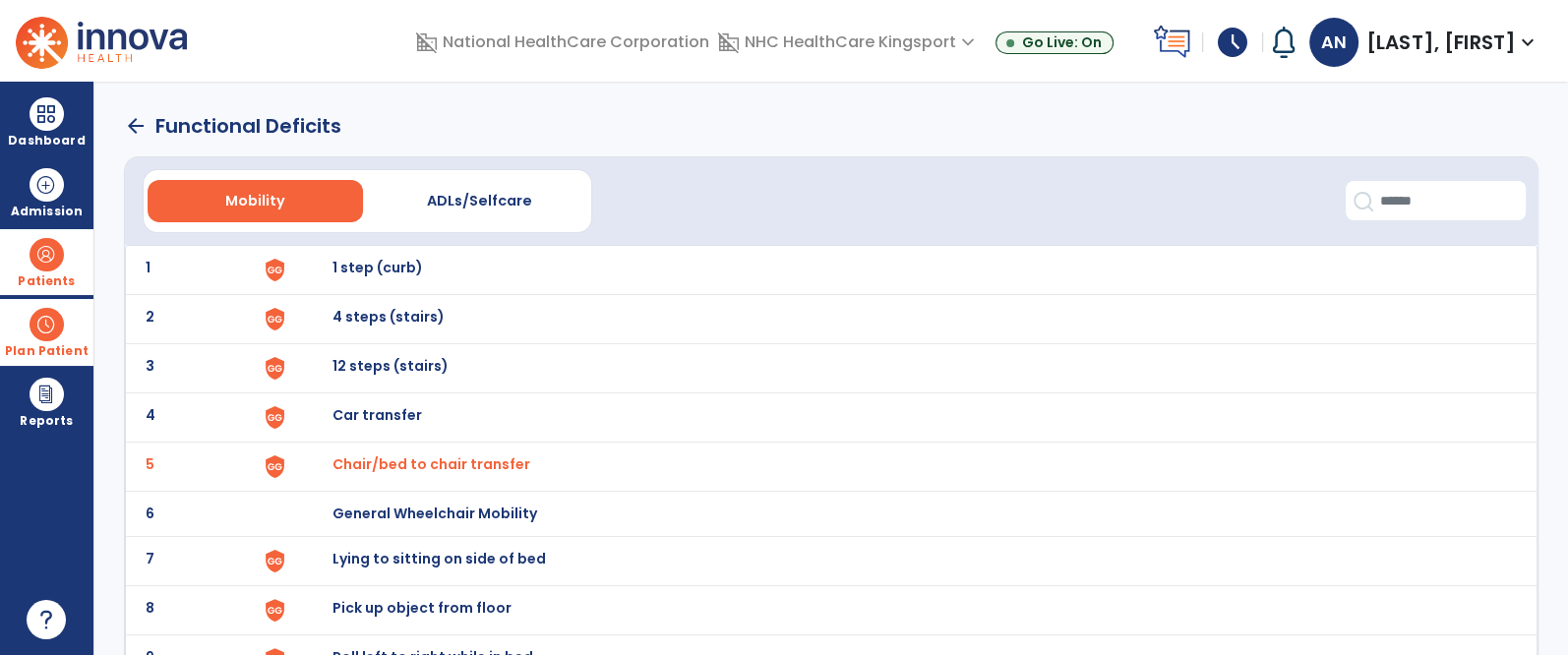 click on "arrow_back" 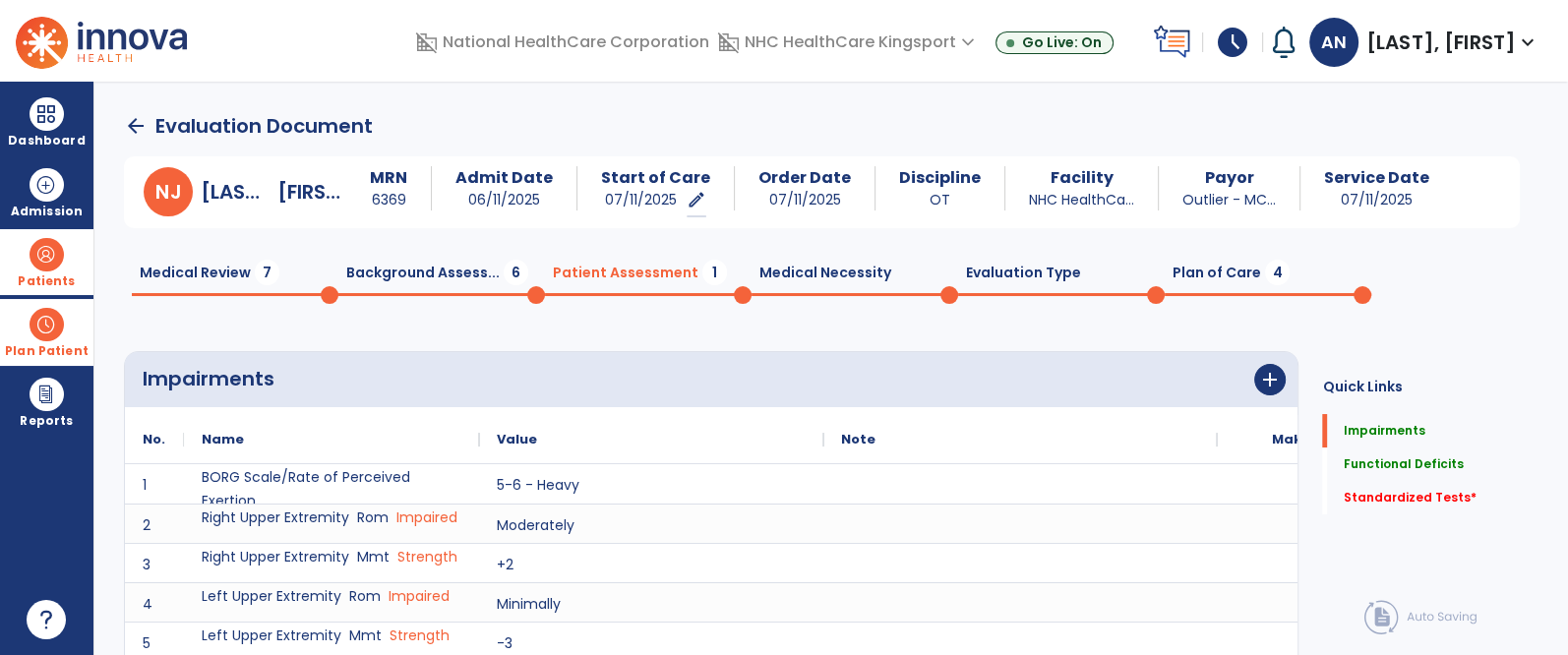 scroll, scrollTop: 30, scrollLeft: 0, axis: vertical 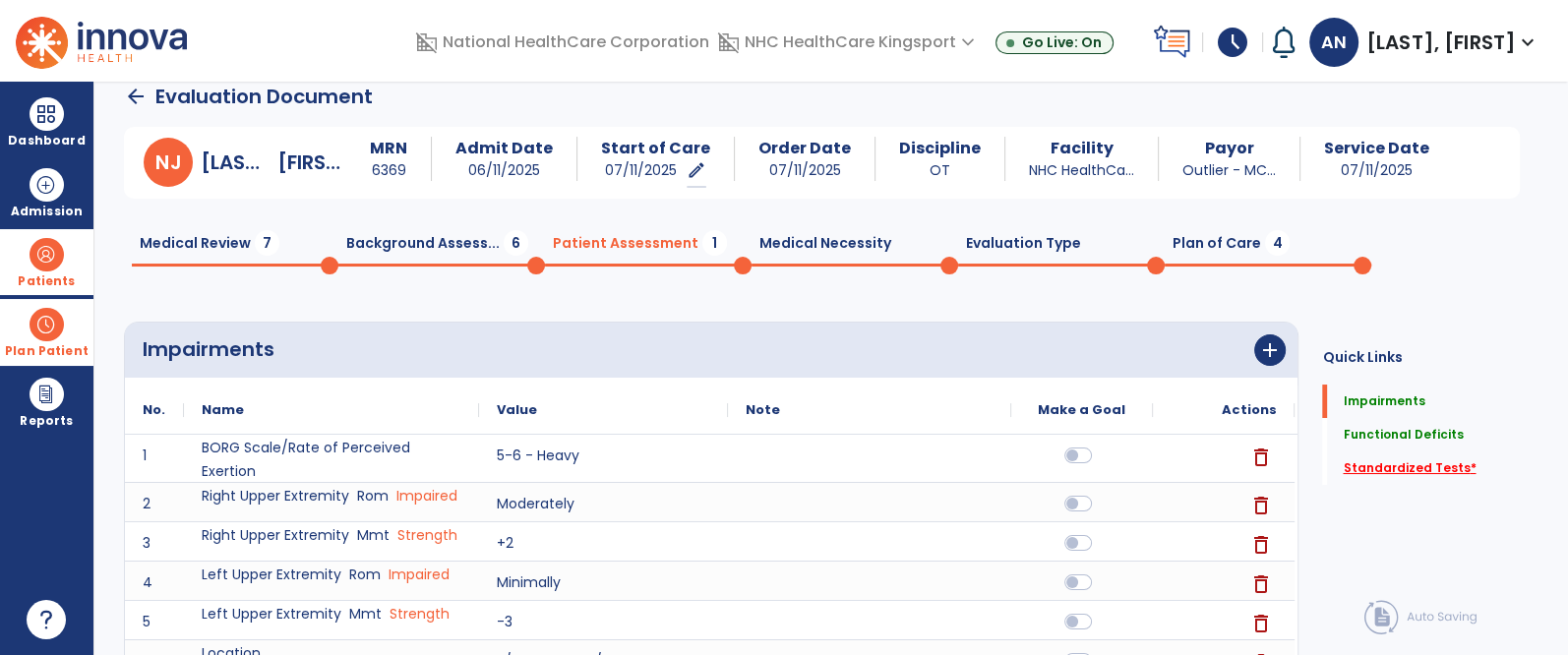 click on "Standardized Tests   *" 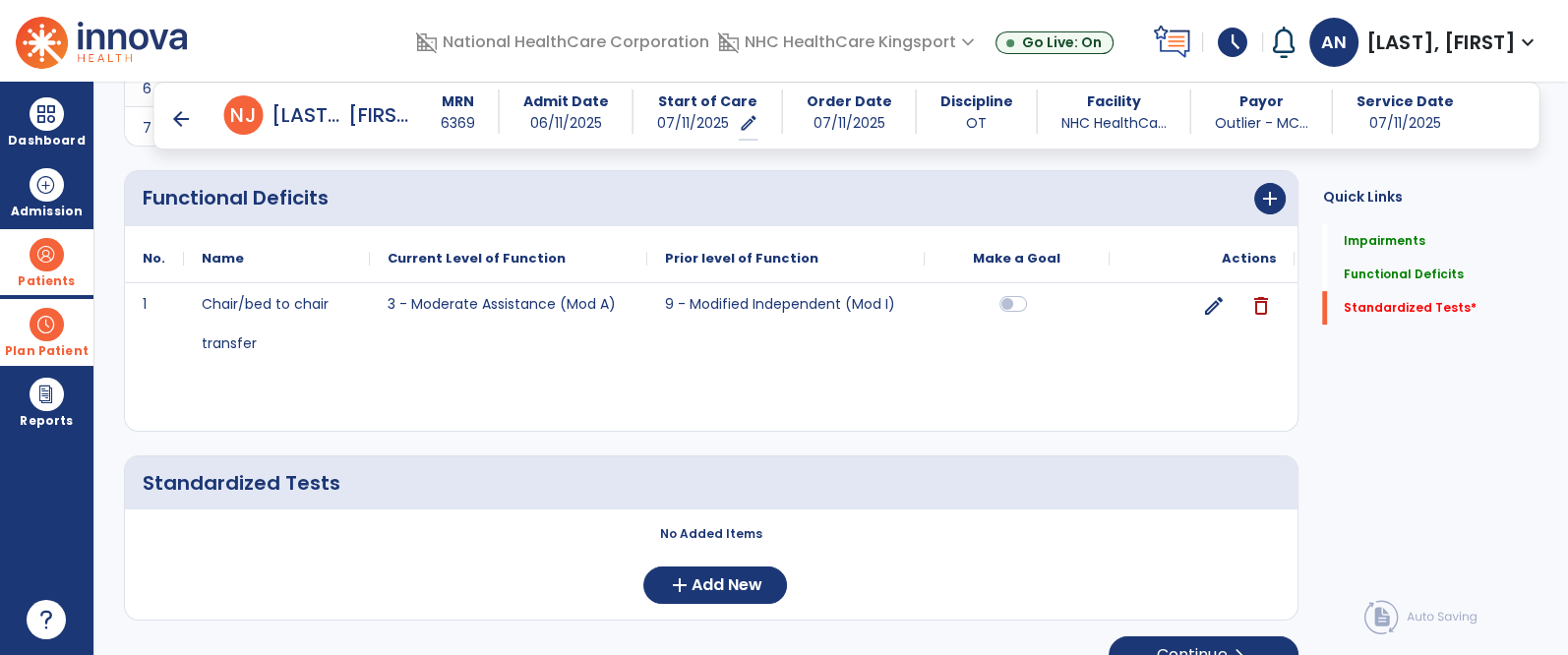 scroll, scrollTop: 617, scrollLeft: 0, axis: vertical 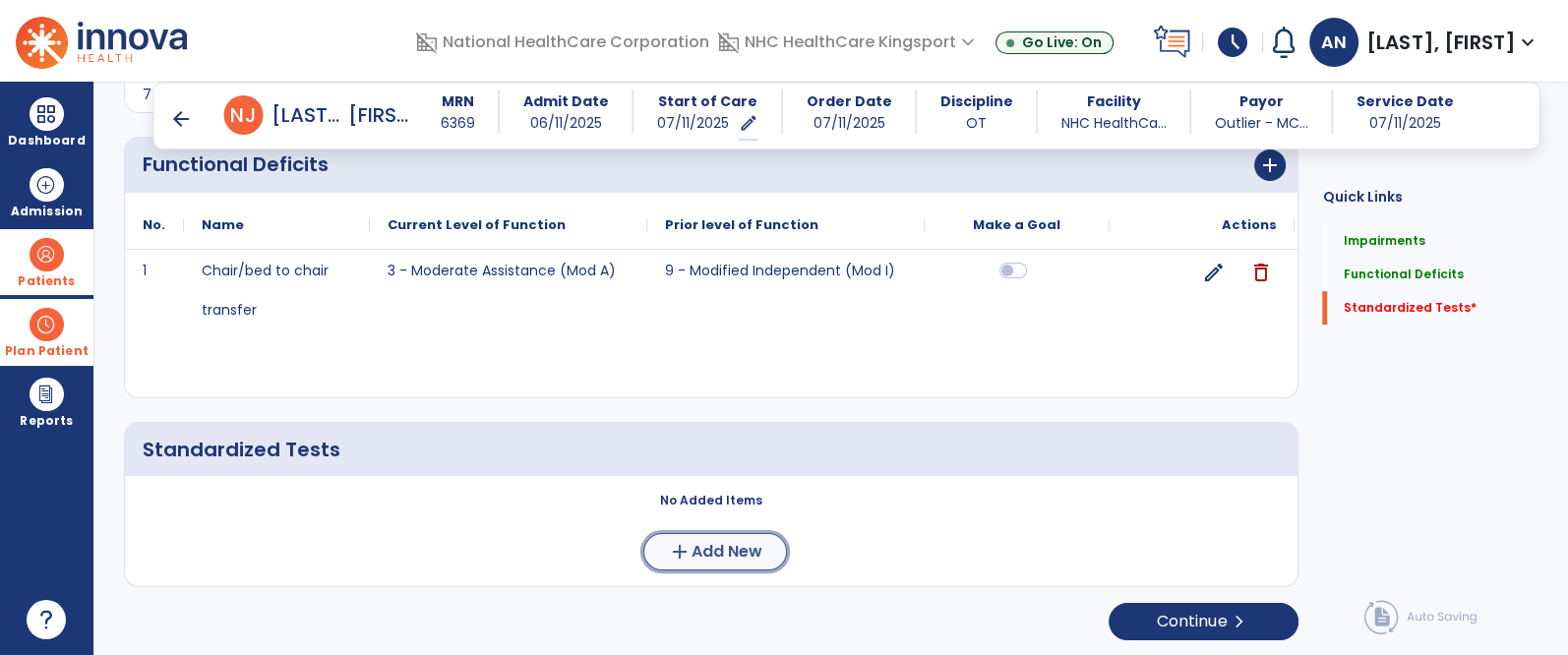 click on "add" 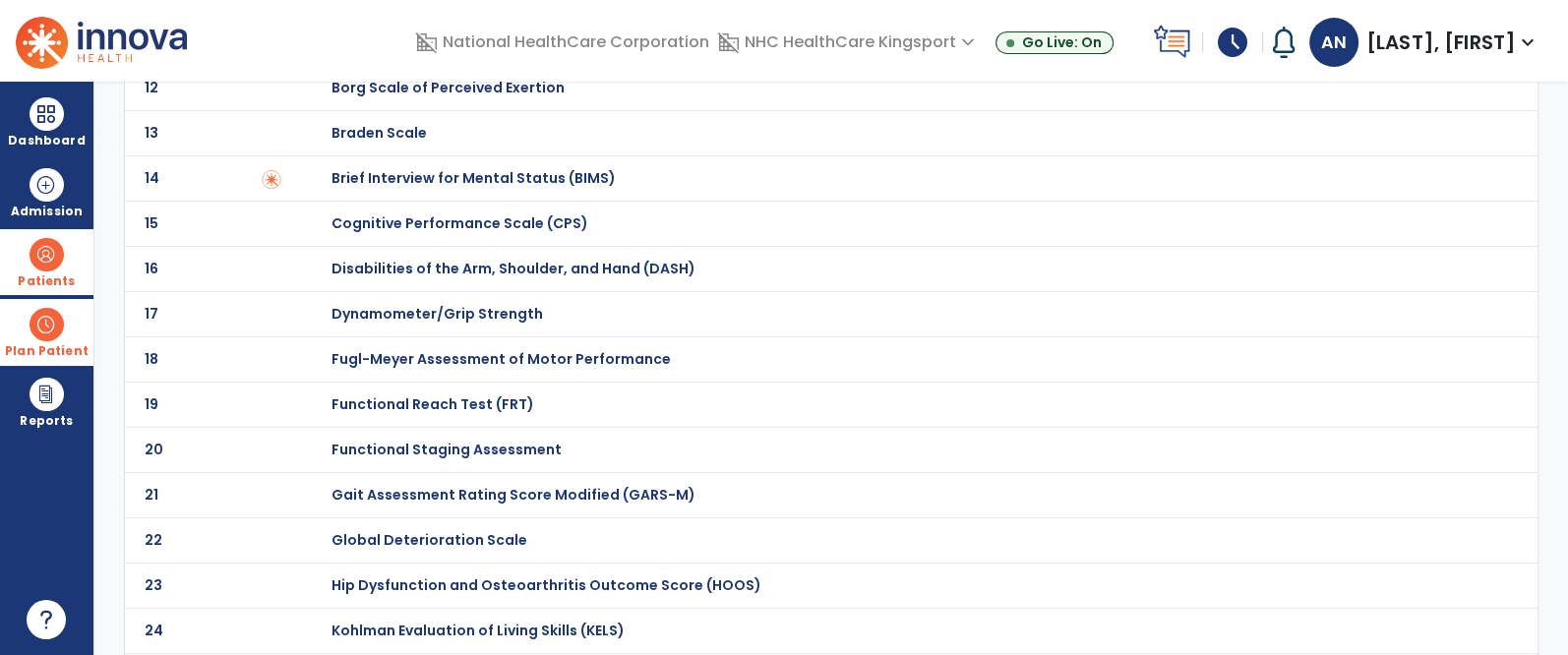 scroll, scrollTop: 0, scrollLeft: 0, axis: both 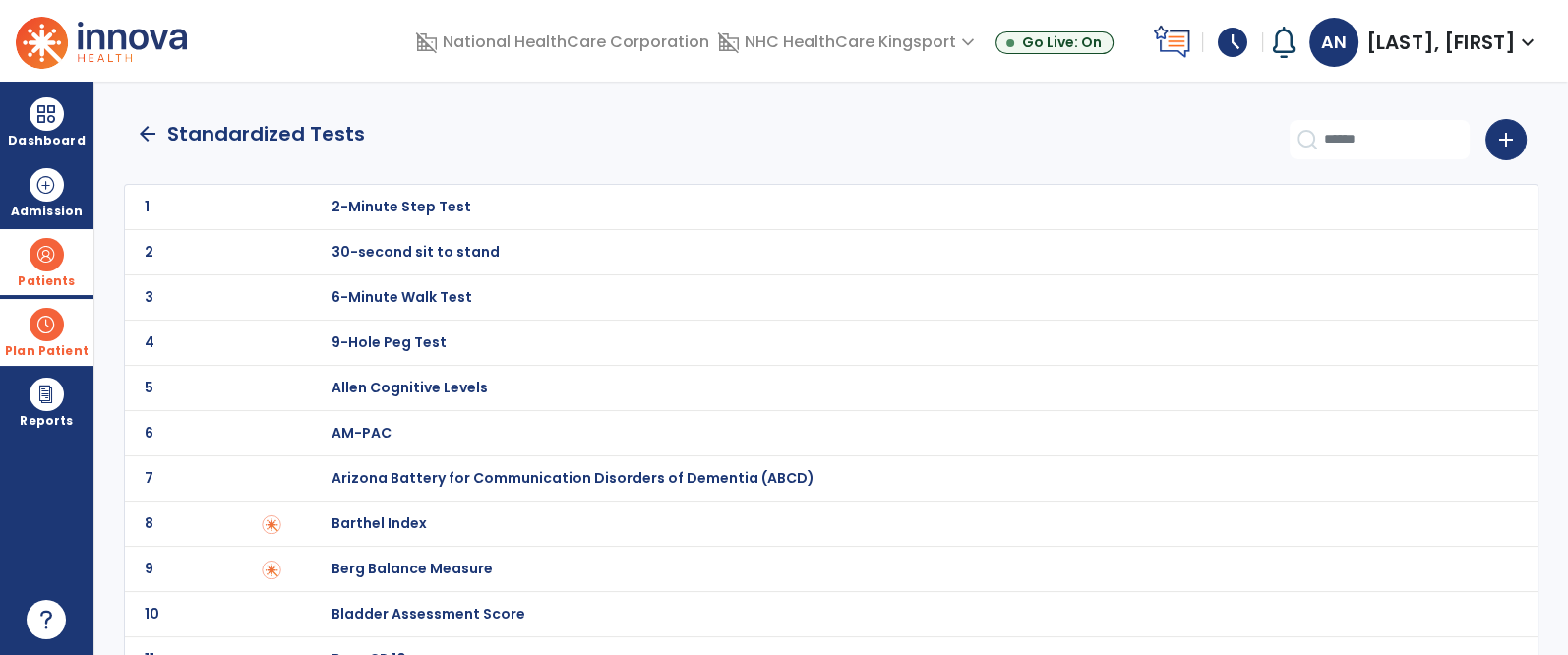 click on "Barthel Index" at bounding box center (401, 207) 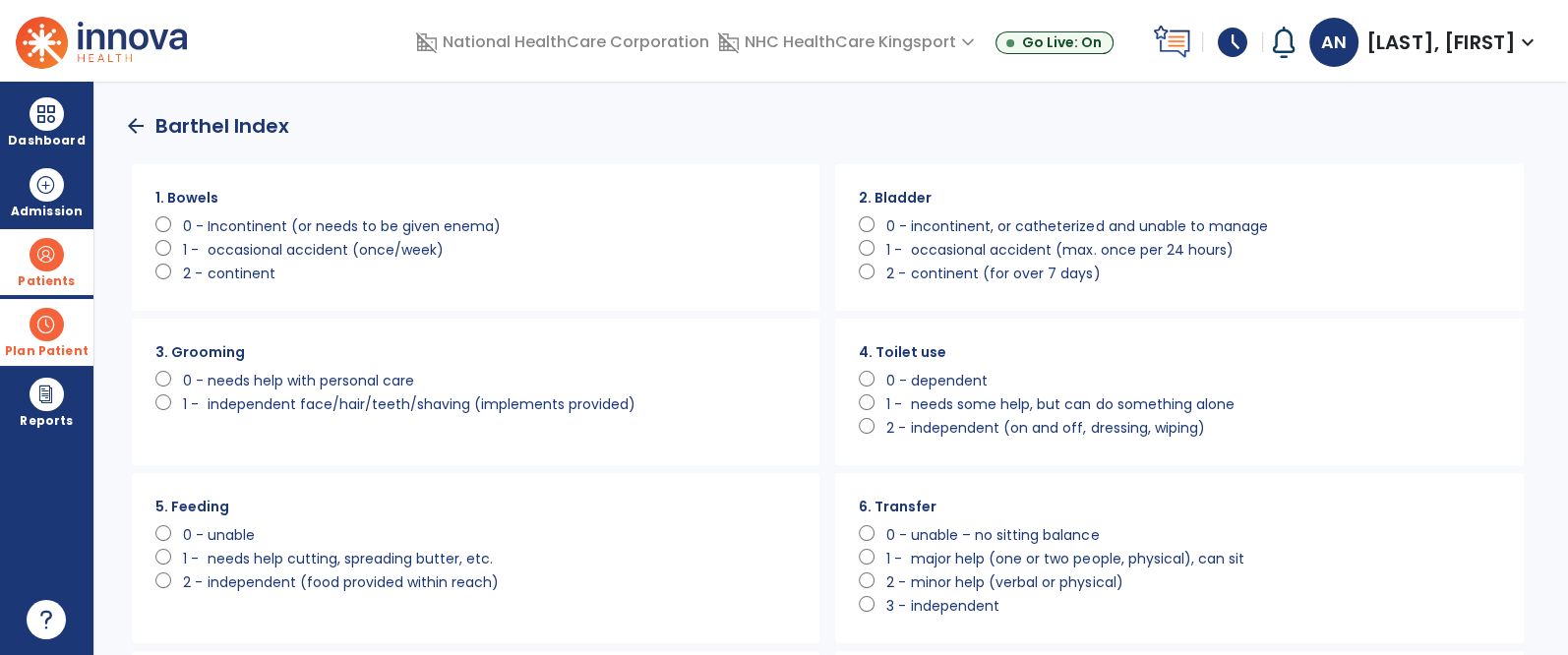scroll, scrollTop: 0, scrollLeft: 0, axis: both 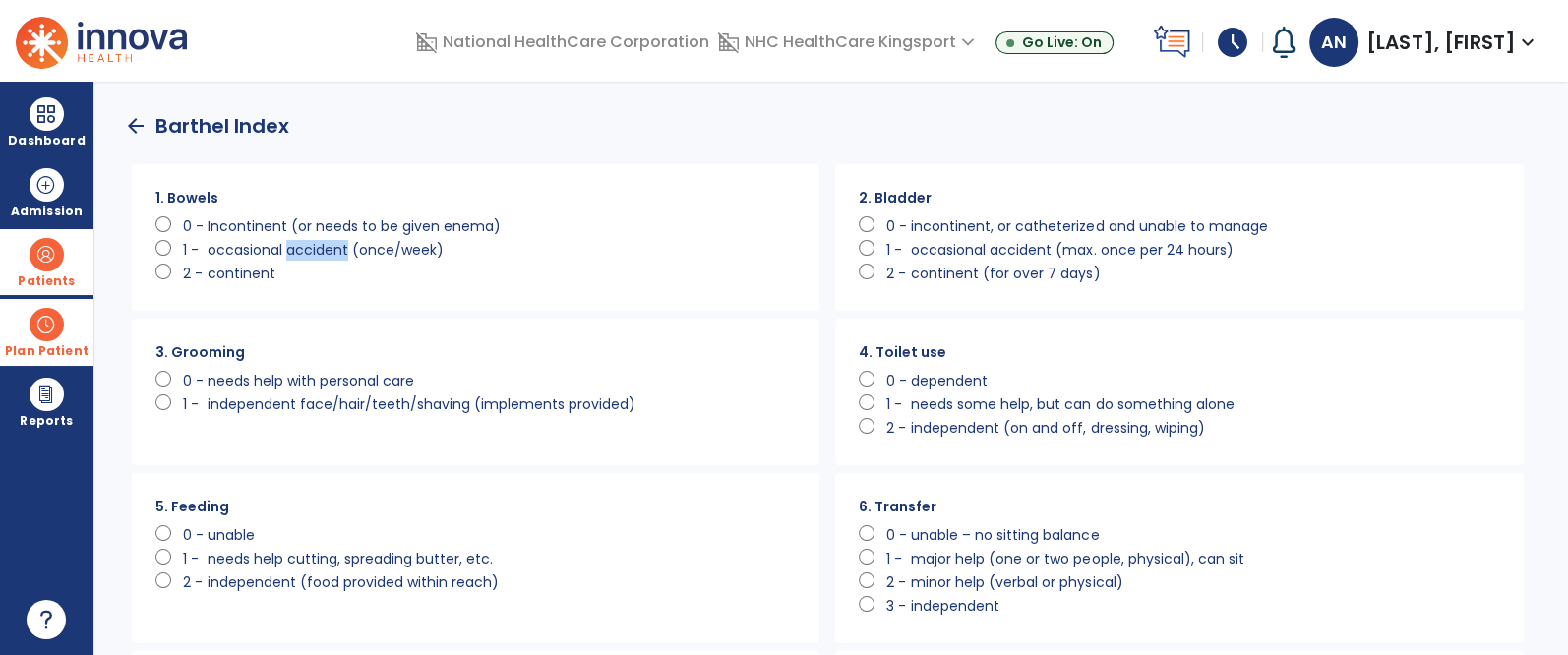 click on "occasional accident (once/week)" 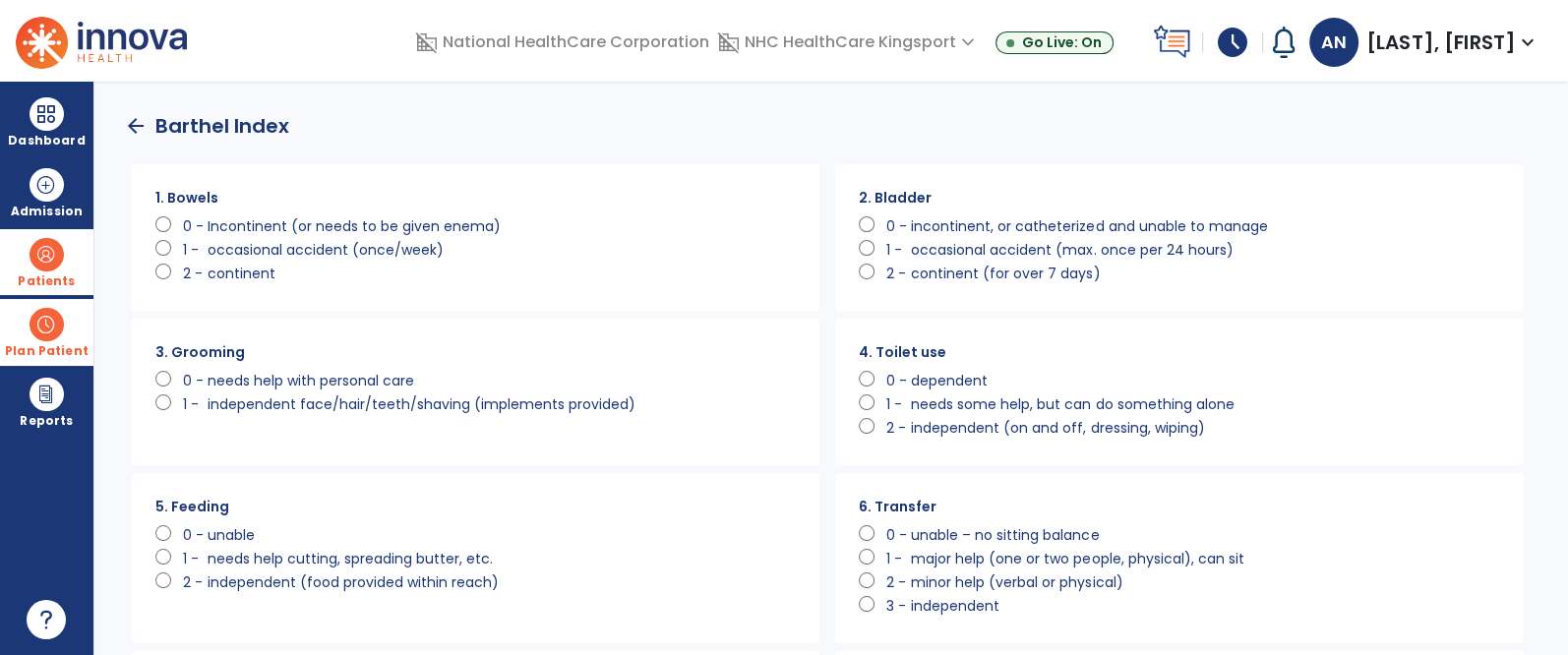 click on "continent" 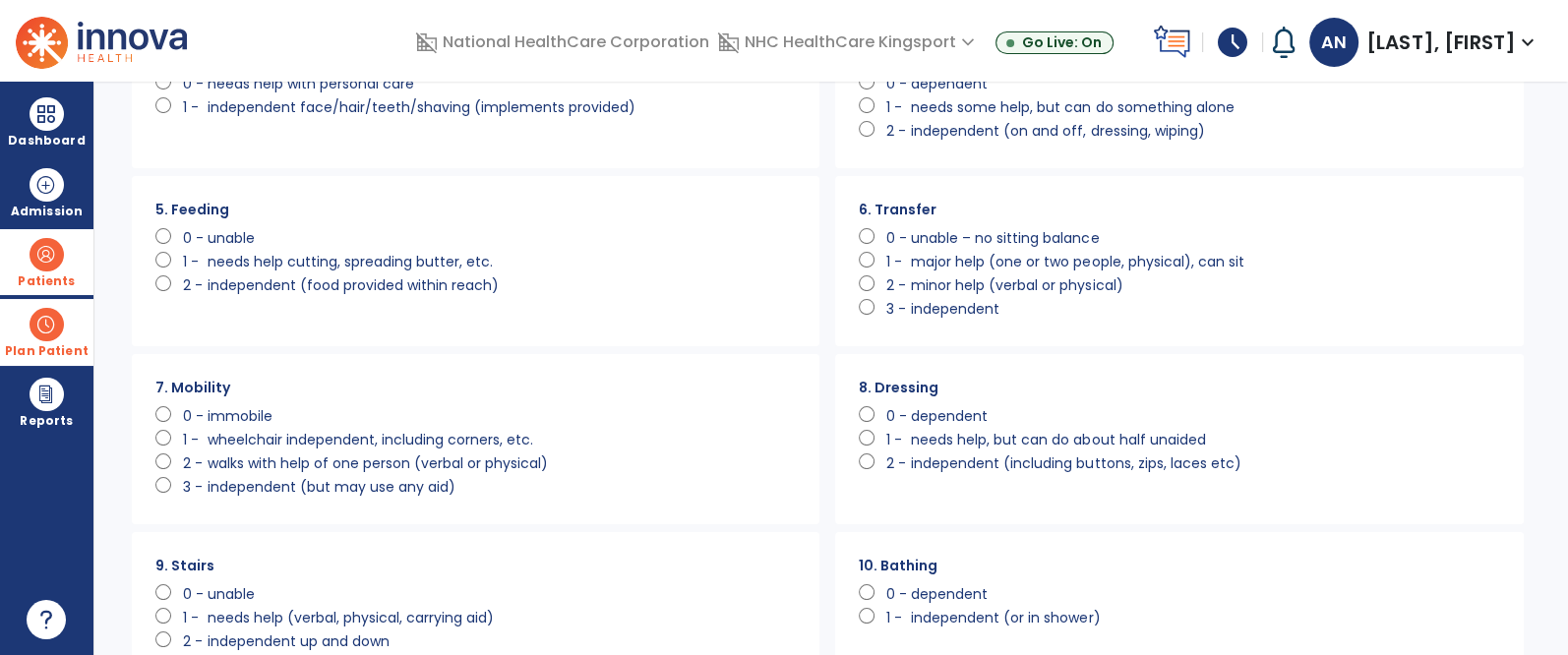 scroll, scrollTop: 307, scrollLeft: 0, axis: vertical 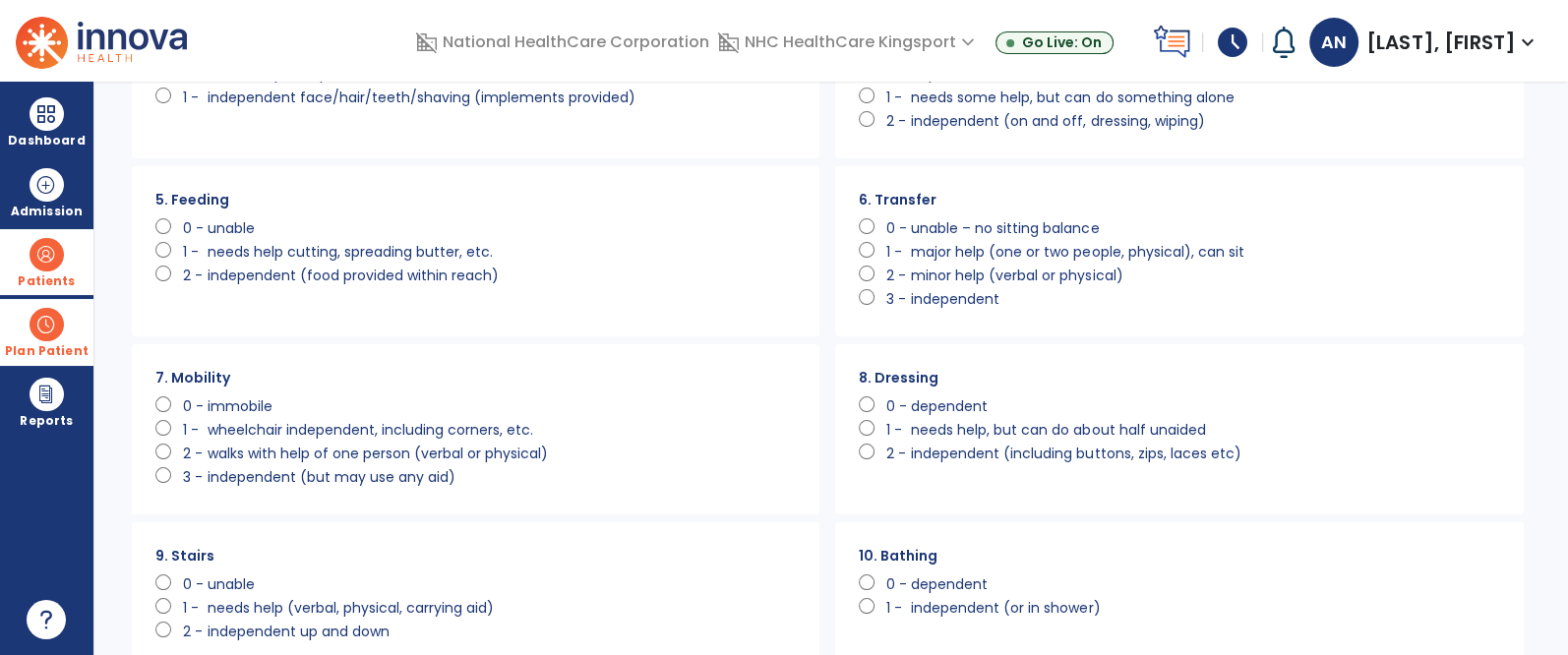 click on "needs help cutting, spreading butter, etc." 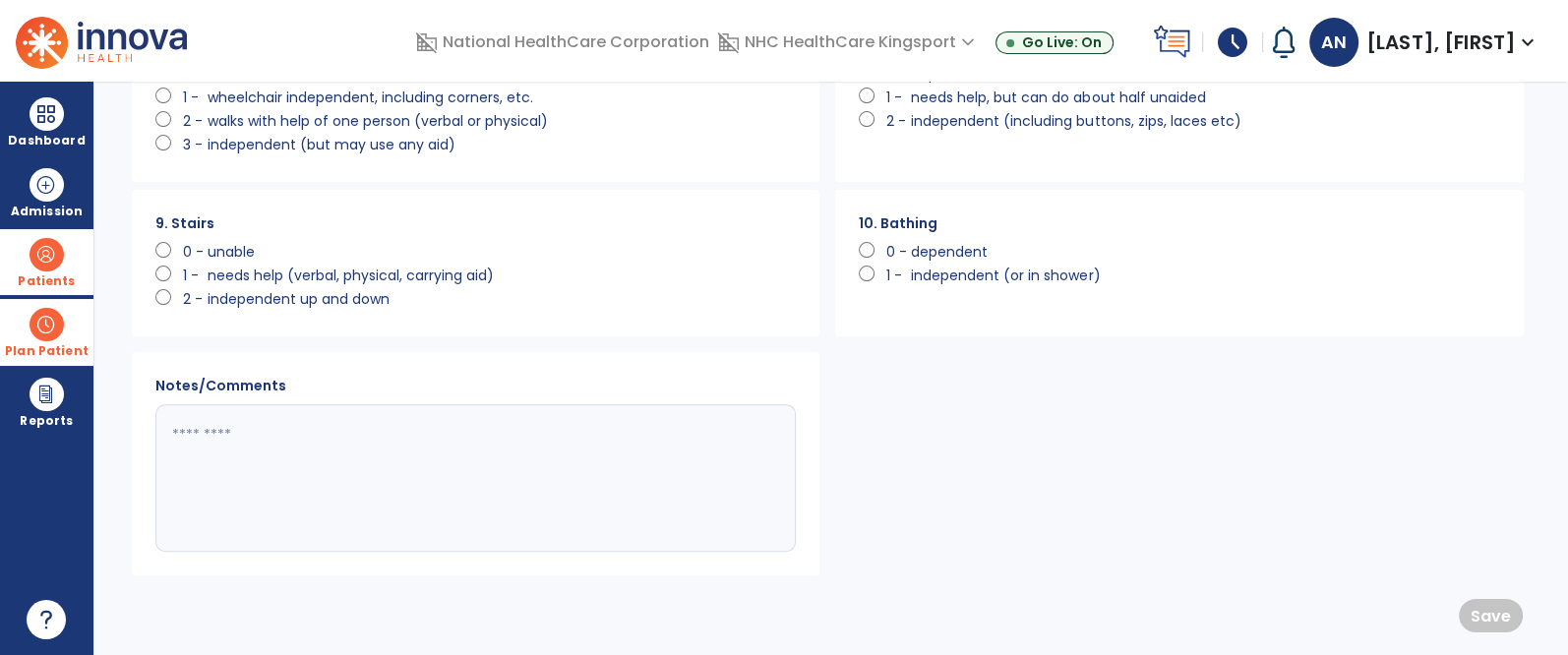 click on "dependent" 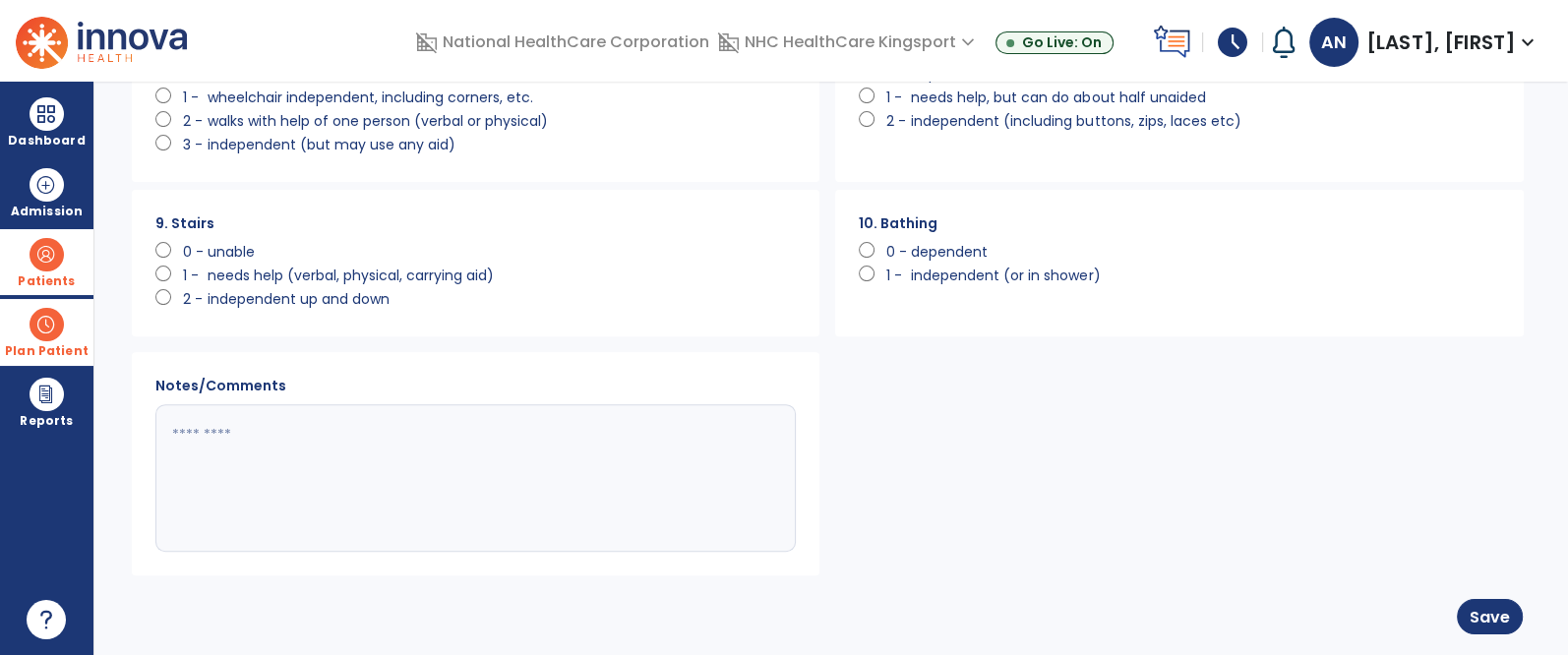 click on "arrow_back   Standardized Tests   add  1 2-Minute Step Test 2 30-second sit to stand 3 6-Minute Walk Test 4 9-Hole Peg Test 5 Allen Cognitive Levels 6 AM-PAC 7 Arizona Battery for Communication Disorders of Dementia (ABCD) 8 Barthel Index 9 Berg Balance Measure 10 Bladder Assessment Score 11 Borg CR 10 12 Borg Scale of Perceived Exertion 13 Braden Scale 14 Brief Interview for Mental Status (BIMS) 15 Cognitive Performance Scale (CPS) 16 Disabilities of the Arm, Shoulder, and Hand (DASH) 17 Dynamometer/Grip Strength 18 Fugl-Meyer Assessment of Motor Performance 19 Functional Reach Test (FRT) 20 Functional Staging Assessment 21 Gait Assessment Rating Score Modified (GARS-M) 22 Global Deterioration Scale 23 Hip Dysfunction and Osteoarthritis Outcome Score (HOOS) 24 Kohlman Evaluation of Living Skills (KELS) 25 McMaster Toronto Arthritis Patient Preference Questionnaire (MACTAR) 26 Mini-Mental State Exam 27 Montreal Cognitive Assessment 28 Motor-Free Visual Perception Test (MVPT) 29 NIH Stroke Scale 30 31 32 33" at bounding box center (831, 368) 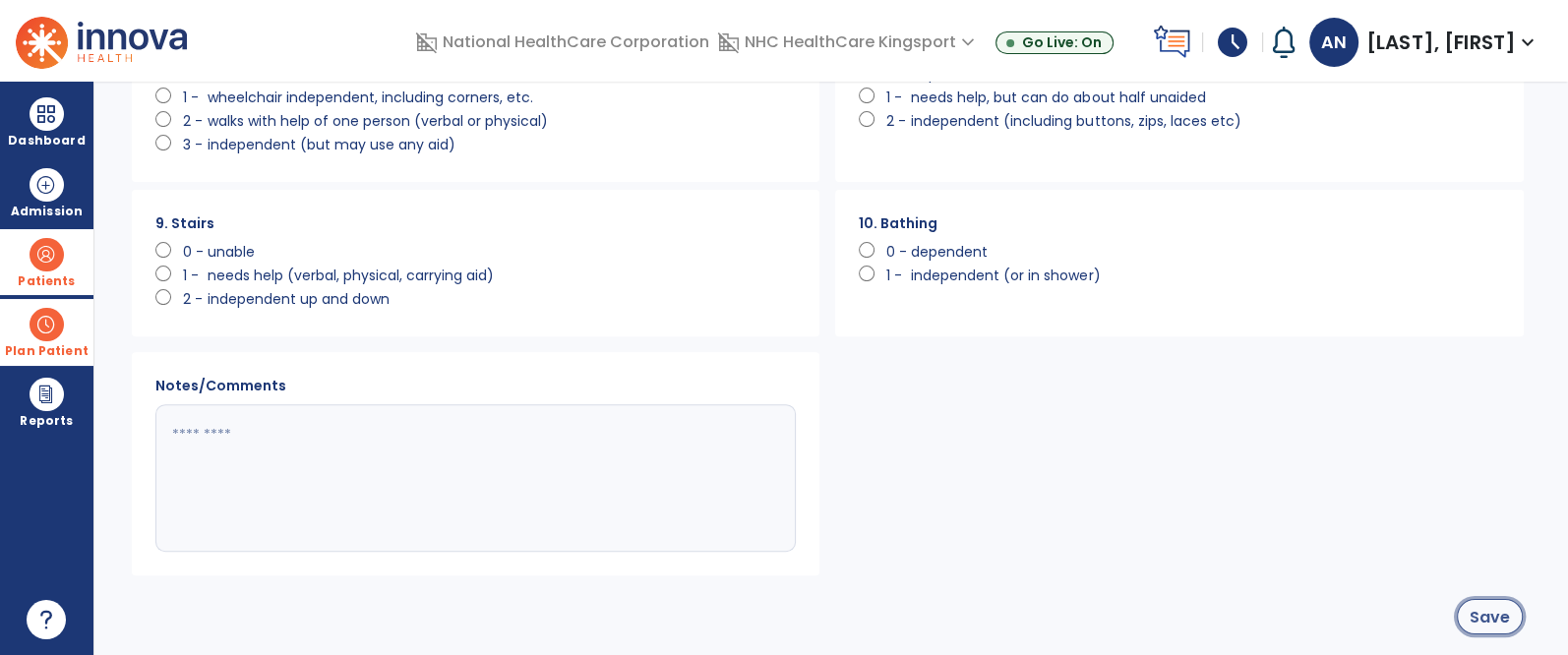 click on "Save" 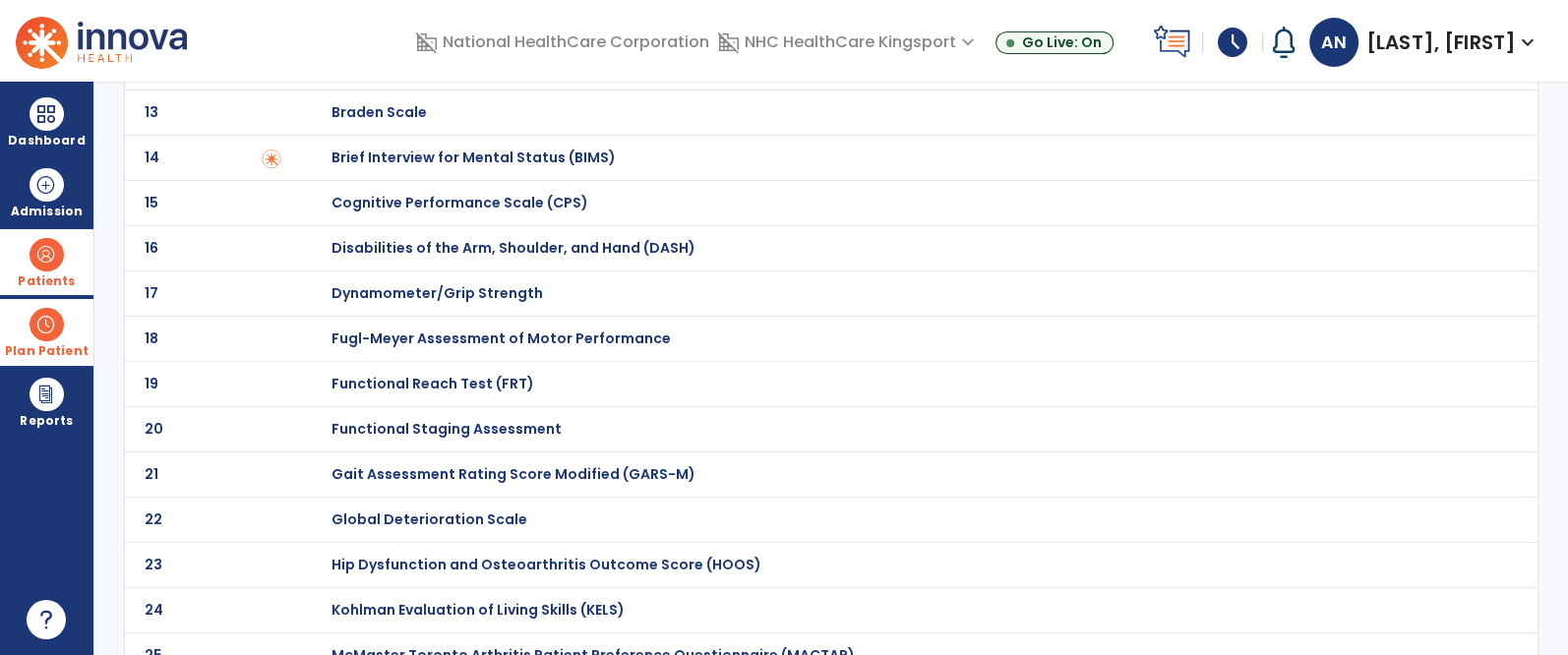 scroll, scrollTop: 0, scrollLeft: 0, axis: both 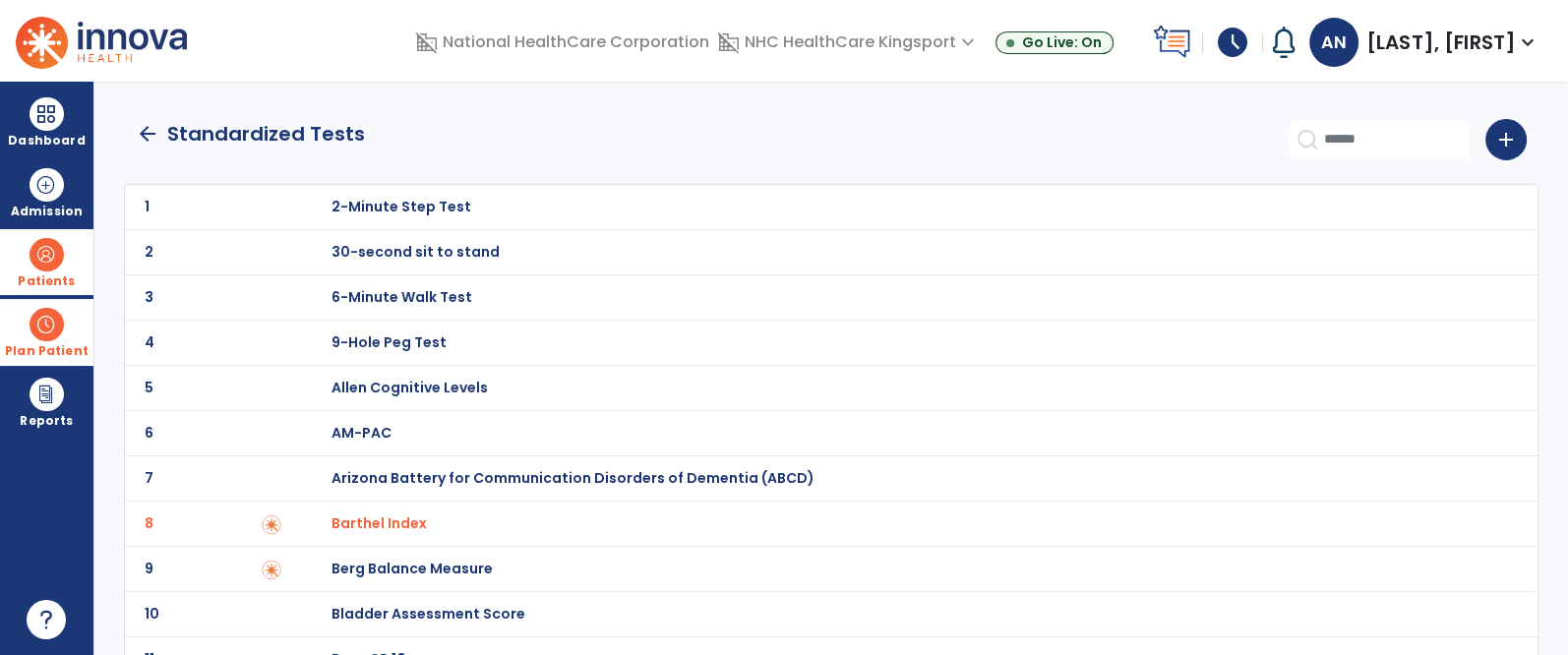 click on "arrow_back" 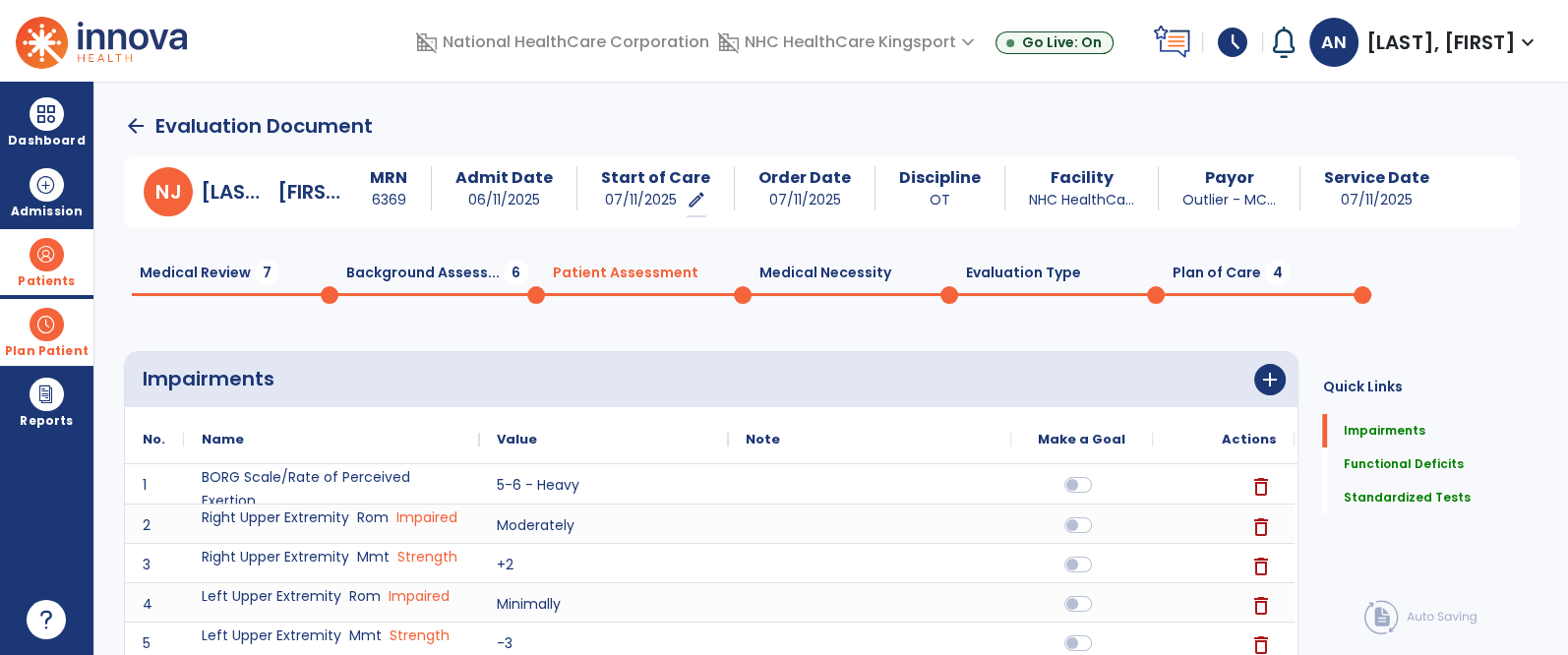 scroll, scrollTop: 30, scrollLeft: 0, axis: vertical 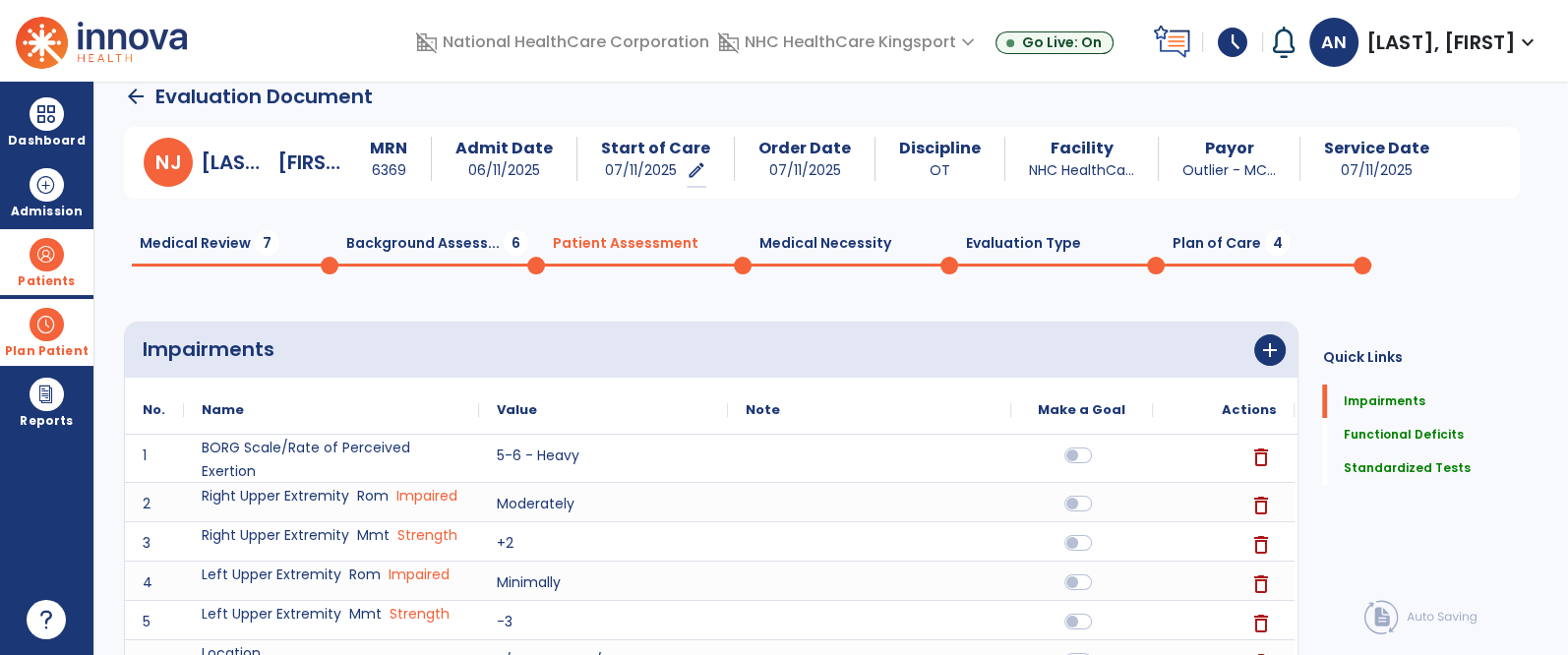 click on "Medical Review  7" 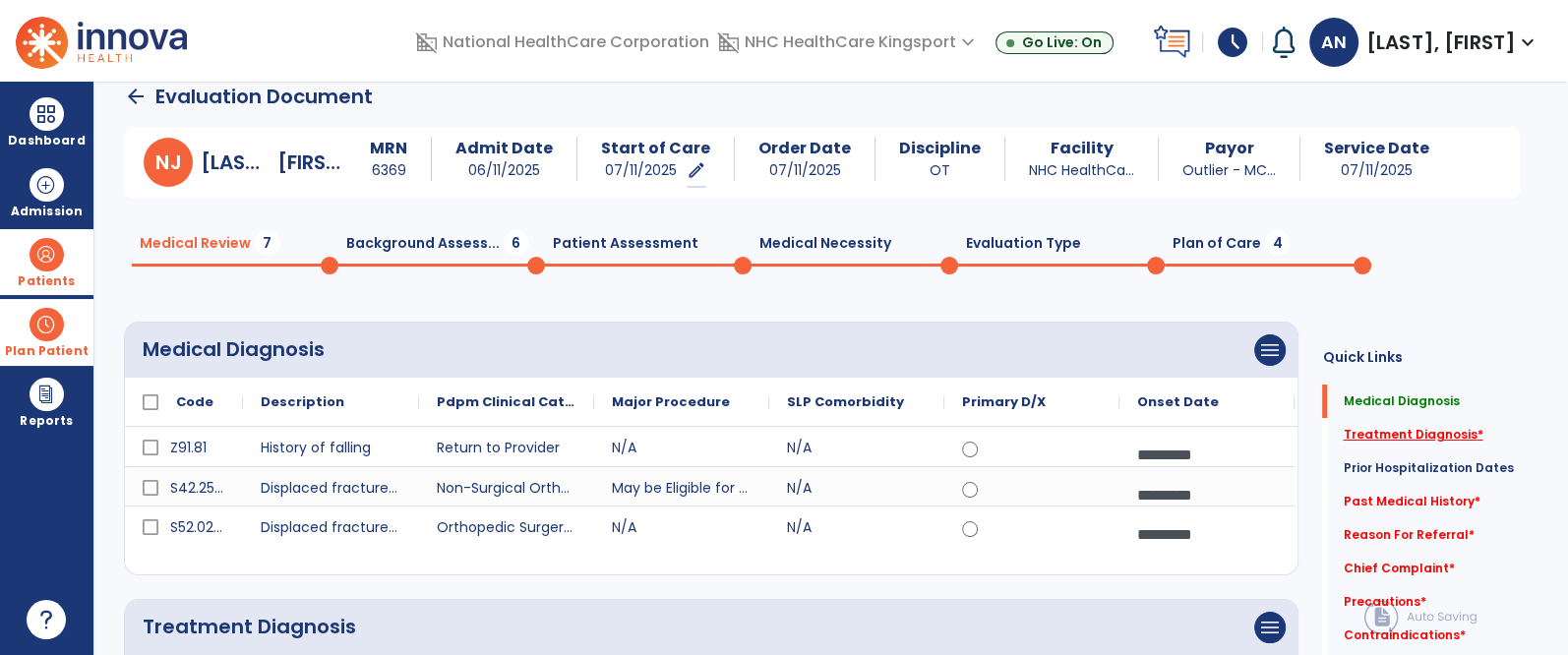 click on "Treatment Diagnosis   *" 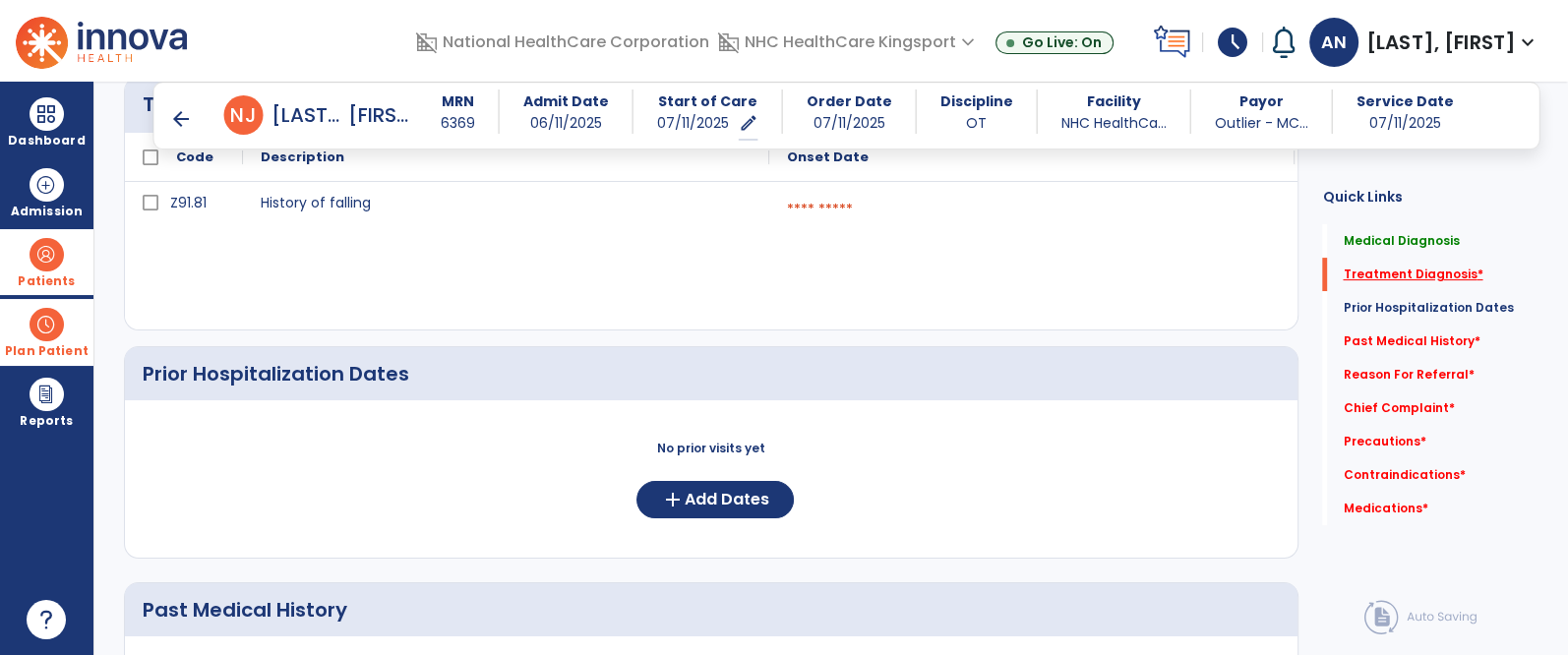 scroll, scrollTop: 547, scrollLeft: 0, axis: vertical 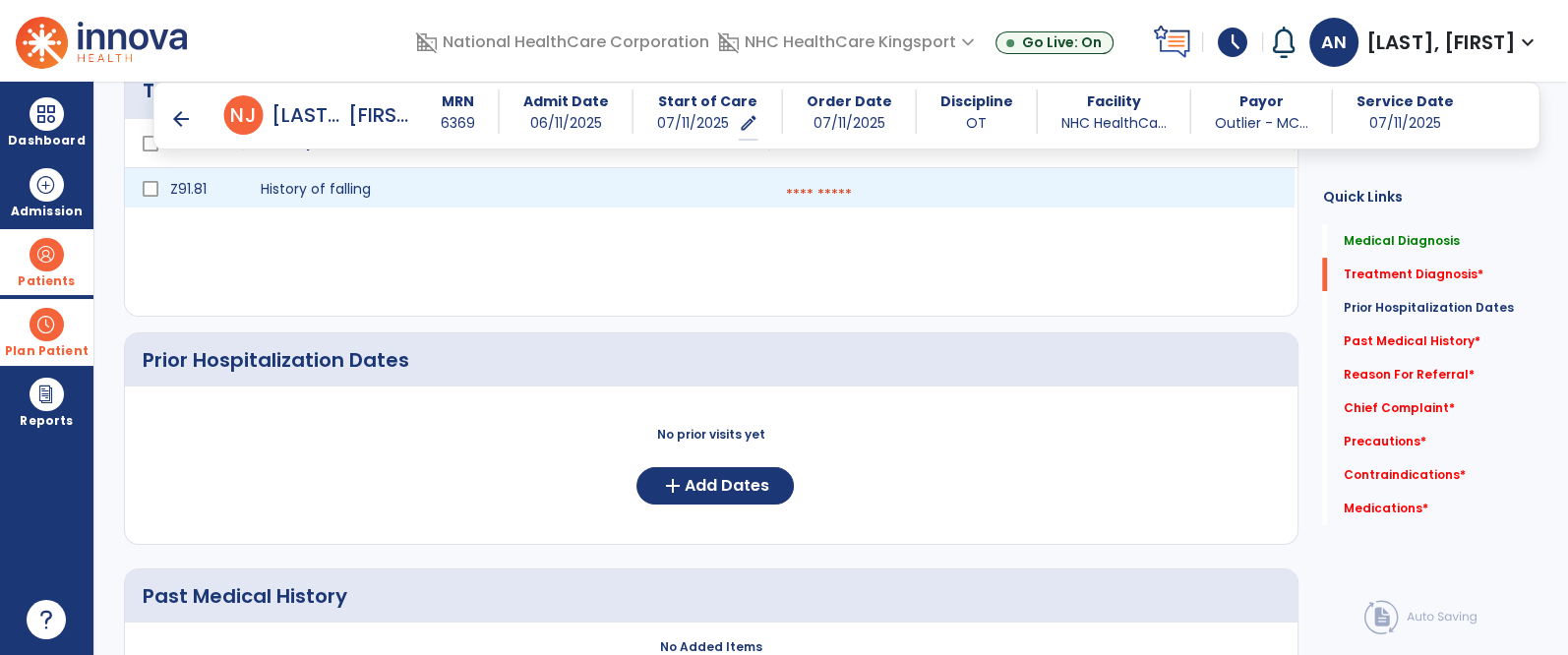 click at bounding box center (1032, 195) 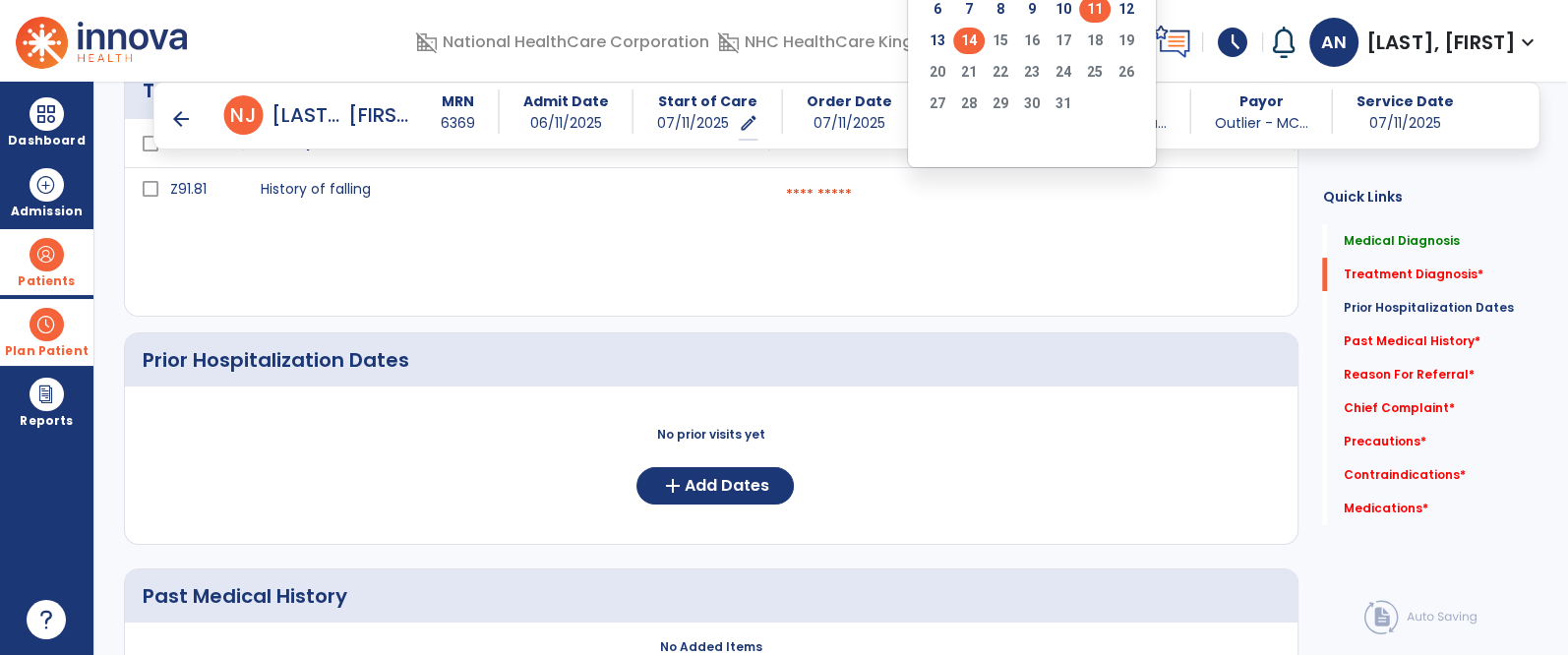 click on "11" 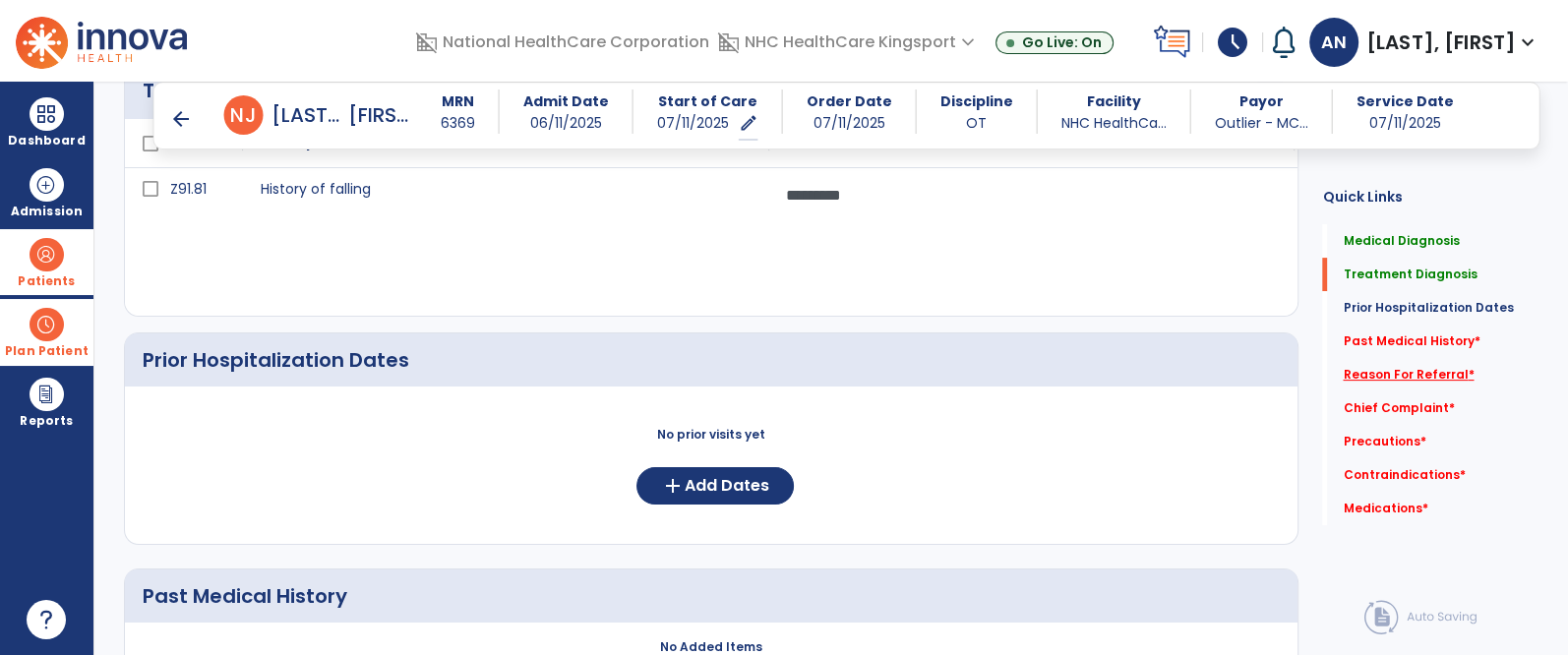 click on "Reason For Referral   *" 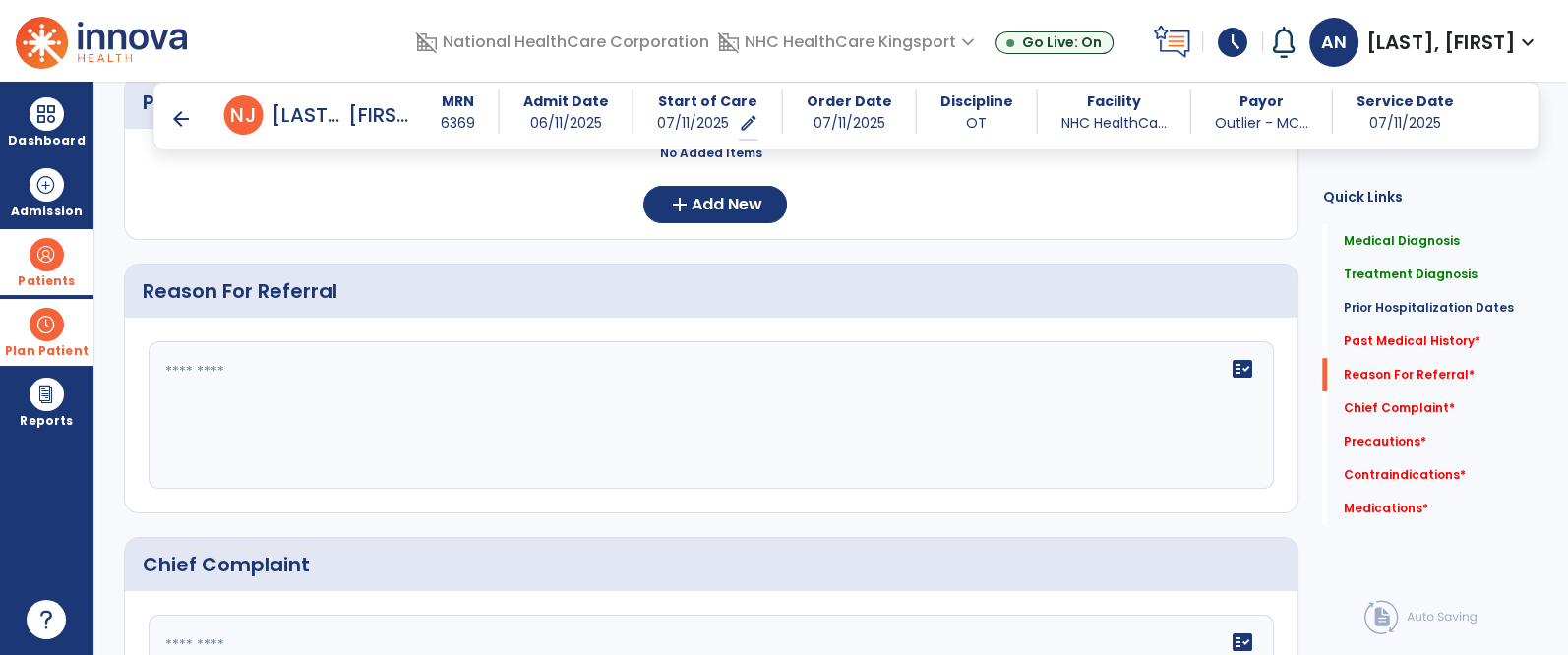 scroll, scrollTop: 1059, scrollLeft: 0, axis: vertical 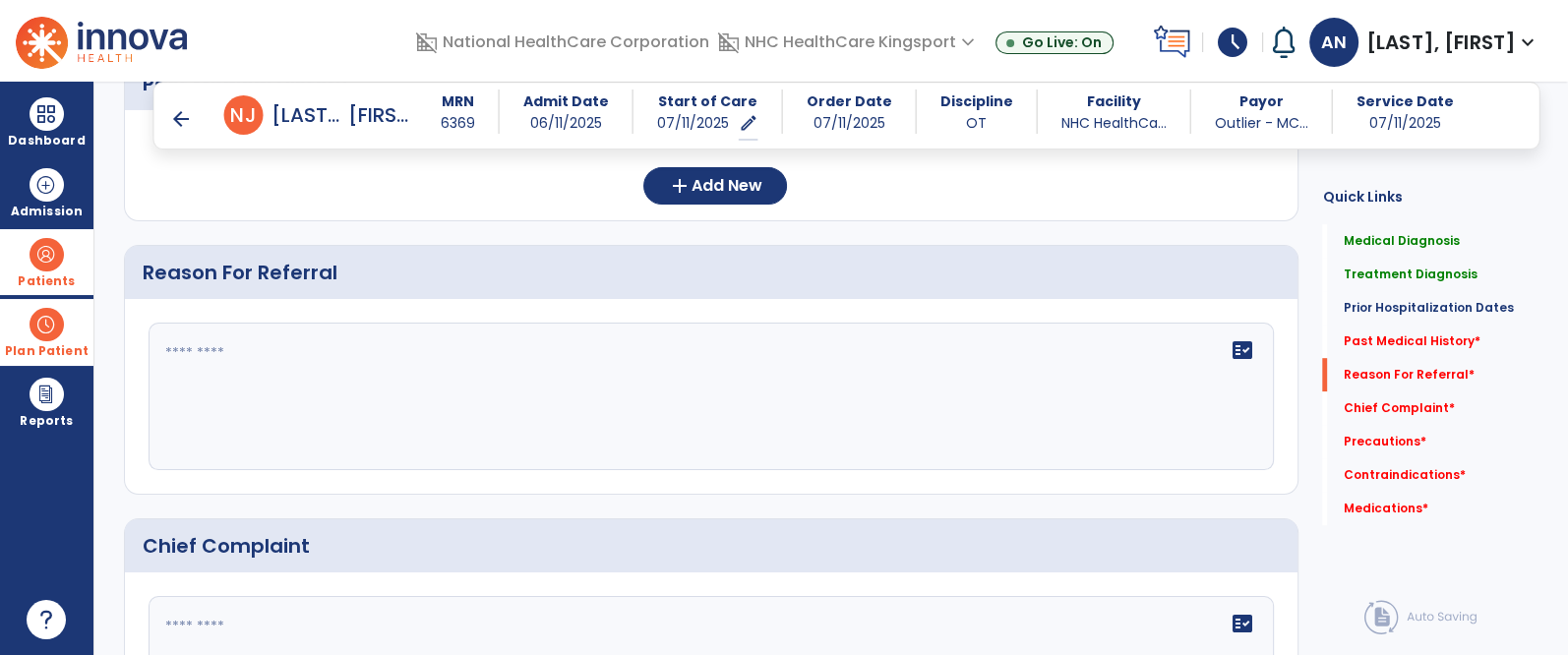 click on "fact_check" 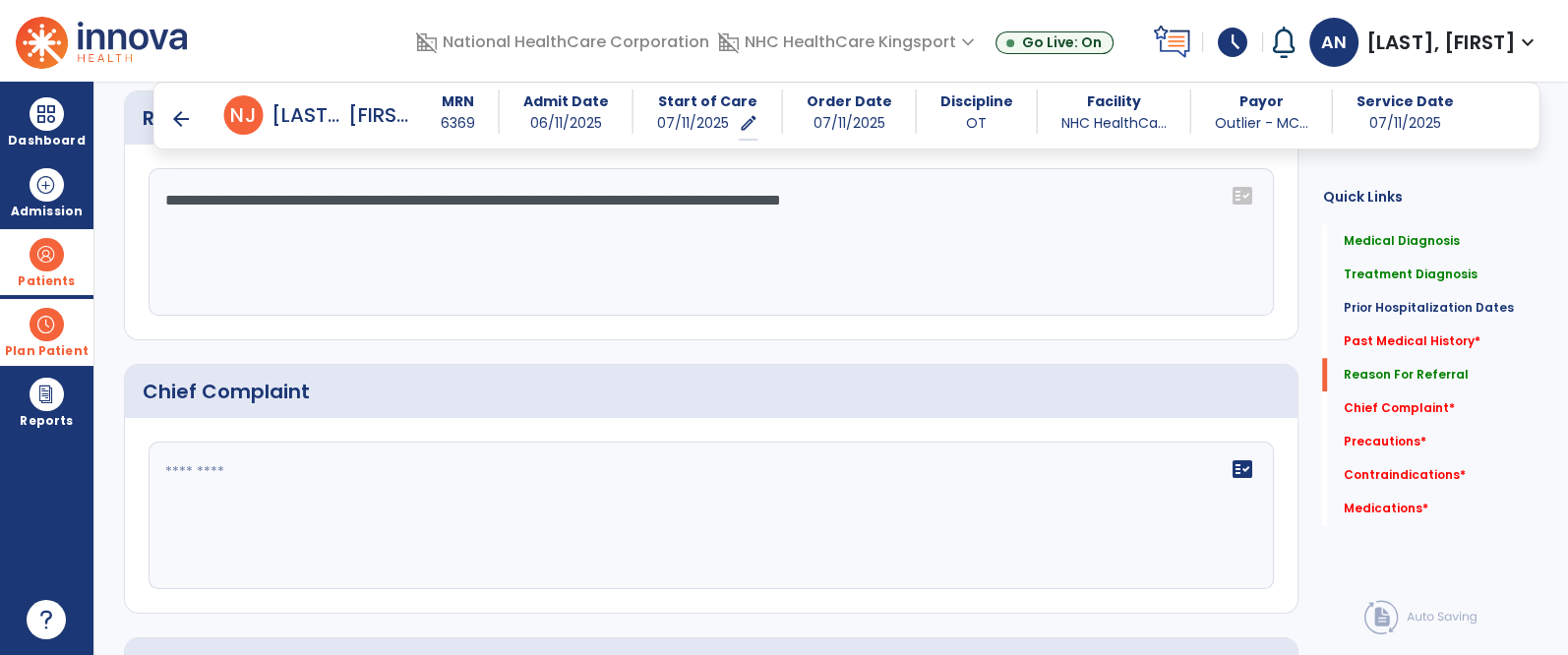 scroll, scrollTop: 1215, scrollLeft: 0, axis: vertical 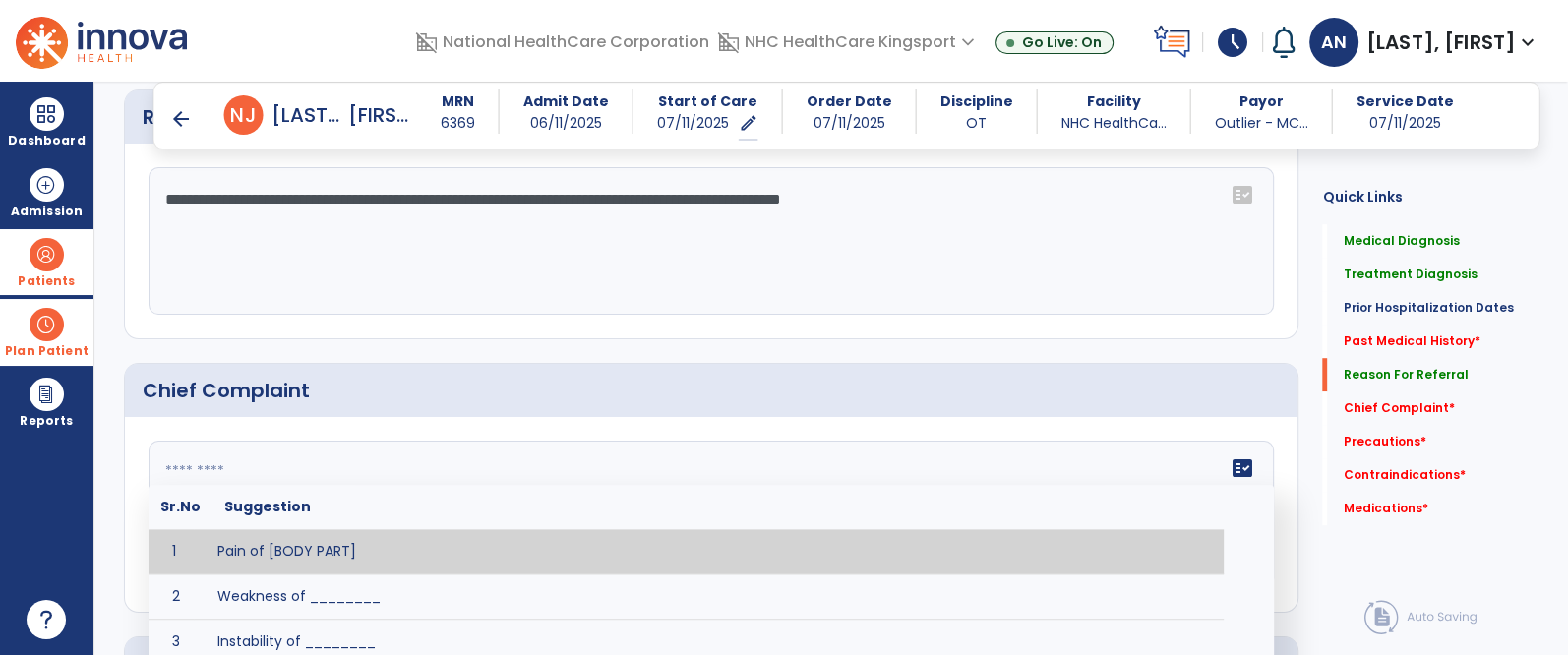 click 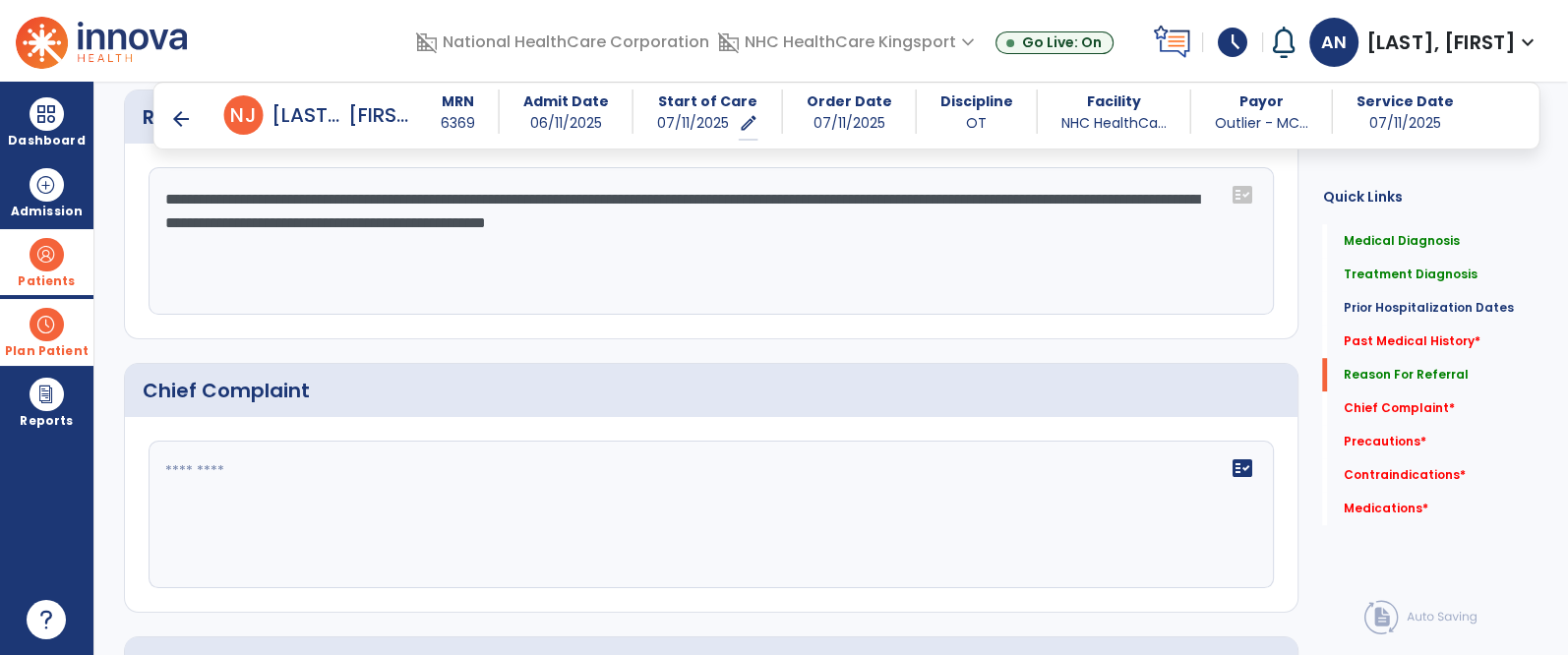 type on "**********" 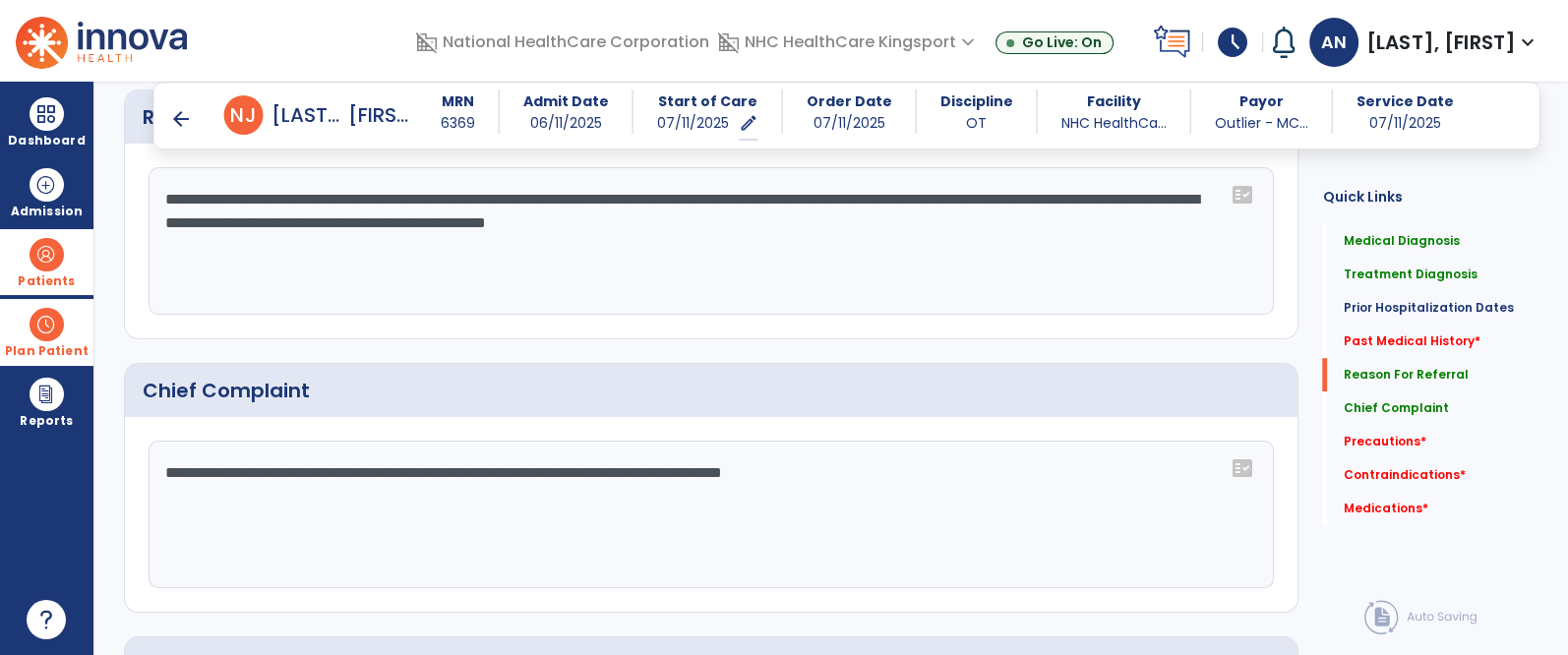 click on "**********" 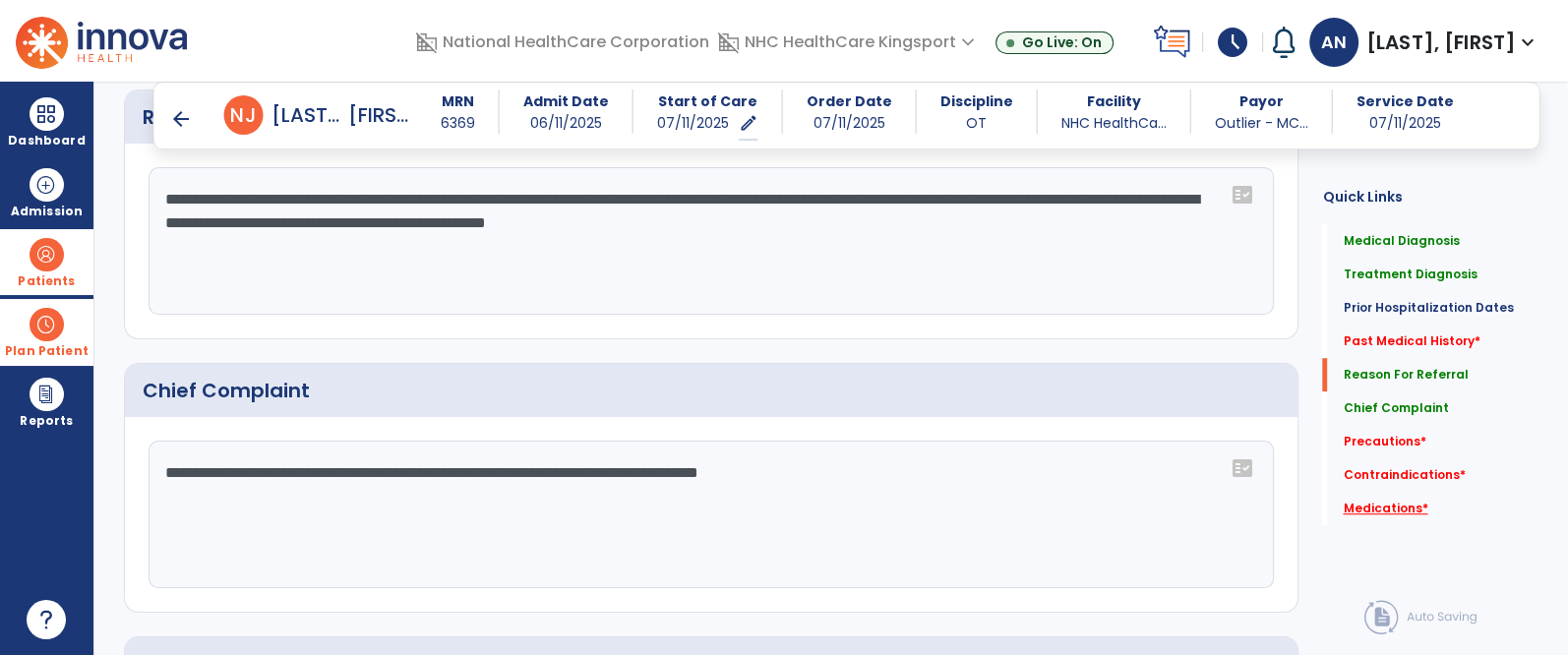 type on "**********" 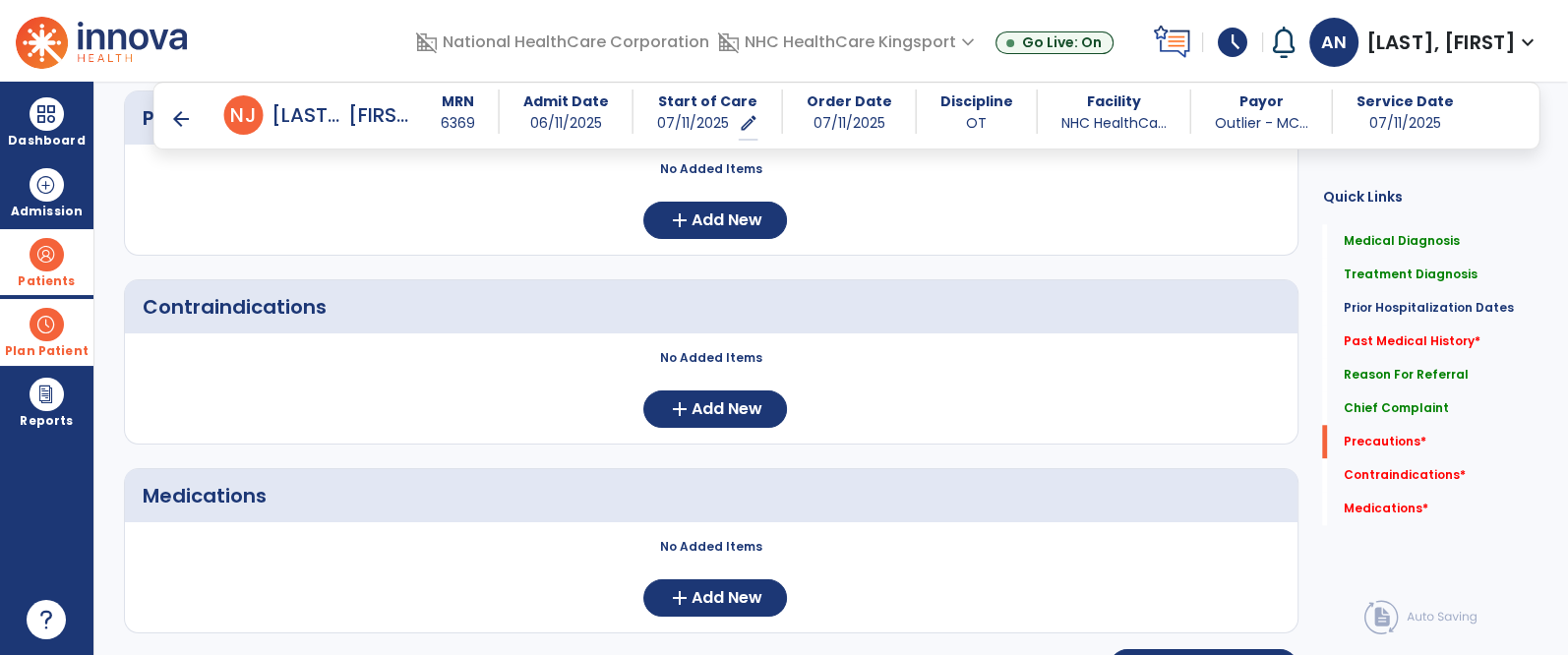 scroll, scrollTop: 1804, scrollLeft: 0, axis: vertical 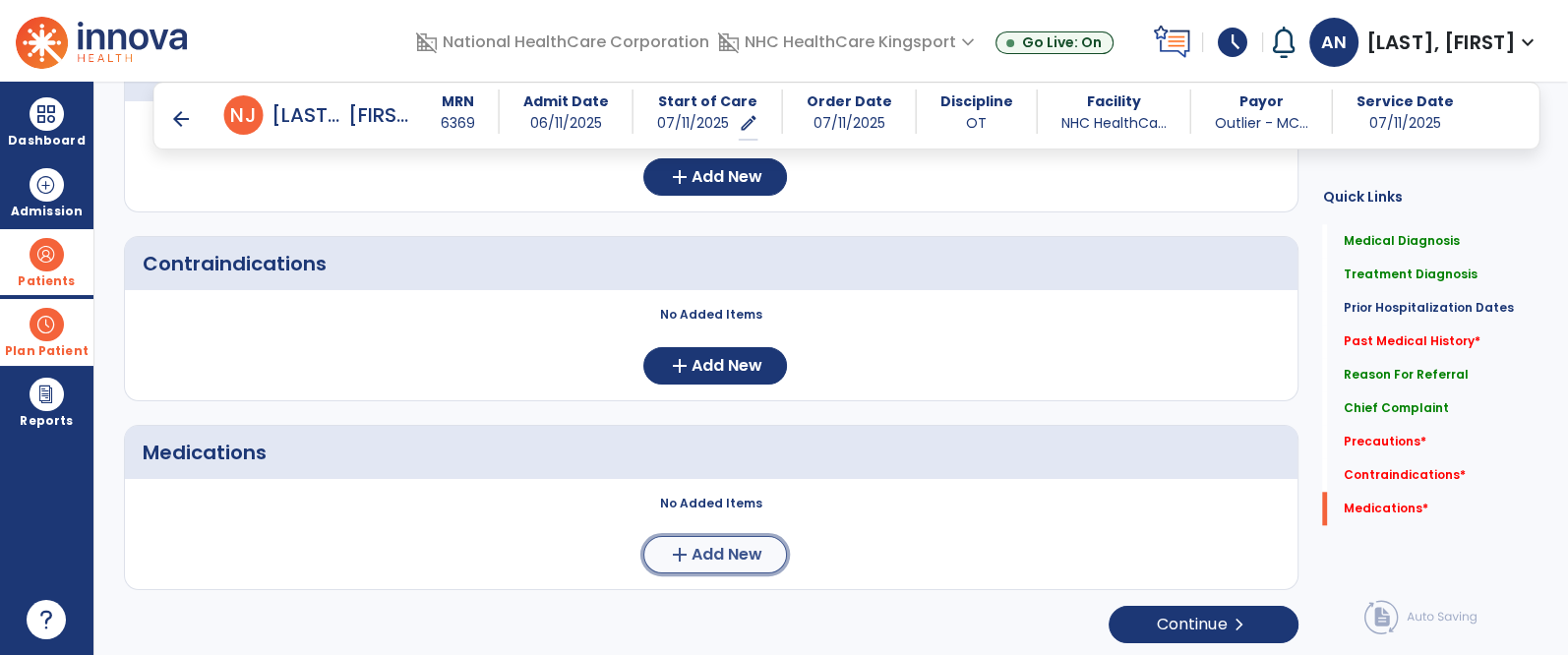 click on "add" 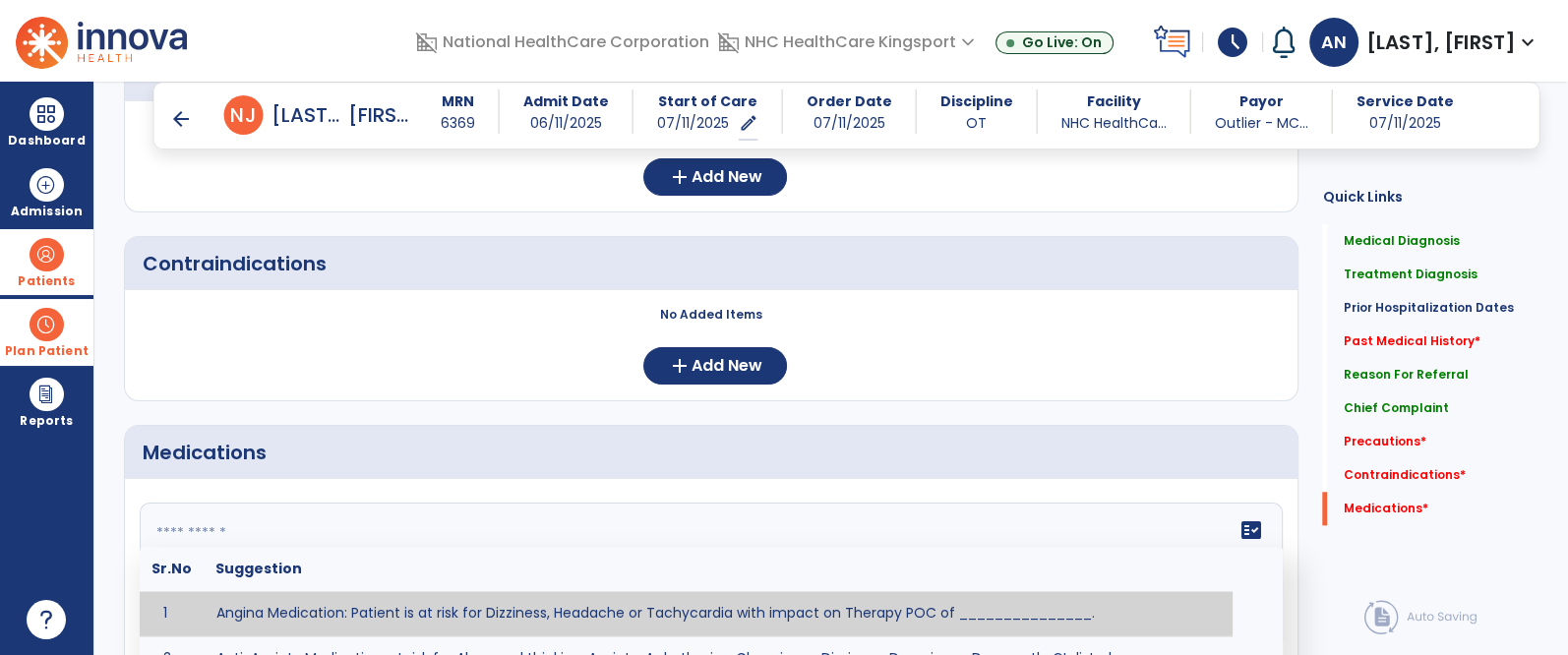 click 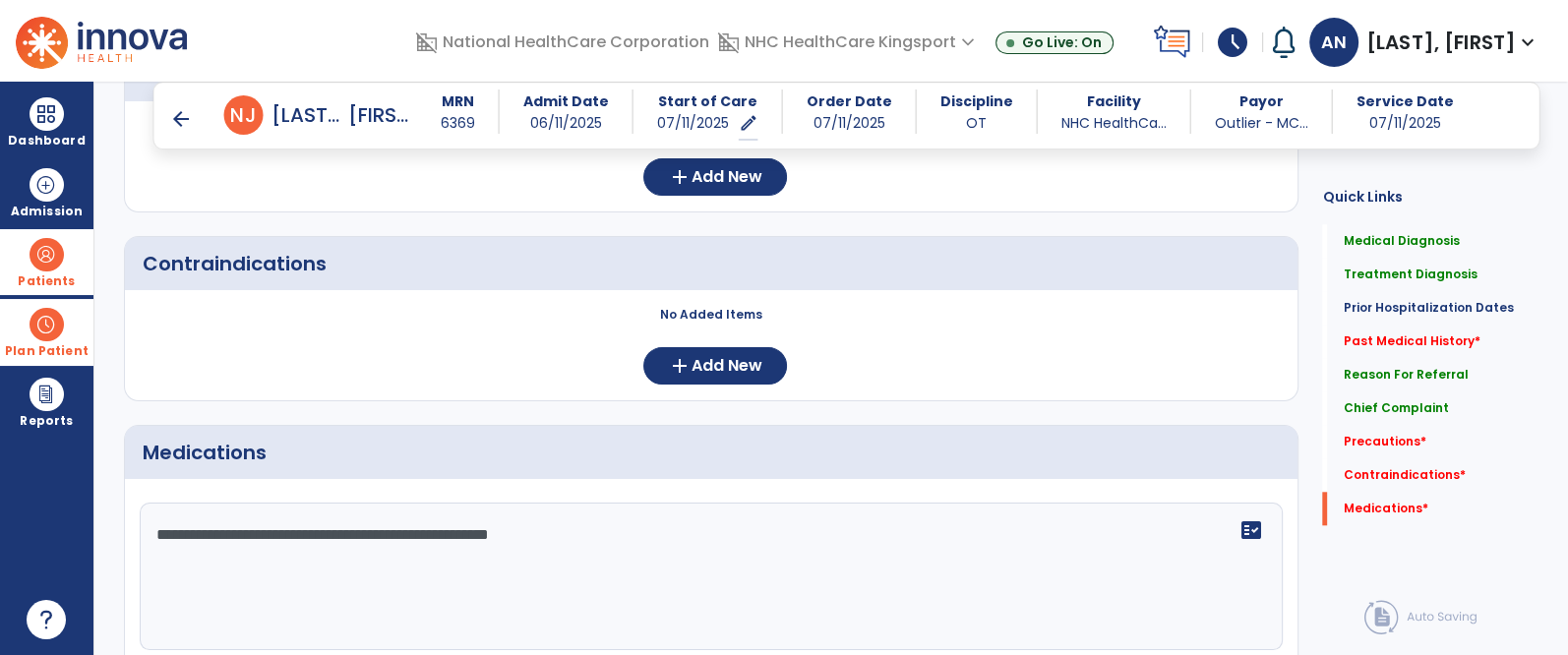 scroll, scrollTop: 2132, scrollLeft: 0, axis: vertical 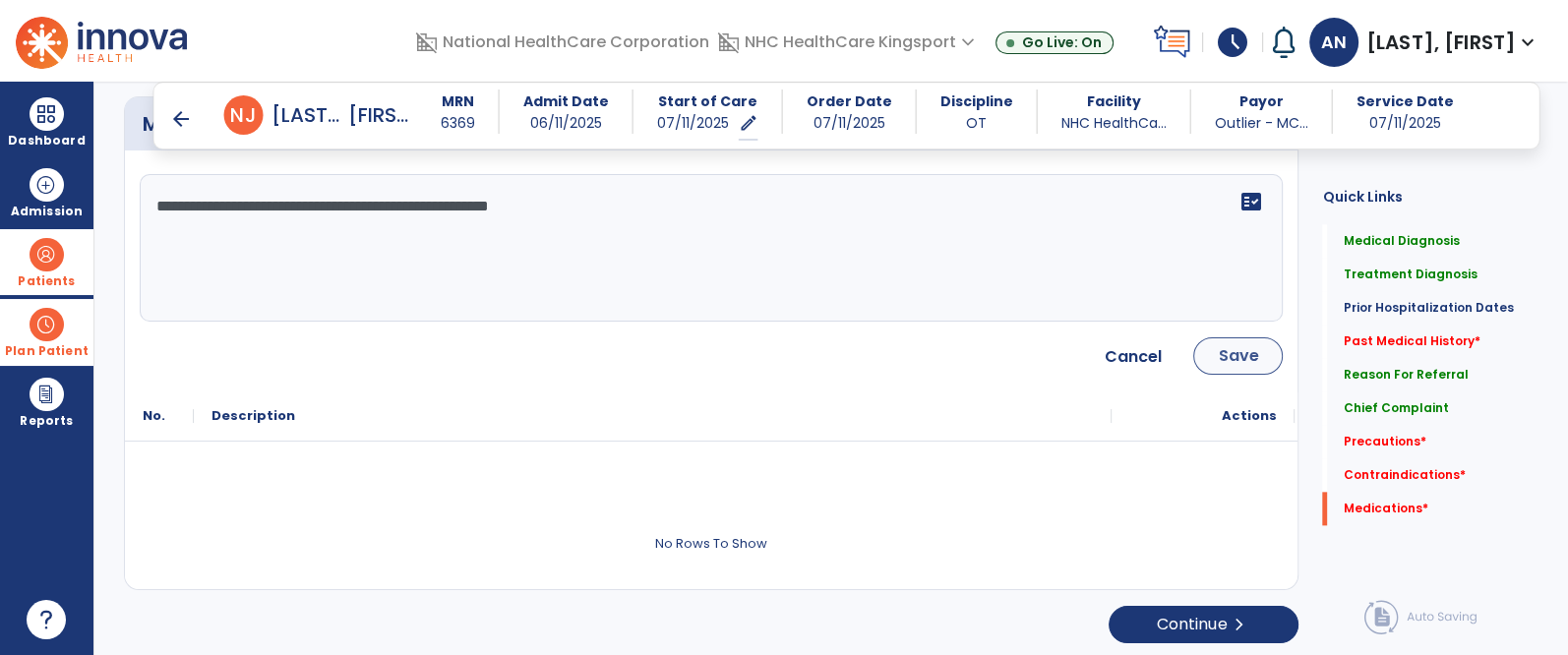 type on "**********" 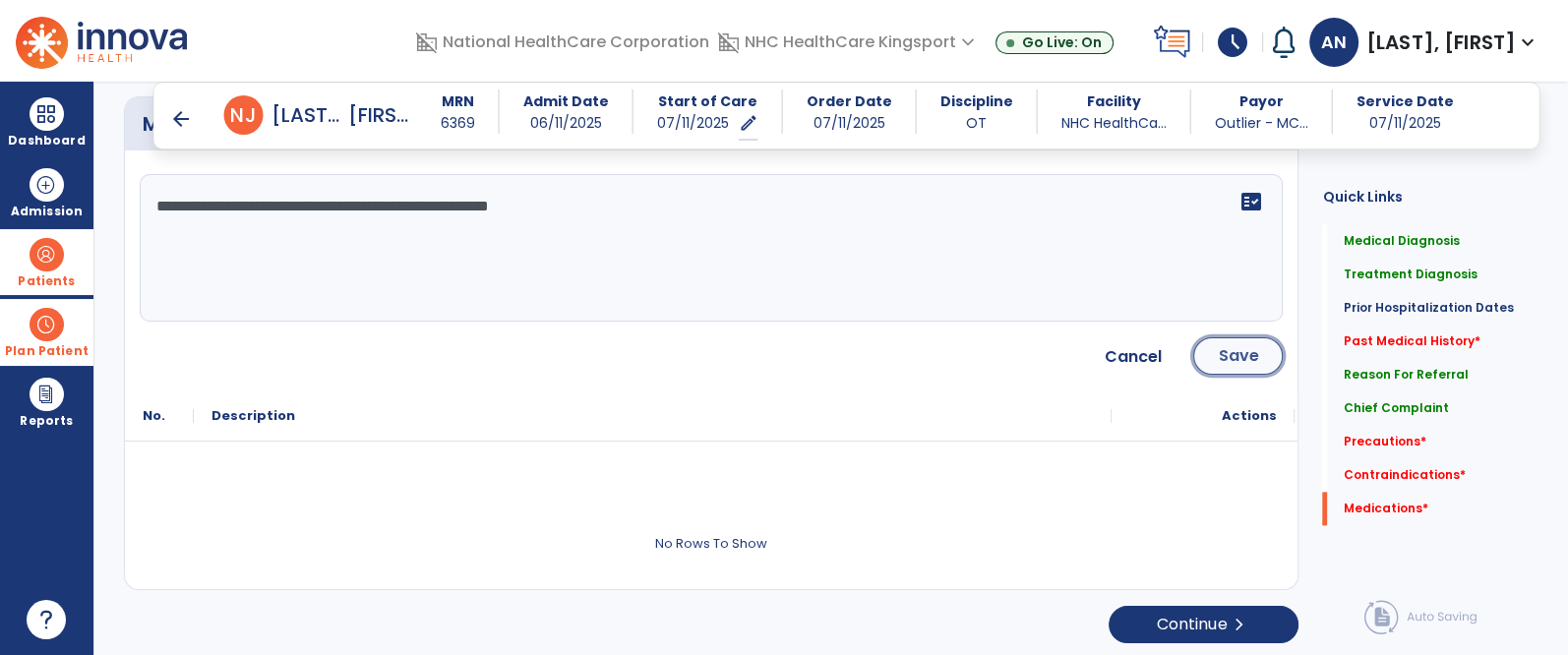 click on "Save" 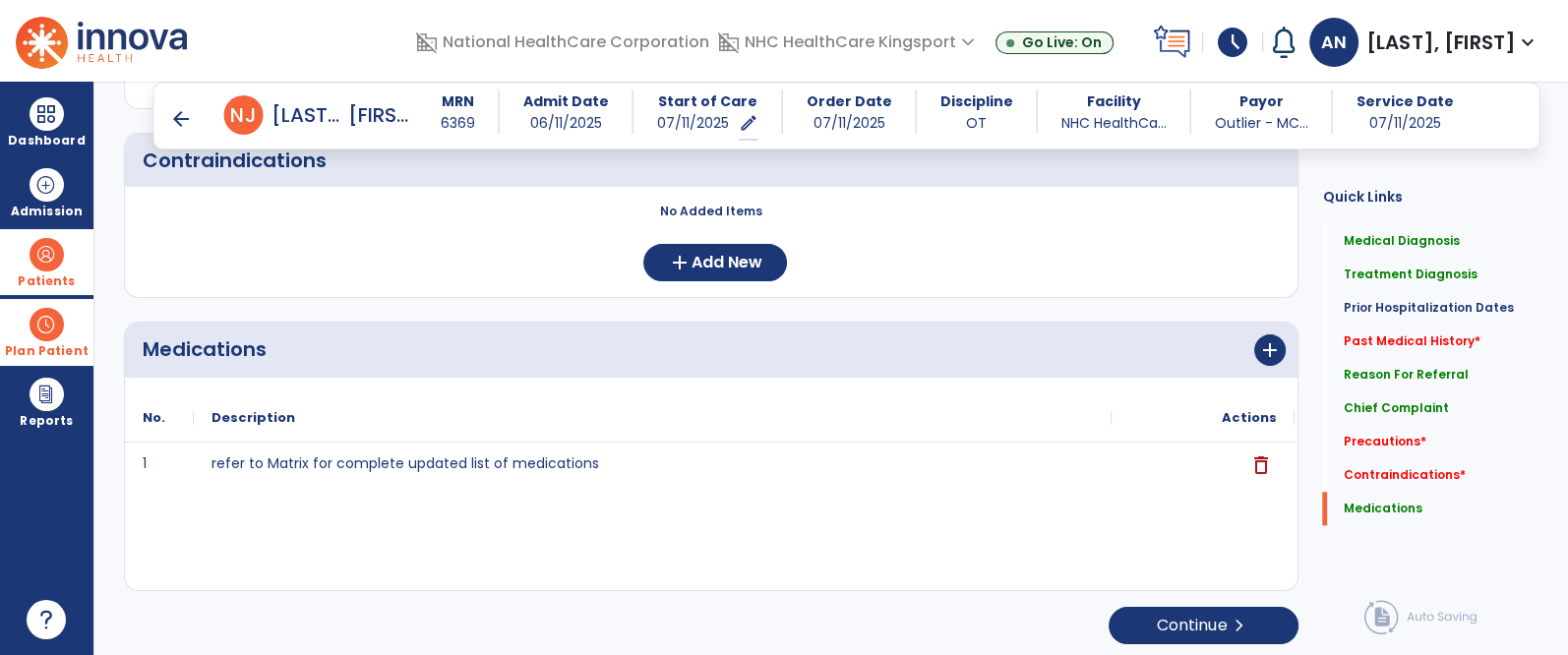 scroll, scrollTop: 1909, scrollLeft: 0, axis: vertical 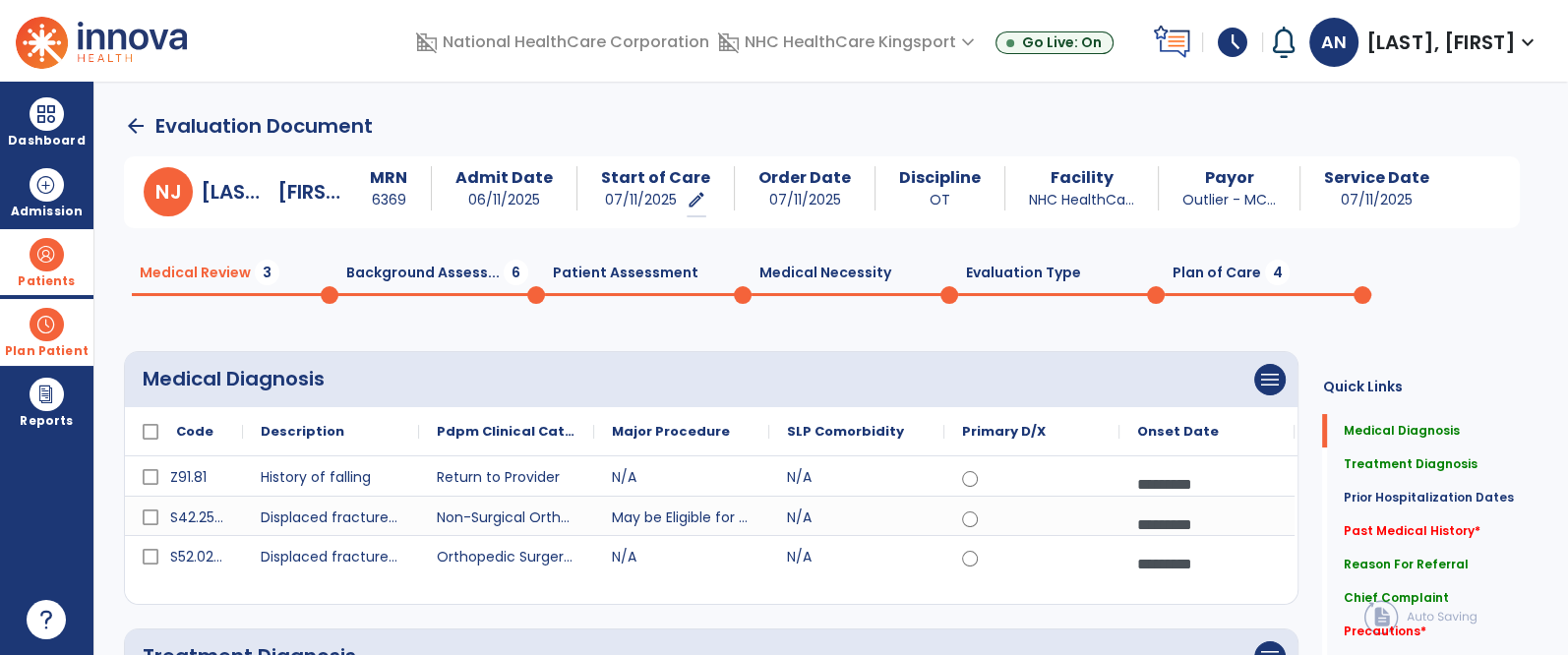 click on "Medical Review  3  Background Assess...  6  Patient Assessment  0  Medical Necessity  0  Evaluation Type  0  Plan of Care  4" 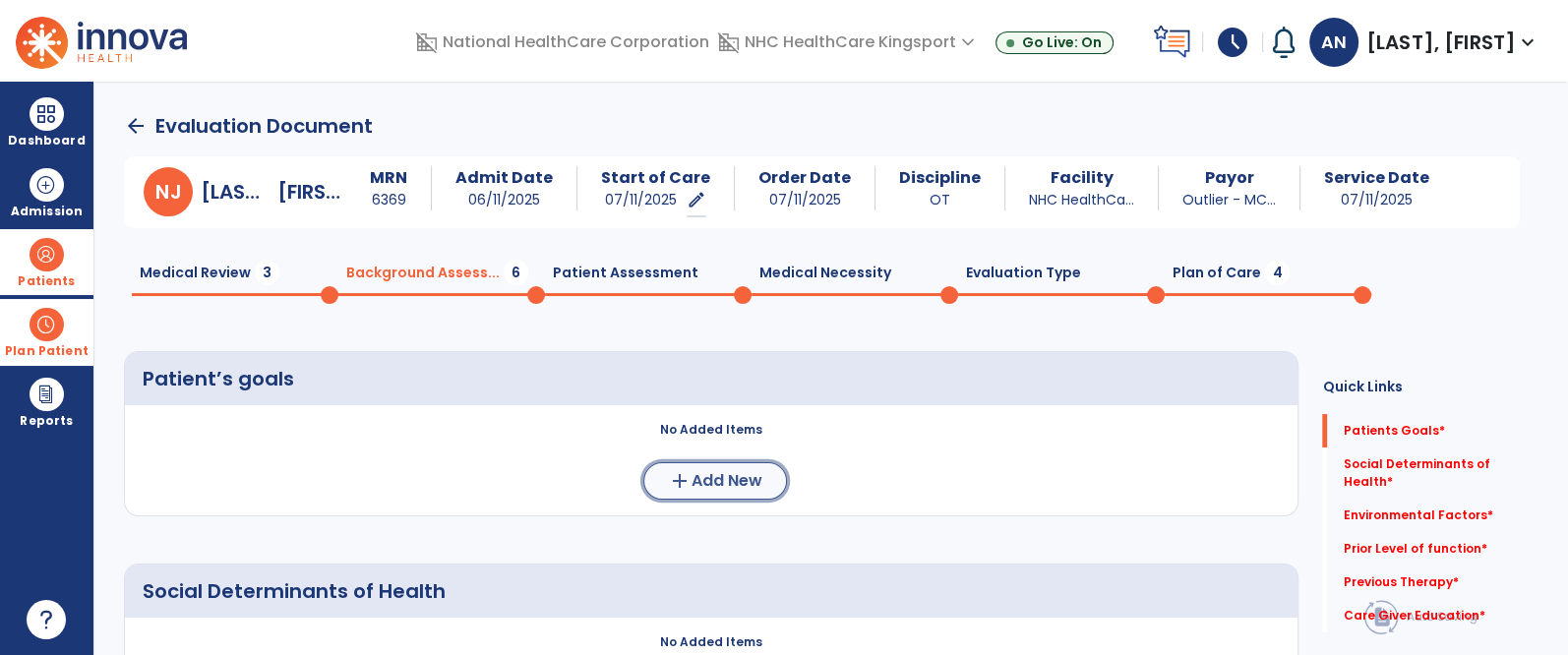 click on "Add New" 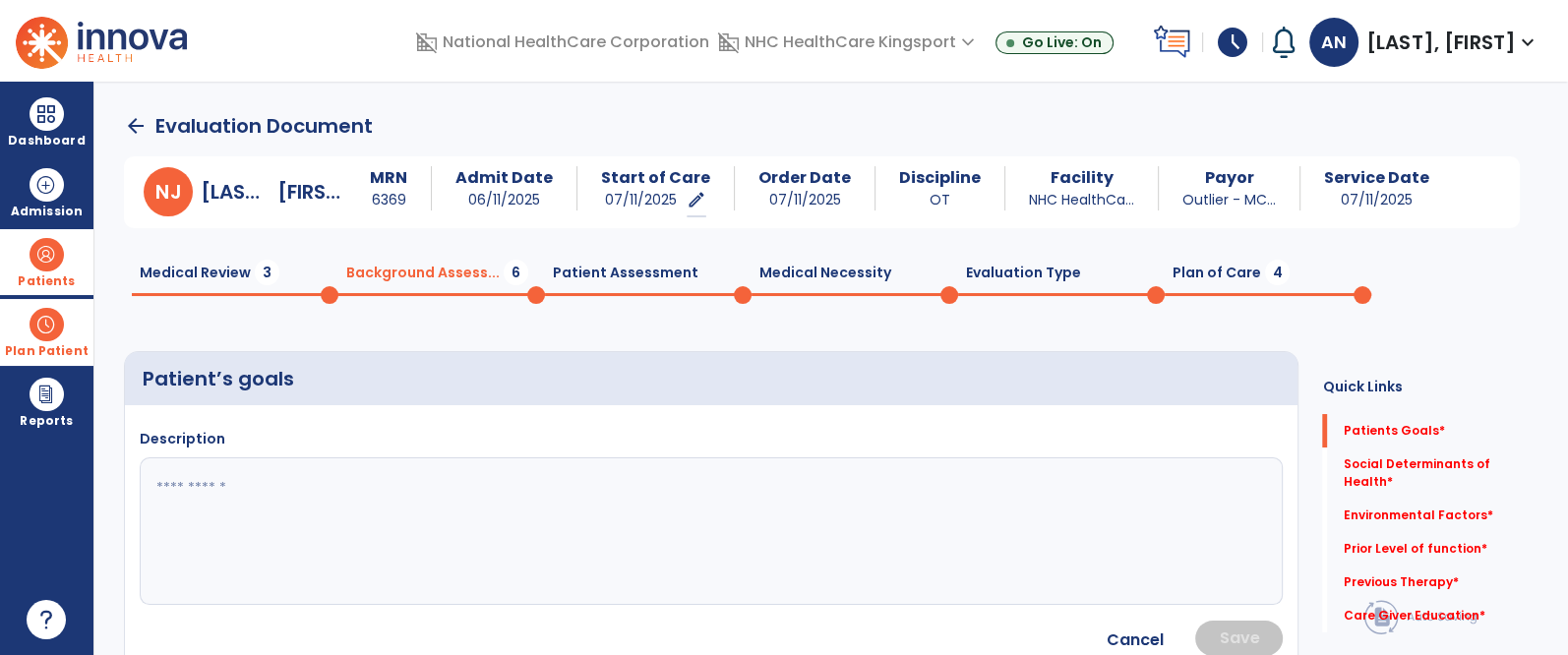 click 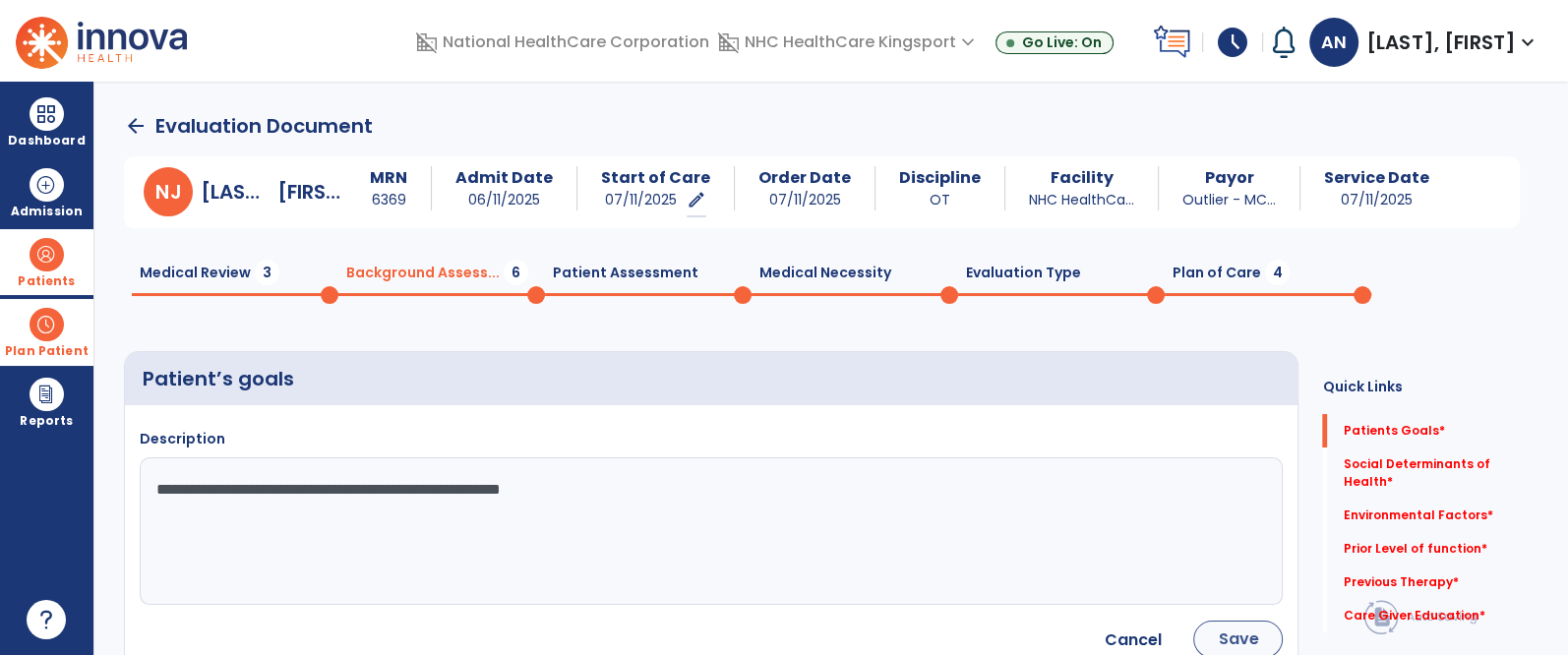 type on "**********" 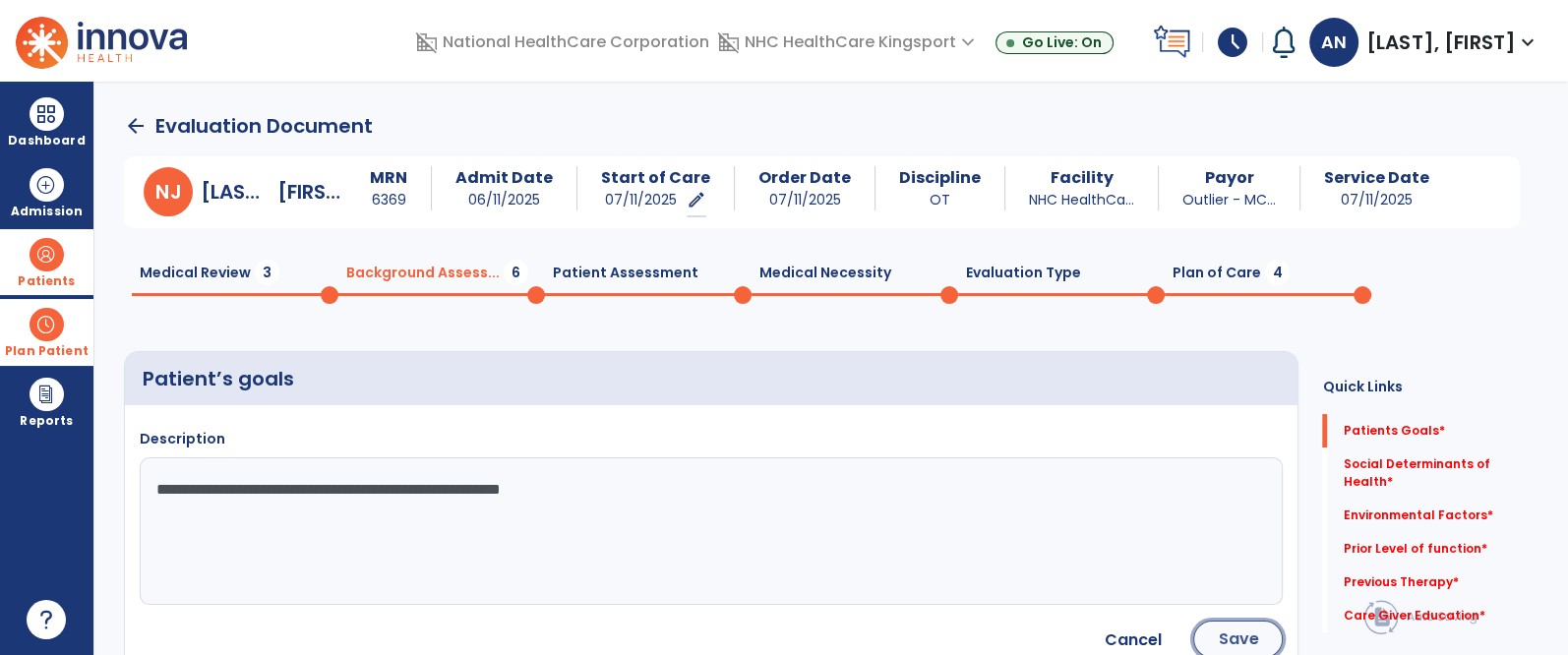 click on "Save" 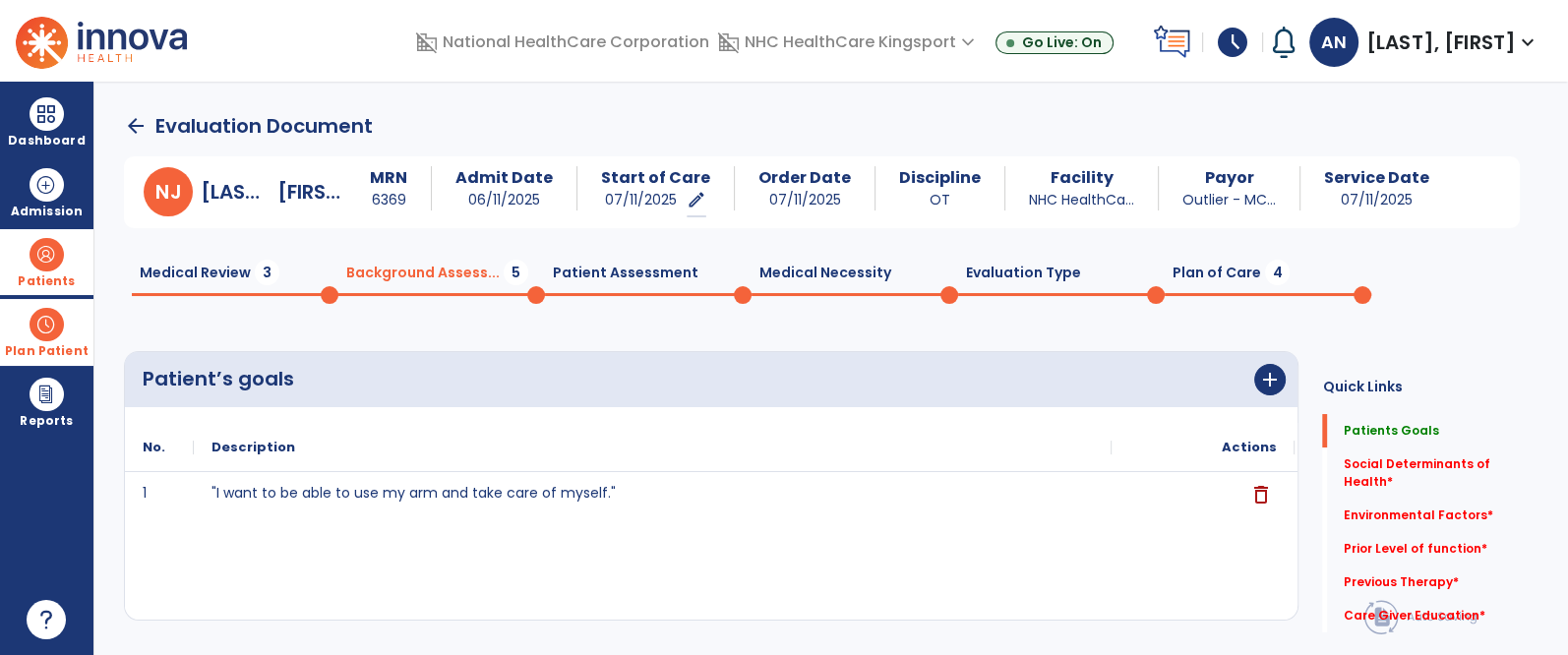 click on "Social Determinants of Health   *  Social Determinants of Health   *" 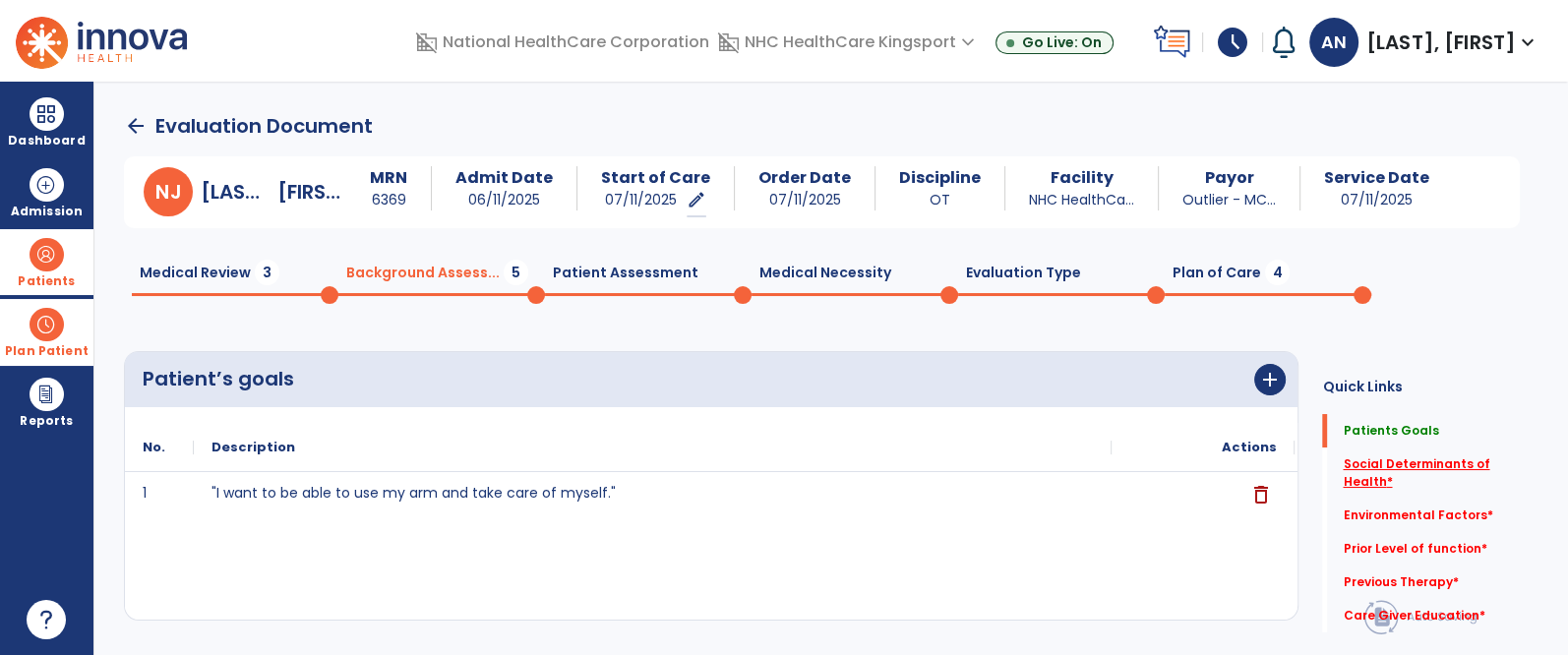 click on "Social Determinants of Health   *" 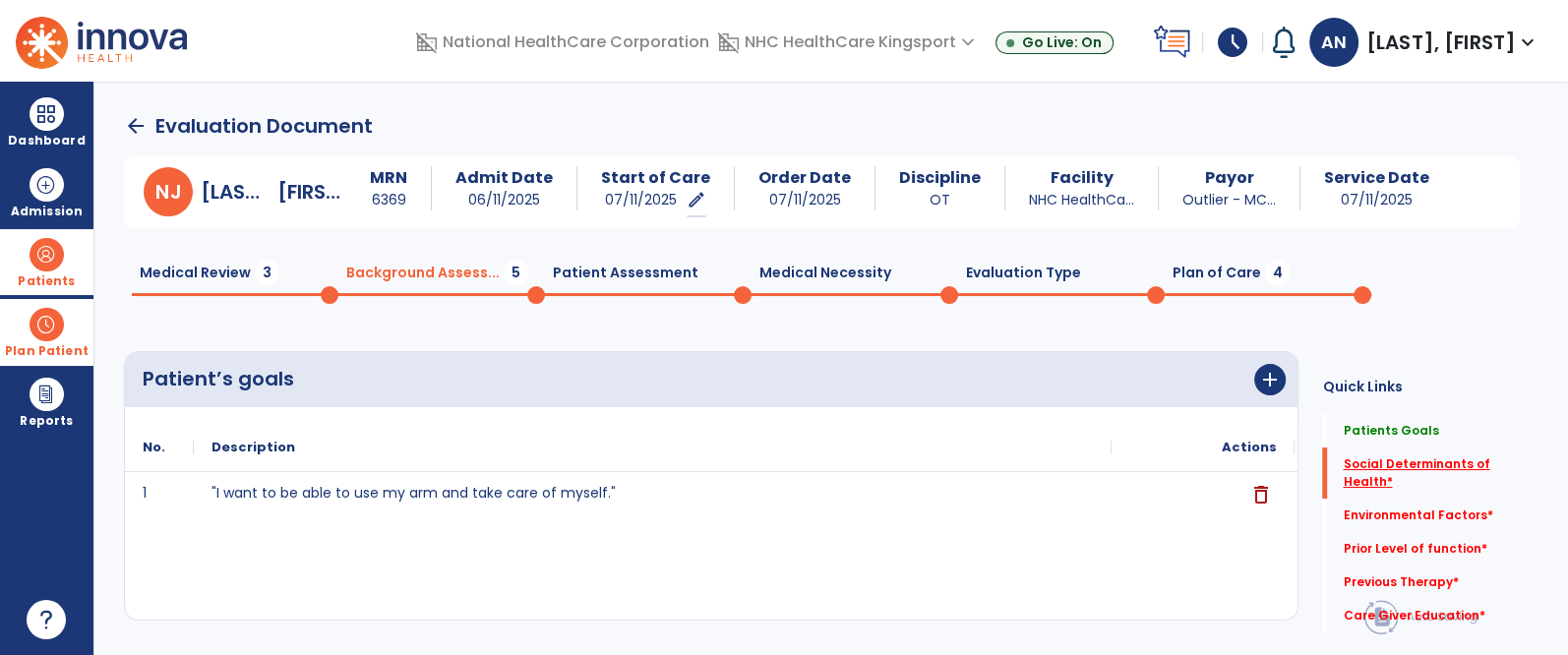 click on "Social Determinants of Health   *" 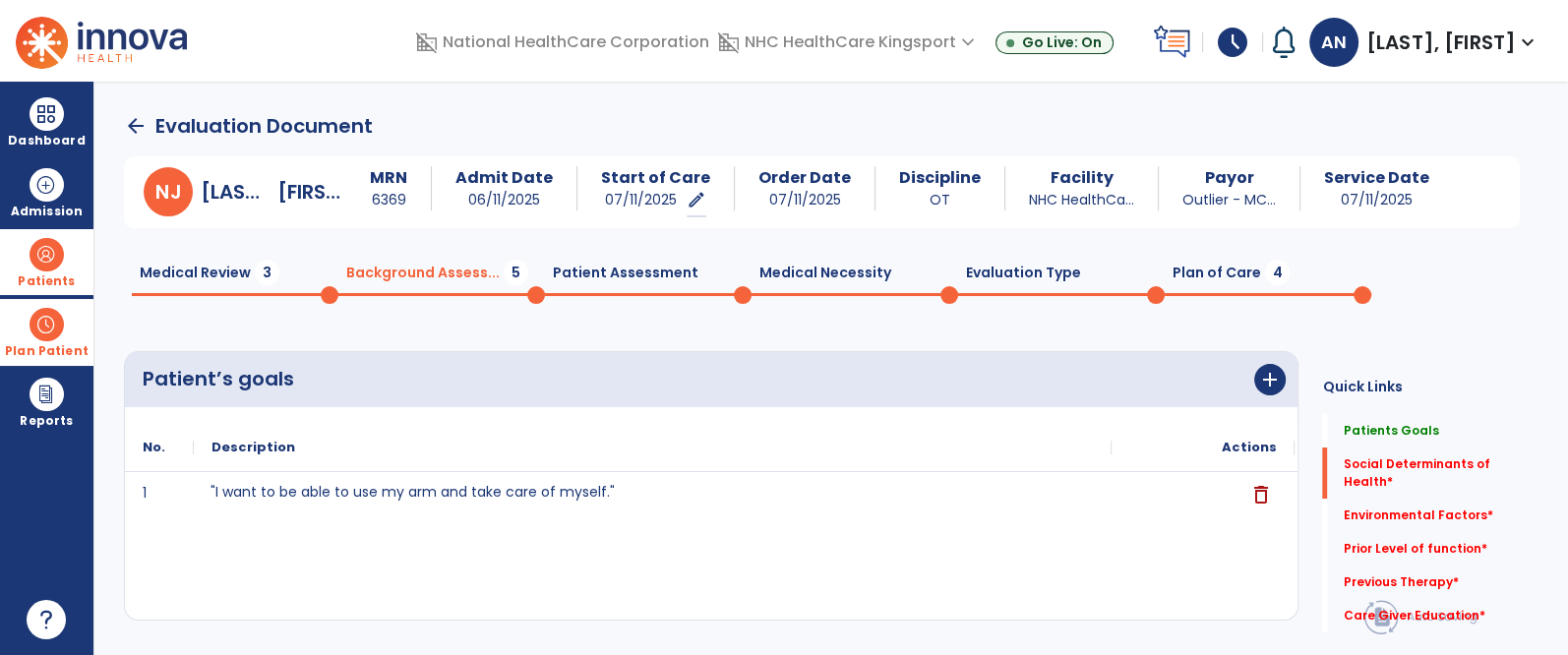 click on ""I want to be able to use my arm and take care of myself."" 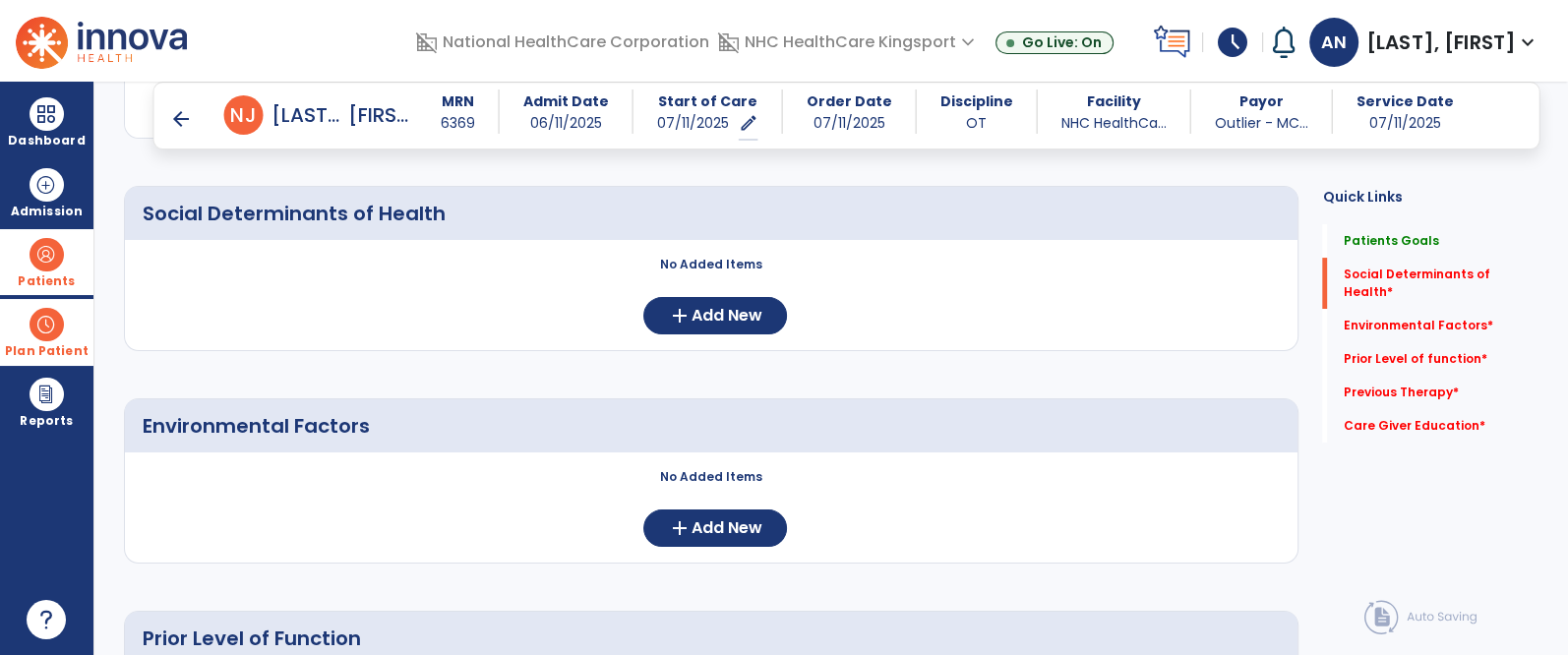 scroll, scrollTop: 461, scrollLeft: 0, axis: vertical 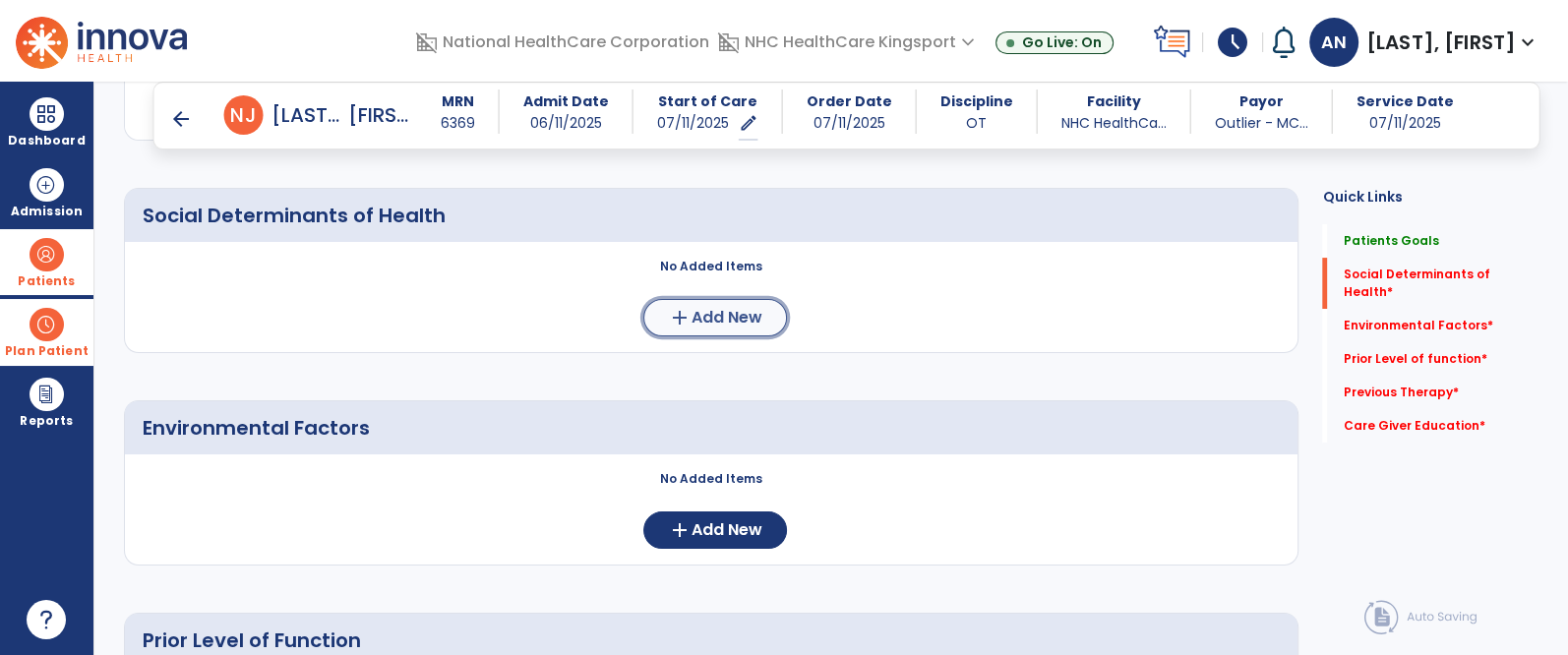 click on "Add New" 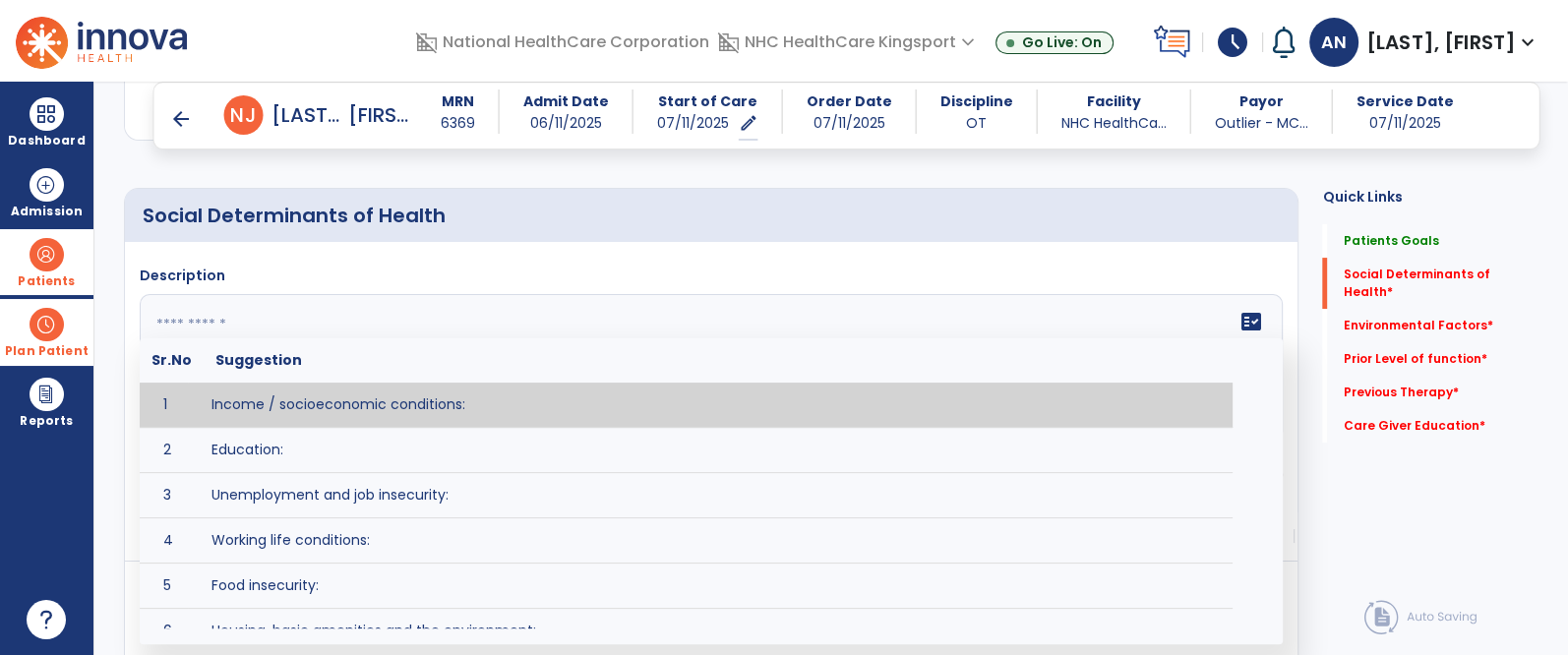 click on "fact_check  Sr.No Suggestion 1 Income / socioeconomic conditions:  2 Education:  3 Unemployment and job insecurity:  4 Working life conditions:  5 Food insecurity:  6 Housing, basic amenities and the environment:  7 Early childhood development:  8 Social inclusion and non-discrimination: 9 Structural conflict: 10 Access to affordable health services of decent quality:" 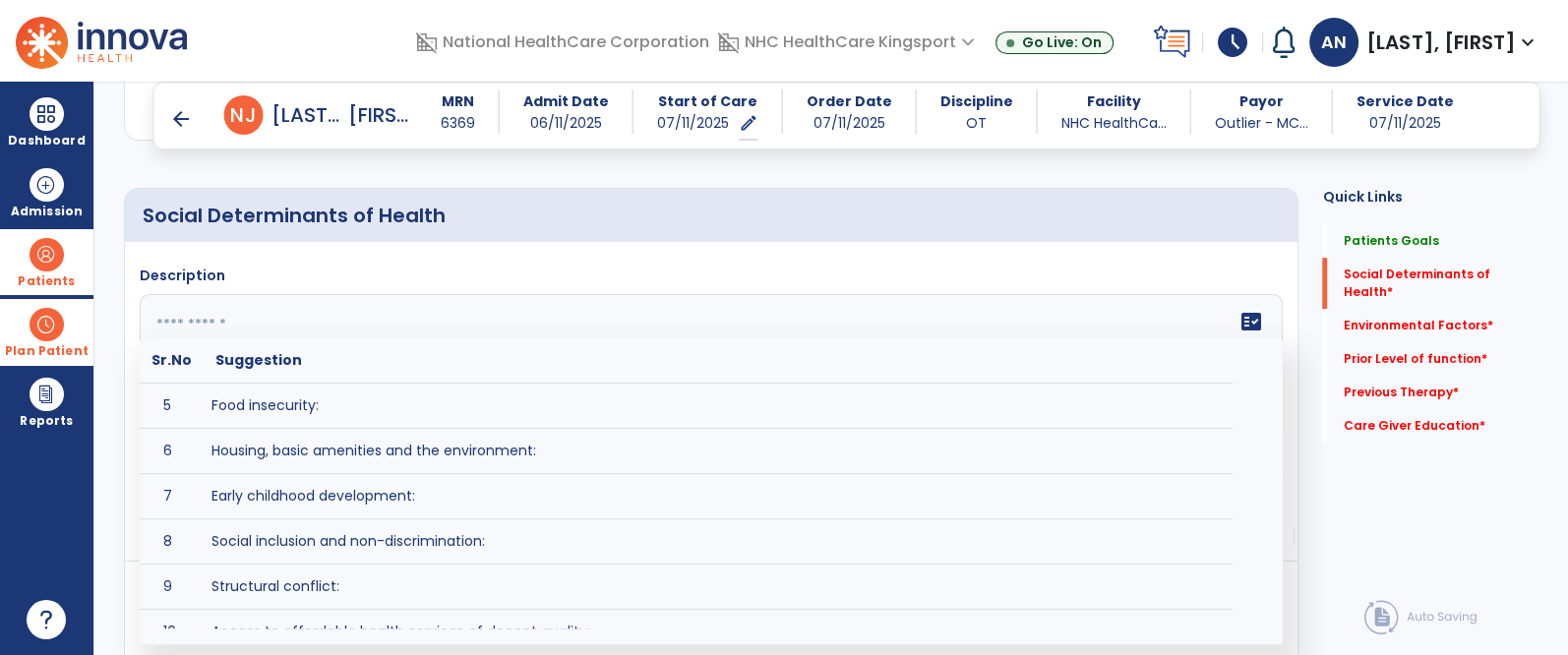 scroll, scrollTop: 205, scrollLeft: 0, axis: vertical 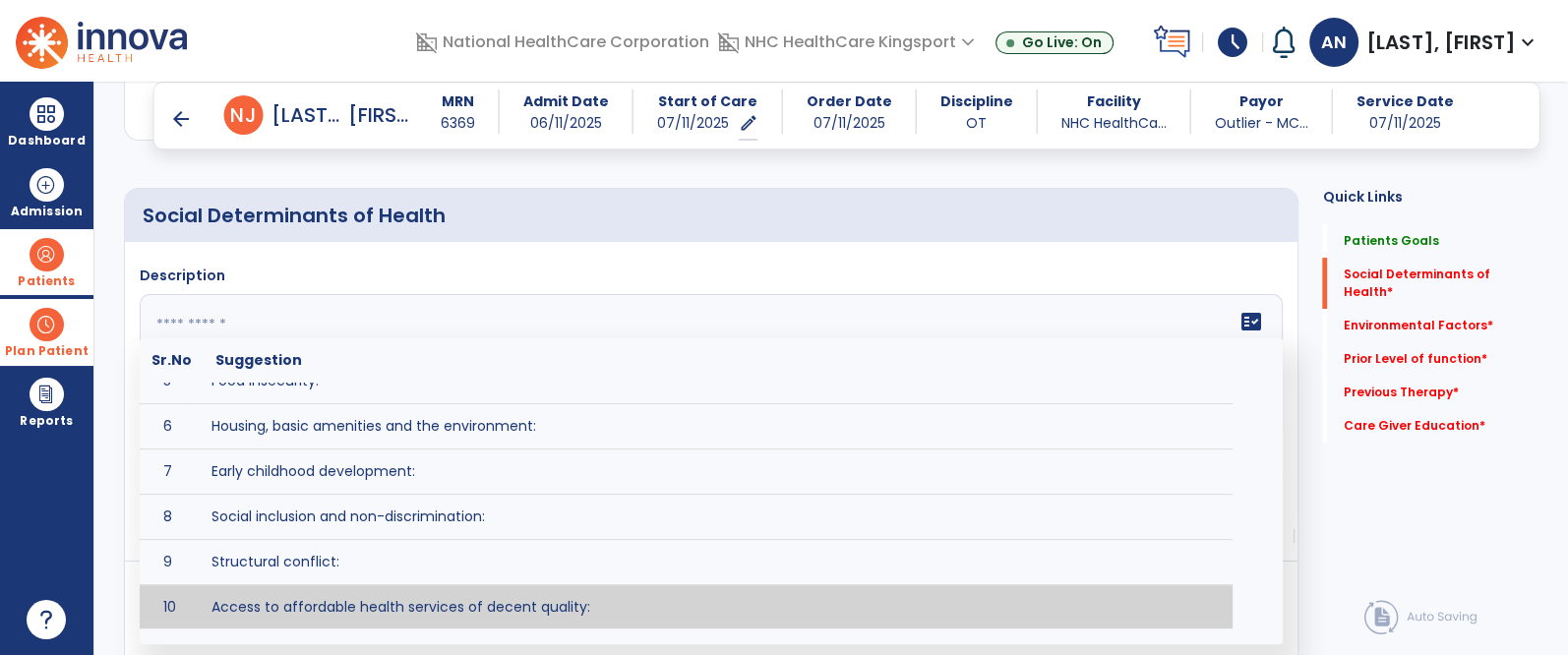 type on "**********" 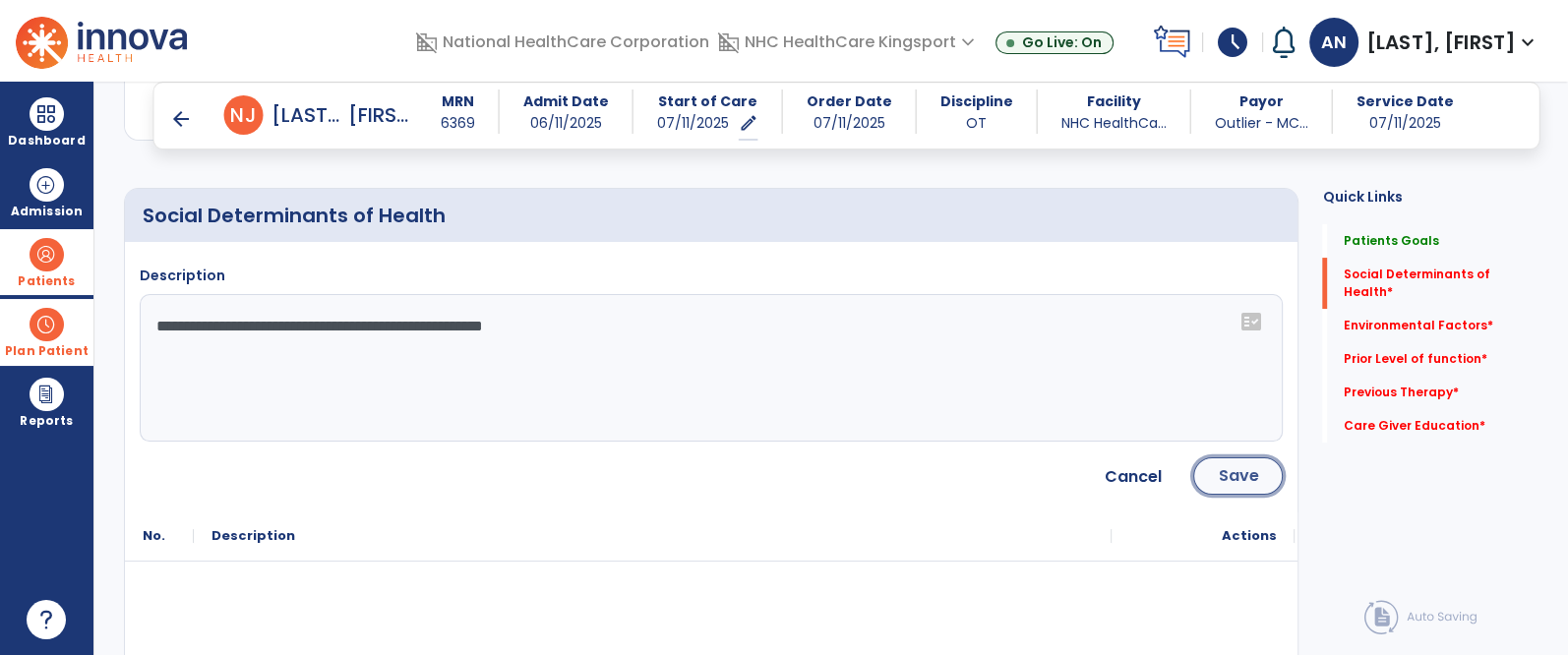 click on "Save" 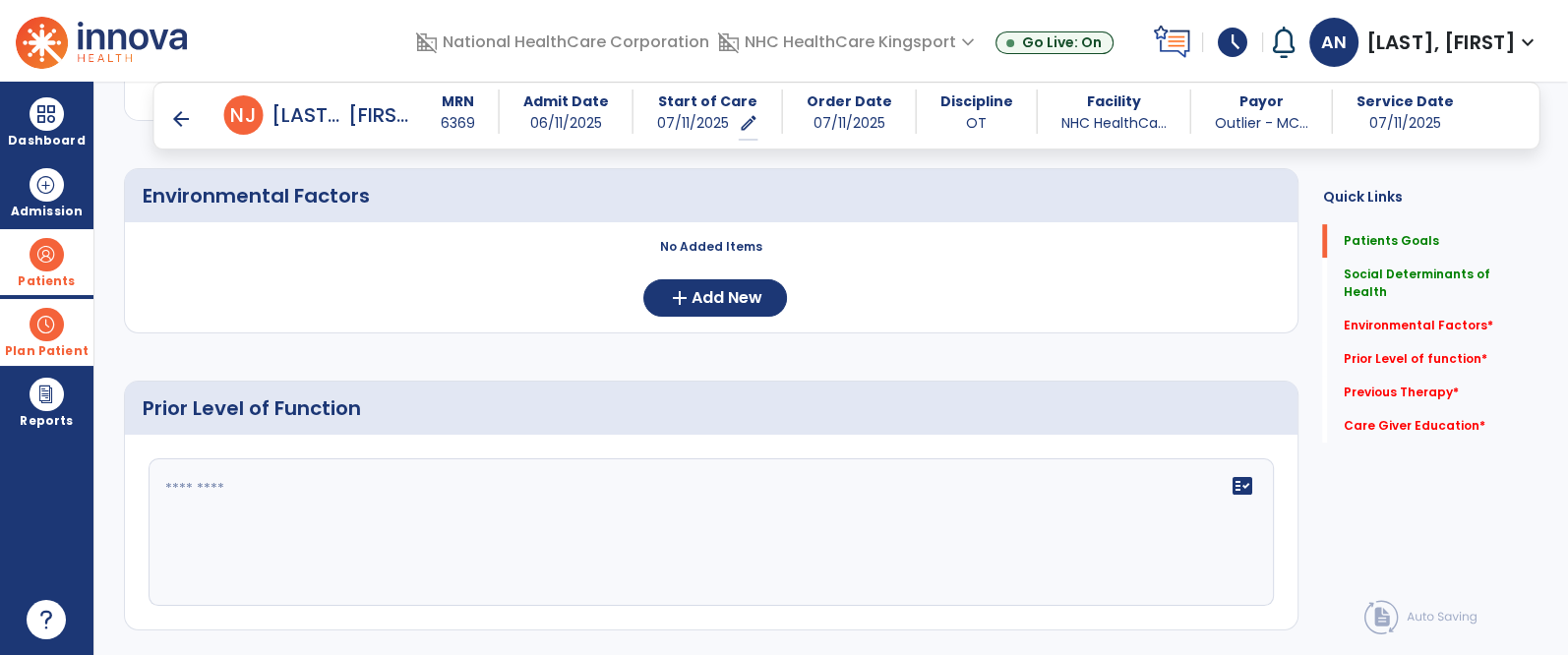 scroll, scrollTop: 801, scrollLeft: 0, axis: vertical 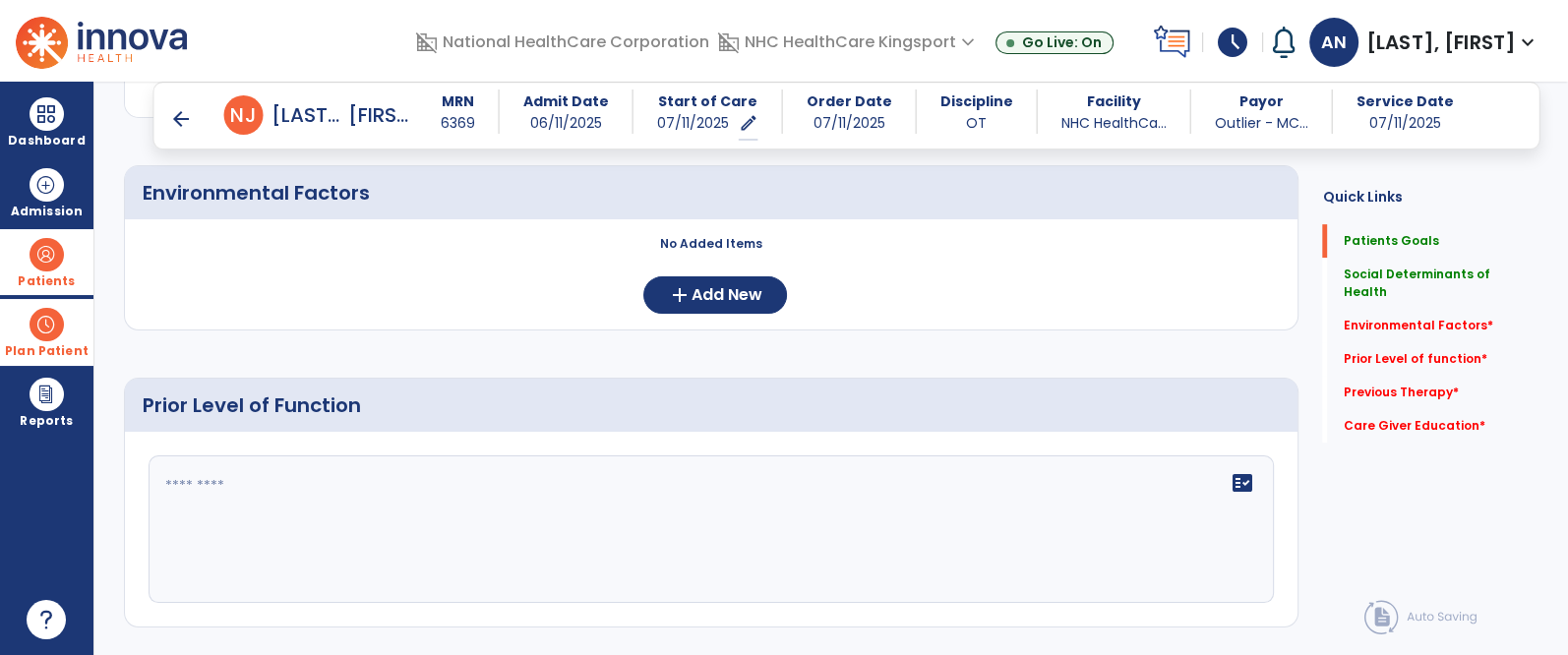 click on "fact_check" 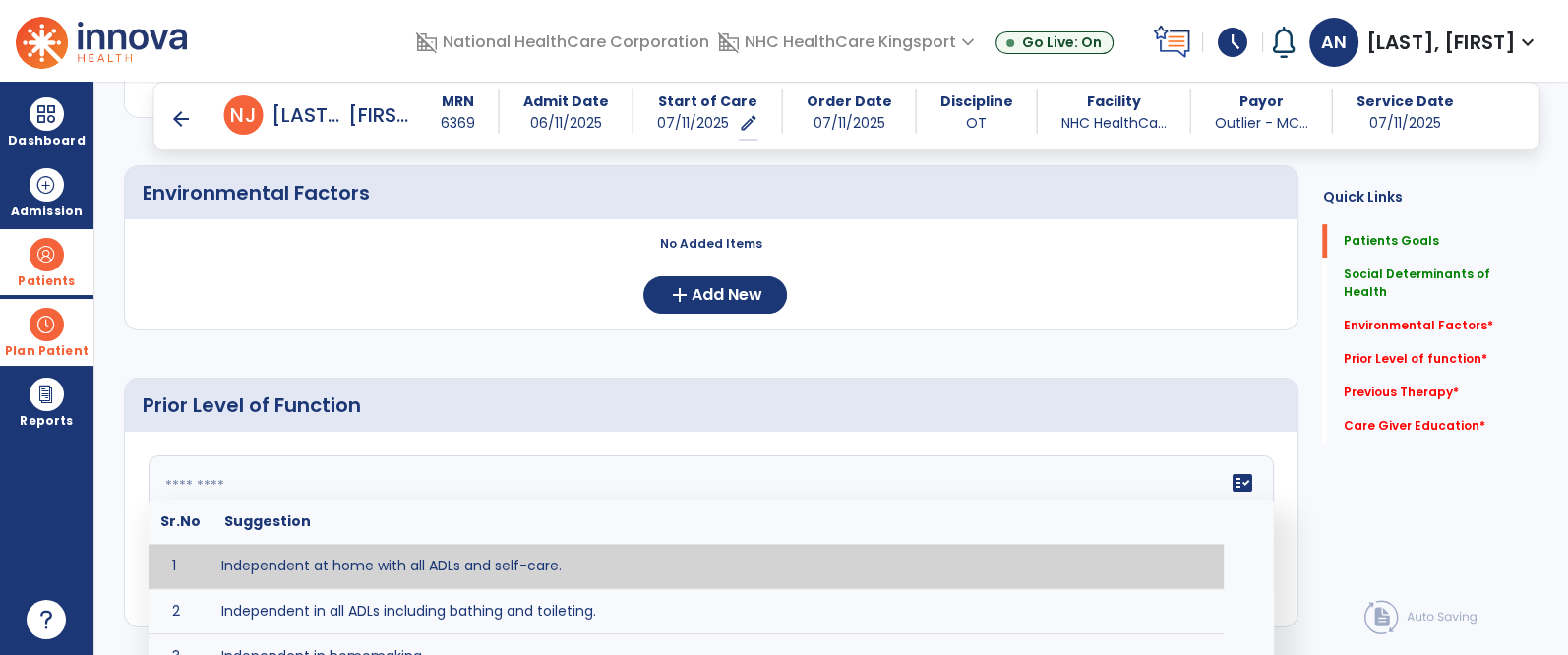 click 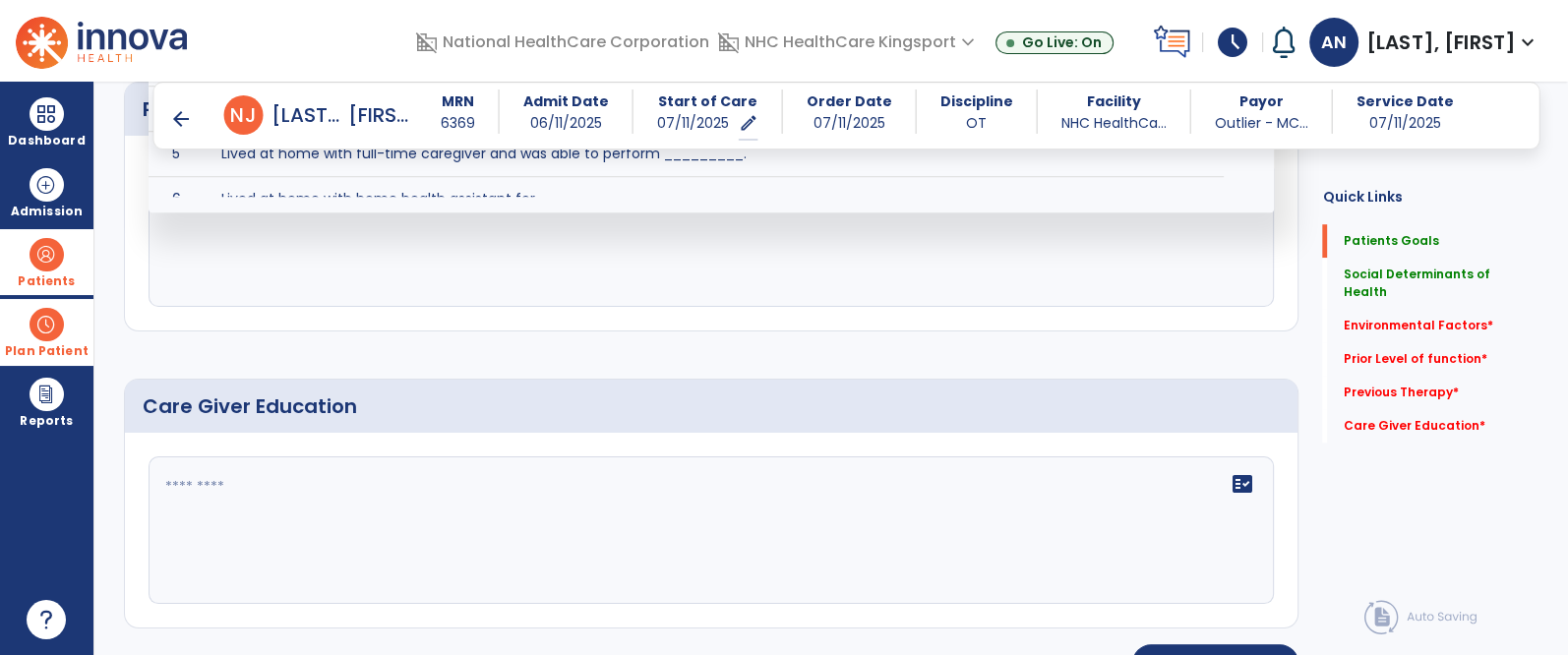 scroll, scrollTop: 1433, scrollLeft: 0, axis: vertical 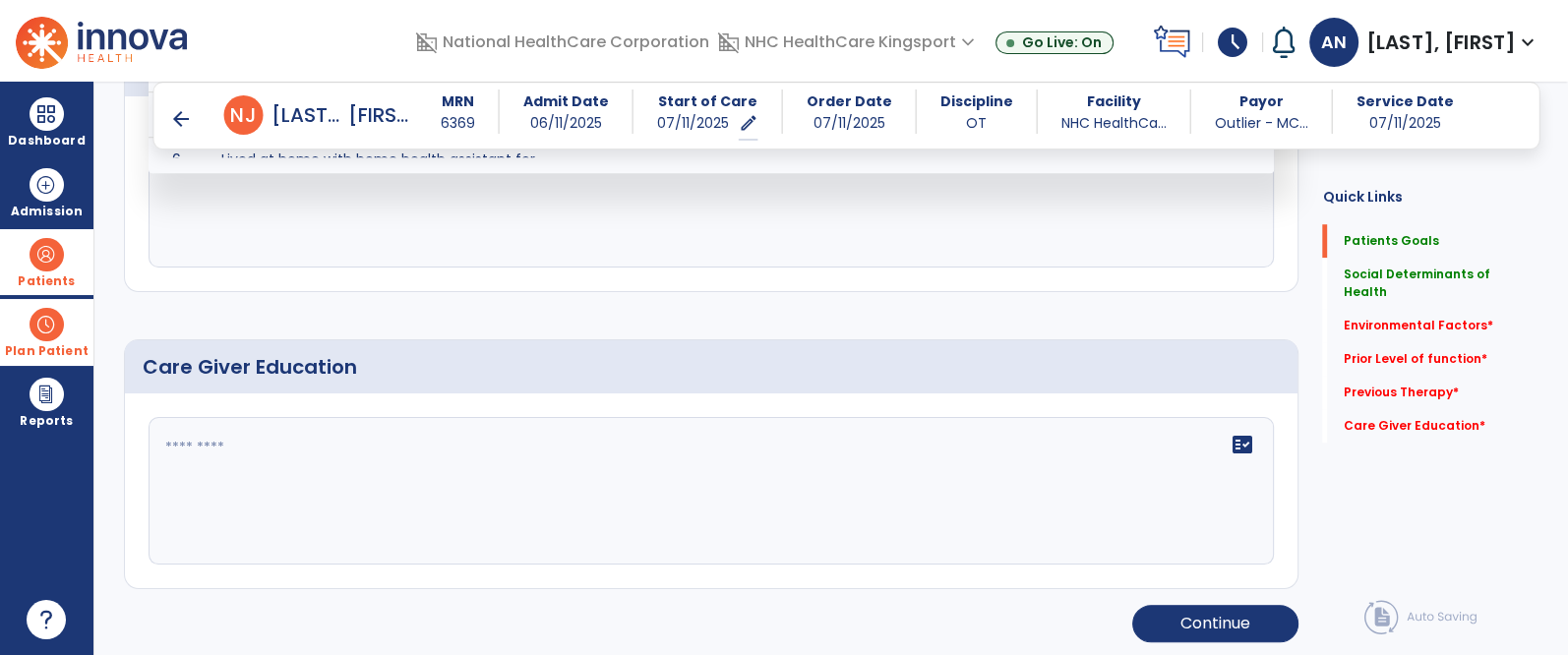 click on "fact_check" 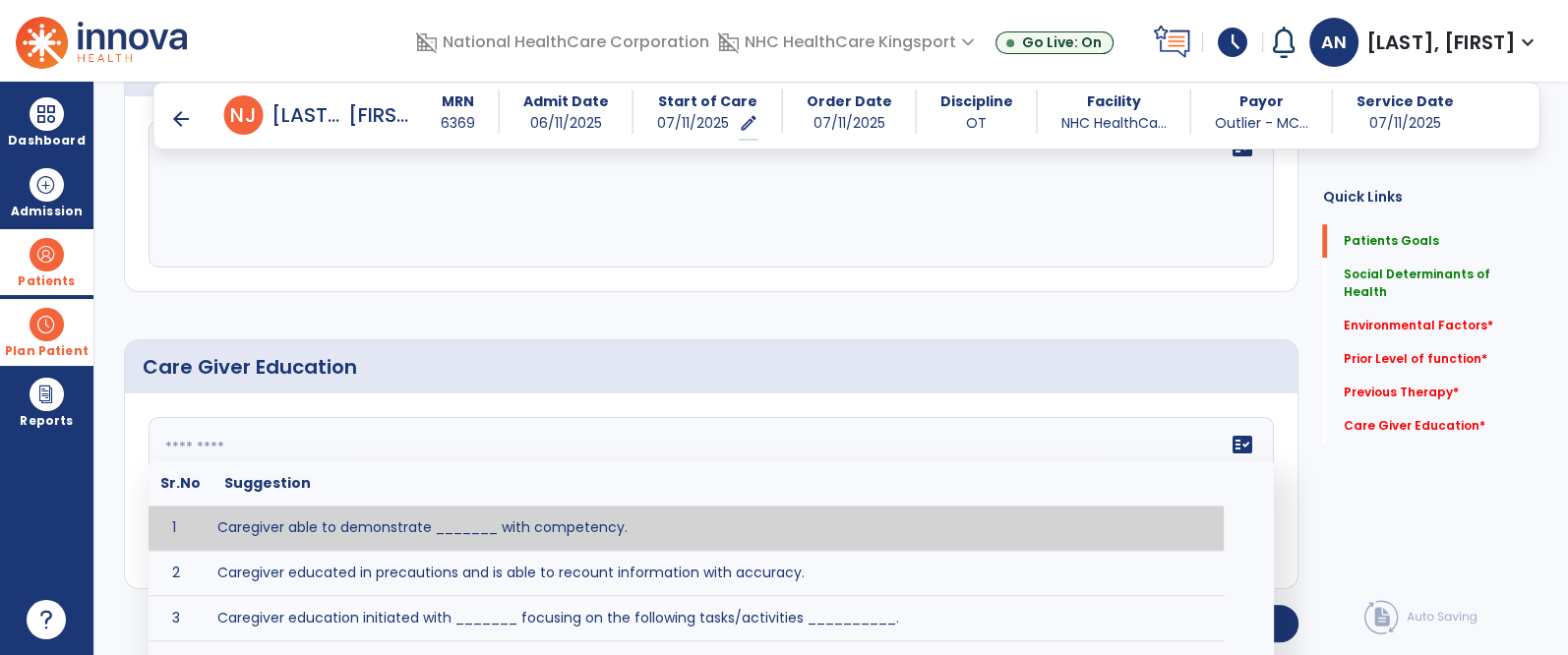 click 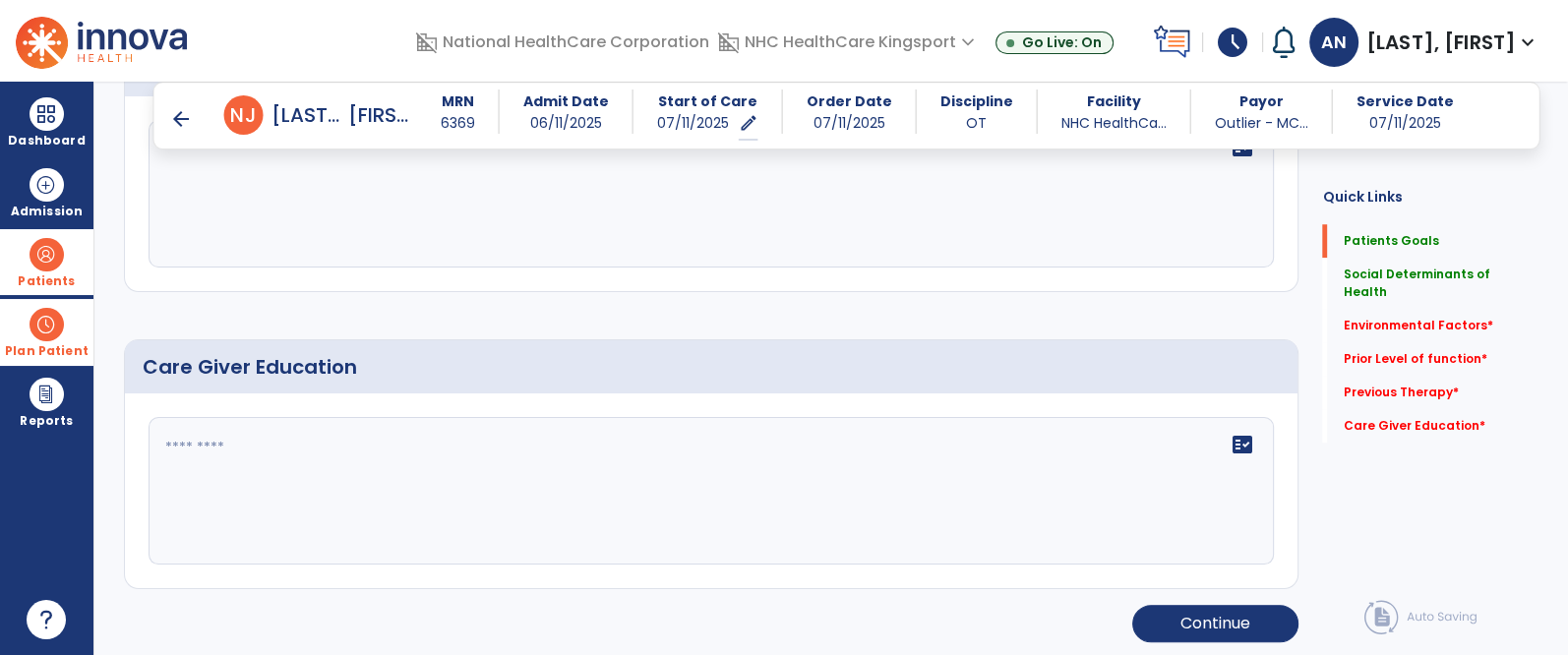 click on "arrow_back   Evaluation Document   arrow_back      N  J  [LAST],   [FIRST]  MRN ***** Admit Date **/**/**** Start of Care **/**/****   edit  ********* Order Date **/**/**** Discipline OT Facility ********... Payor Outlier - **... Service Date **/**/****  Medical Review  3  Background Assess...  4  Patient Assessment  0  Medical Necessity  0  Evaluation Type  0  Plan of Care  4 Patient’s goals      add
No.
Description
Actions" at bounding box center (831, 368) 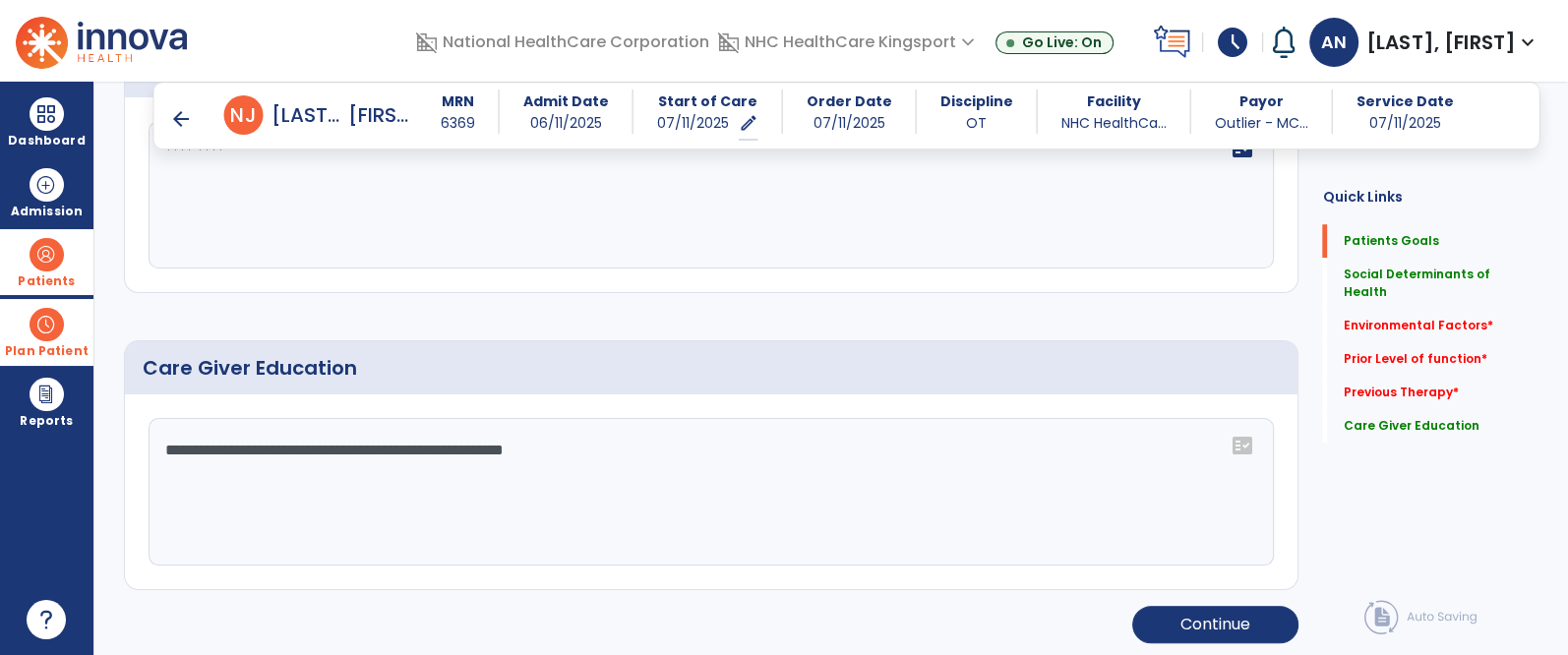 scroll, scrollTop: 1433, scrollLeft: 0, axis: vertical 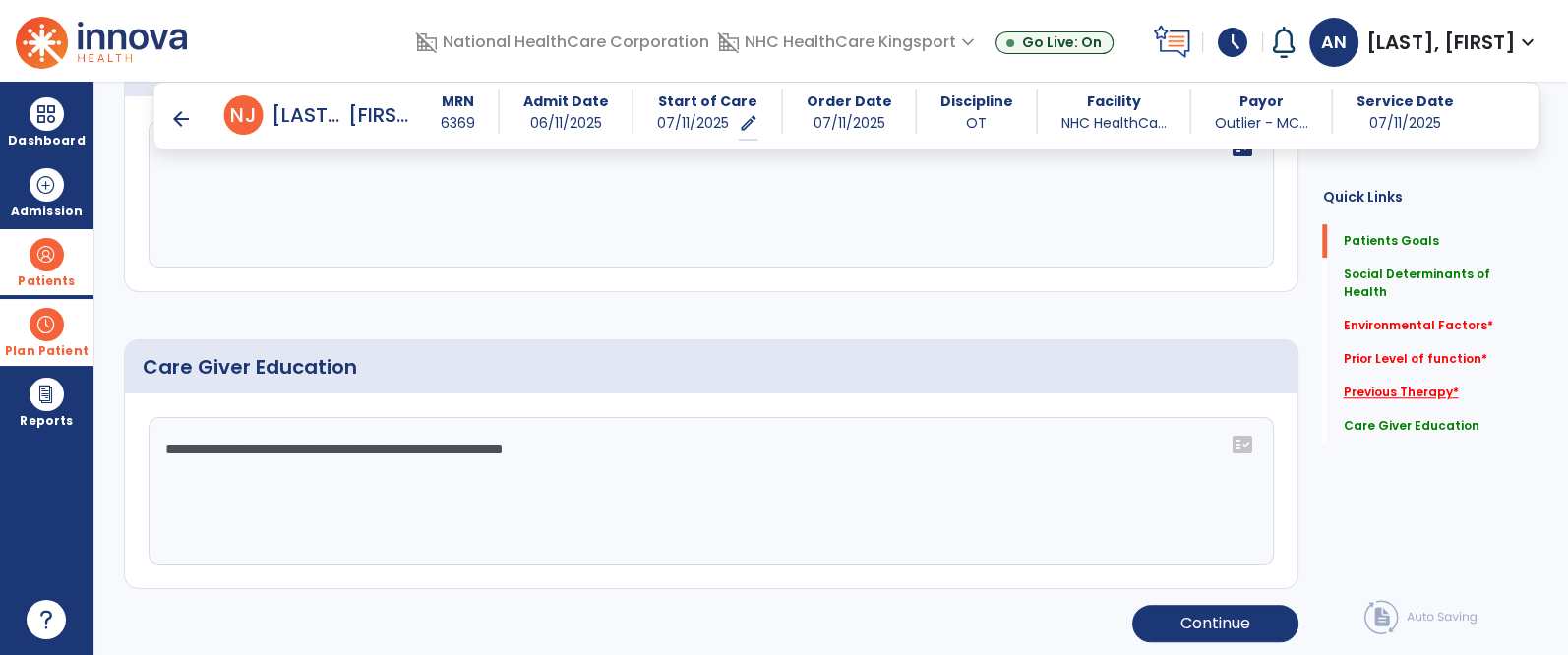 type on "**********" 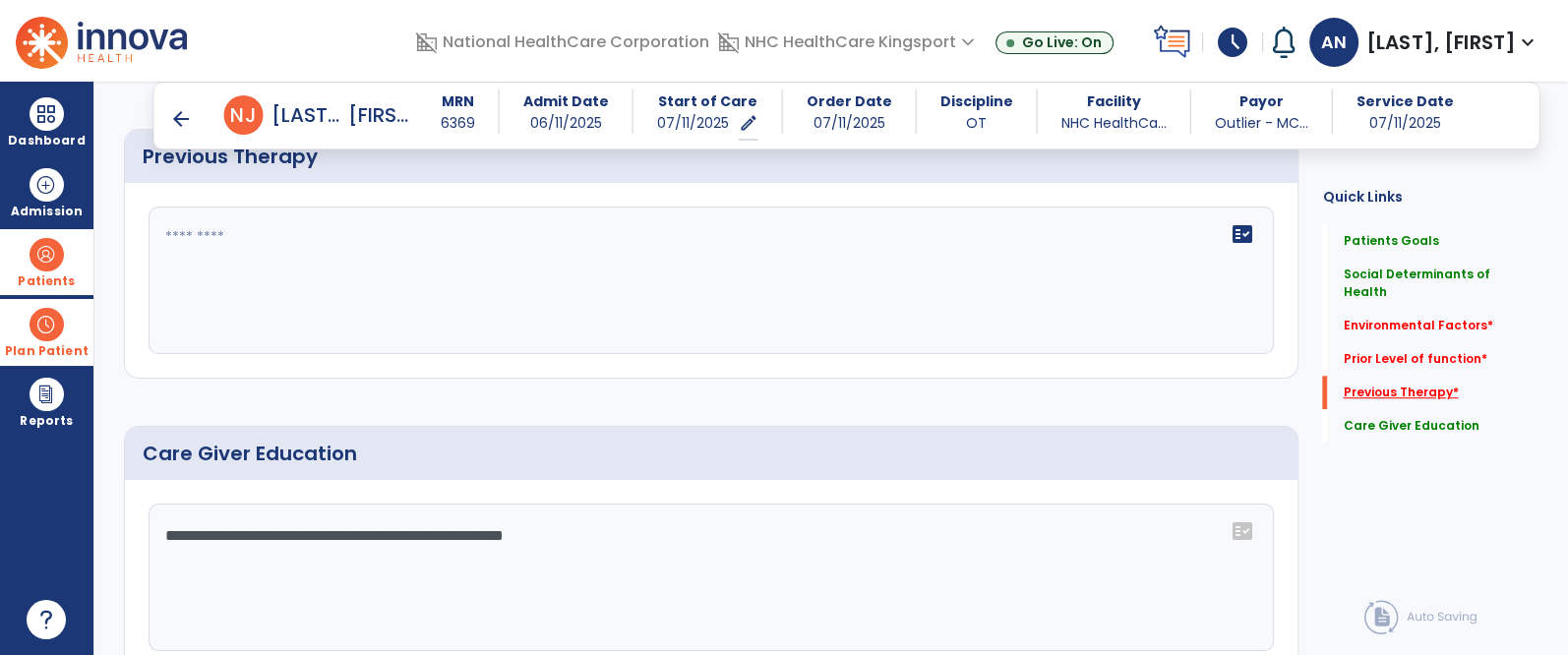 scroll, scrollTop: 1257, scrollLeft: 0, axis: vertical 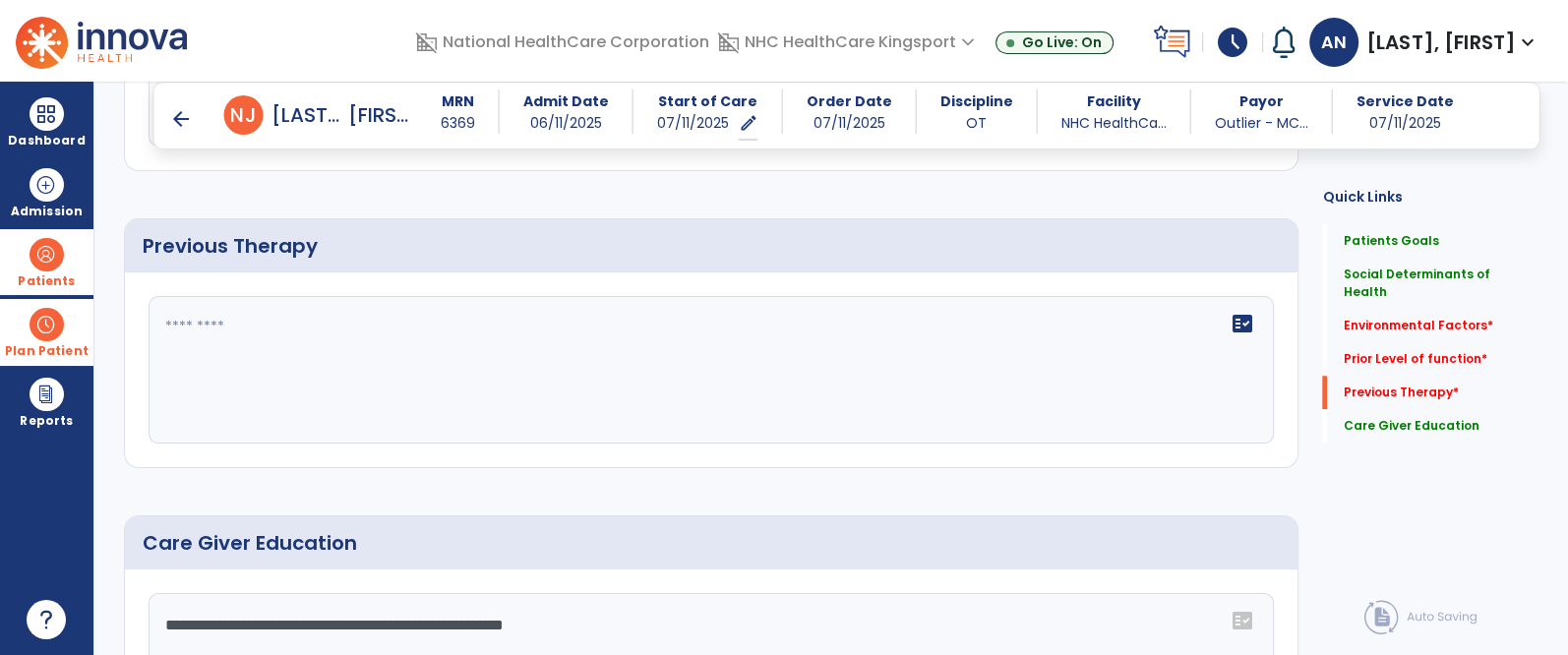 click on "fact_check" 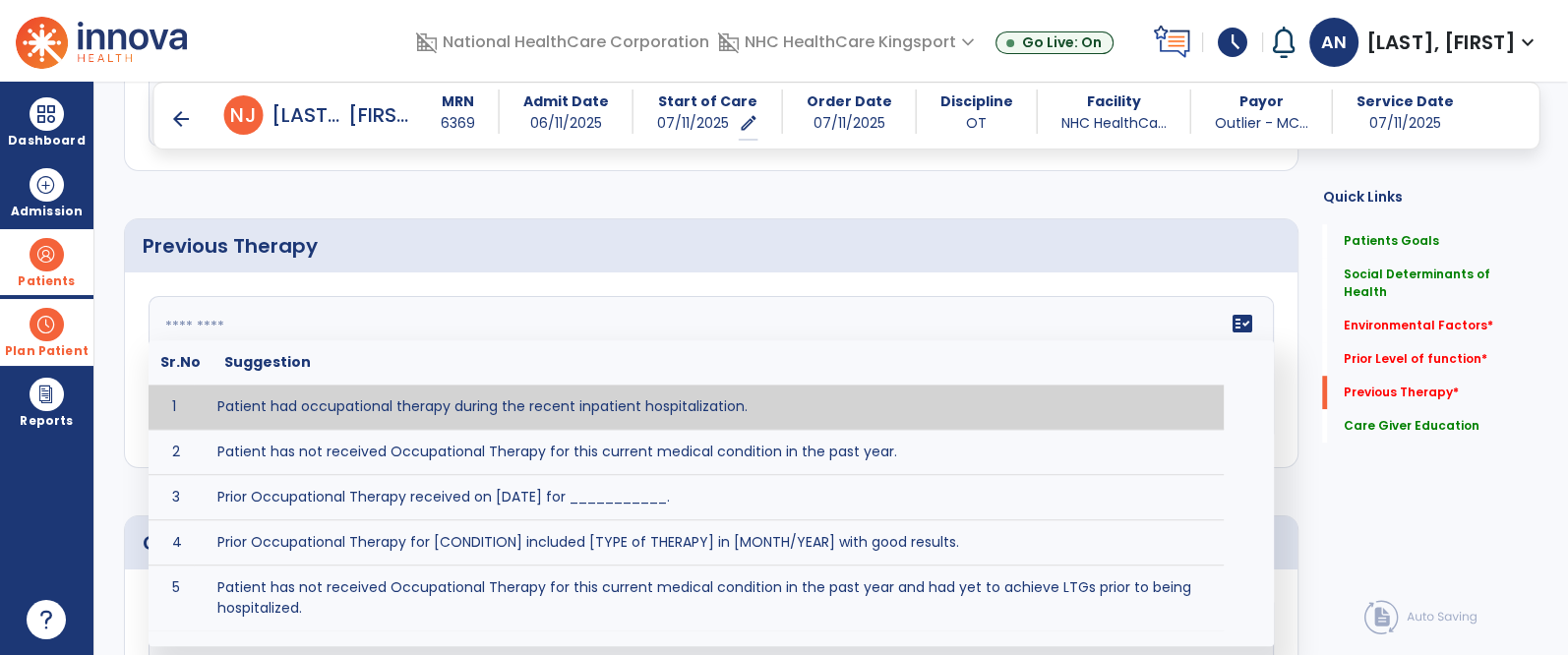 click on "fact_check  Sr.No Suggestion 1 Patient had occupational therapy during the recent inpatient hospitalization. 2 Patient has not received Occupational Therapy for this current medical condition in the past year. 3 Prior Occupational Therapy received on [DATE] for ___________. 4 Prior Occupational Therapy for [CONDITION] included [TYPE of THERAPY] in [MONTH/YEAR] with good results. 5 Patient has not received Occupational Therapy for this current medical condition in the past year and had yet to achieve LTGs prior to being hospitalized. 6 Prior to this recent hospitalization, the patient had been on therapy case load for [TIME]and was still working to achieve LTGs before being hospitalized." 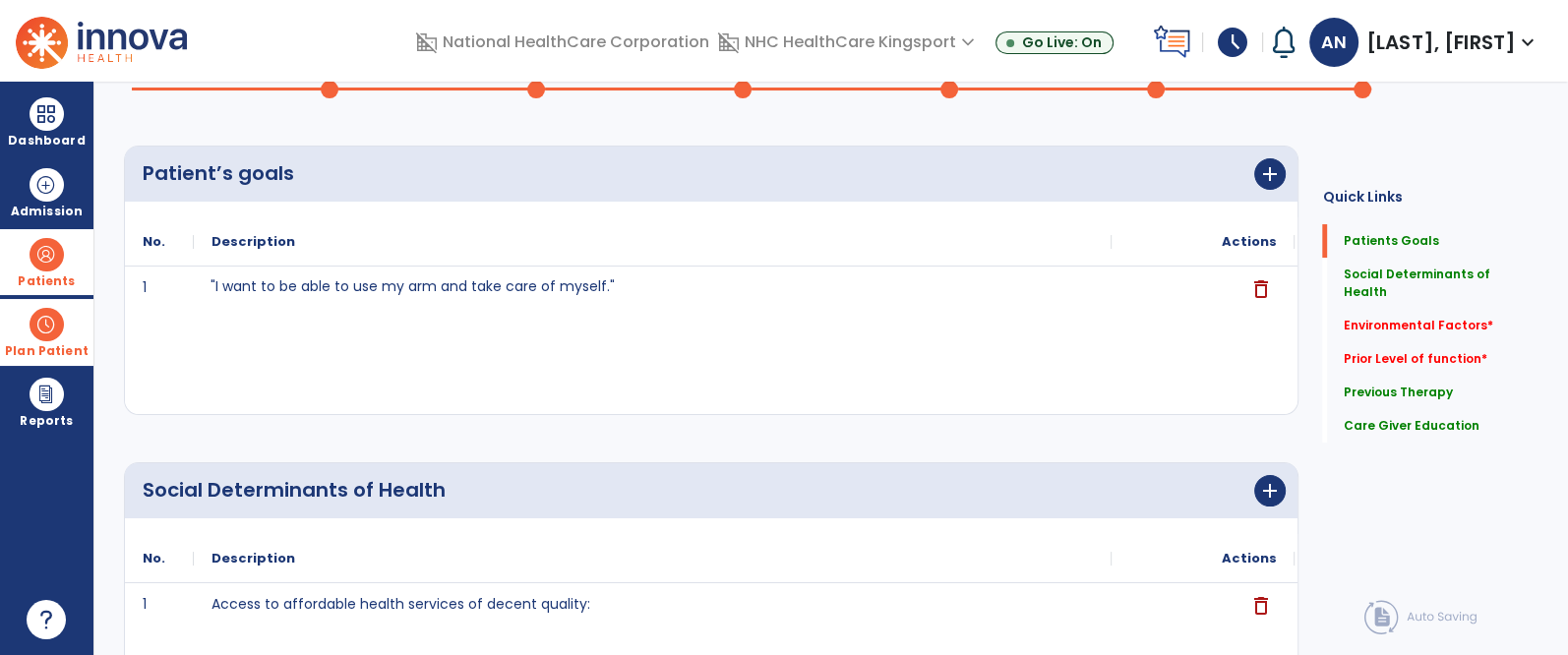 scroll, scrollTop: 0, scrollLeft: 0, axis: both 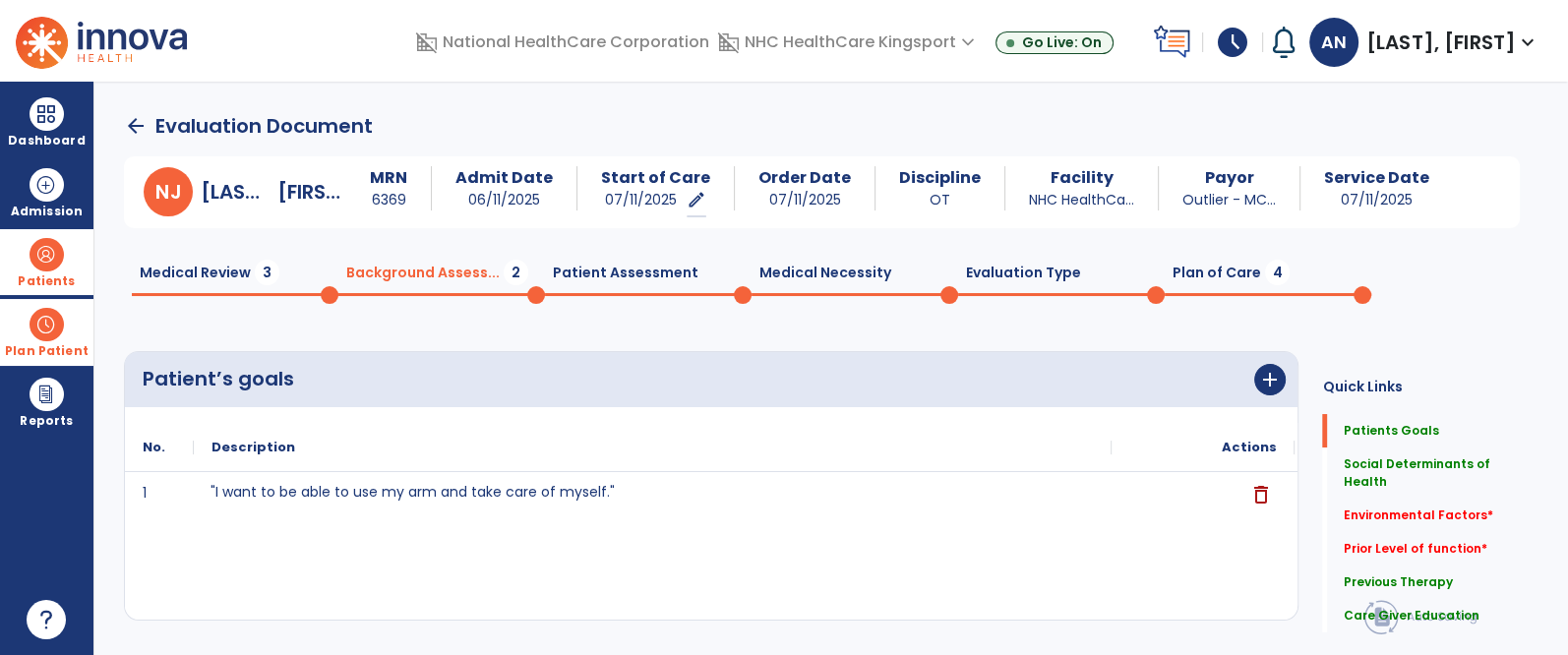 type on "**********" 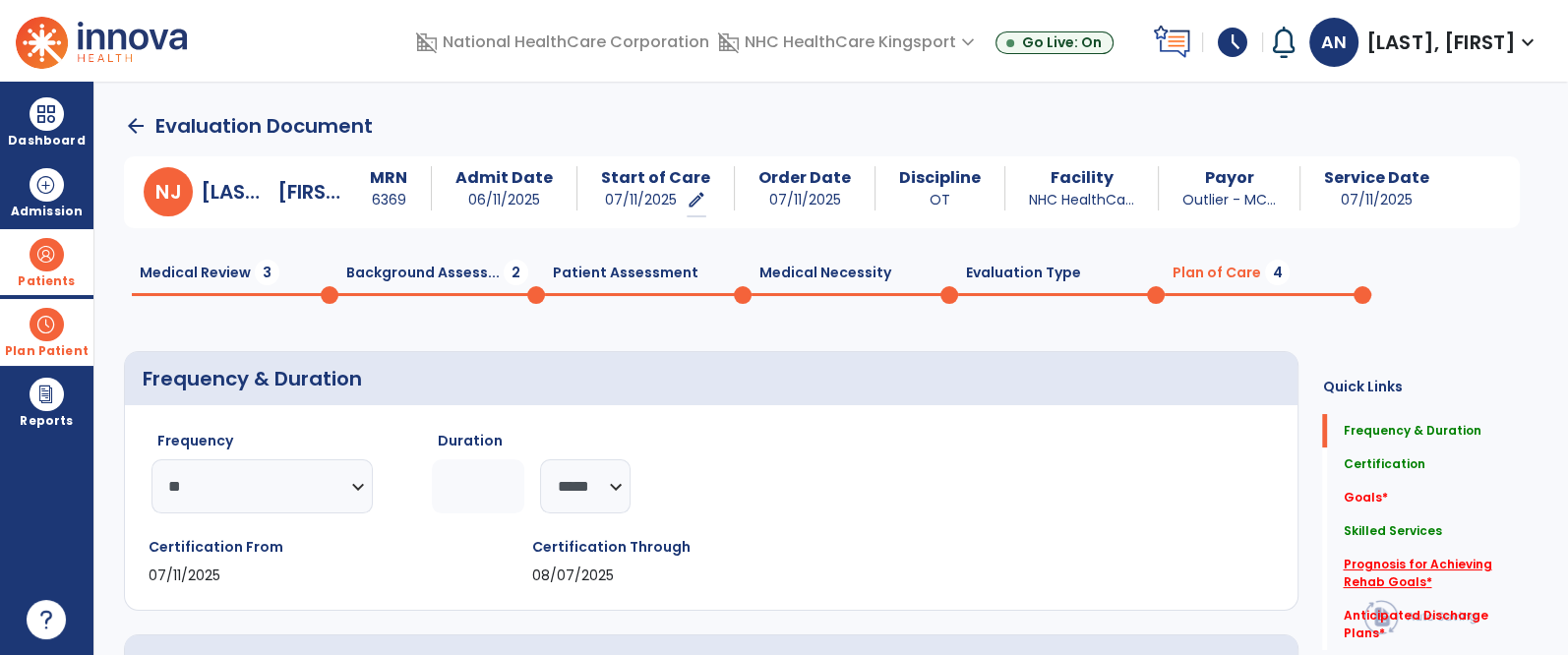click on "Prognosis for Achieving Rehab Goals   *" 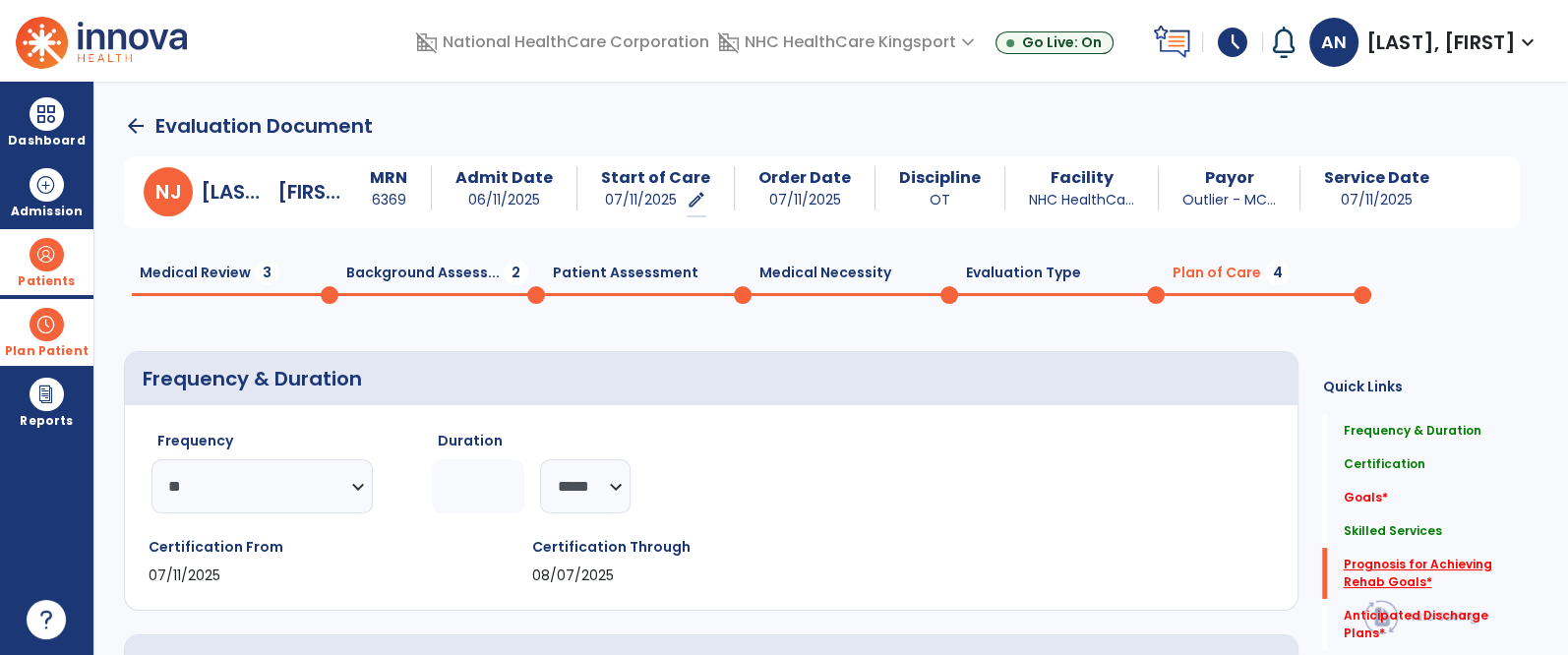 scroll, scrollTop: 39, scrollLeft: 0, axis: vertical 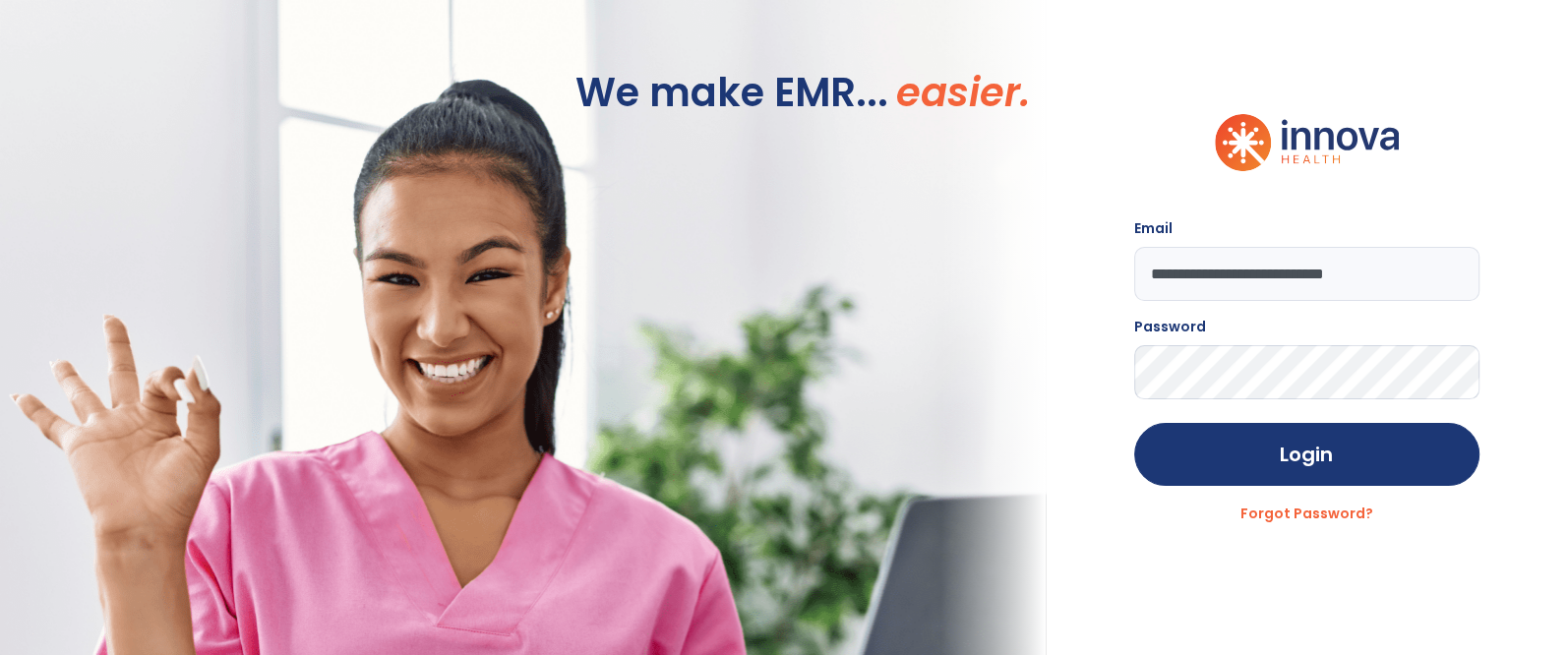 click on "We make EMR... easier." 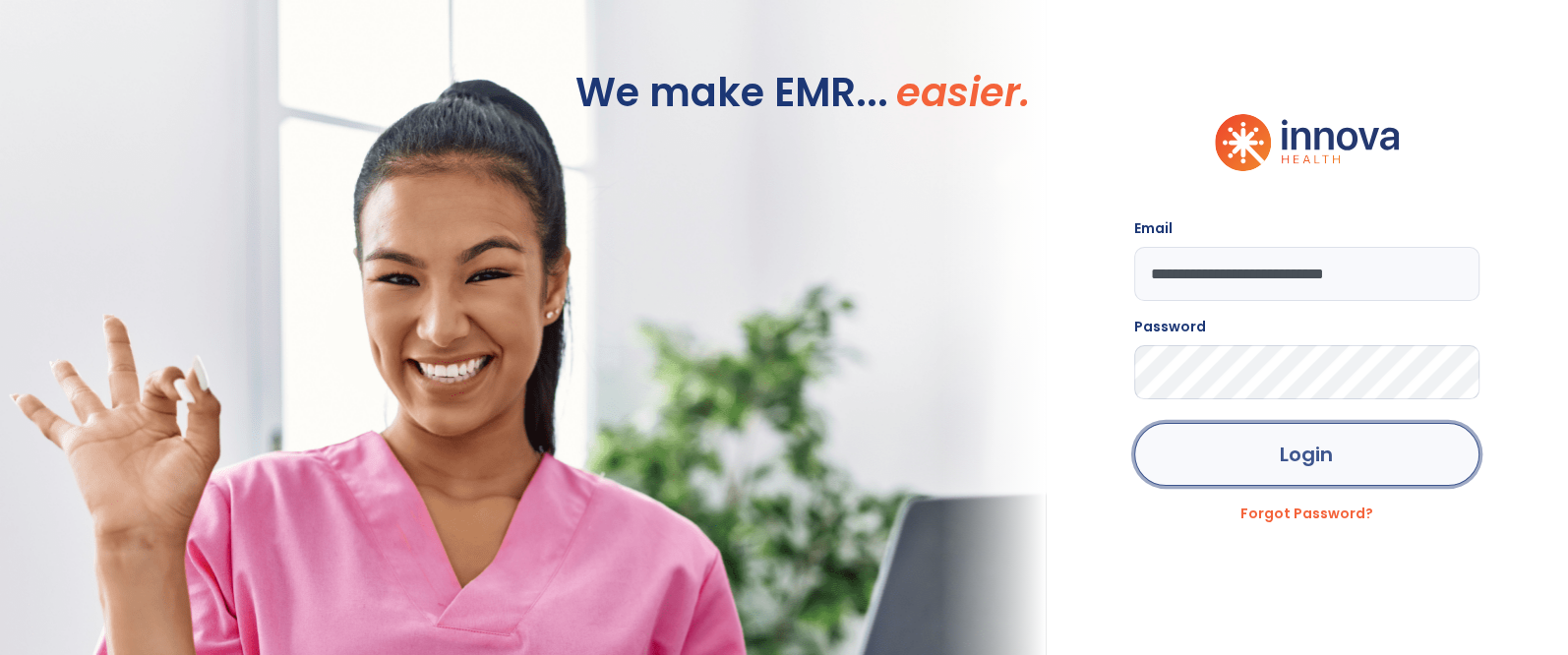 click on "Login" 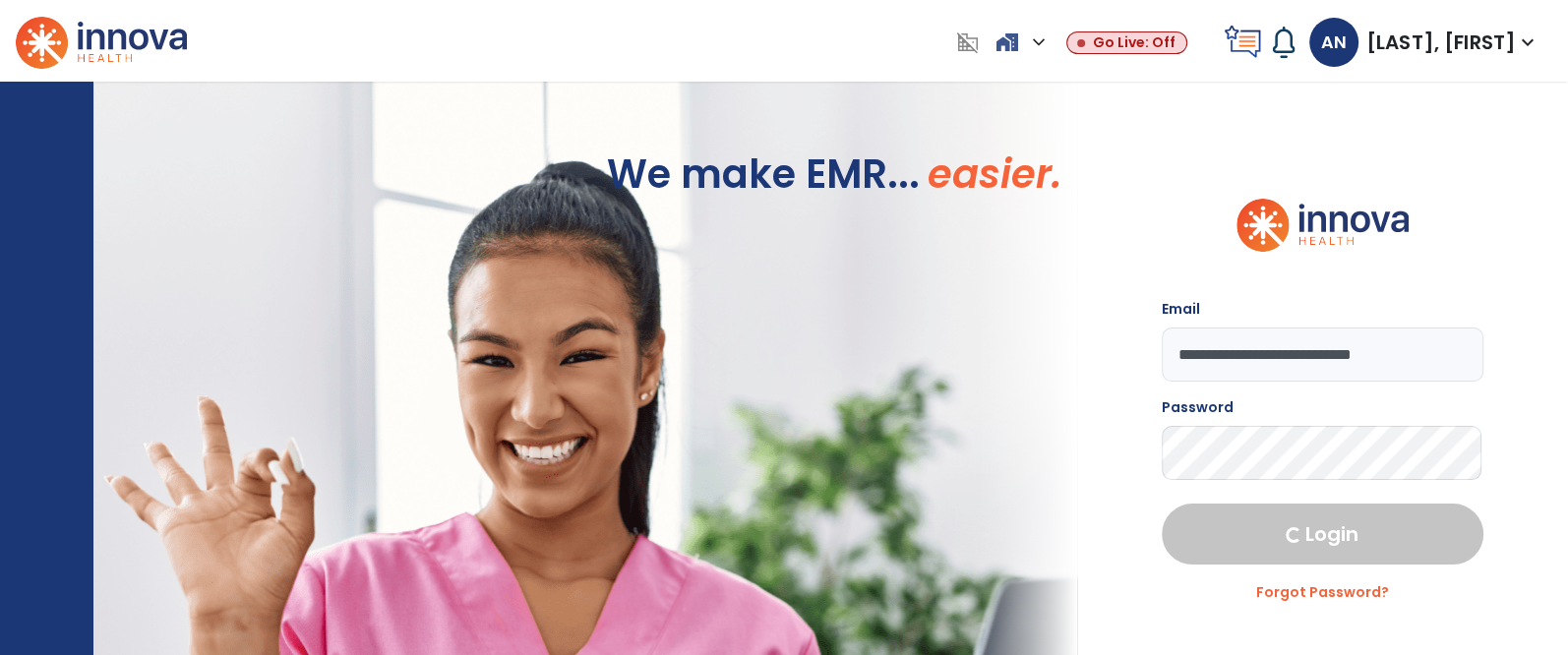 select on "****" 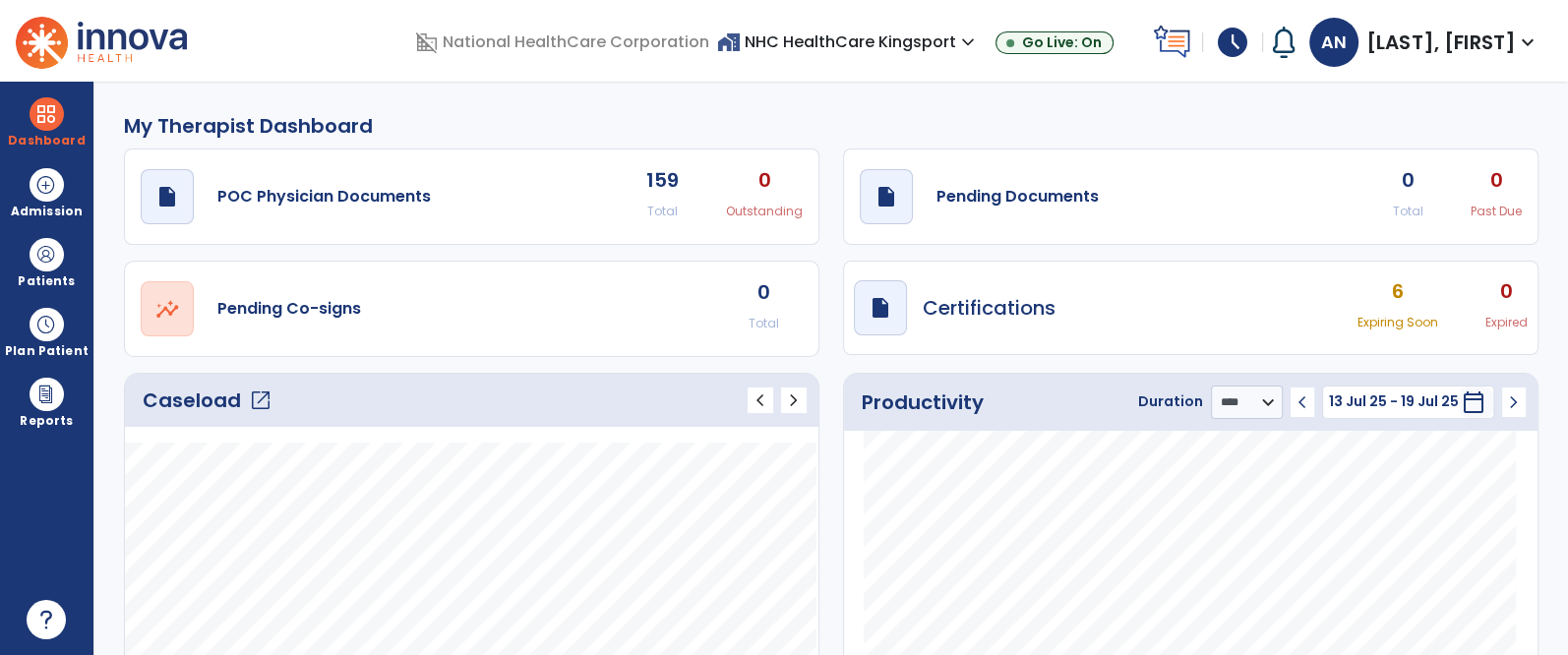 click on "draft   open_in_new  POC Physician Documents 159 Total 0 Outstanding  draft   open_in_new  Pending Documents 0 Total 0 Past Due  open_in_new  Pending Co-signs 0 Total  draft   open_in_new  Certifications 6 Expiring Soon 0 Expired" 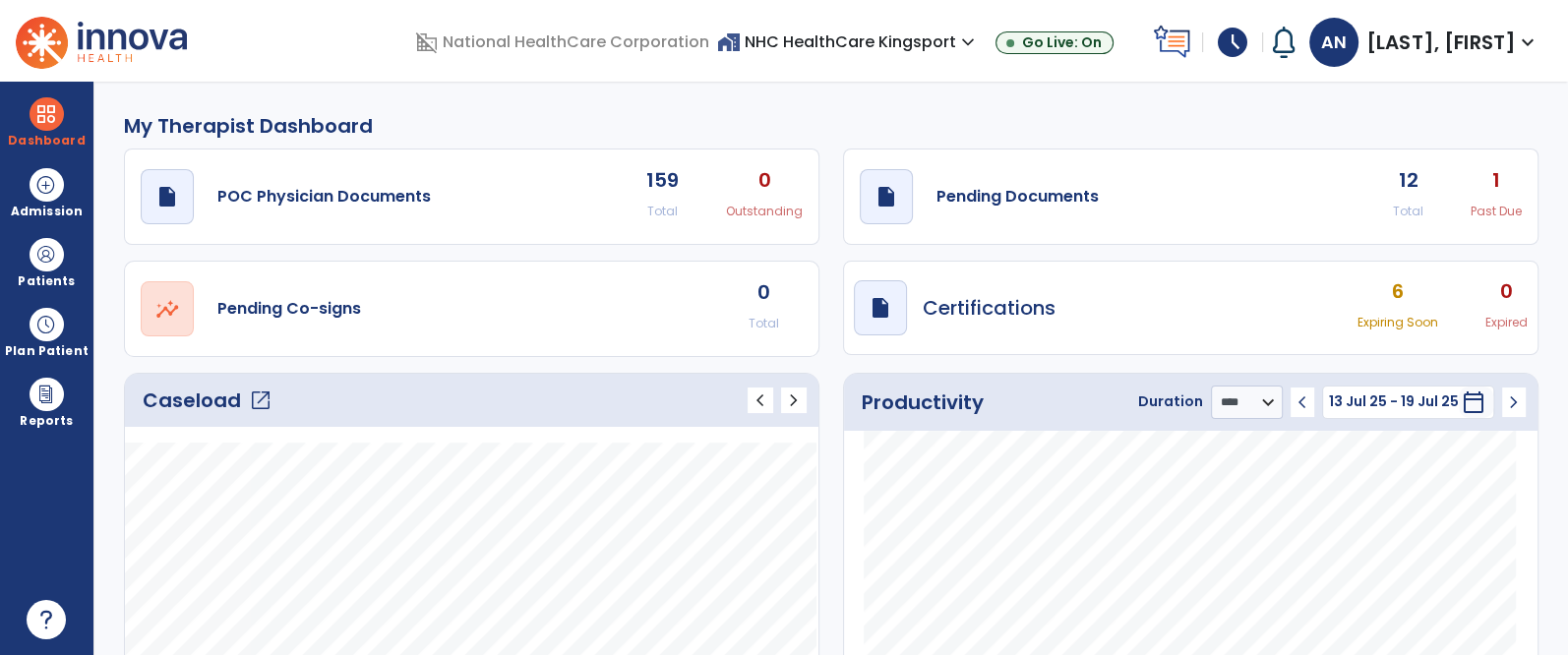 click on "draft   open_in_new  POC Physician Documents 159 Total 0 Outstanding  draft   open_in_new  Pending Documents 12 Total 1 Past Due  open_in_new  Pending Co-signs 0 Total  draft   open_in_new  Certifications 6 Expiring Soon 0 Expired" 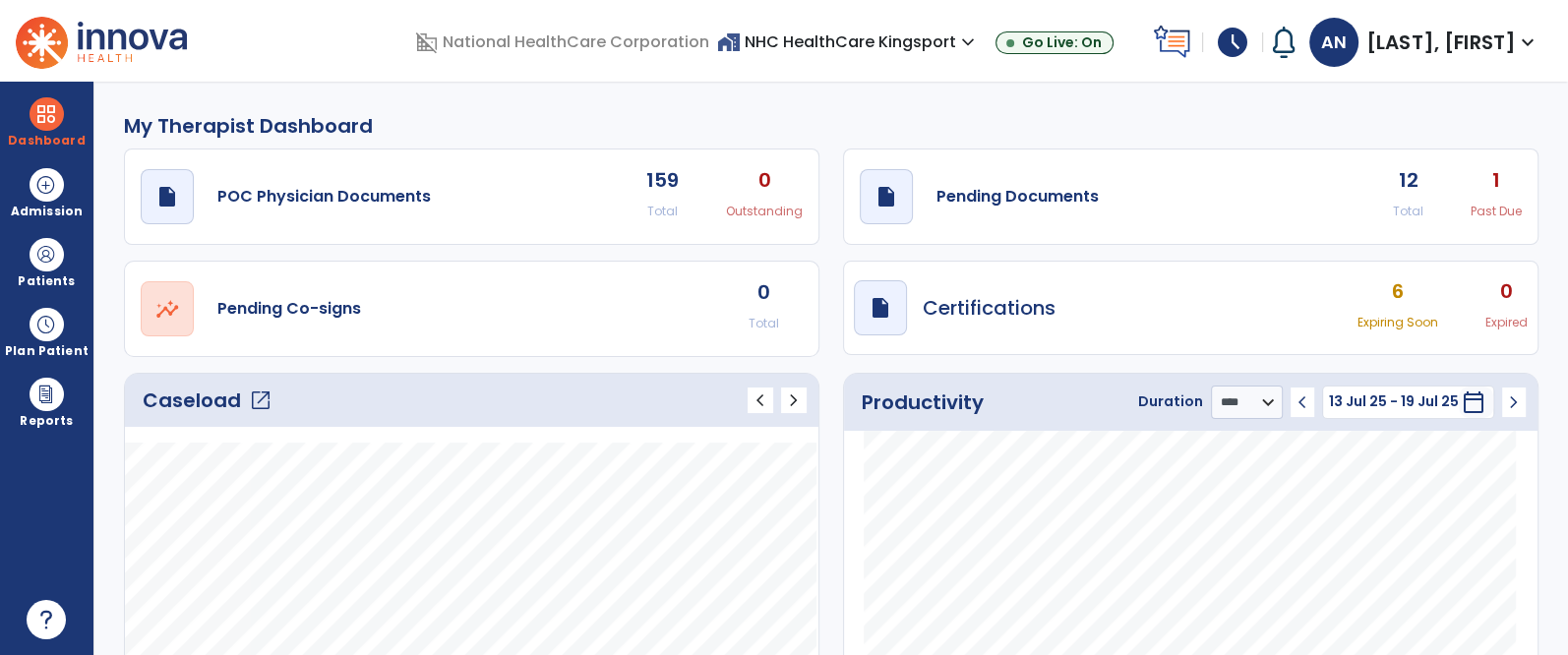 click on "12" 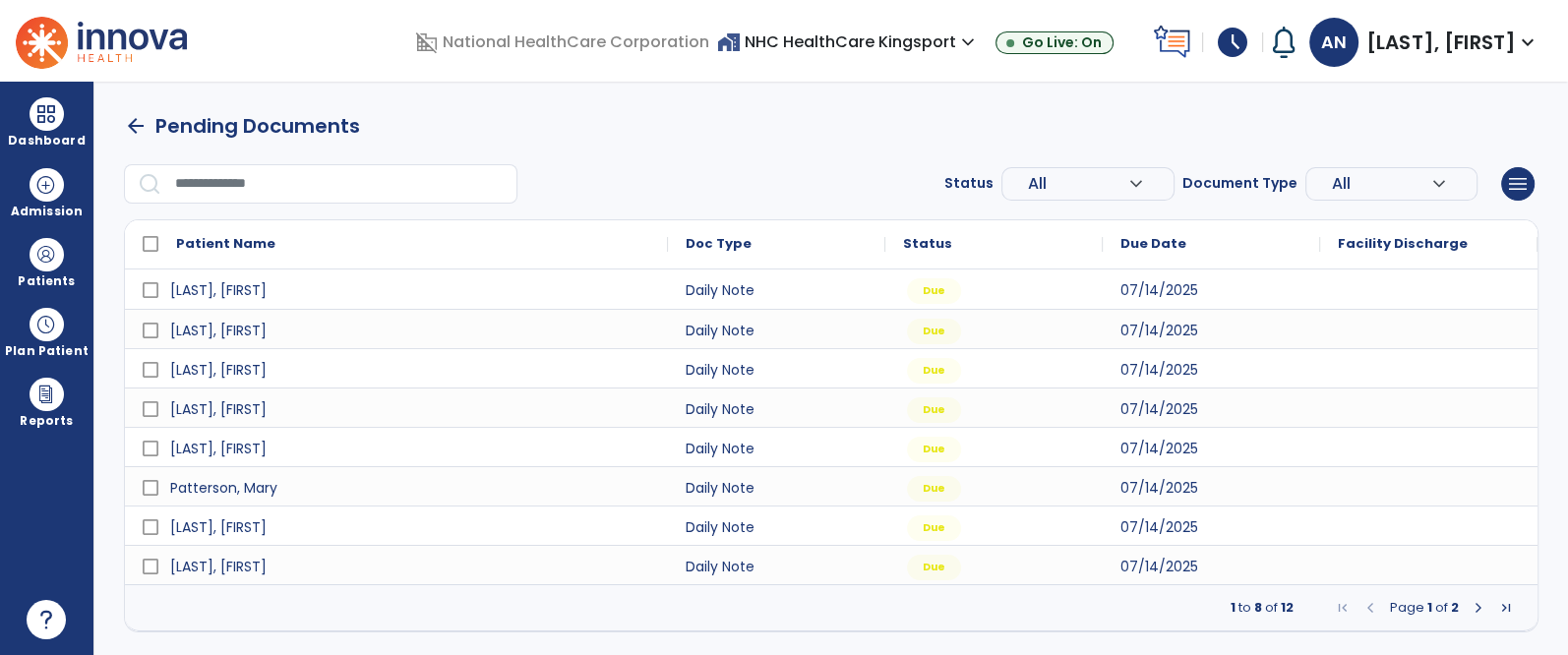 click on "arrow_back   Pending Documents" at bounding box center (831, 126) 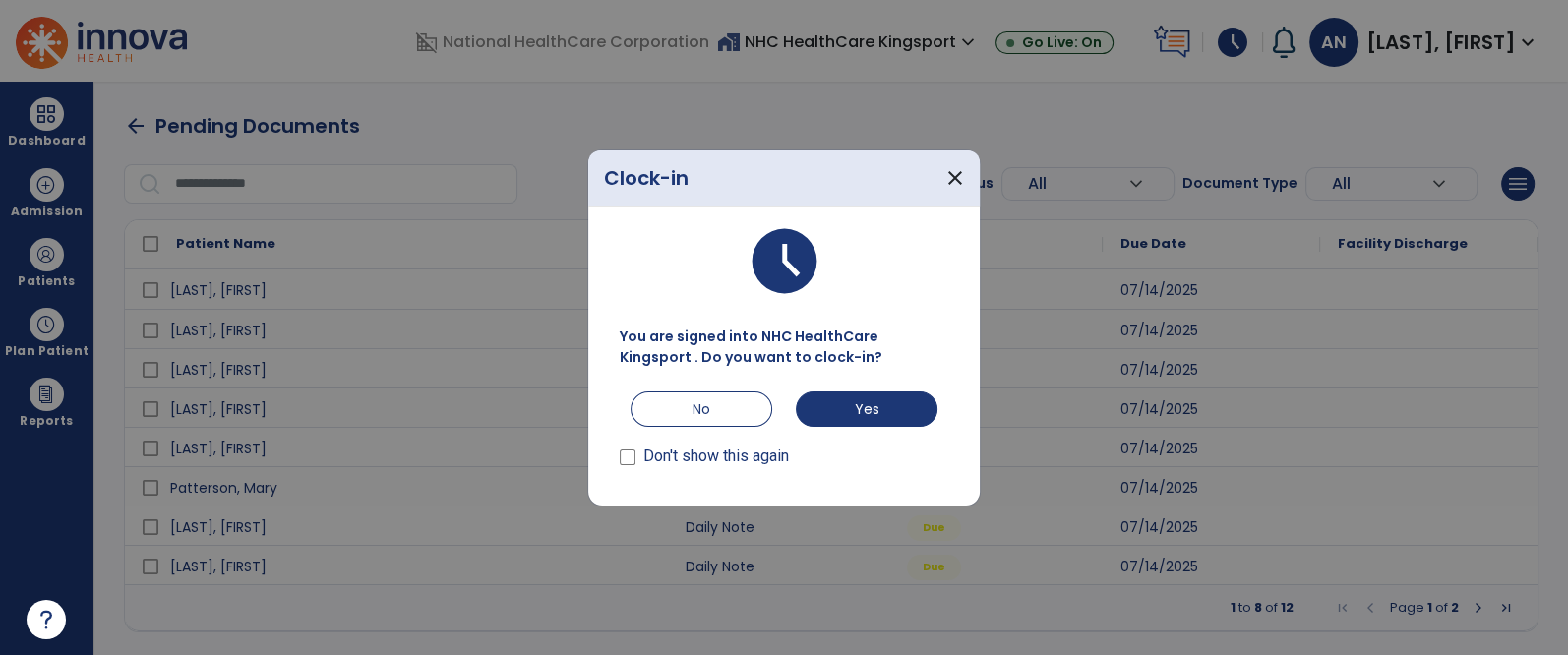 click on "Don't show this again" at bounding box center (716, 456) 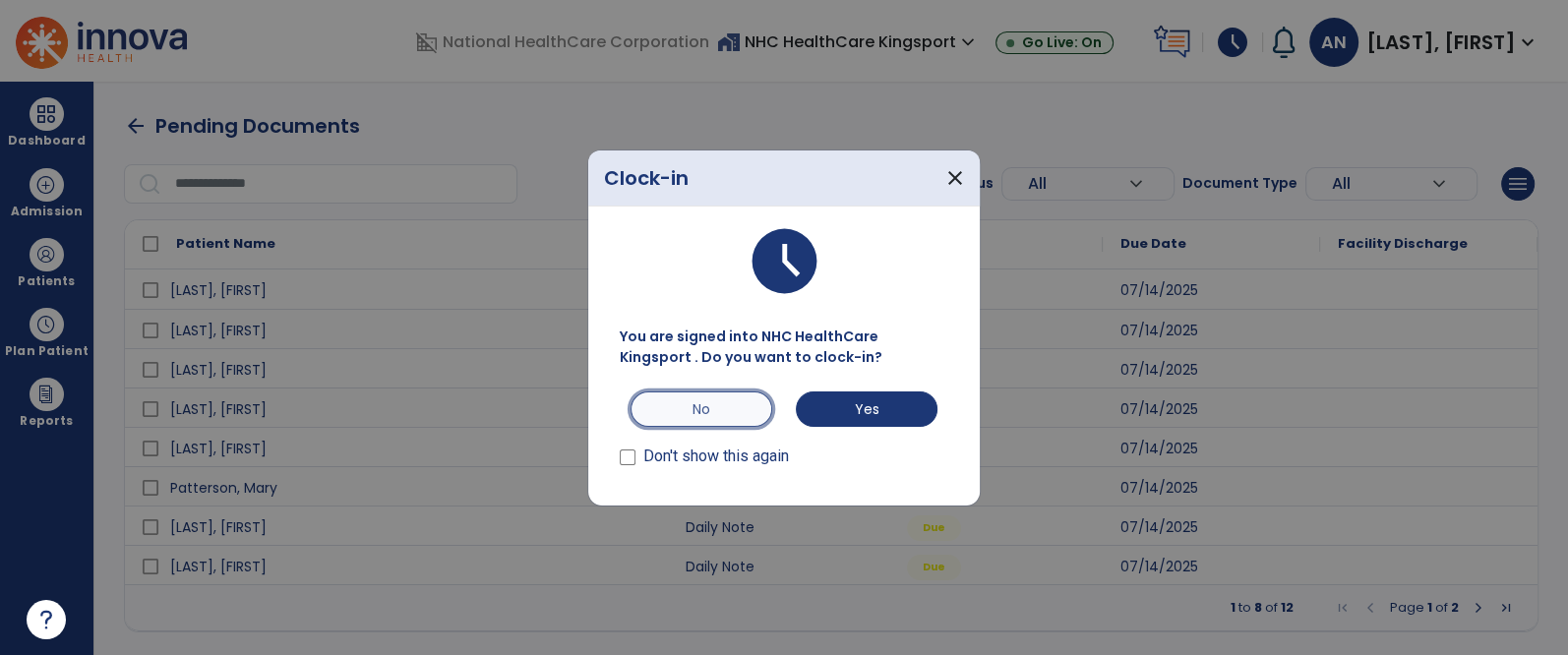 click on "No" at bounding box center (701, 409) 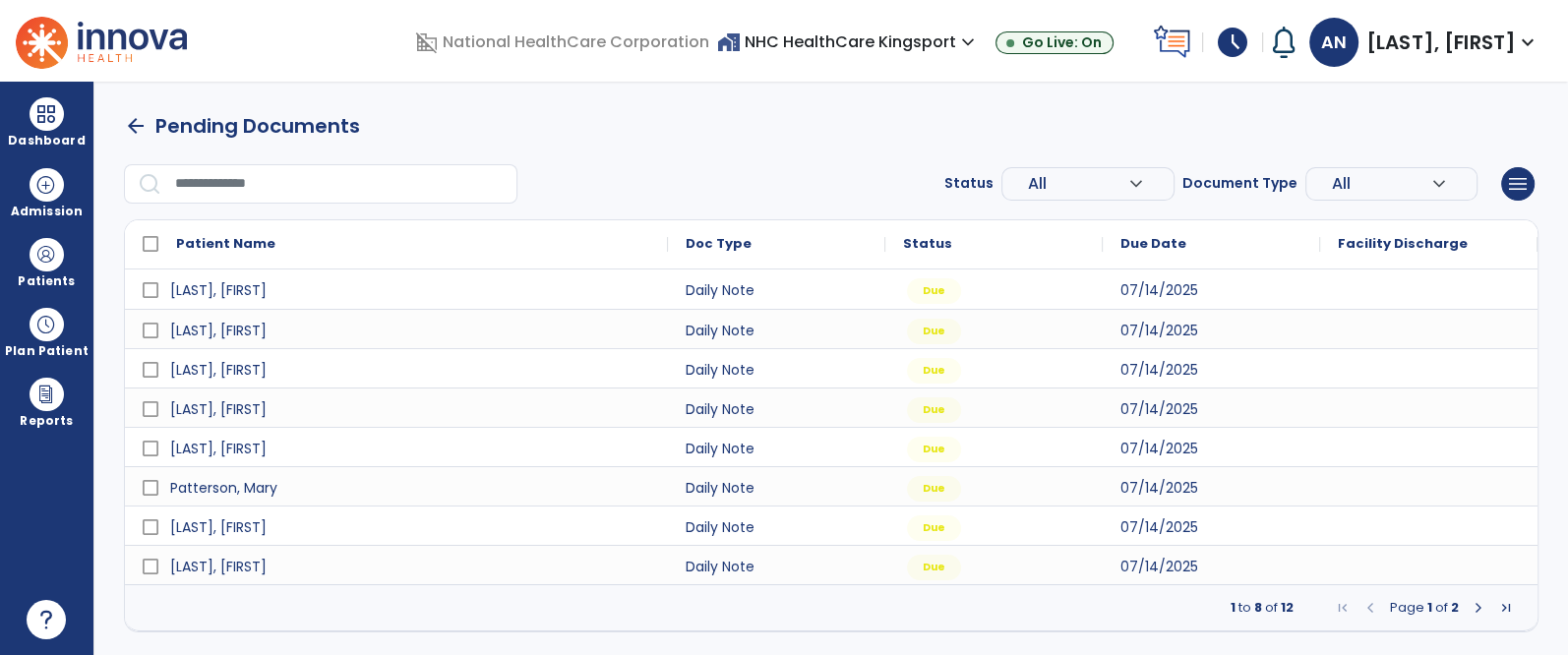 click at bounding box center (339, 184) 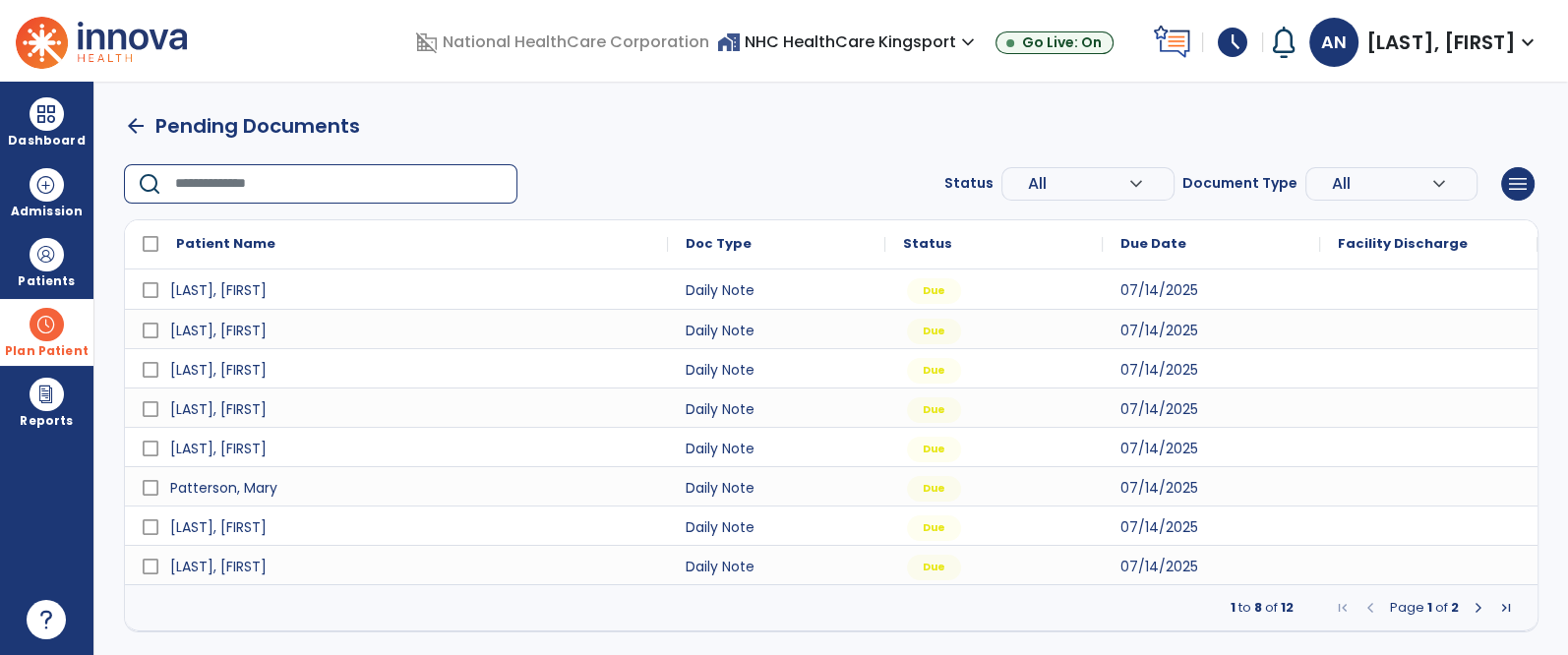 click on "Plan Patient" at bounding box center [46, 262] 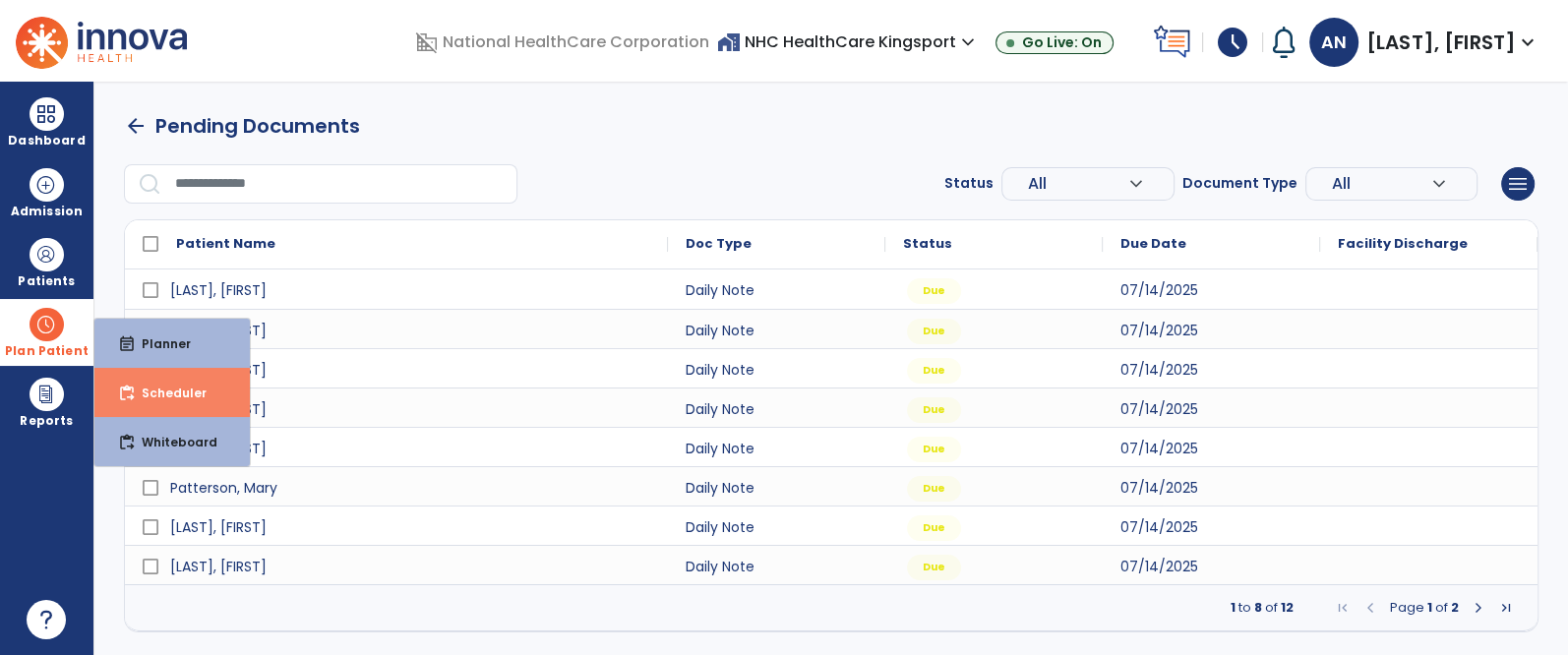 click on "Scheduler" at bounding box center (166, 392) 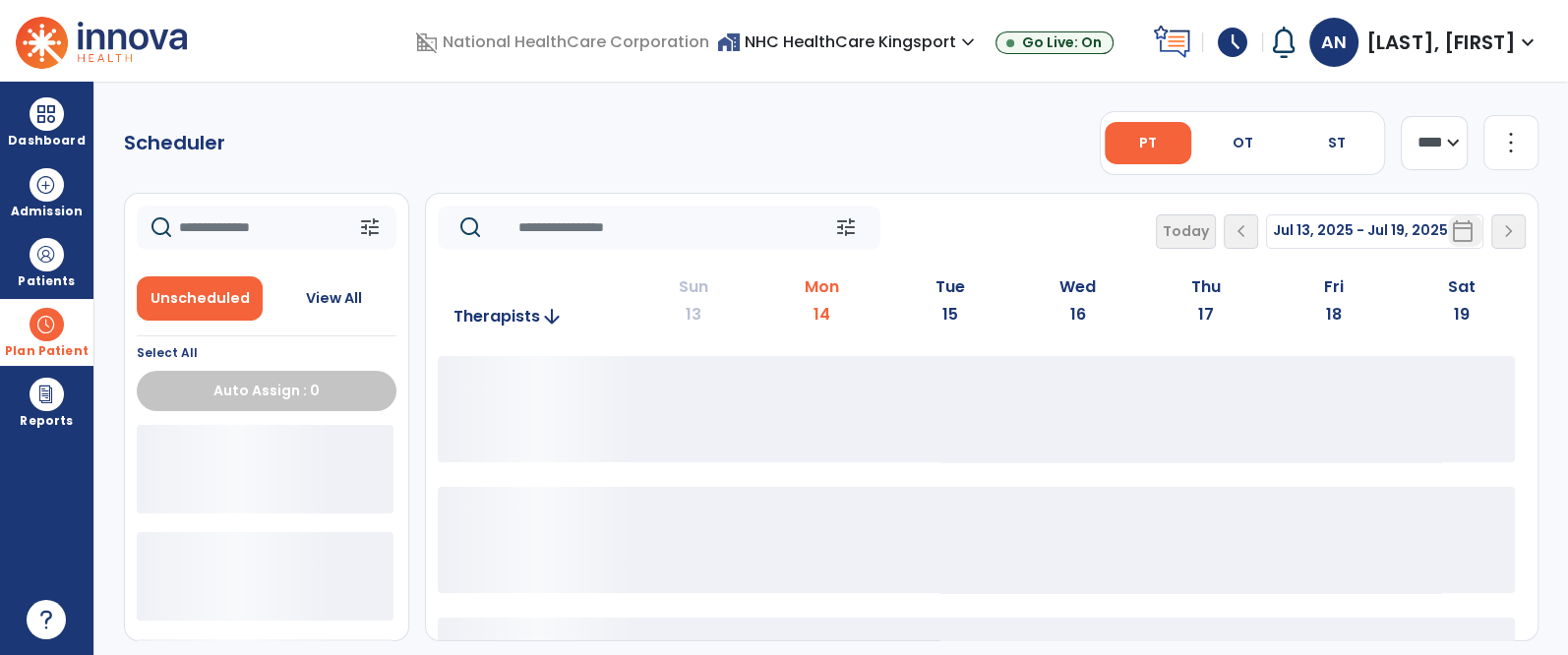 click on "Scheduler   PT   OT   ST  **** *** more_vert  Manage Labor   View All Therapists   Print" 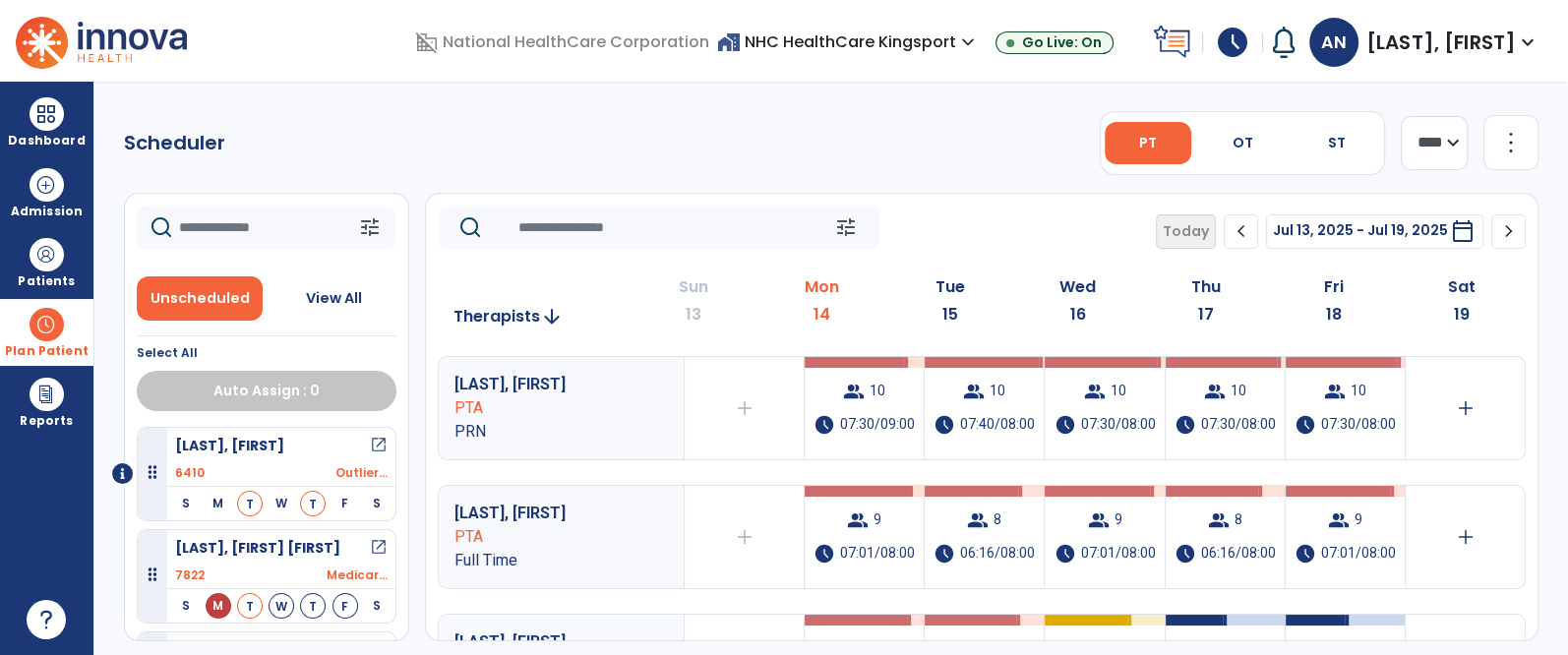 click on "[LAST], [FIRST]  PTA Full Time" at bounding box center [561, 537] 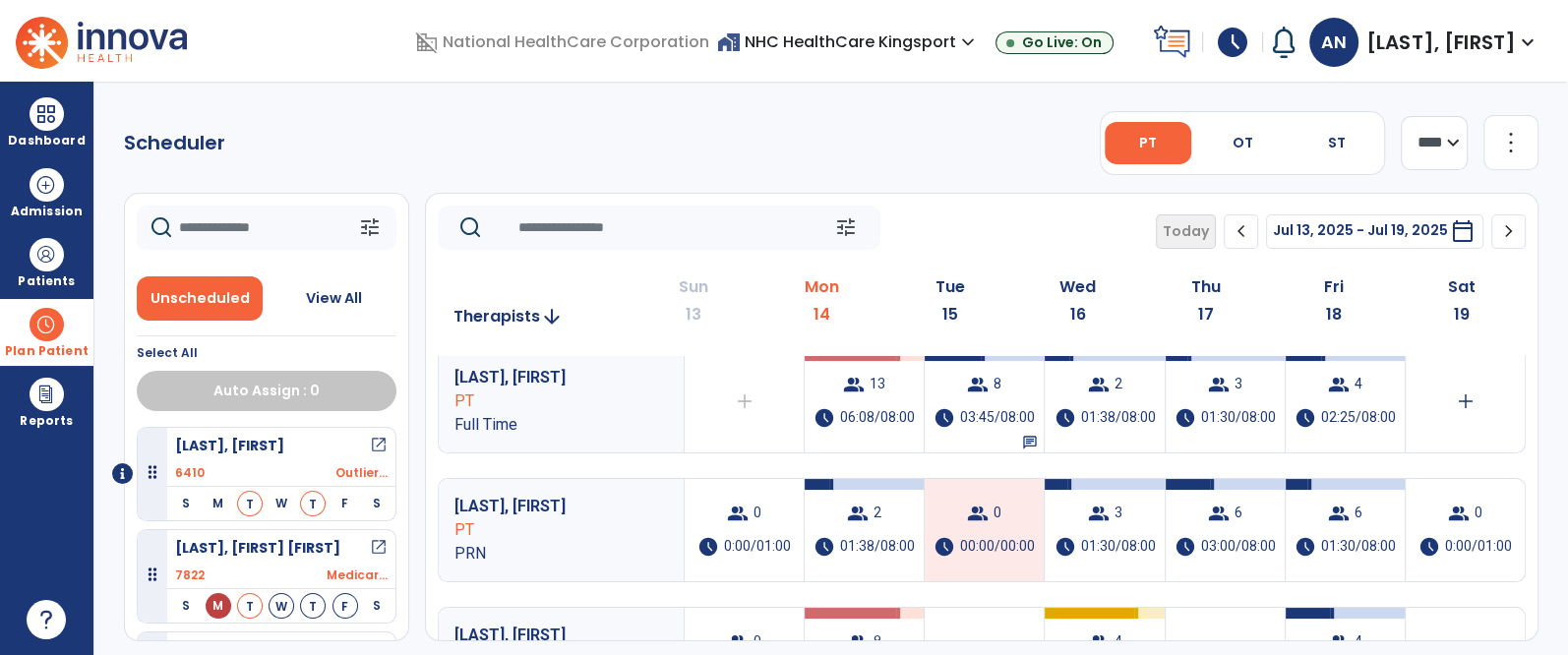 scroll, scrollTop: 378, scrollLeft: 0, axis: vertical 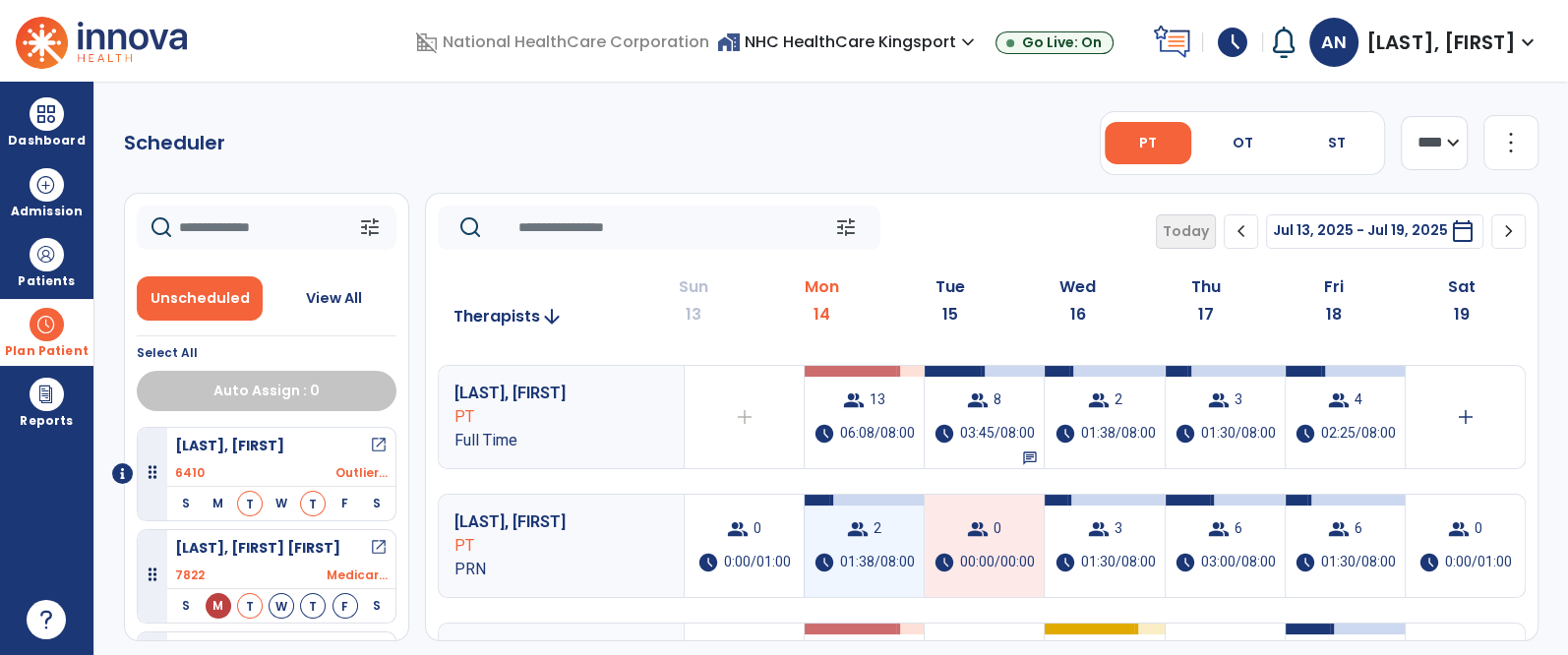 click on "01:38/08:00" at bounding box center (877, 563) 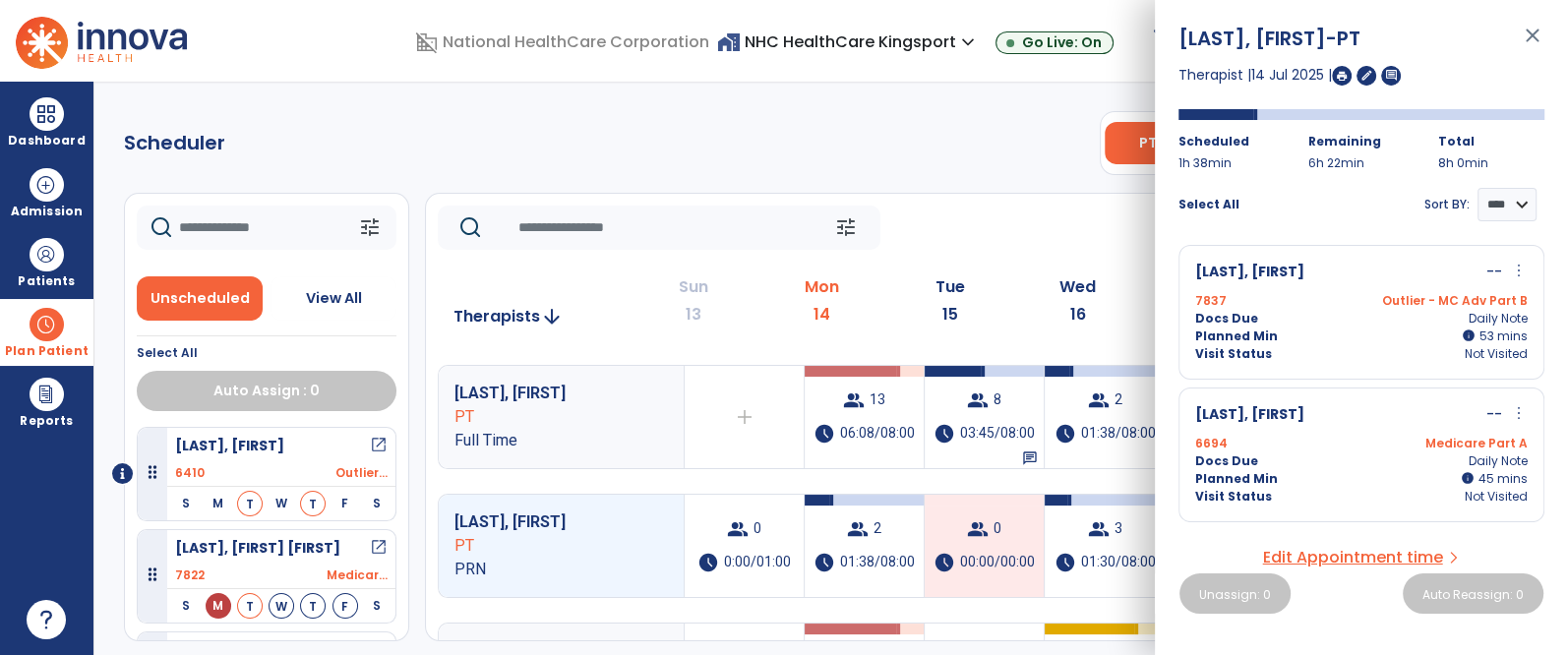 click on "Scheduler   PT   OT   ST  **** *** more_vert  Manage Labor   View All Therapists   Print" 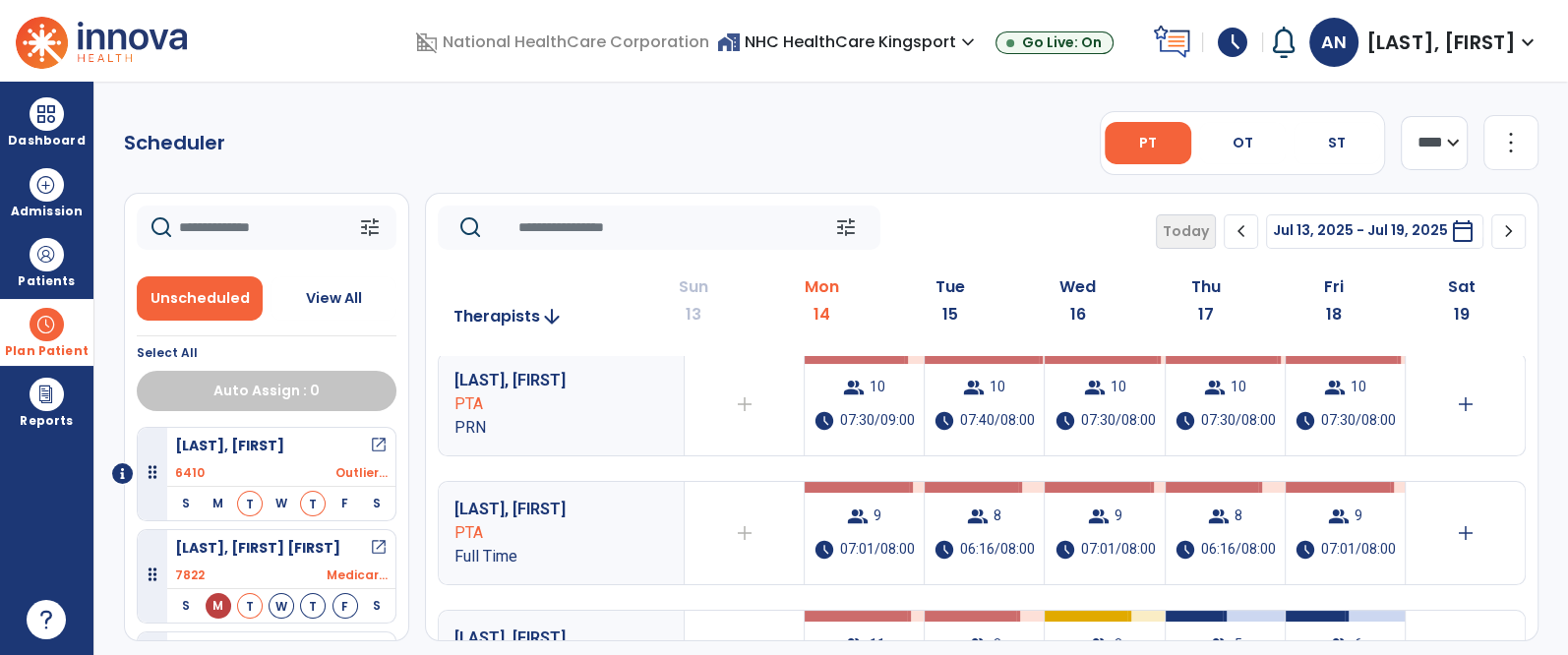 scroll, scrollTop: 0, scrollLeft: 0, axis: both 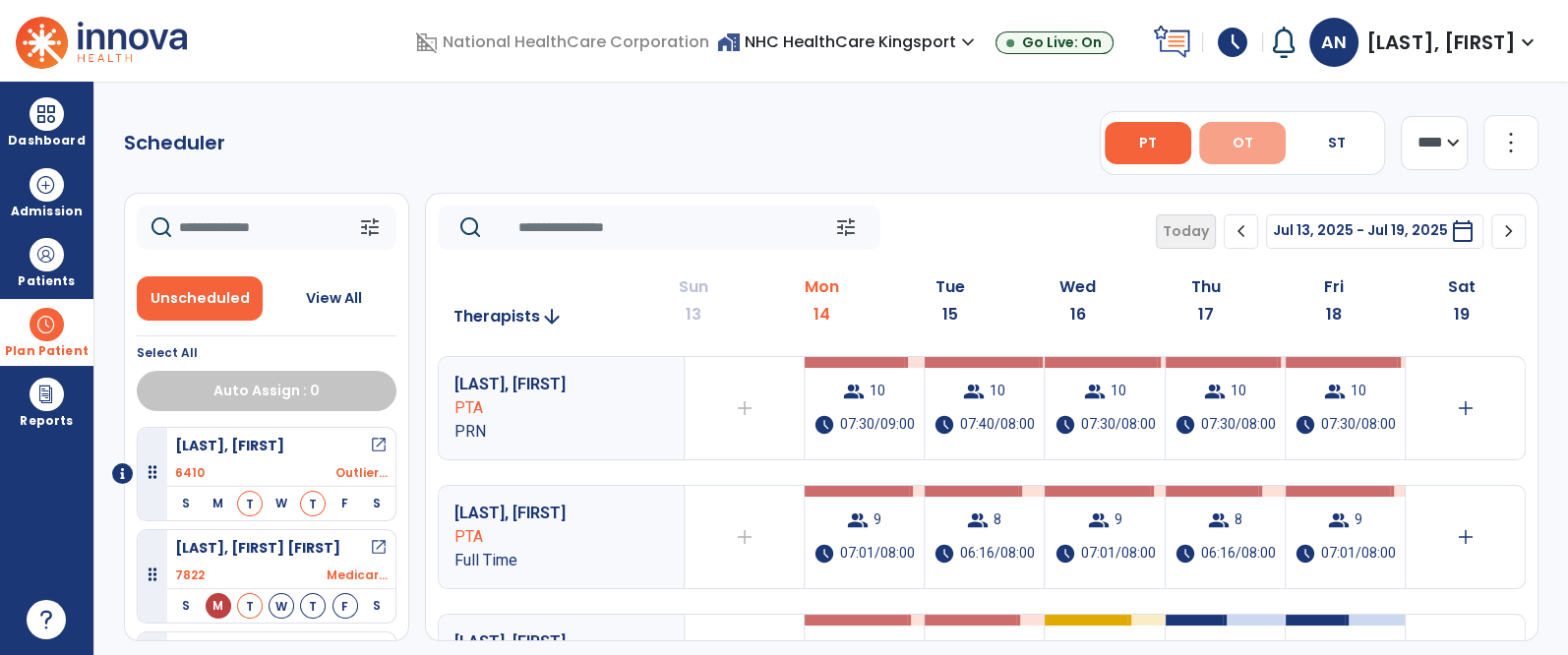 click on "OT" at bounding box center [1242, 143] 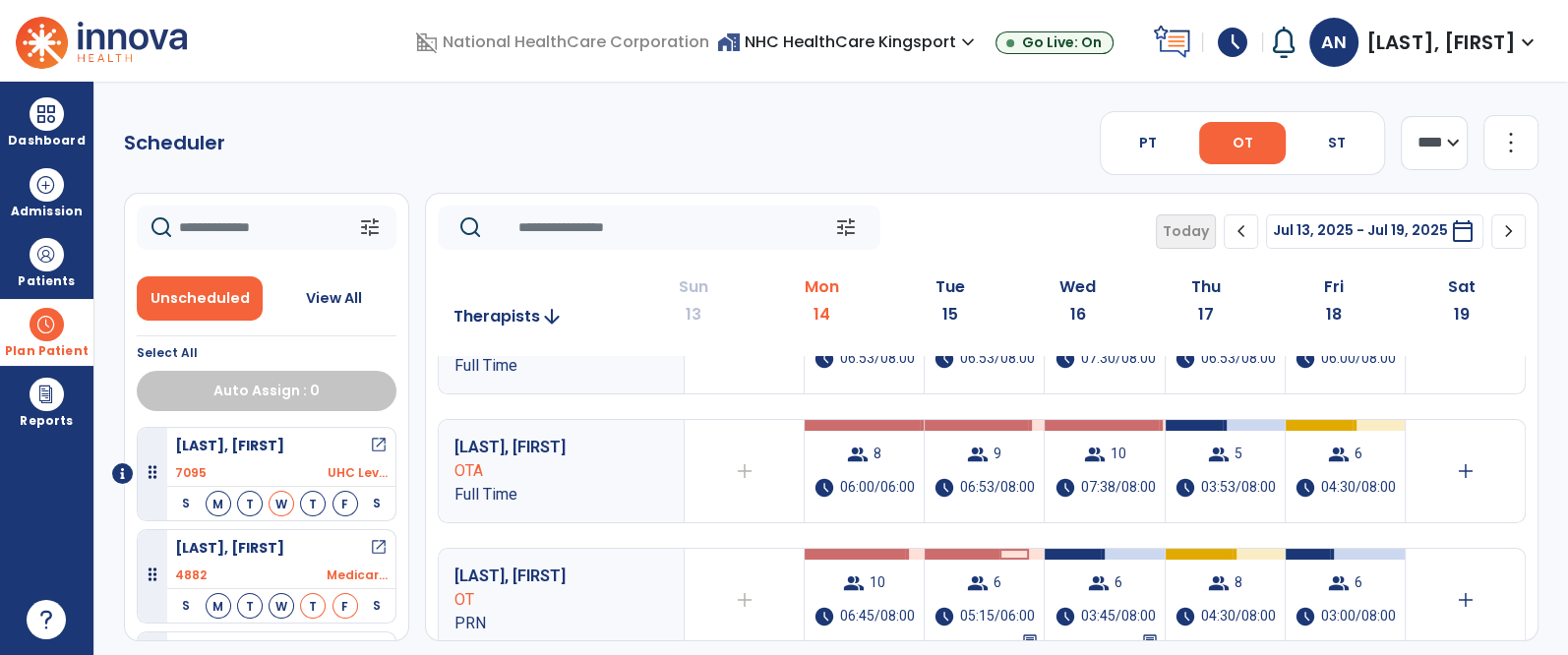 scroll, scrollTop: 0, scrollLeft: 0, axis: both 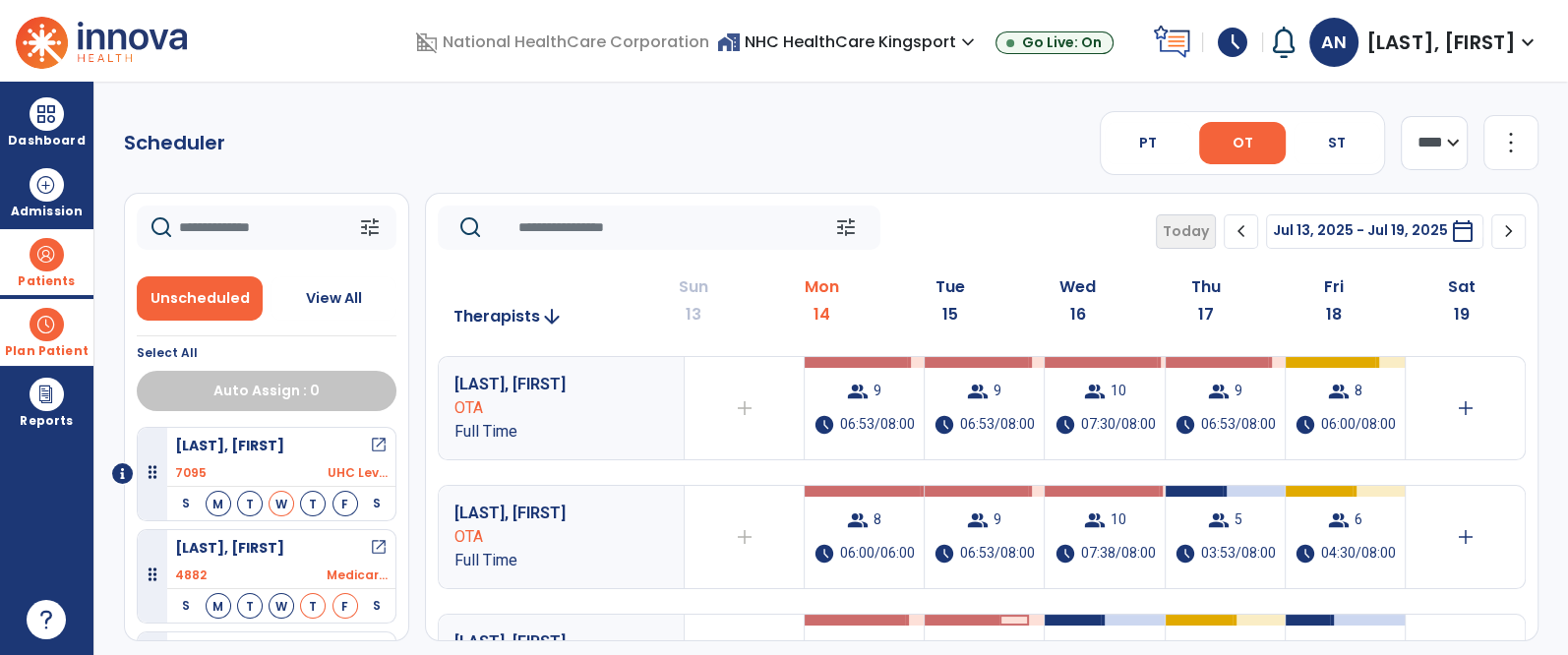 click at bounding box center [46, 255] 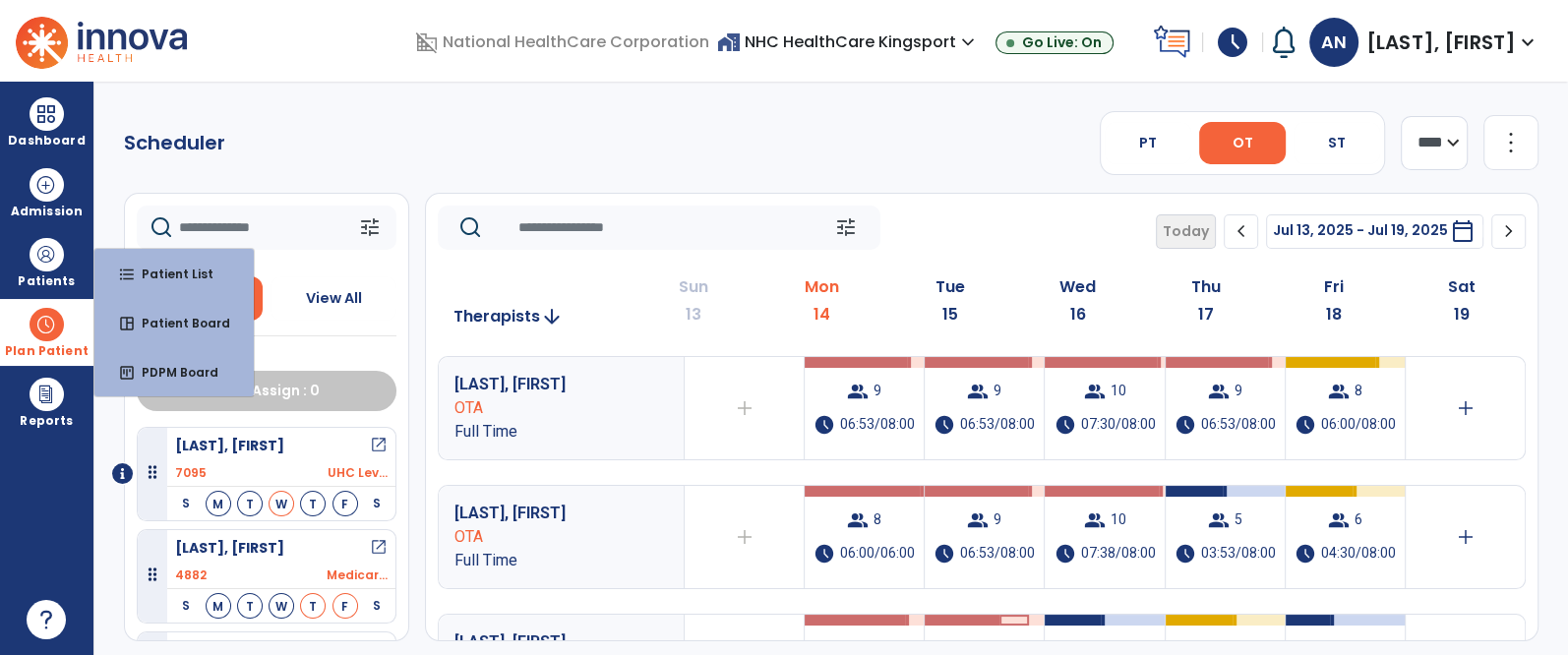 click 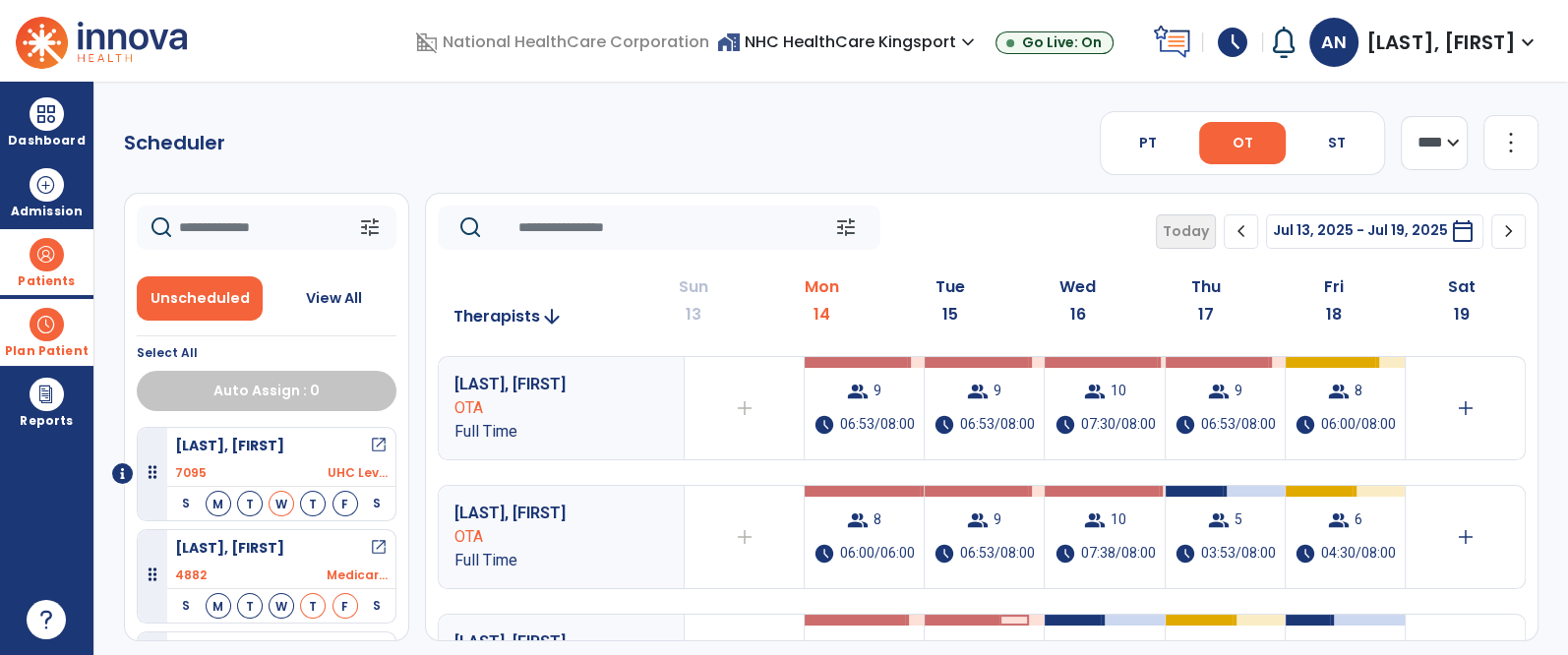 click at bounding box center (46, 255) 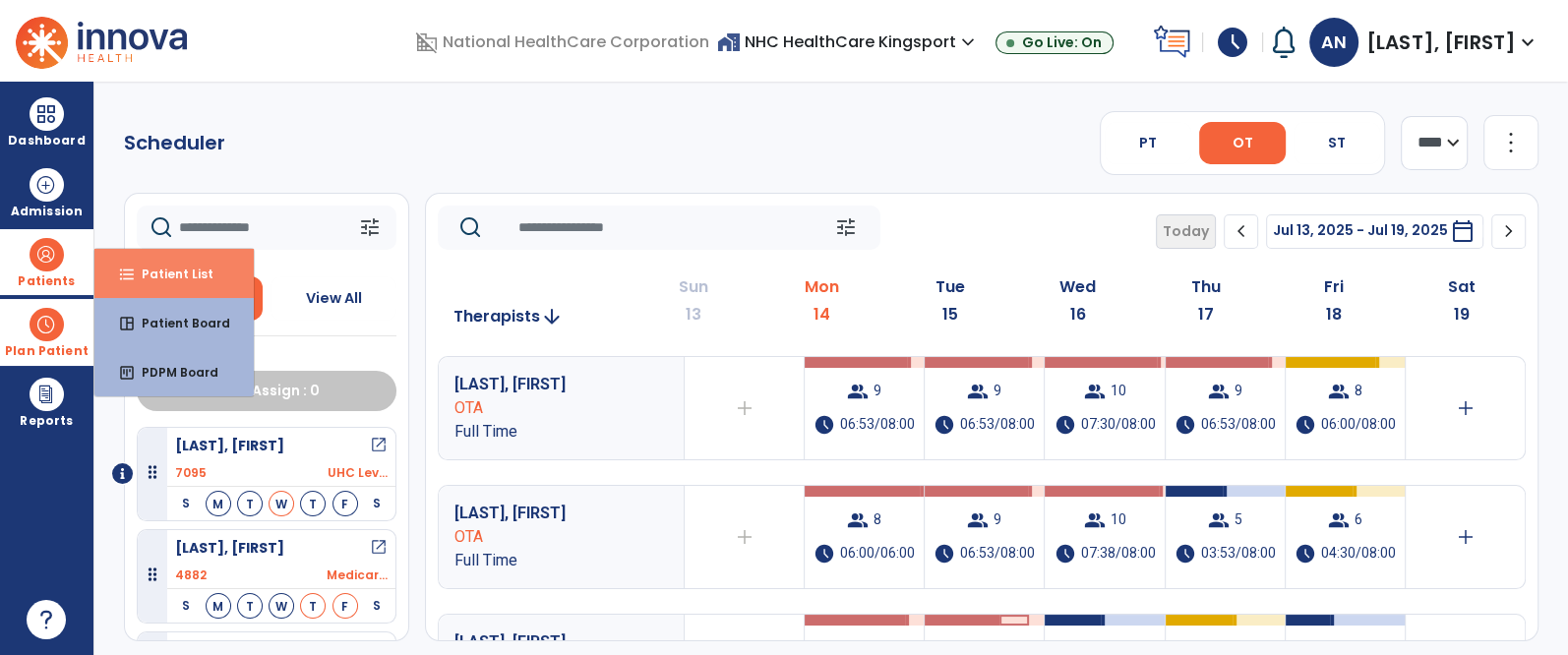 click on "Patient List" at bounding box center (169, 273) 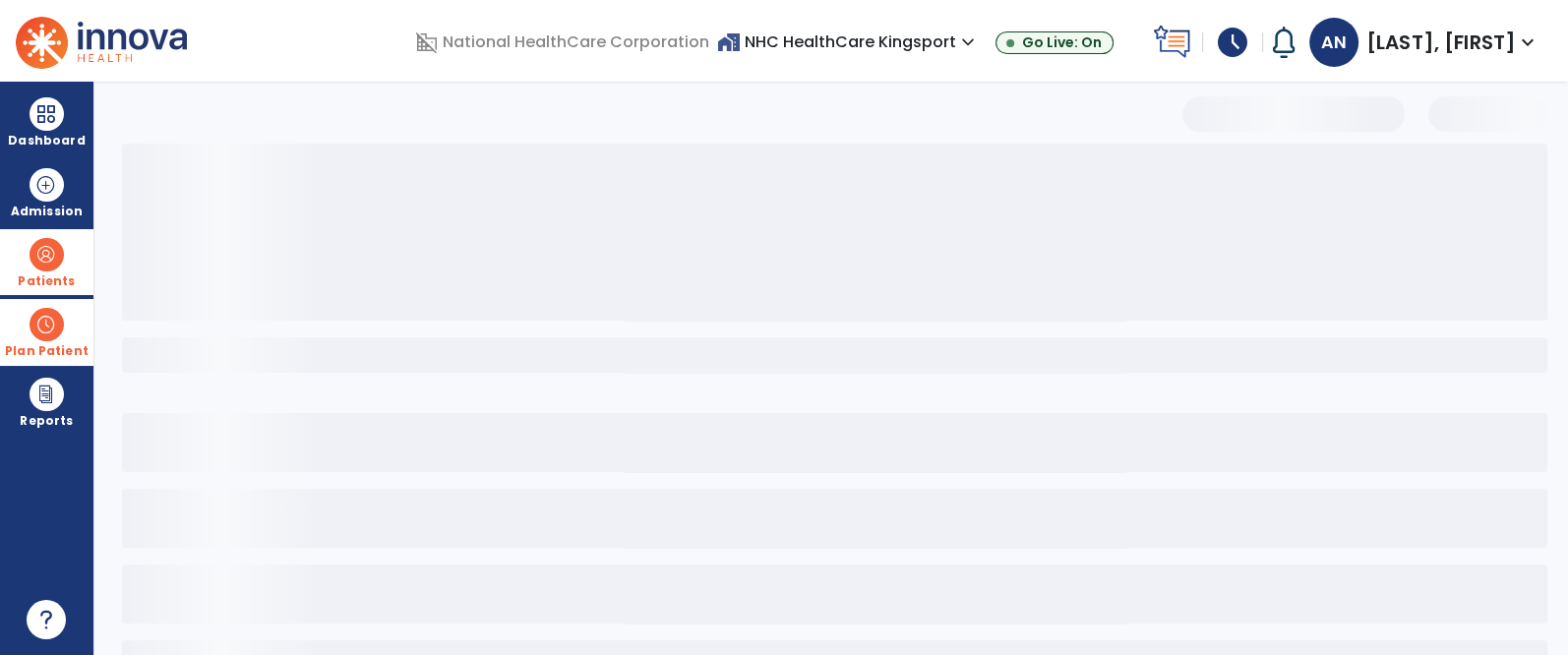 select on "***" 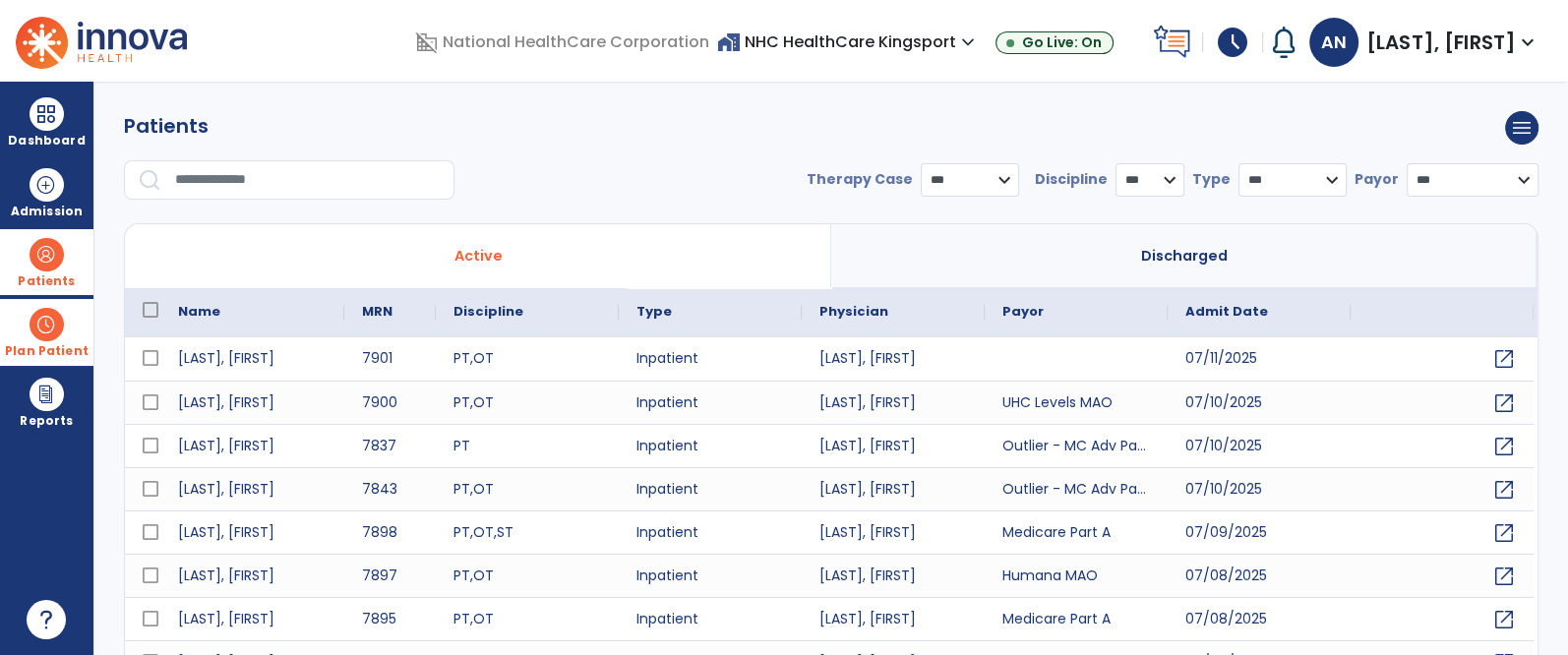 click at bounding box center (308, 180) 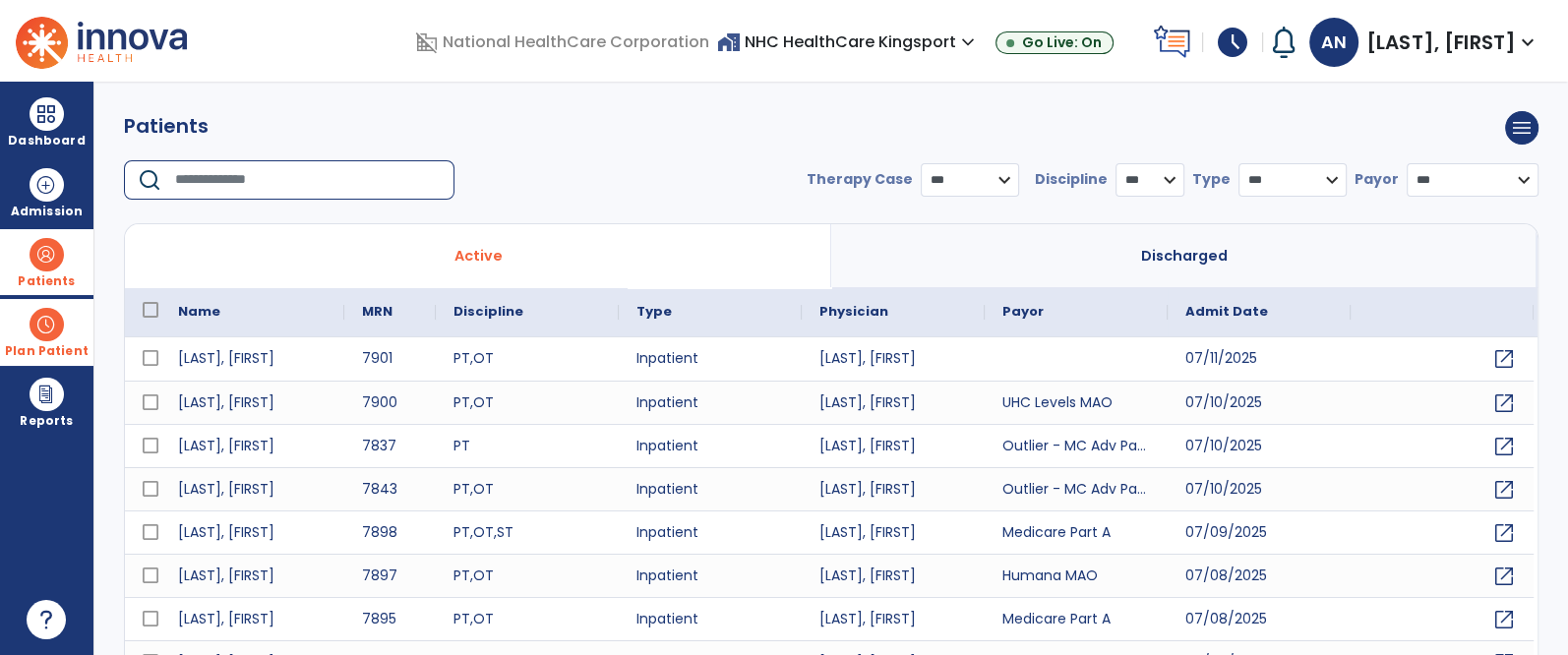 type on "*" 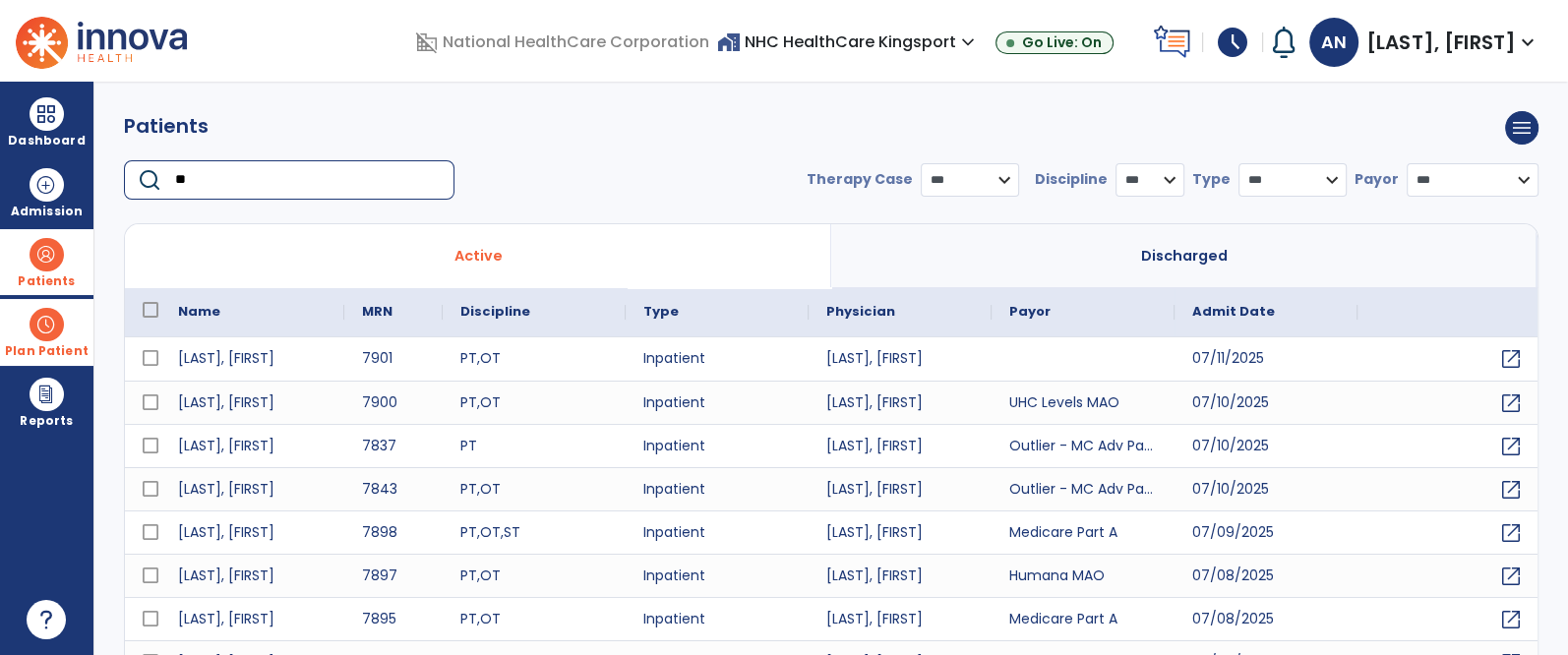type on "*" 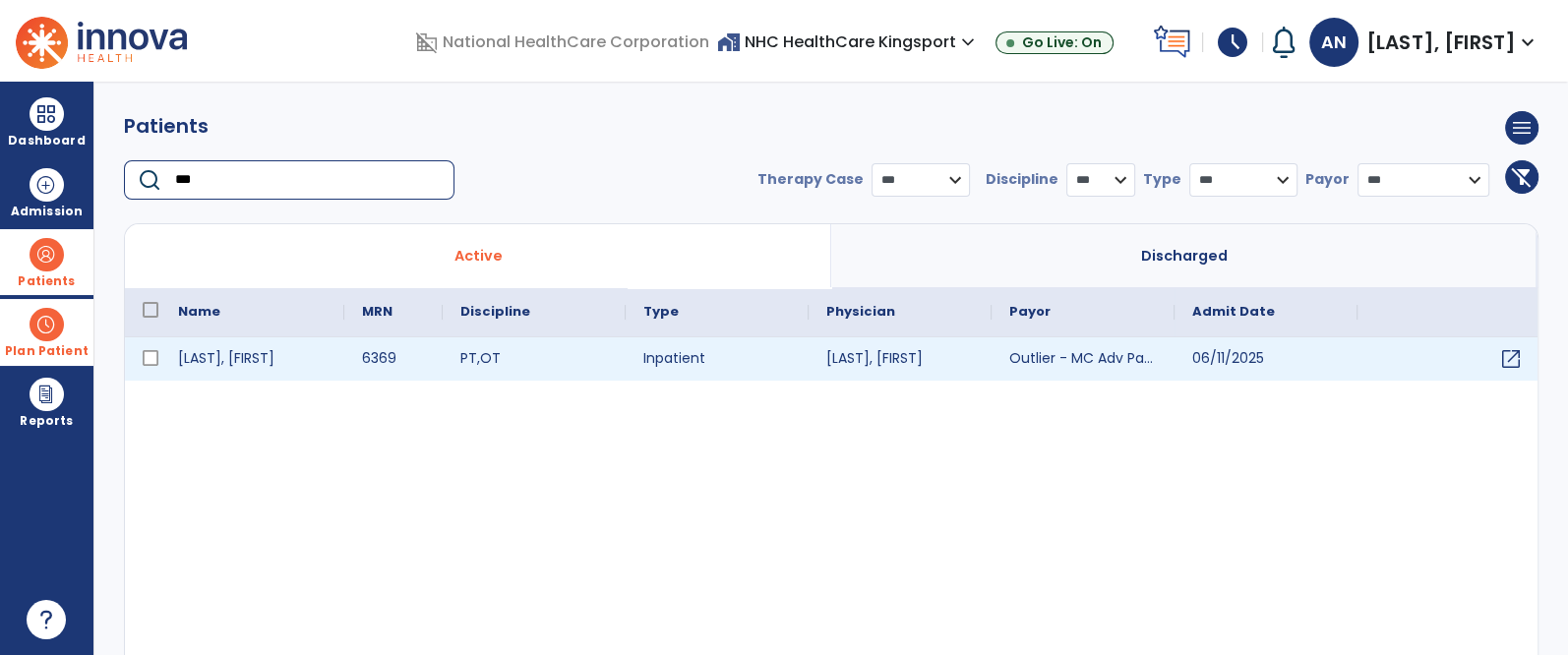 type on "***" 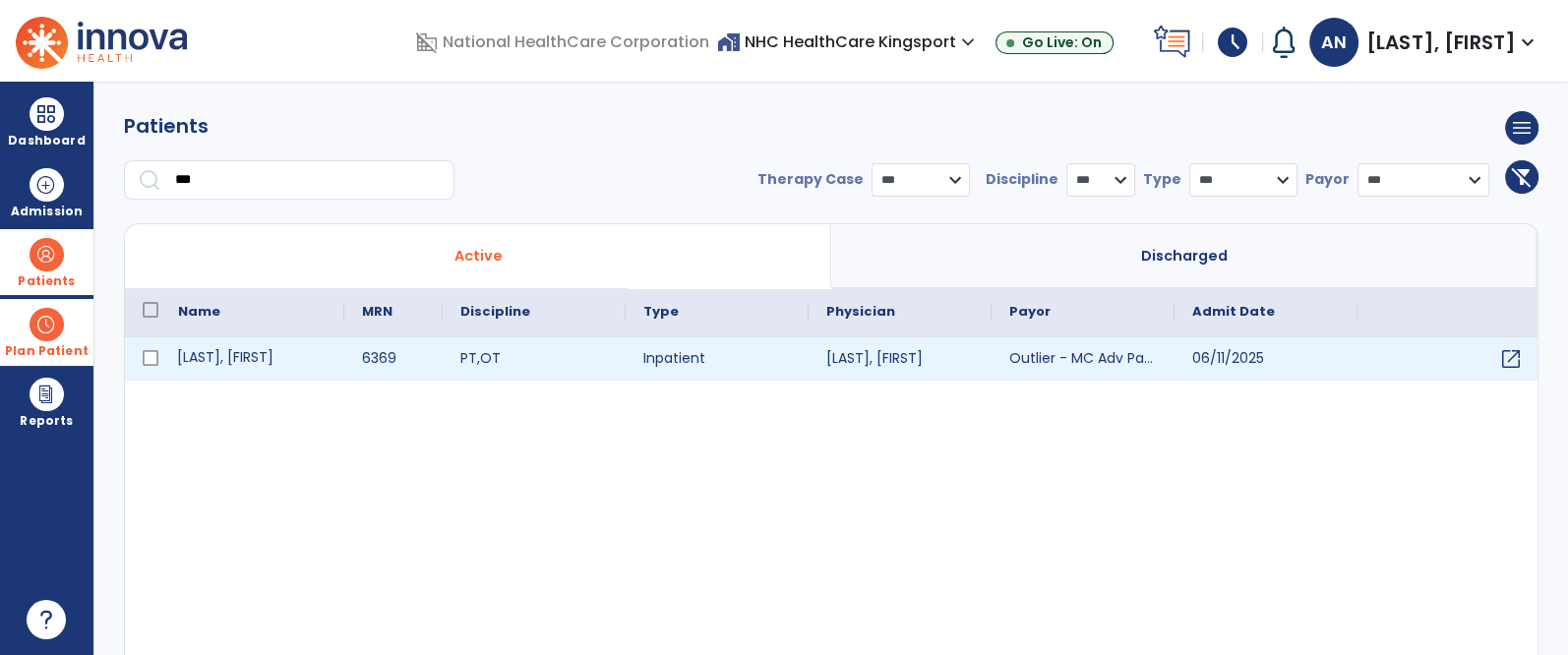 click on "[LAST], [FIRST]" at bounding box center (252, 359) 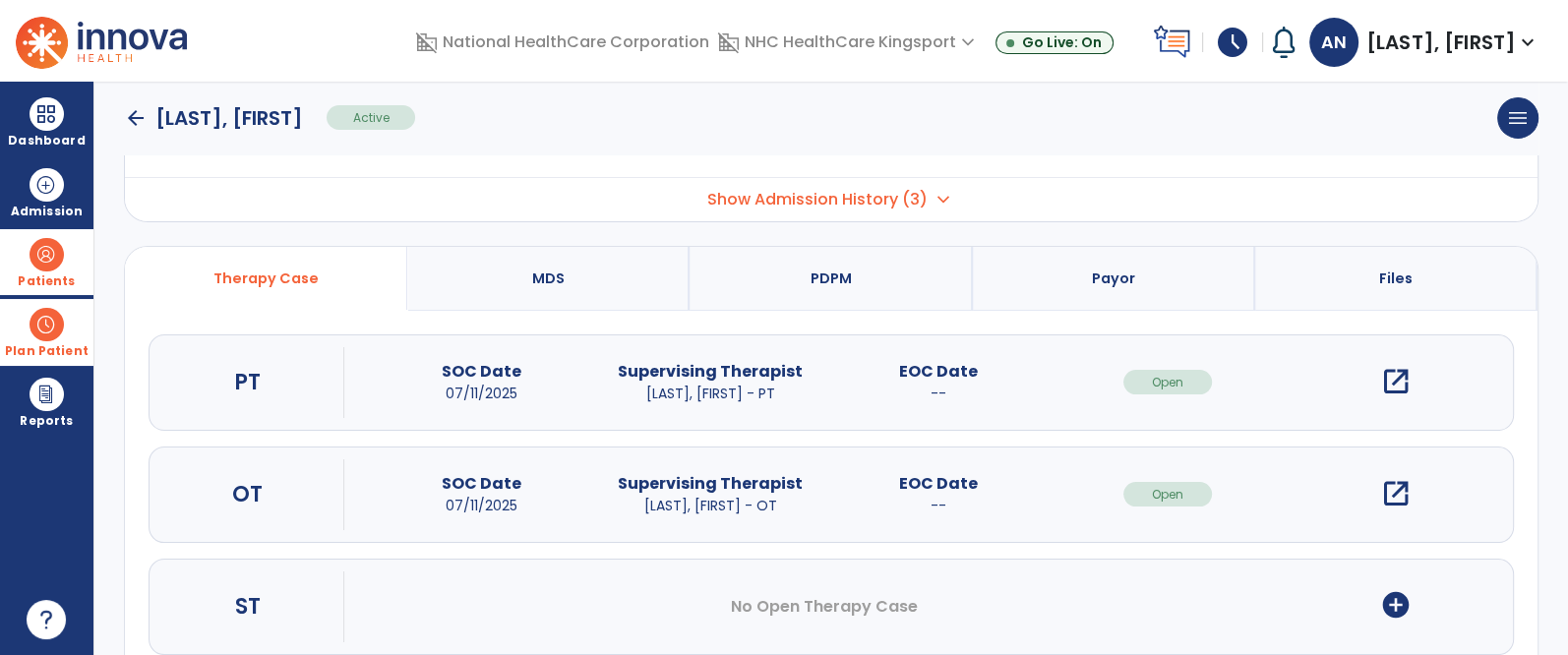 scroll, scrollTop: 146, scrollLeft: 0, axis: vertical 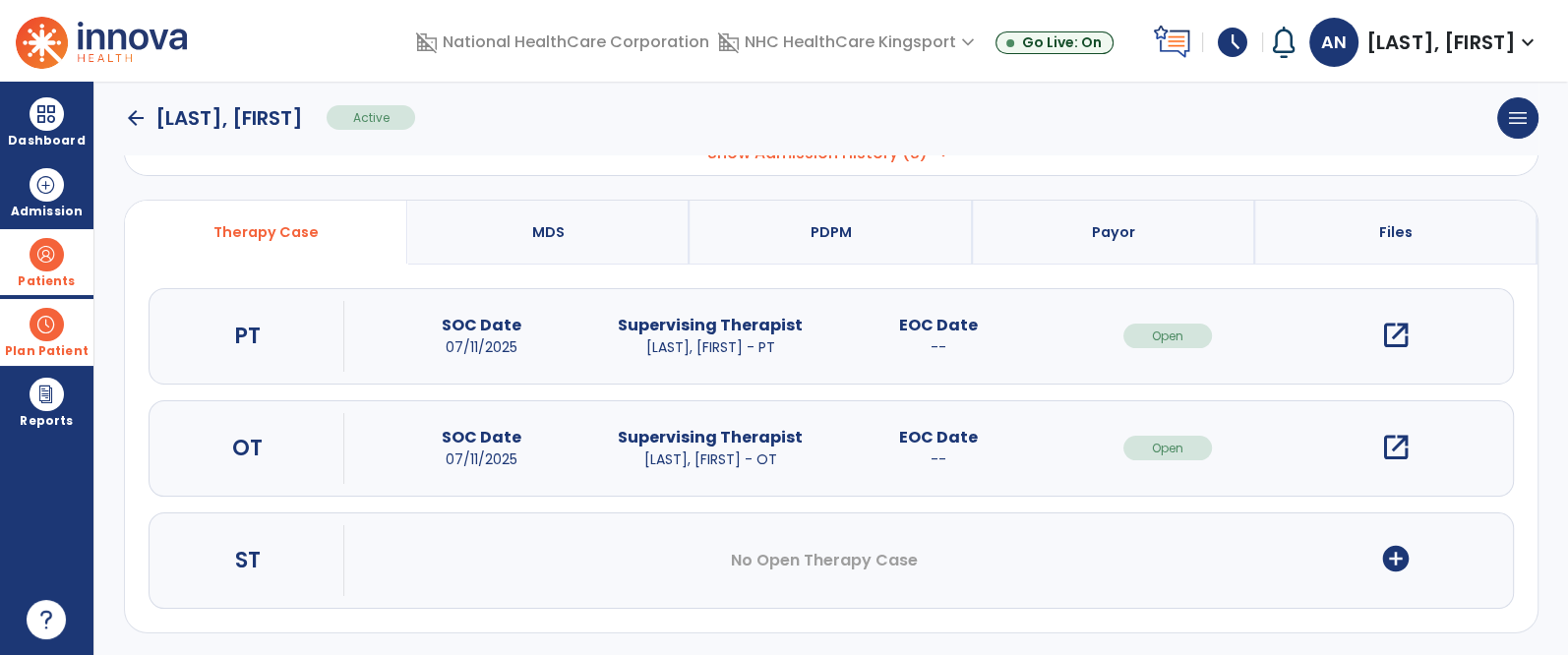 click on "open_in_new" at bounding box center [1396, 447] 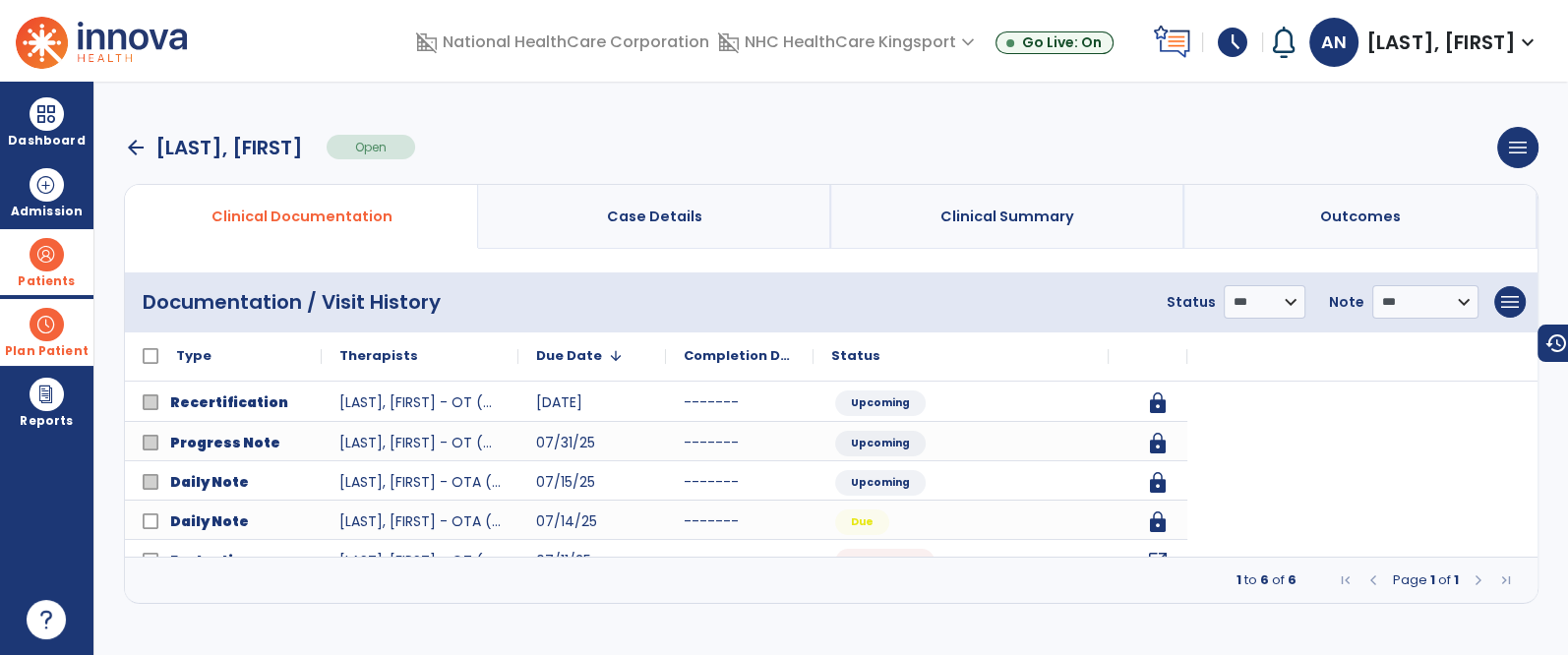 scroll, scrollTop: 0, scrollLeft: 0, axis: both 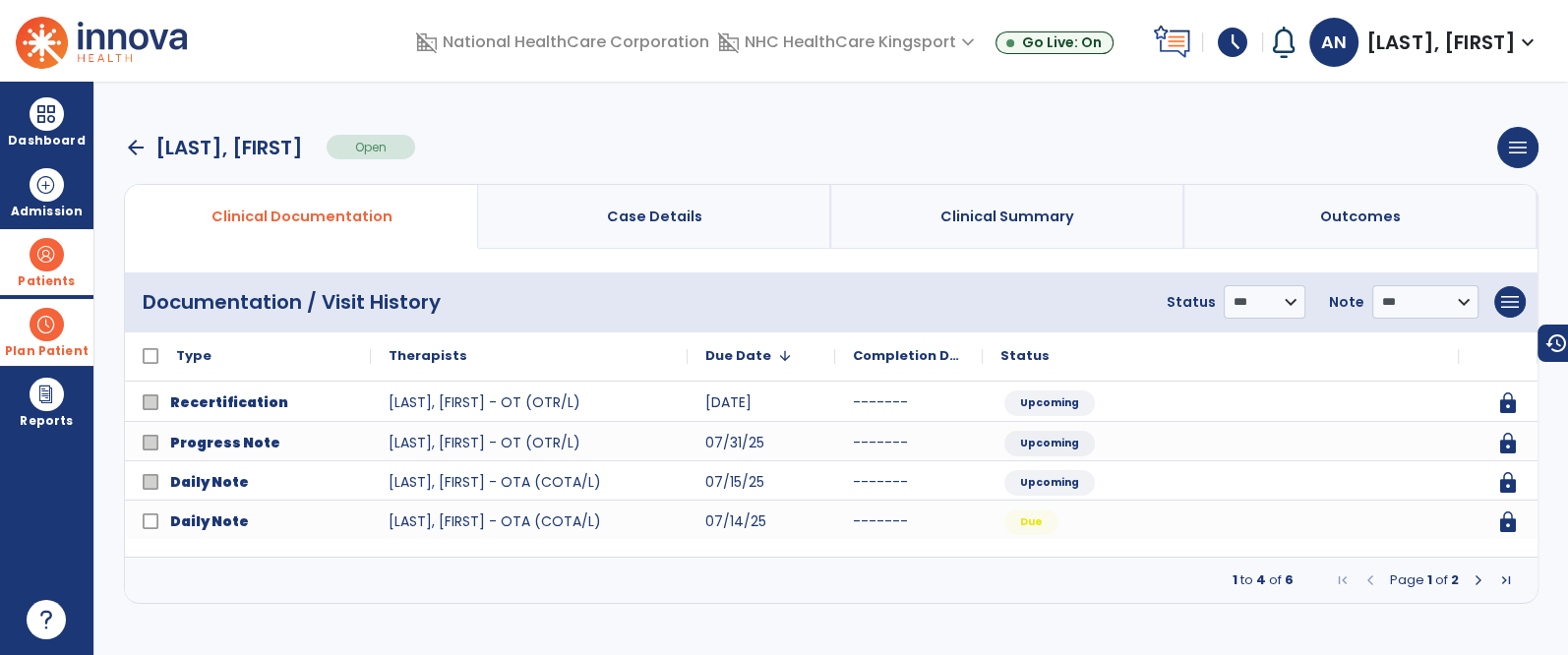 click at bounding box center [1478, 580] 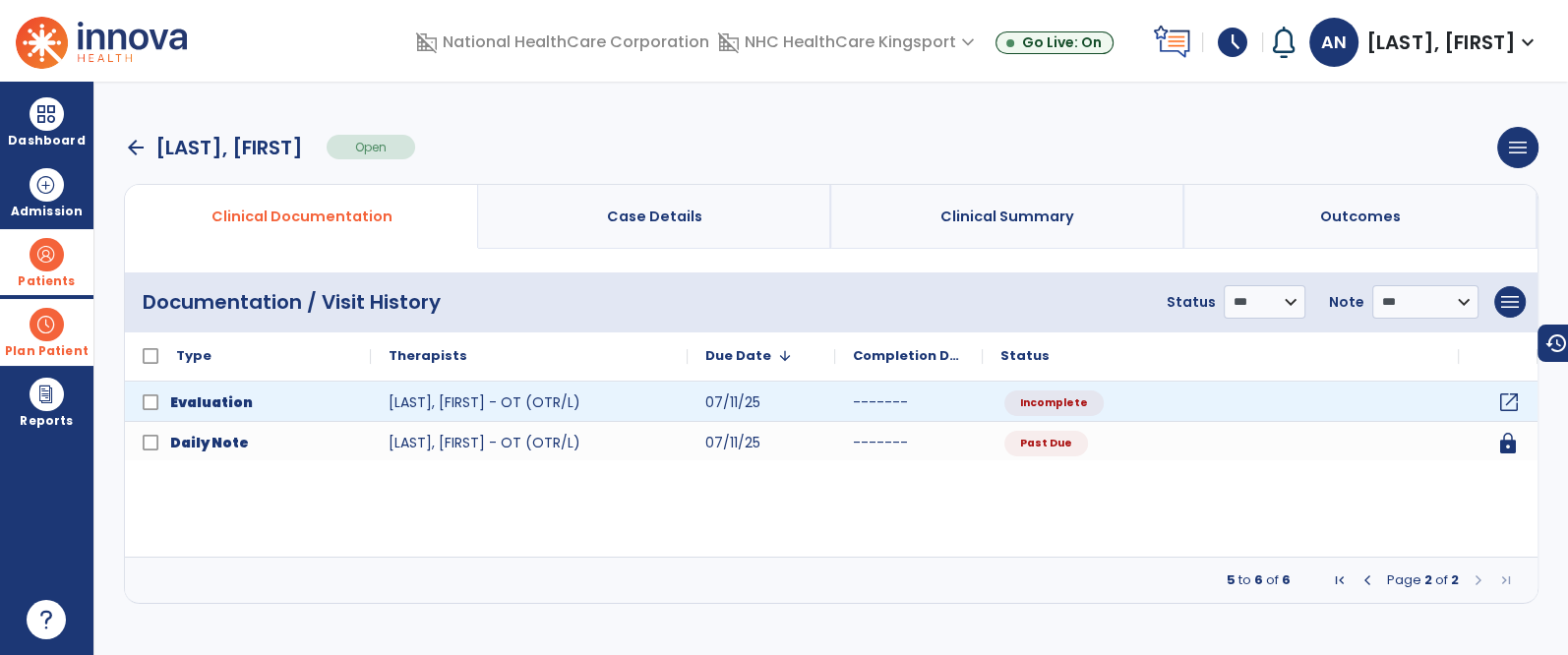 click on "open_in_new" 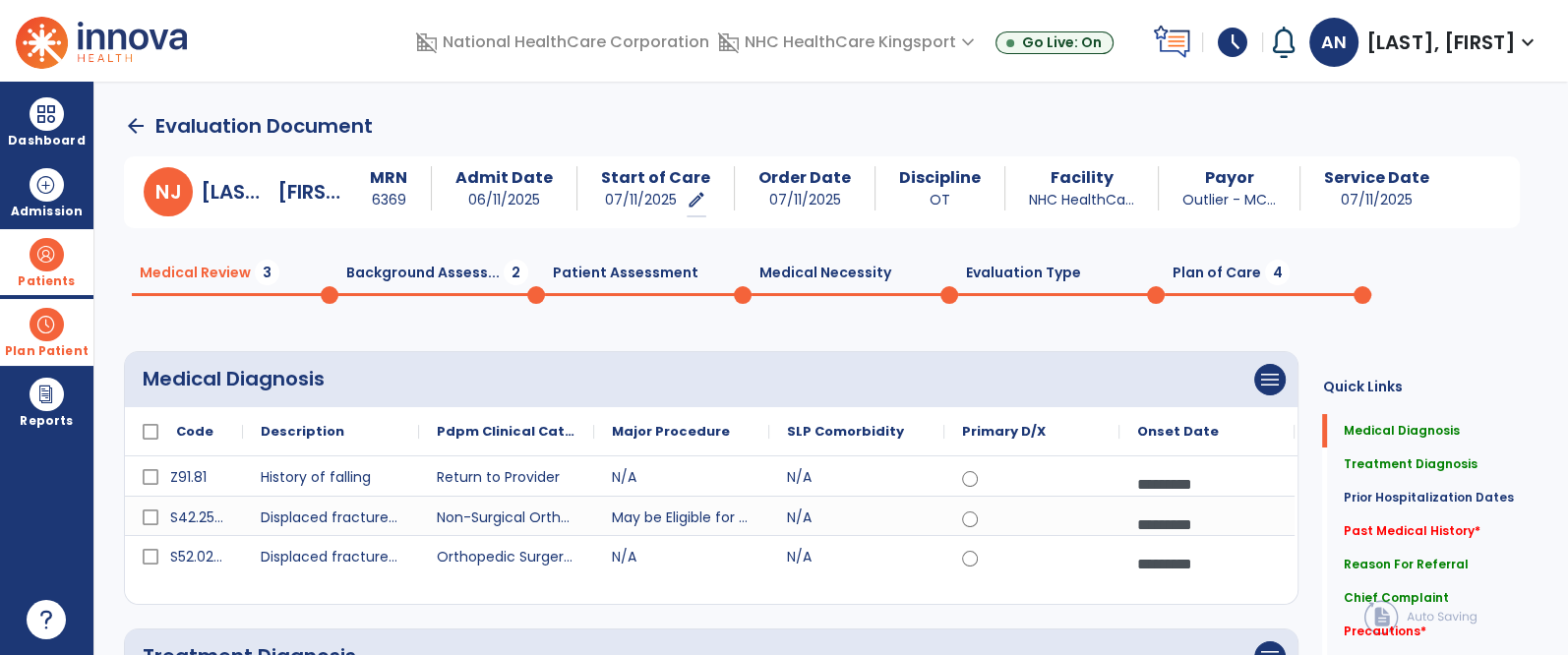 drag, startPoint x: 1246, startPoint y: 267, endPoint x: 1219, endPoint y: 273, distance: 27.65863 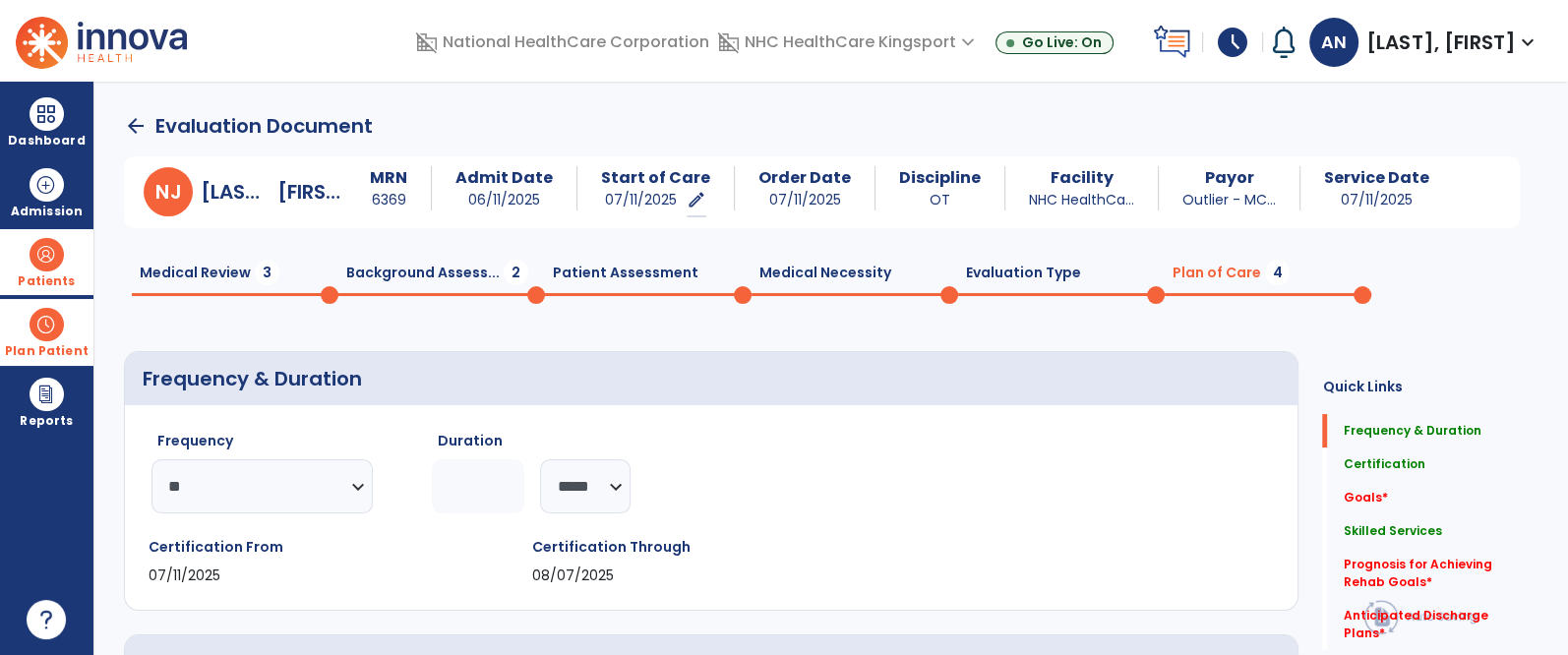 click on "********* ** ** ** ** ** ** **" 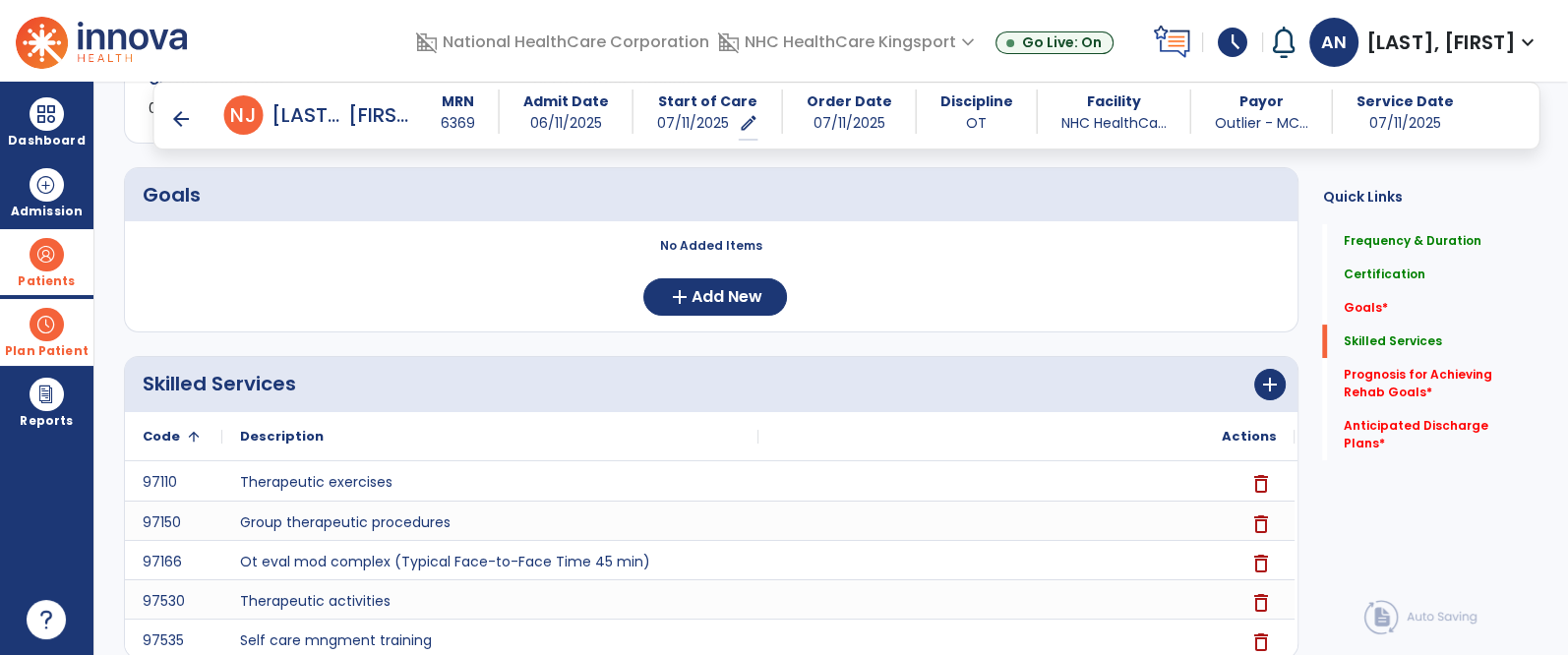scroll, scrollTop: 448, scrollLeft: 0, axis: vertical 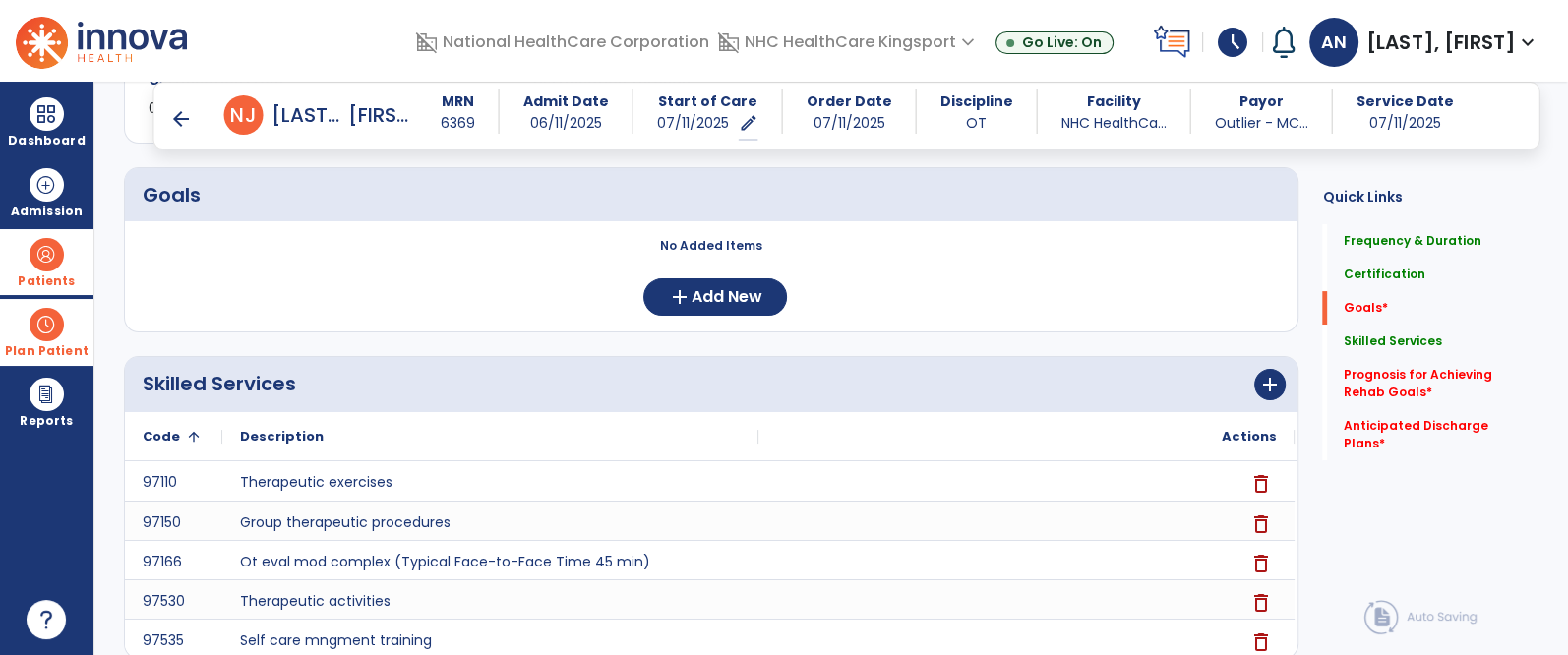 click on "No Added Items  add  Add New" at bounding box center (711, 276) 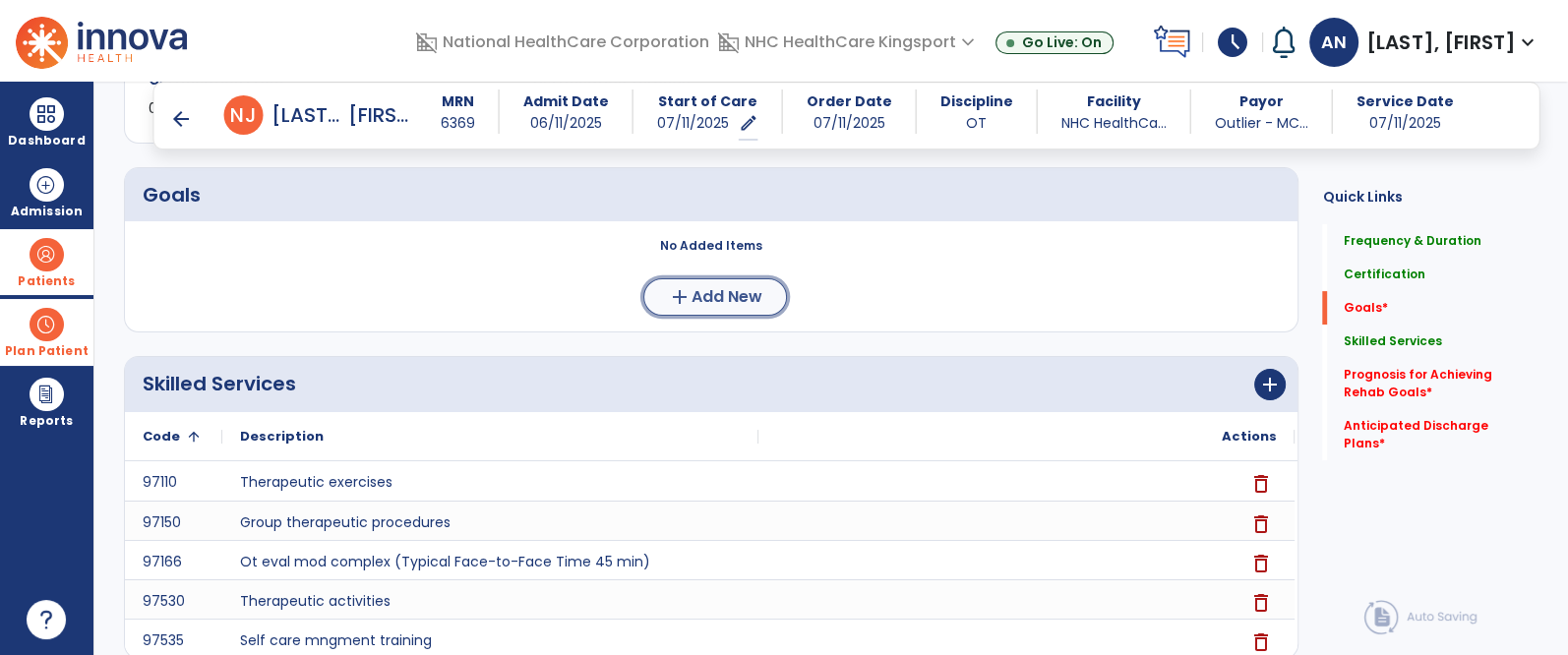 click on "Add New" at bounding box center (727, 297) 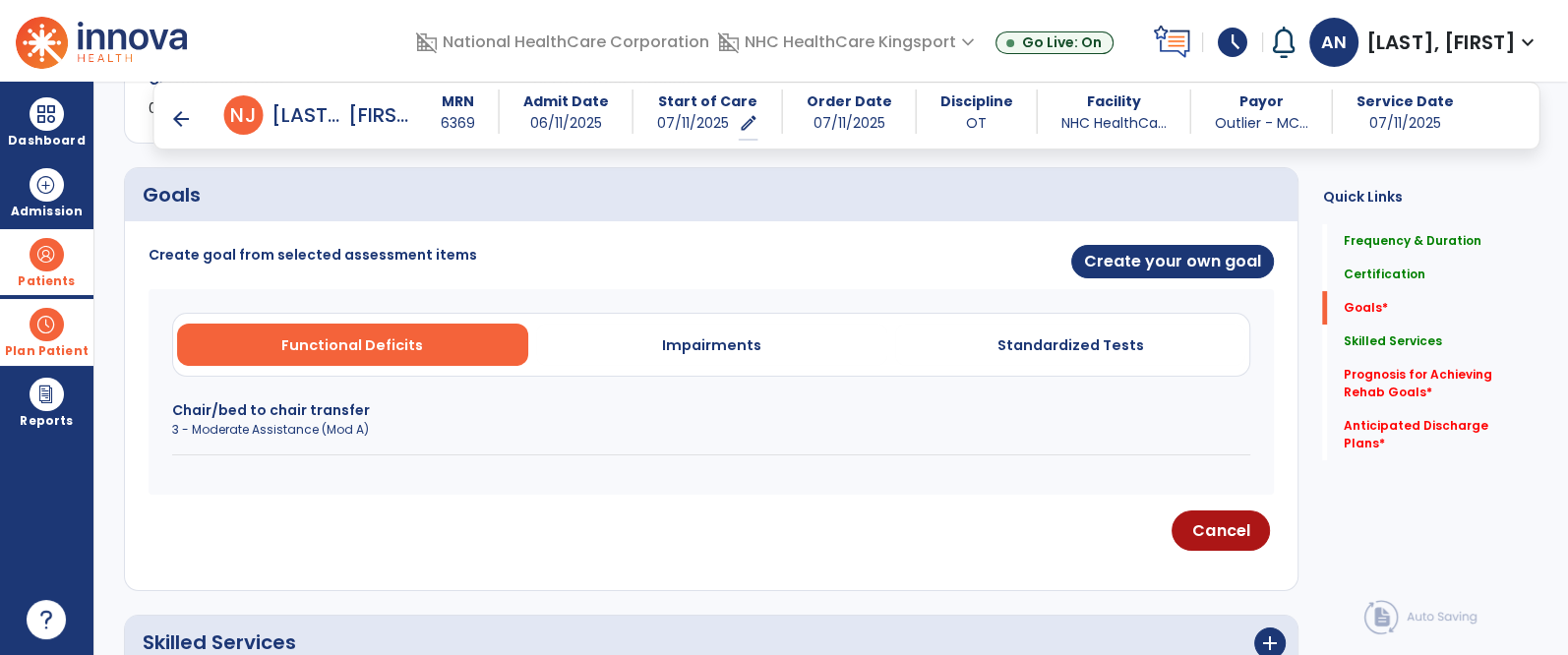 click on "Goals" at bounding box center [422, 195] 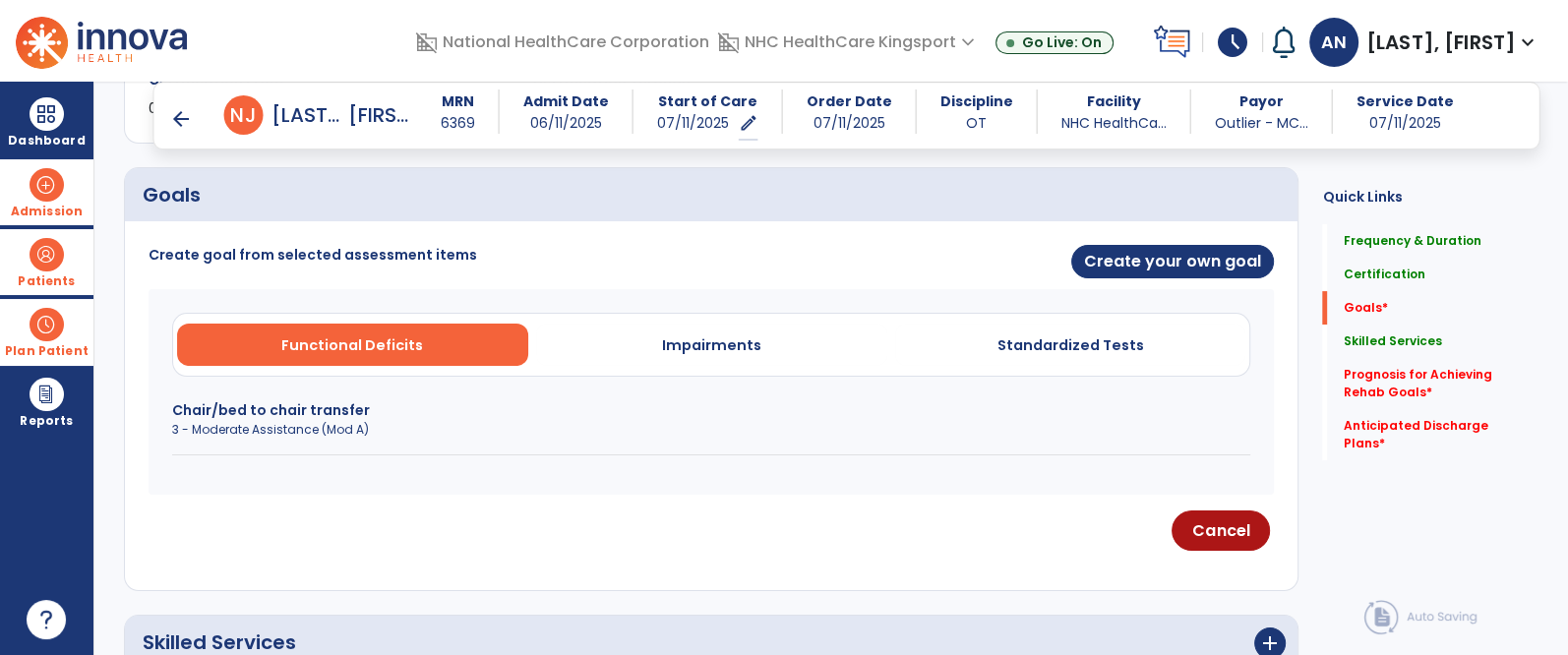 click on "Admission" at bounding box center (46, 192) 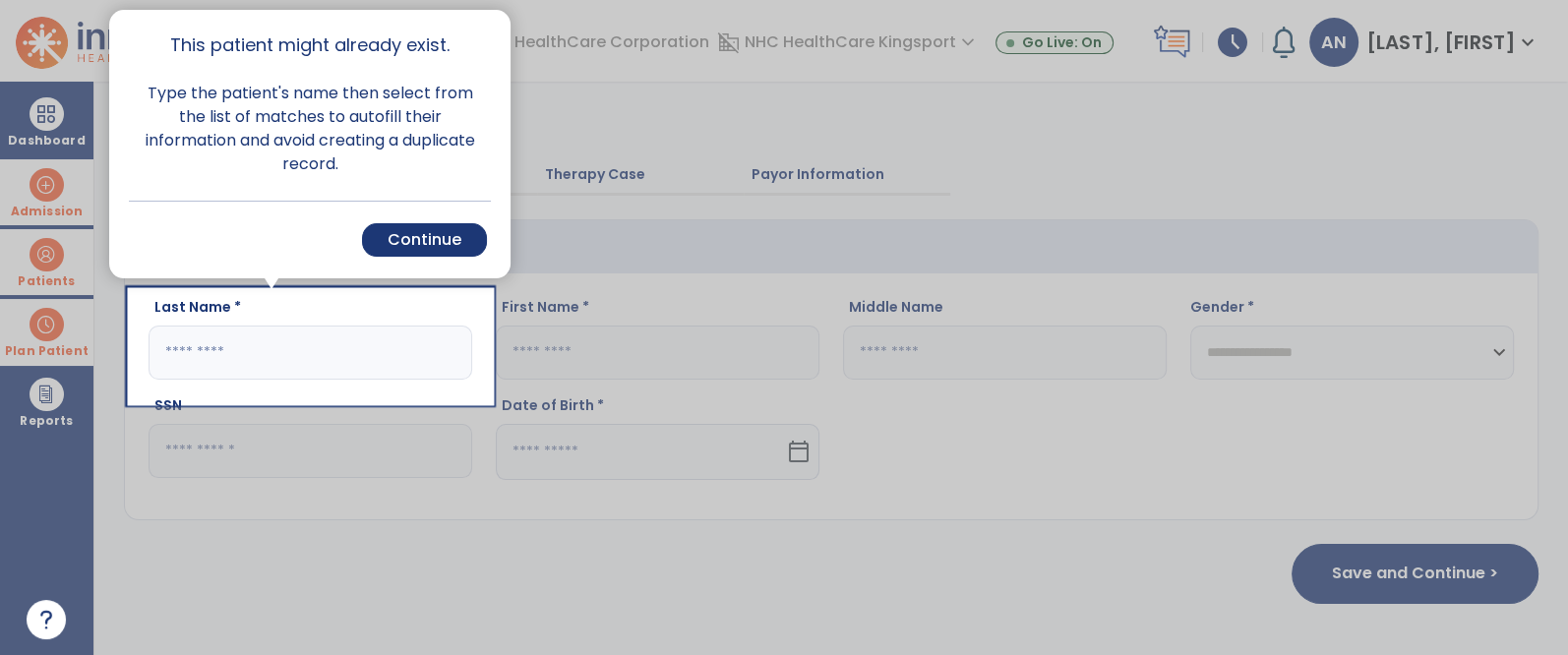 scroll, scrollTop: 0, scrollLeft: 0, axis: both 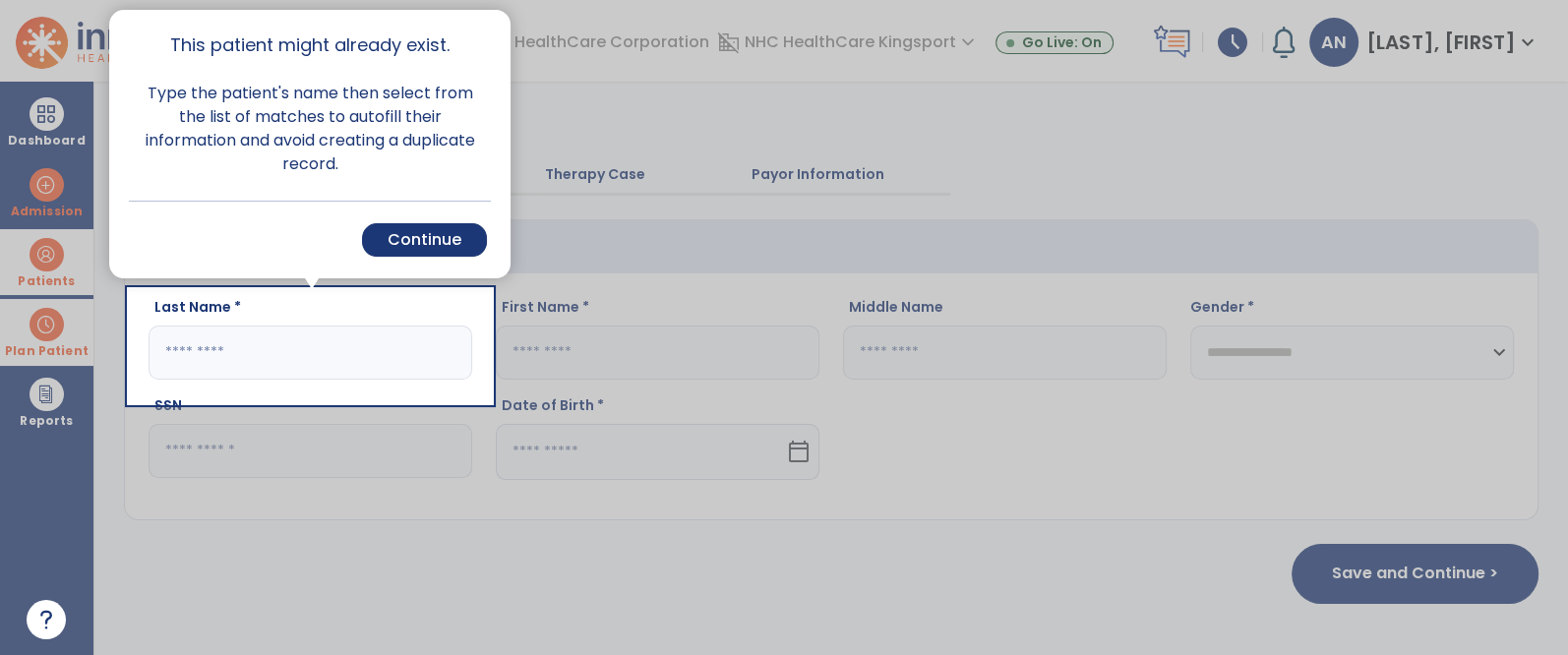 click at bounding box center (1030, 328) 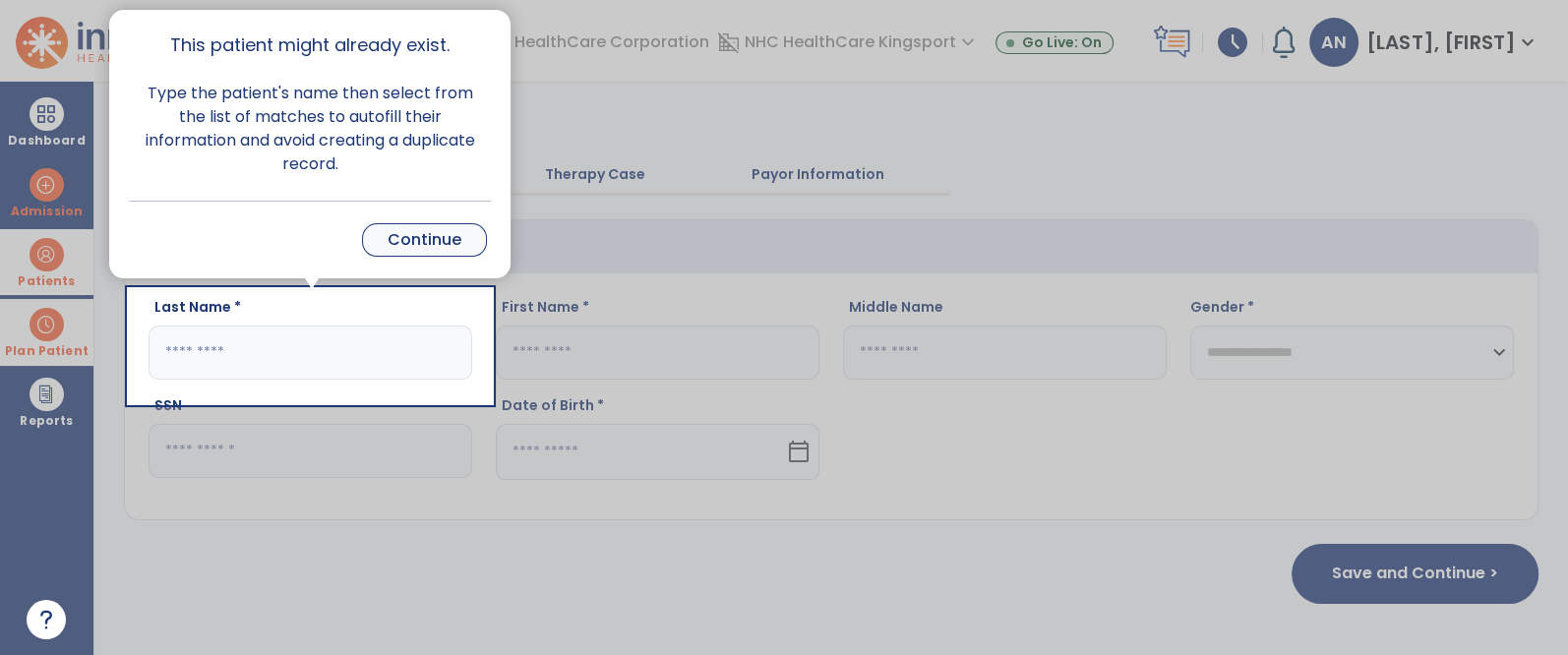 click on "Continue" at bounding box center [424, 240] 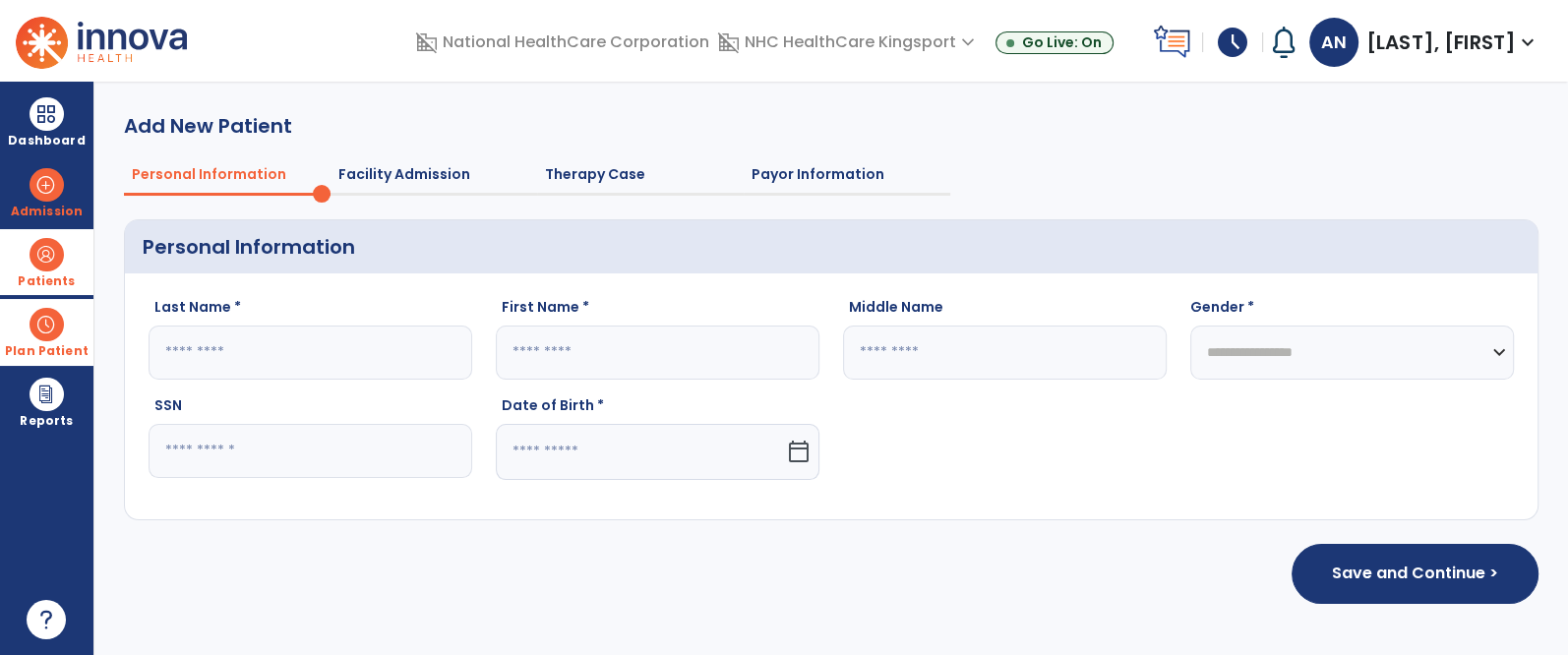 click at bounding box center [46, 325] 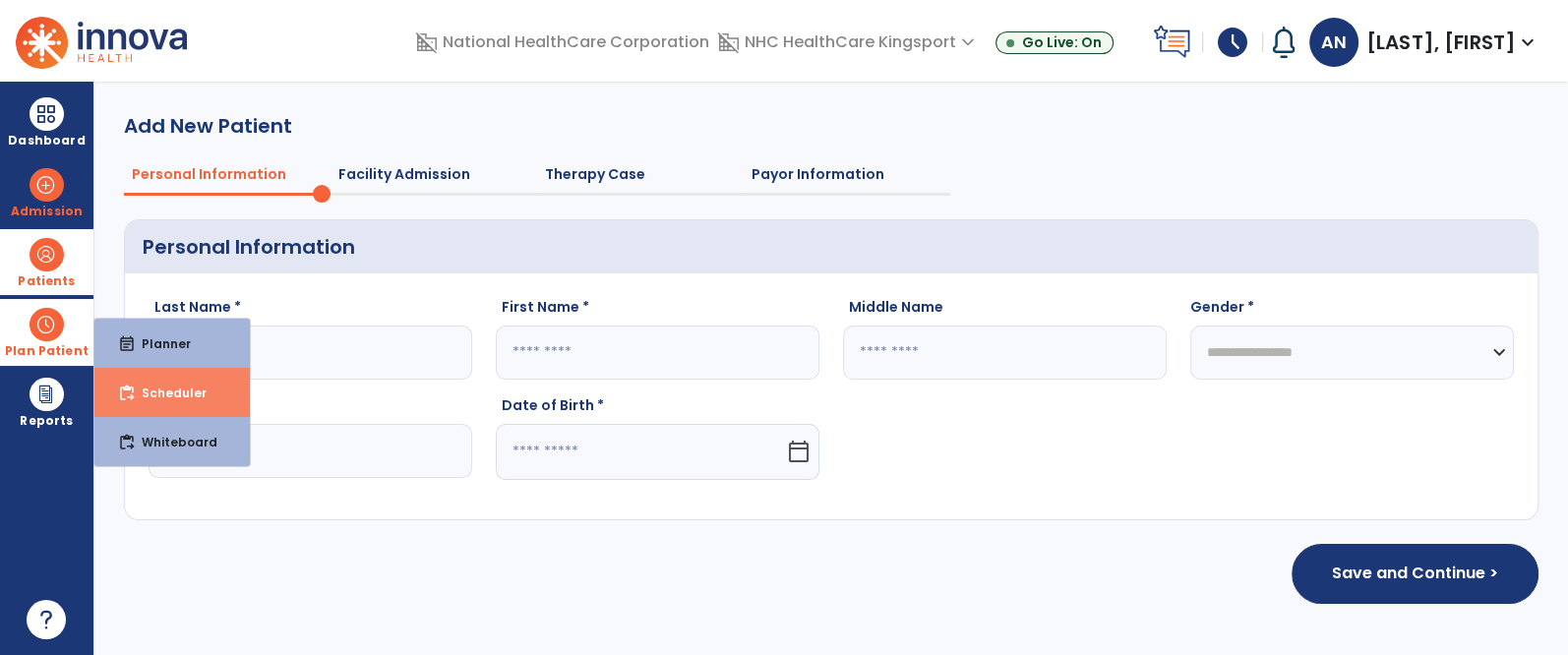 click on "Scheduler" at bounding box center (166, 392) 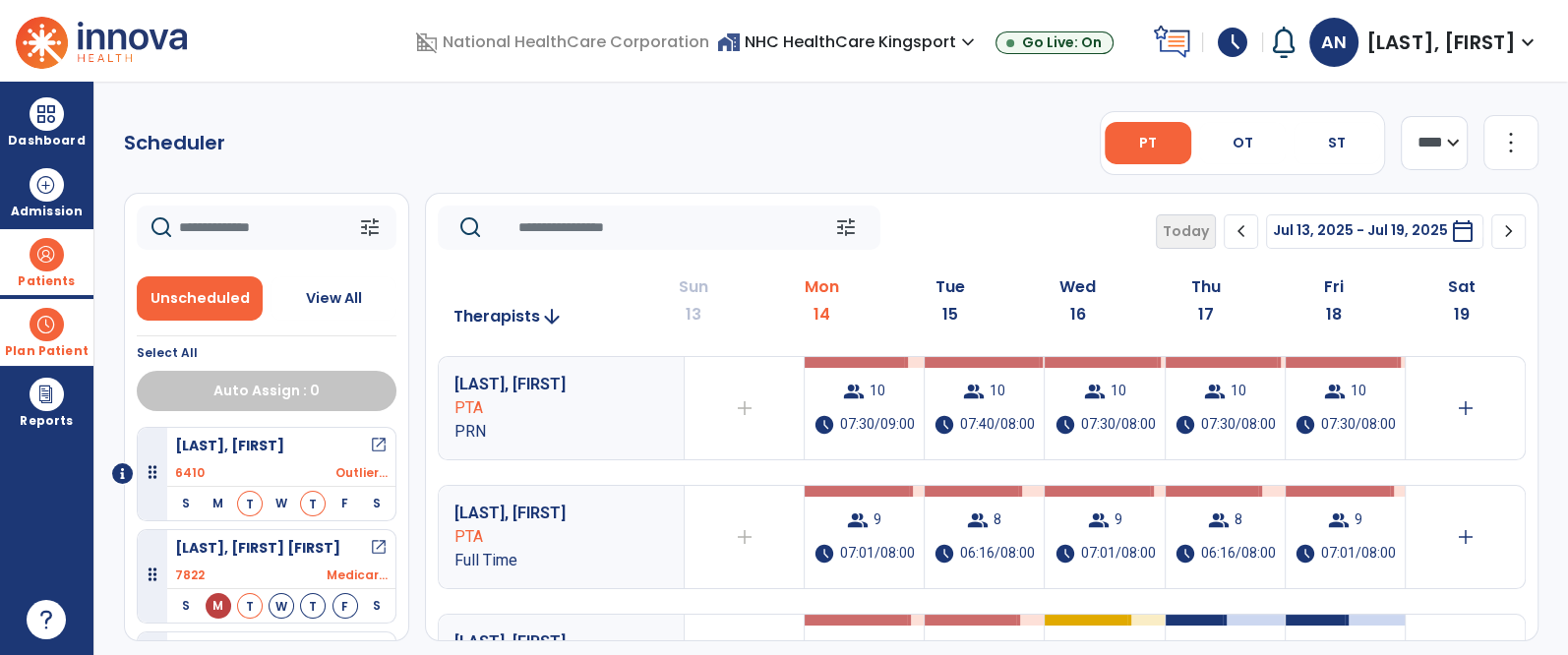 click at bounding box center [46, 255] 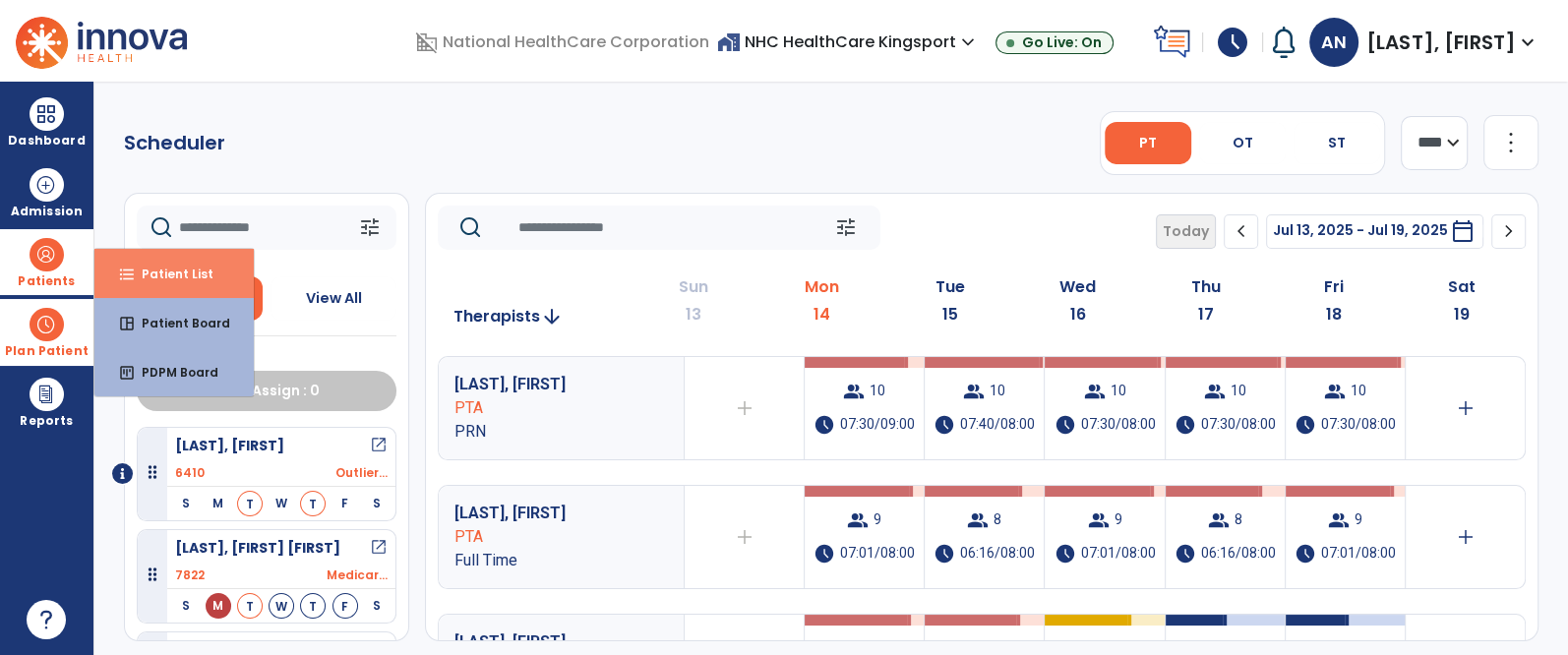 click on "Patient List" at bounding box center [169, 273] 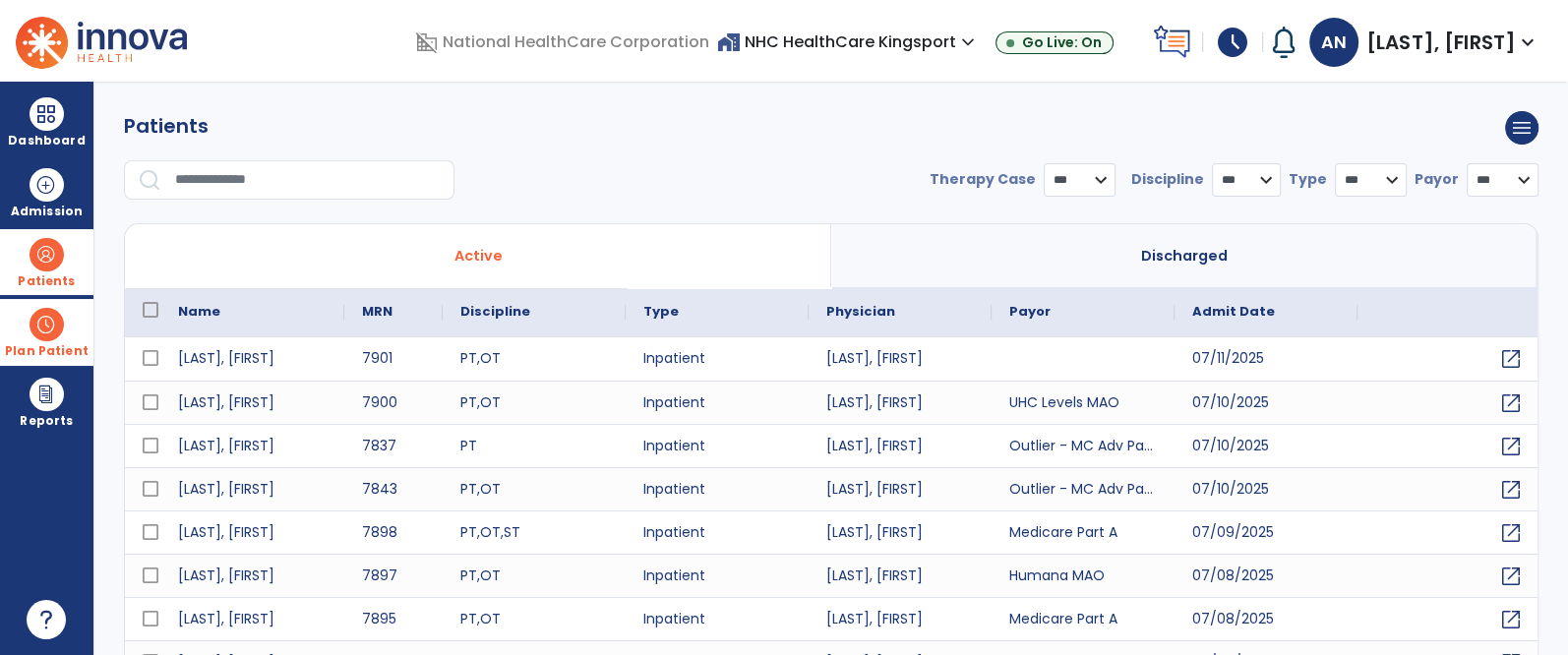 select on "***" 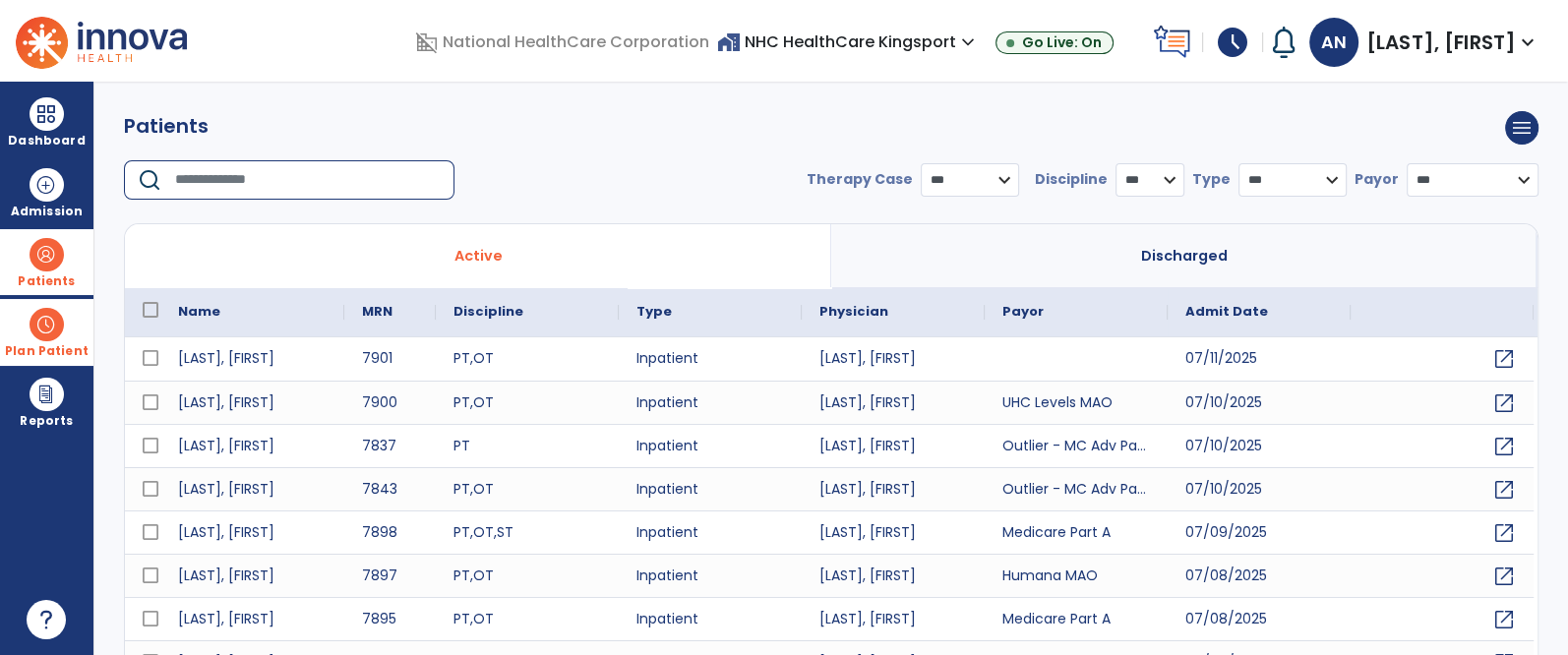 click at bounding box center [308, 180] 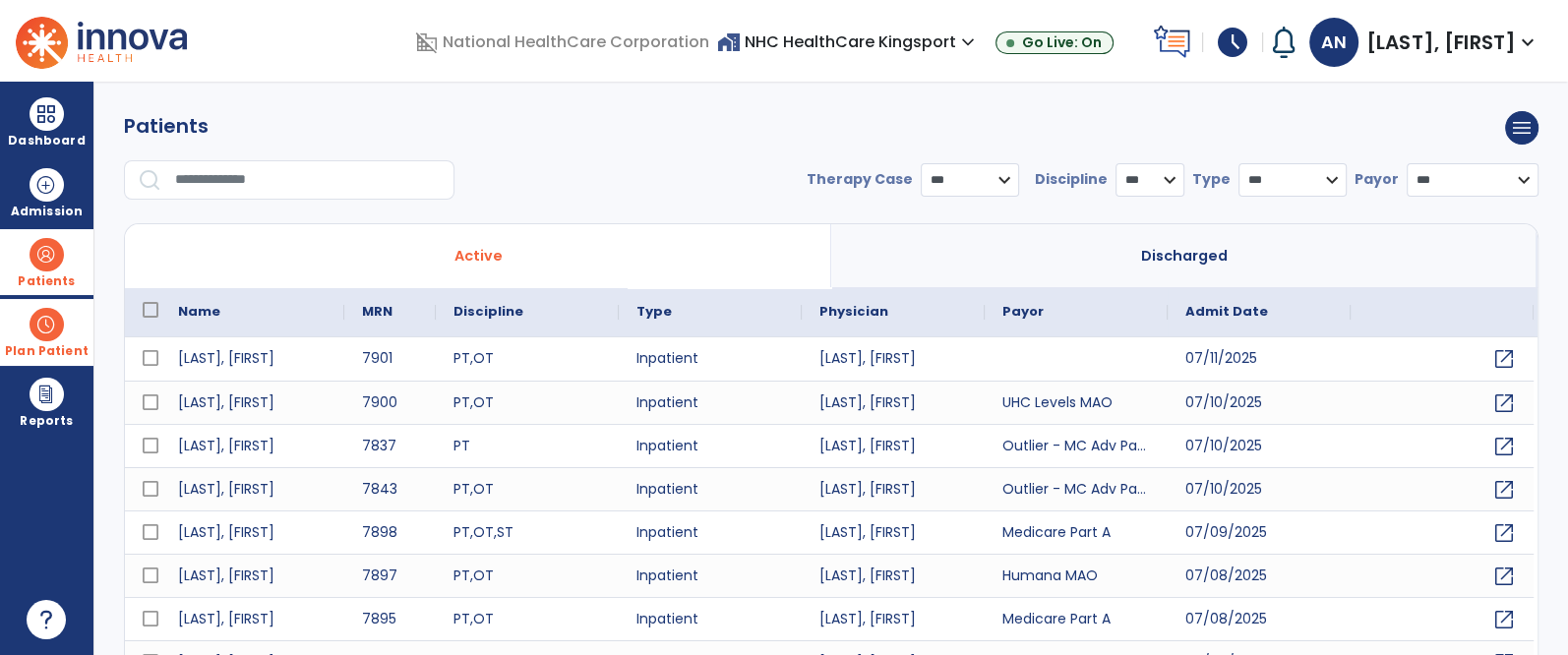 click on "**********" at bounding box center [831, 188] 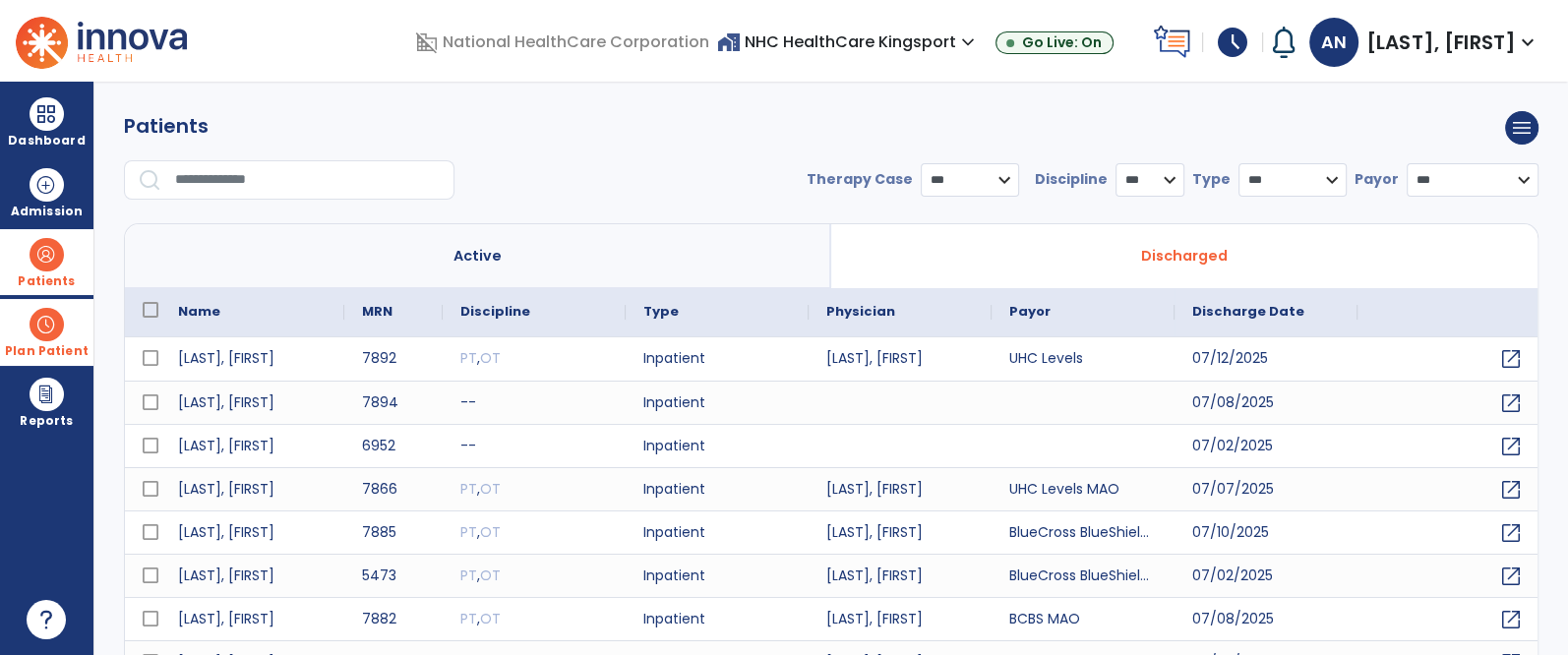 click at bounding box center [308, 180] 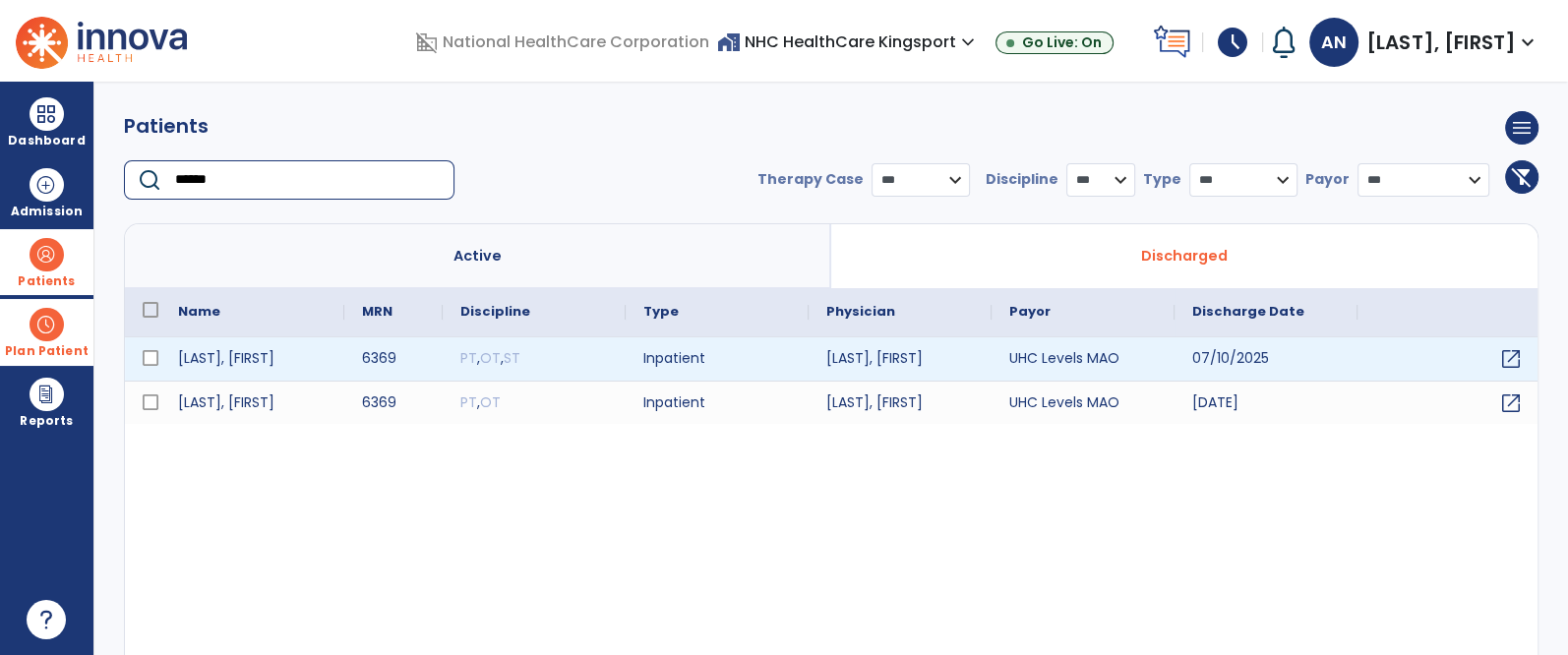 type on "******" 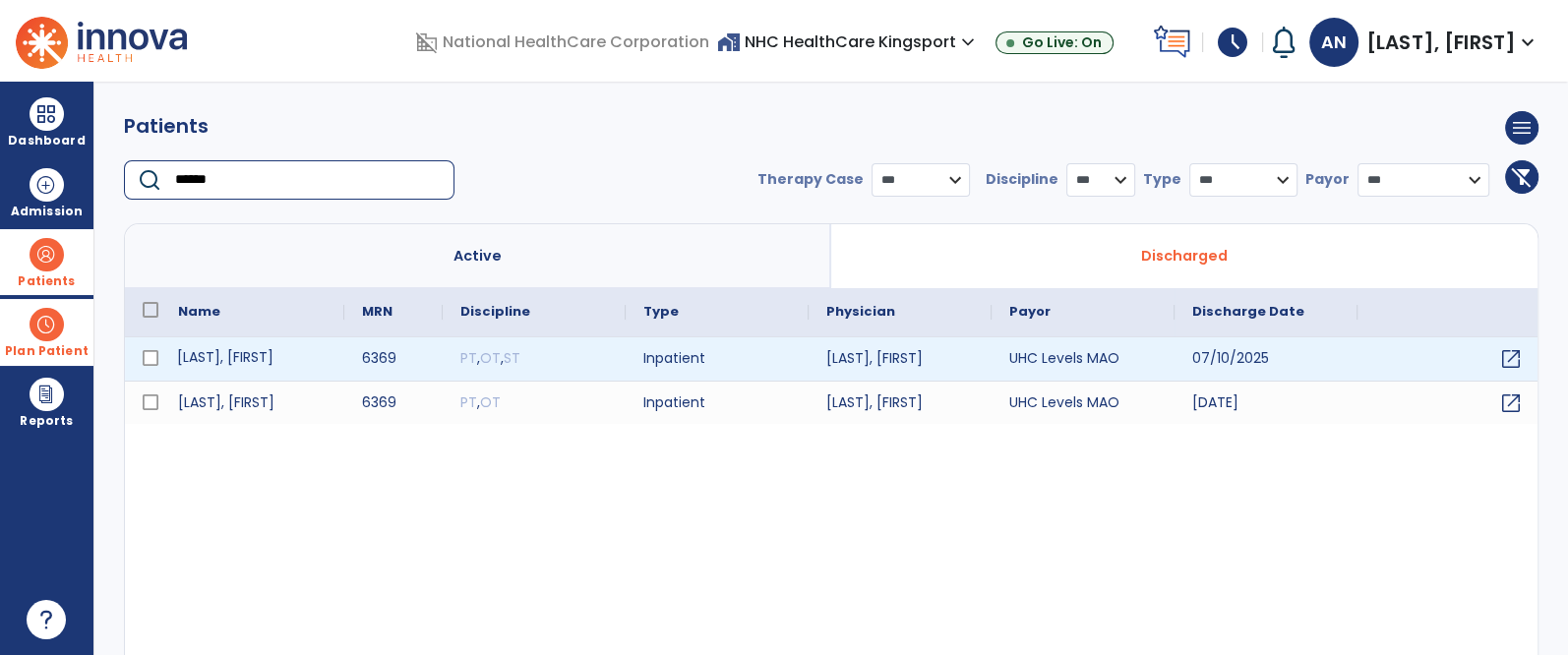 click on "[LAST], [FIRST]" at bounding box center [252, 359] 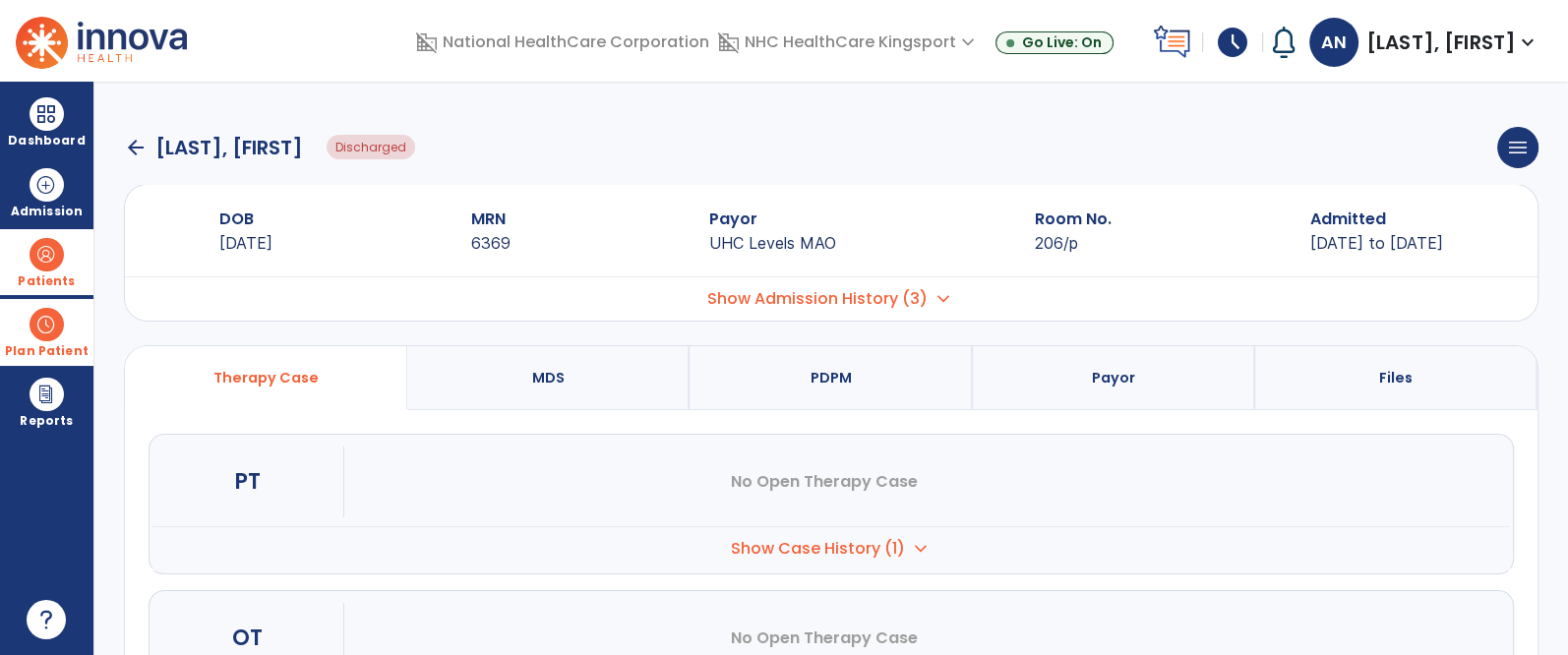 click on "Therapy Case" at bounding box center (266, 378) 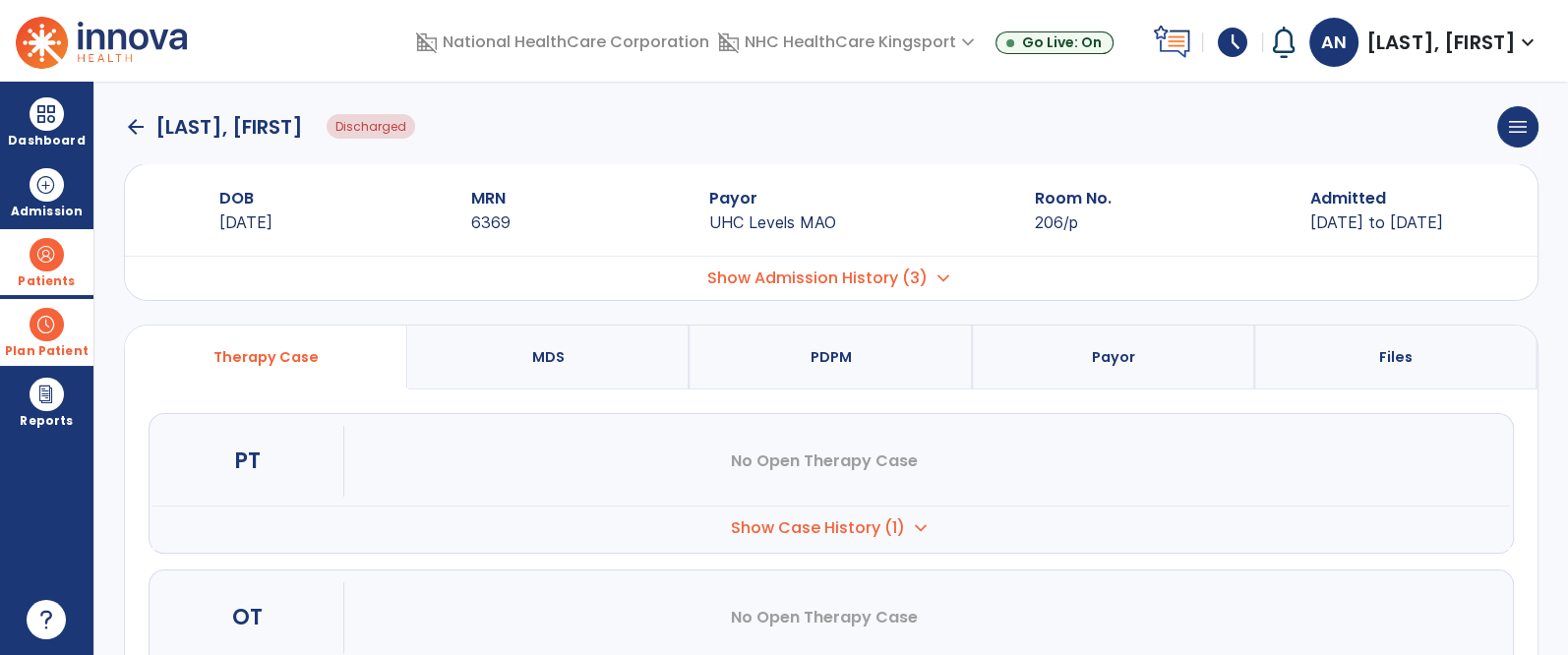 scroll, scrollTop: 0, scrollLeft: 0, axis: both 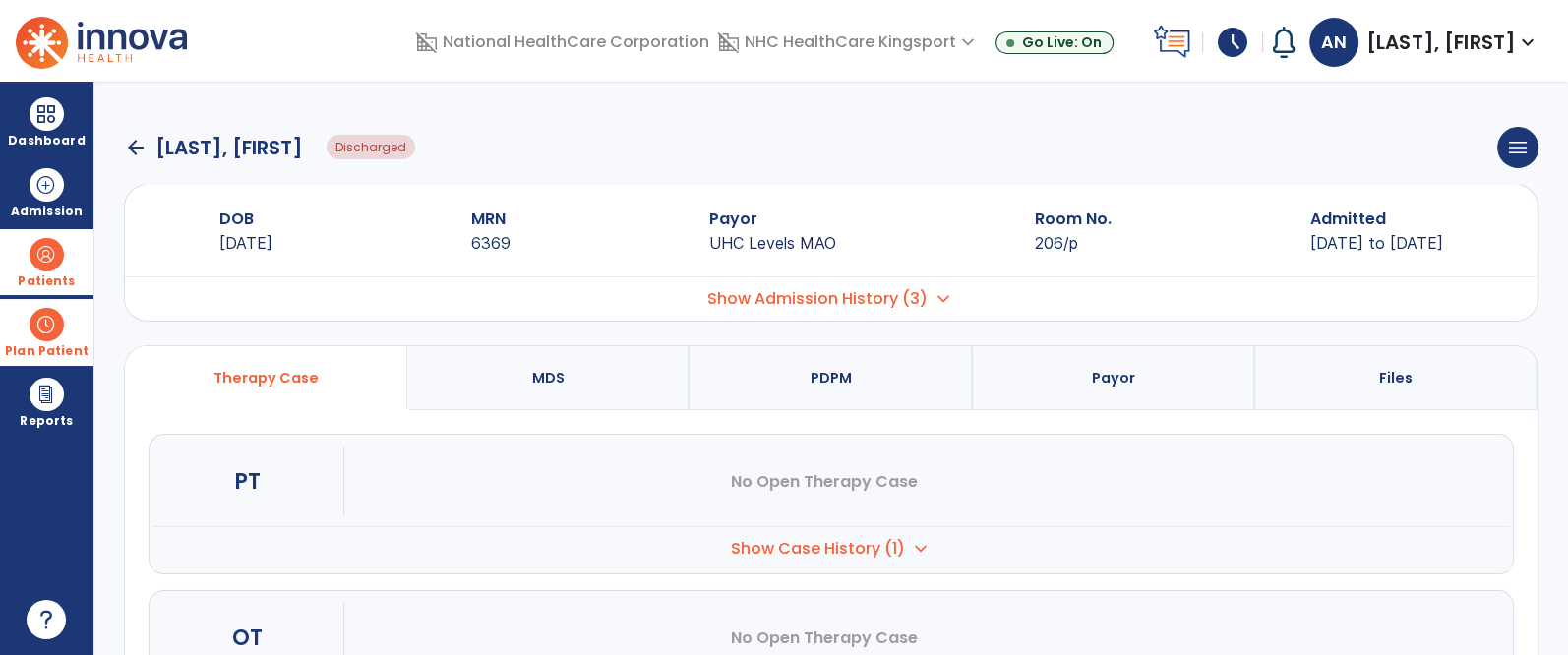 click at bounding box center [46, 255] 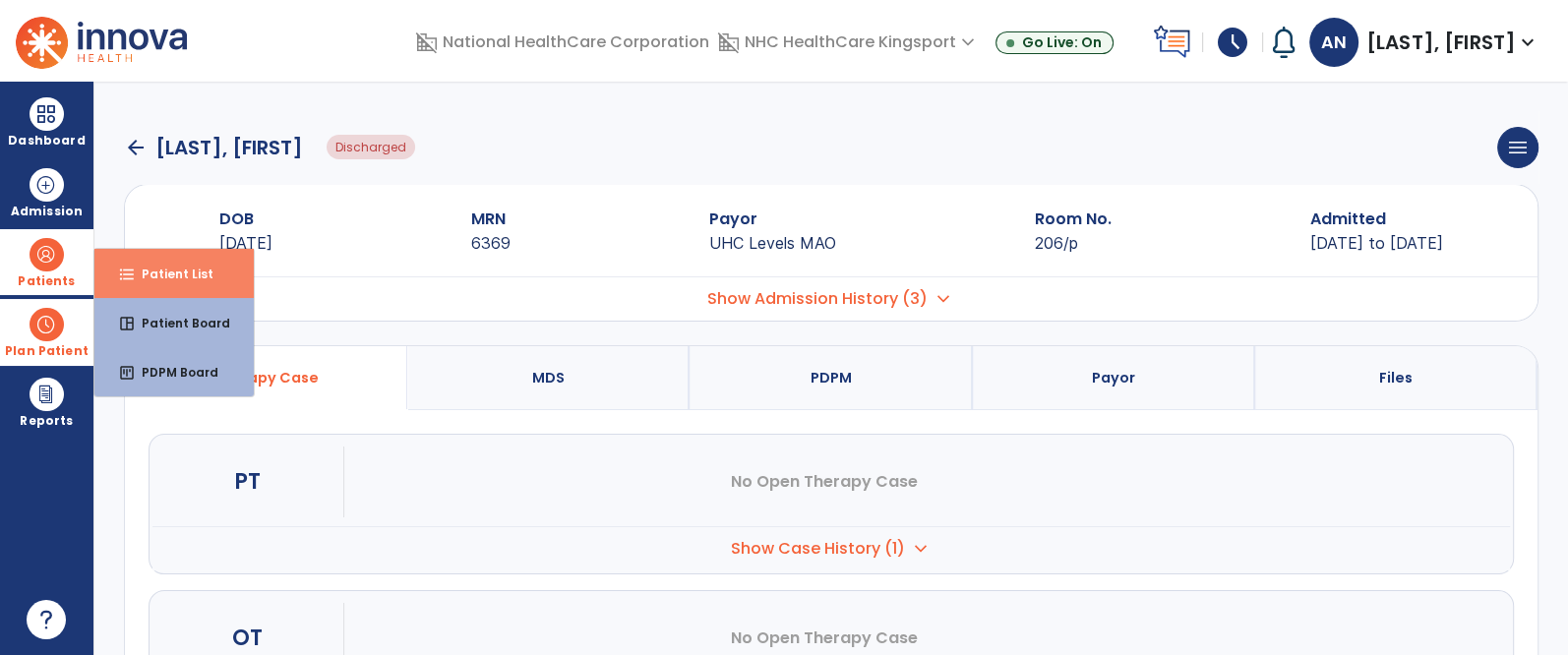 click on "format_list_bulleted  Patient List" at bounding box center (174, 273) 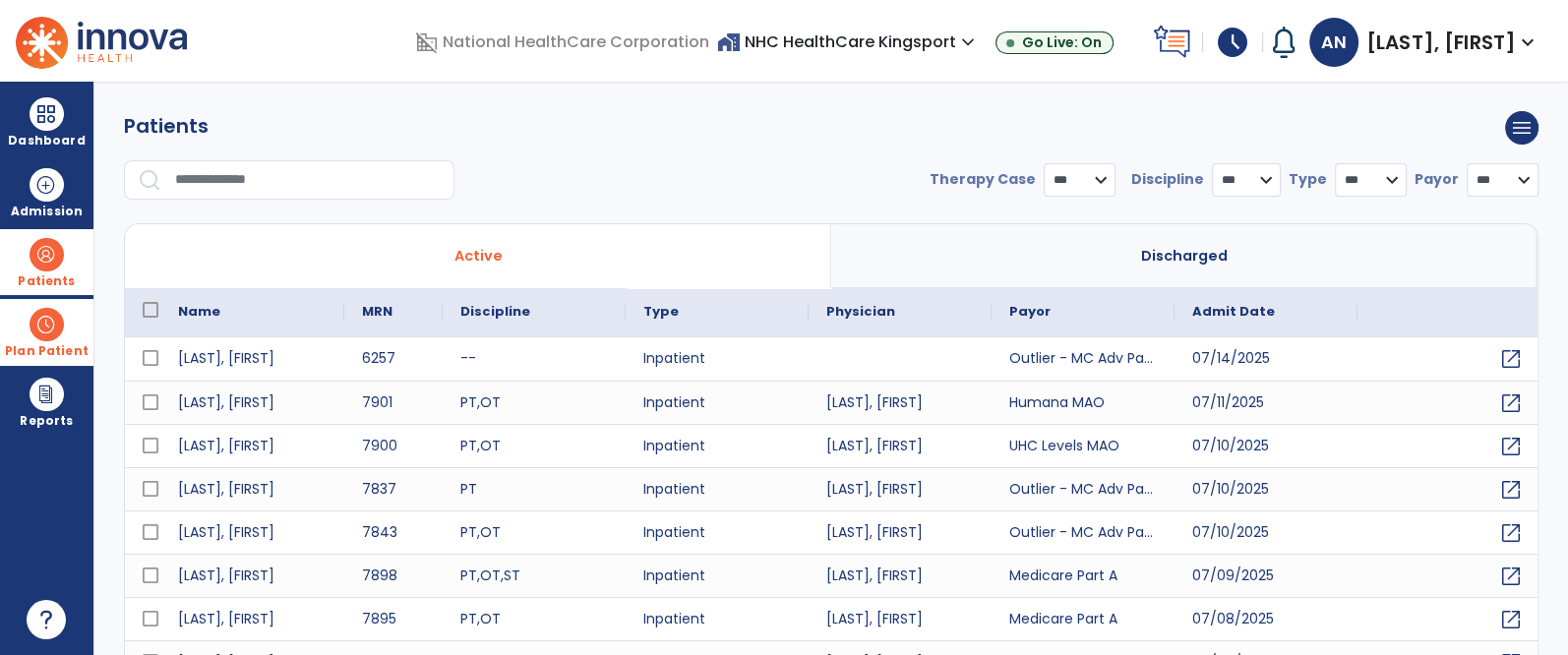 select on "***" 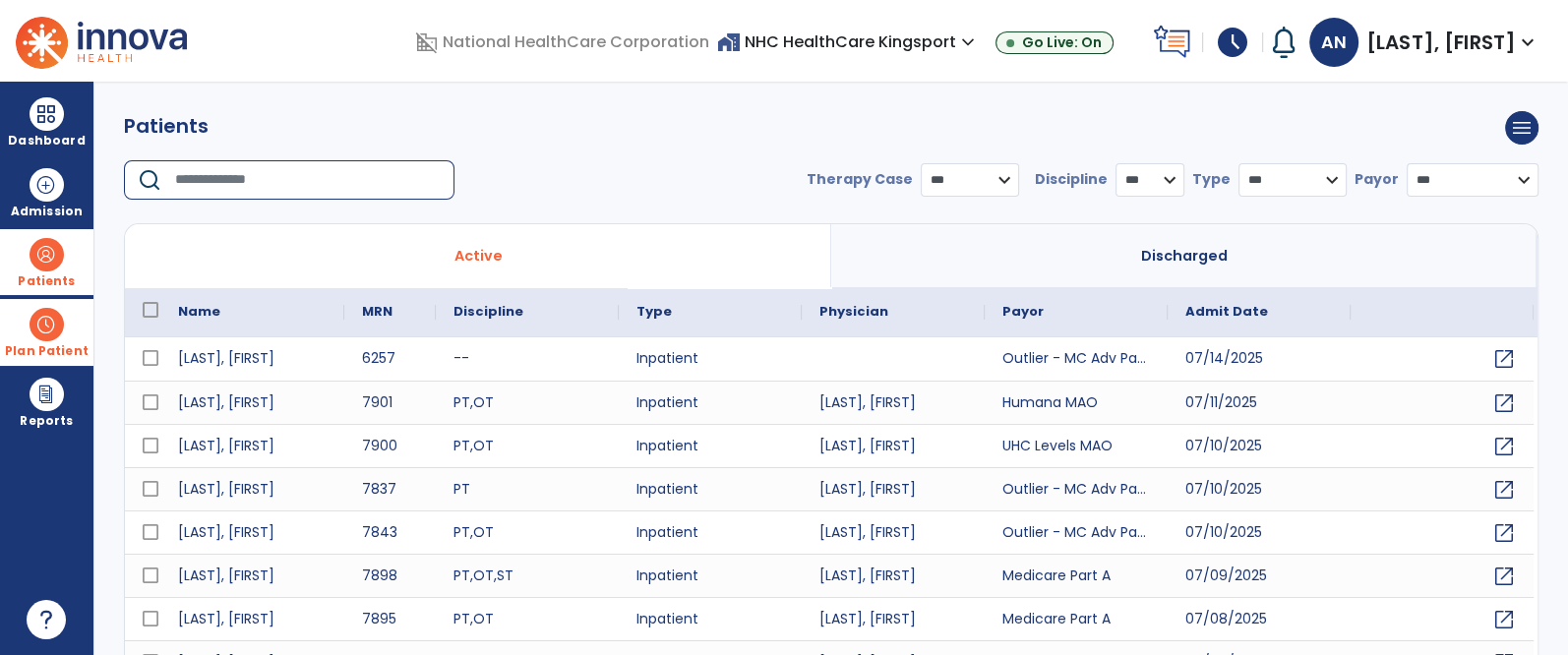 click at bounding box center [308, 180] 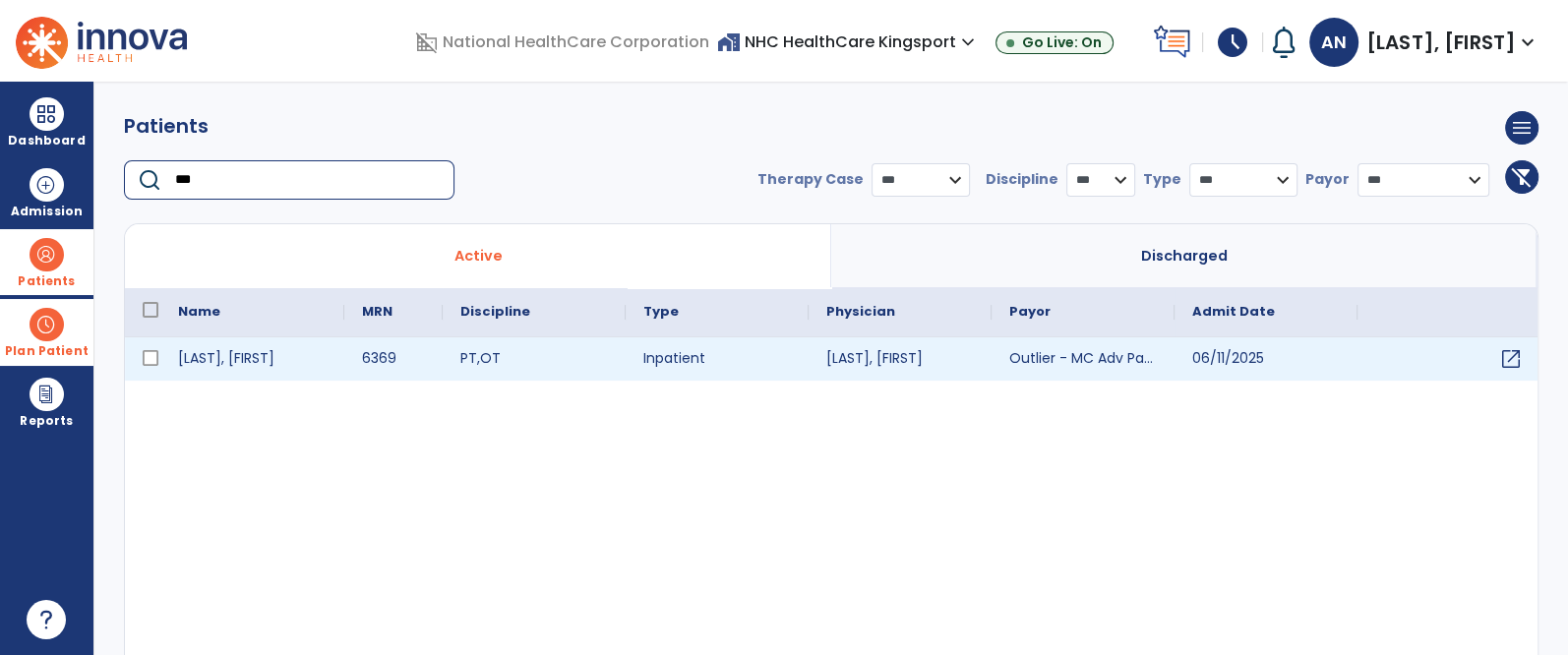 type on "***" 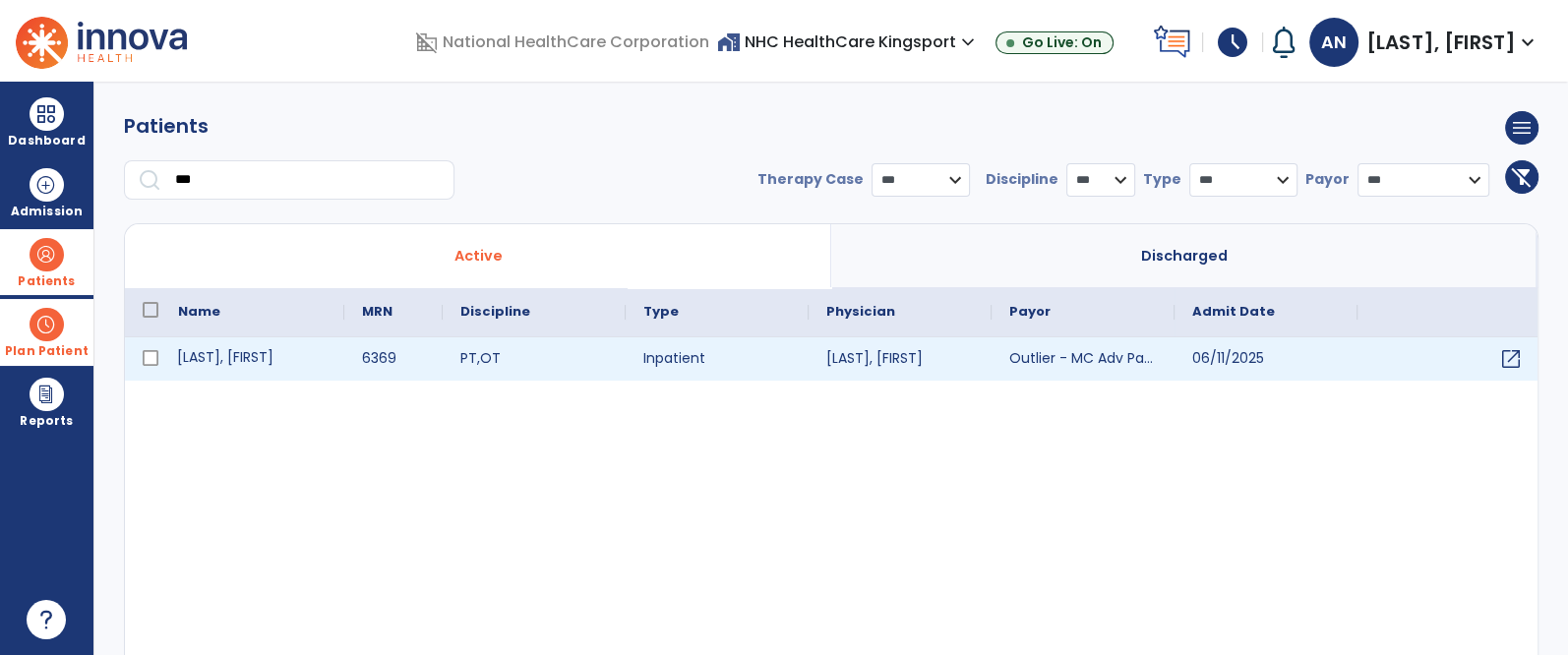 click on "[LAST], [FIRST]" at bounding box center (252, 359) 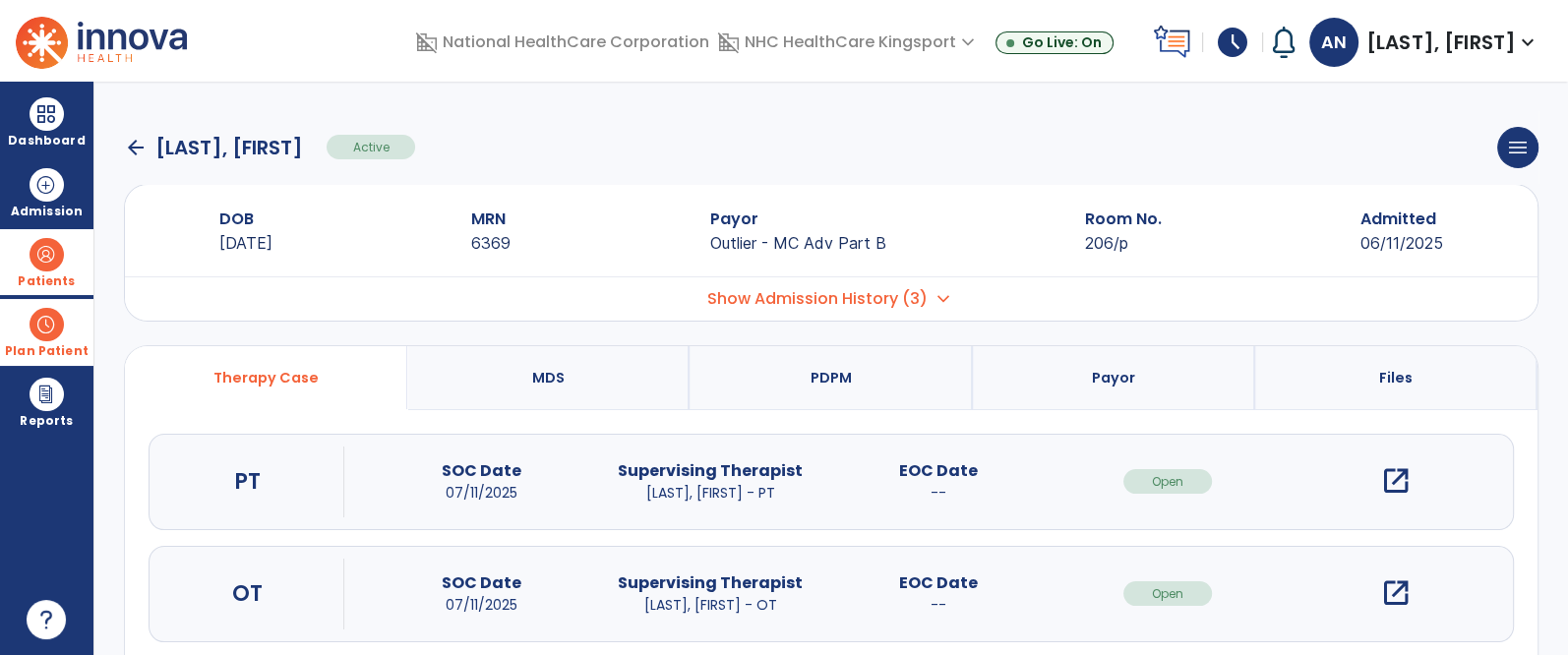 click on "open_in_new" at bounding box center (1396, 593) 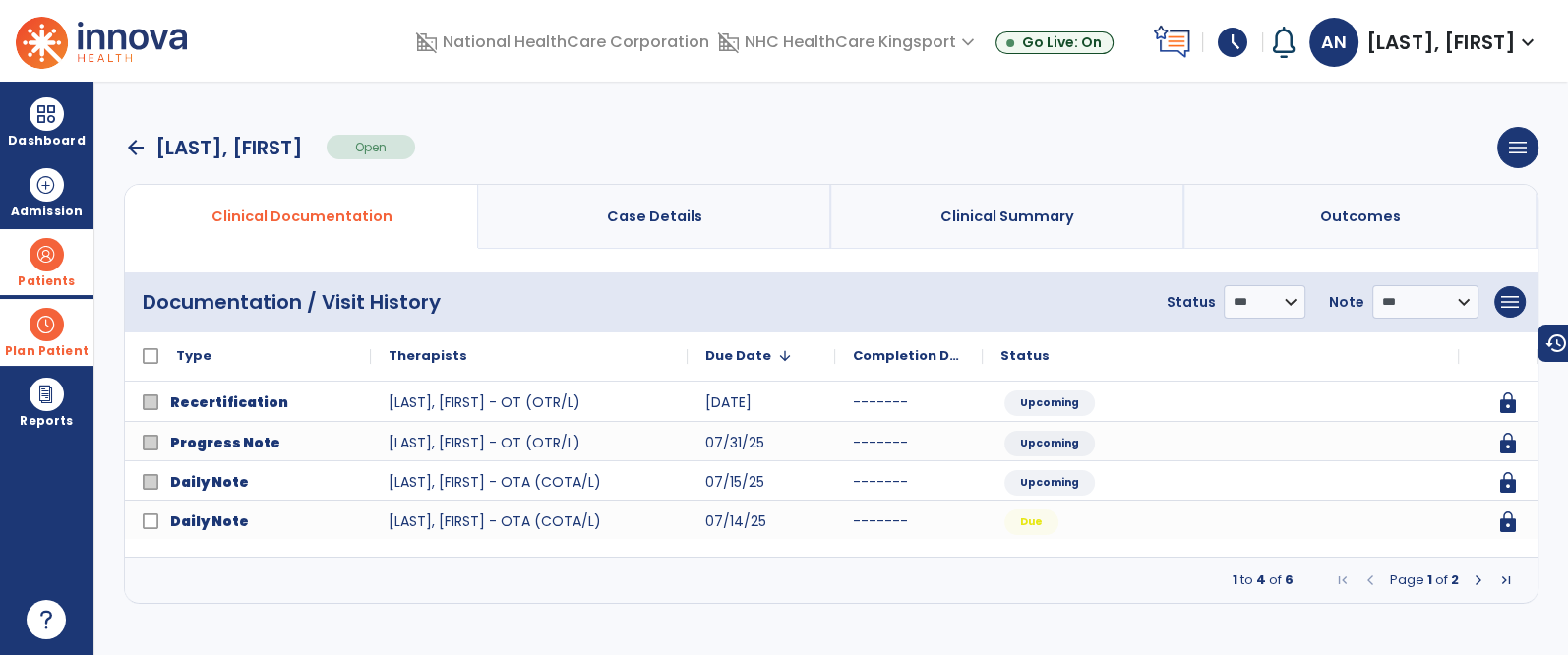 click at bounding box center (1478, 580) 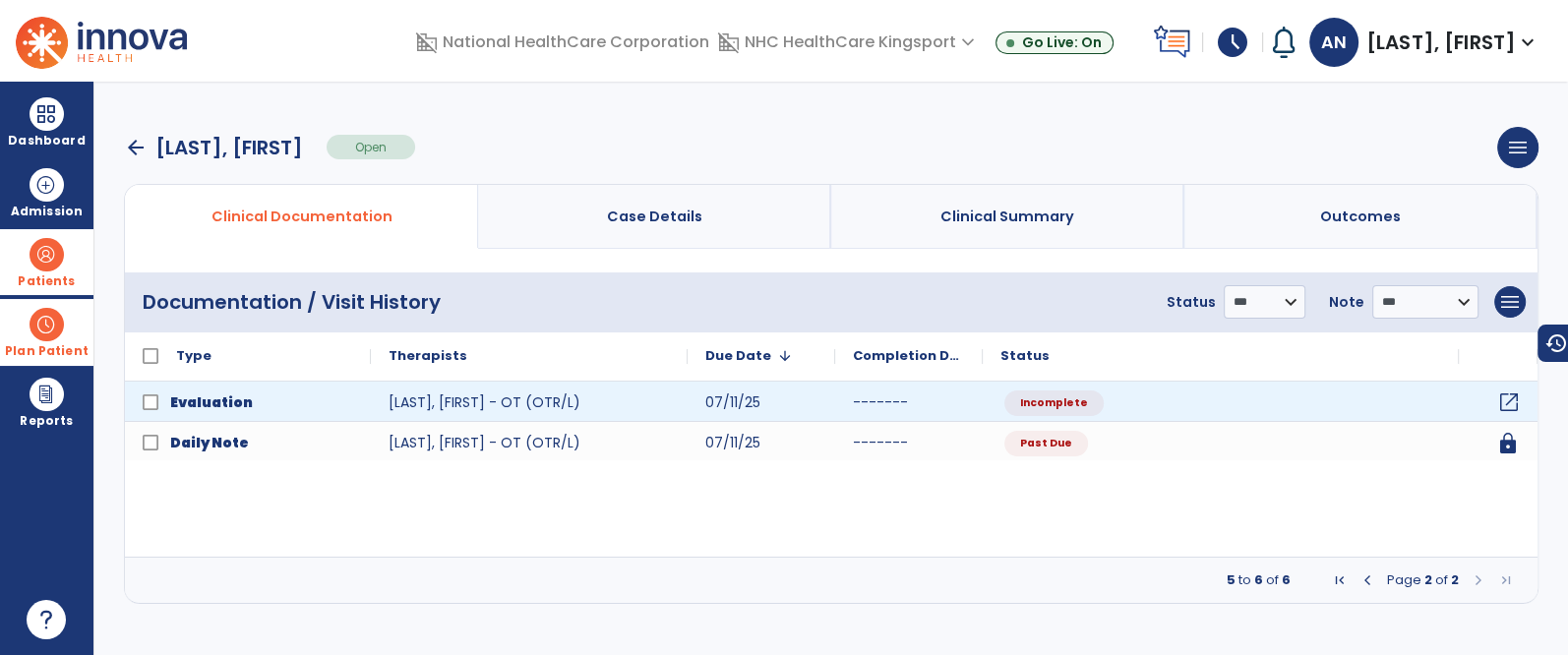 click on "open_in_new" 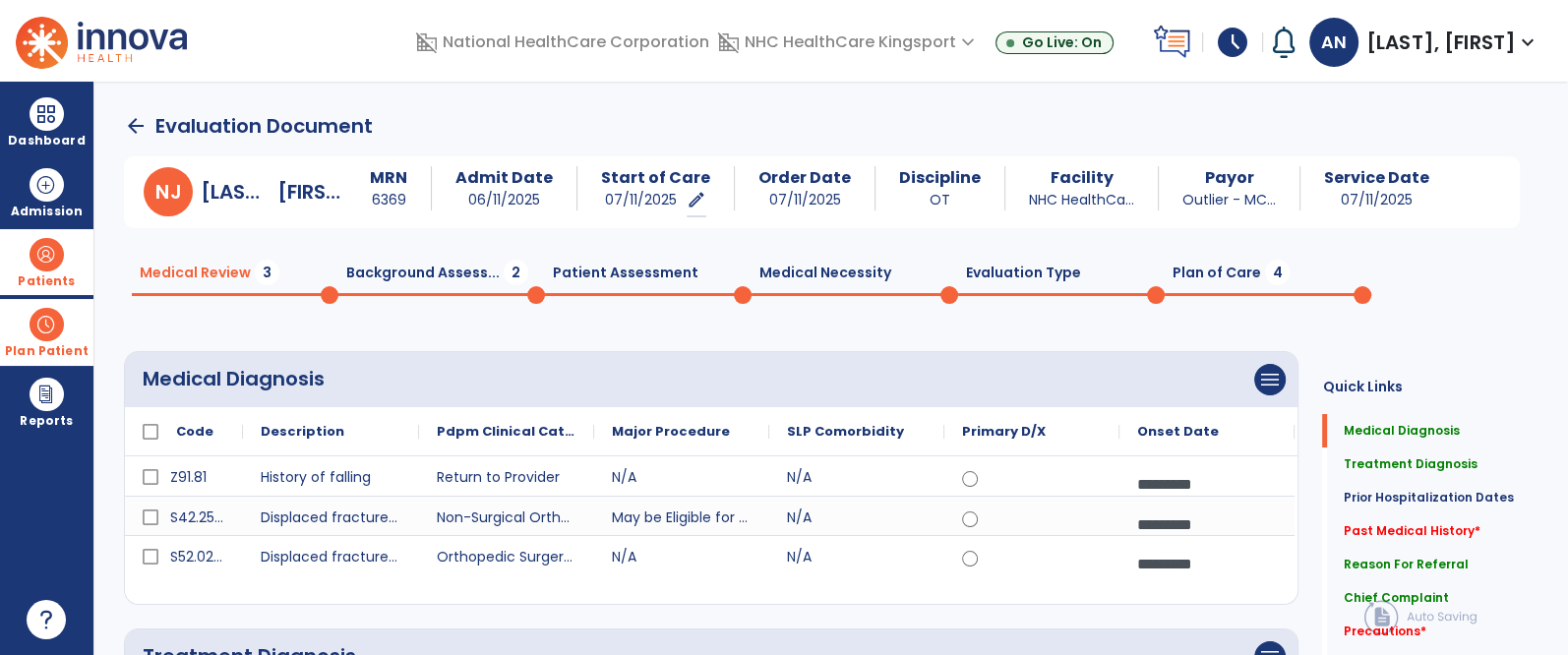 click on "Quick Links  Medical Diagnosis   Medical Diagnosis   Treatment Diagnosis   Treatment Diagnosis   Prior Hospitalization Dates   Prior Hospitalization Dates   Past Medical History   *  Past Medical History   *  Reason For Referral   Reason For Referral   Chief Complaint   Chief Complaint   Precautions   *  Precautions   *  Contraindications   *  Contraindications   *  Medications   Medications" 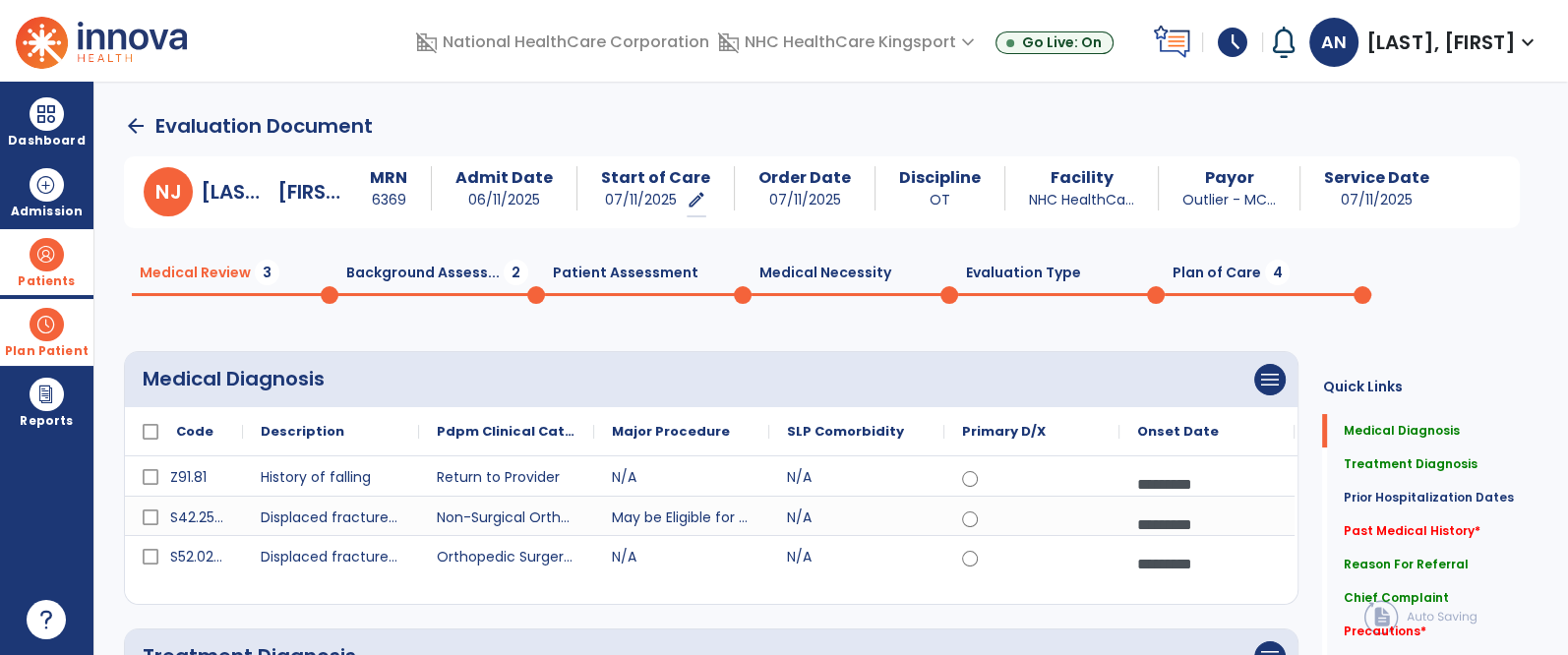 click on "Plan of Care  4" 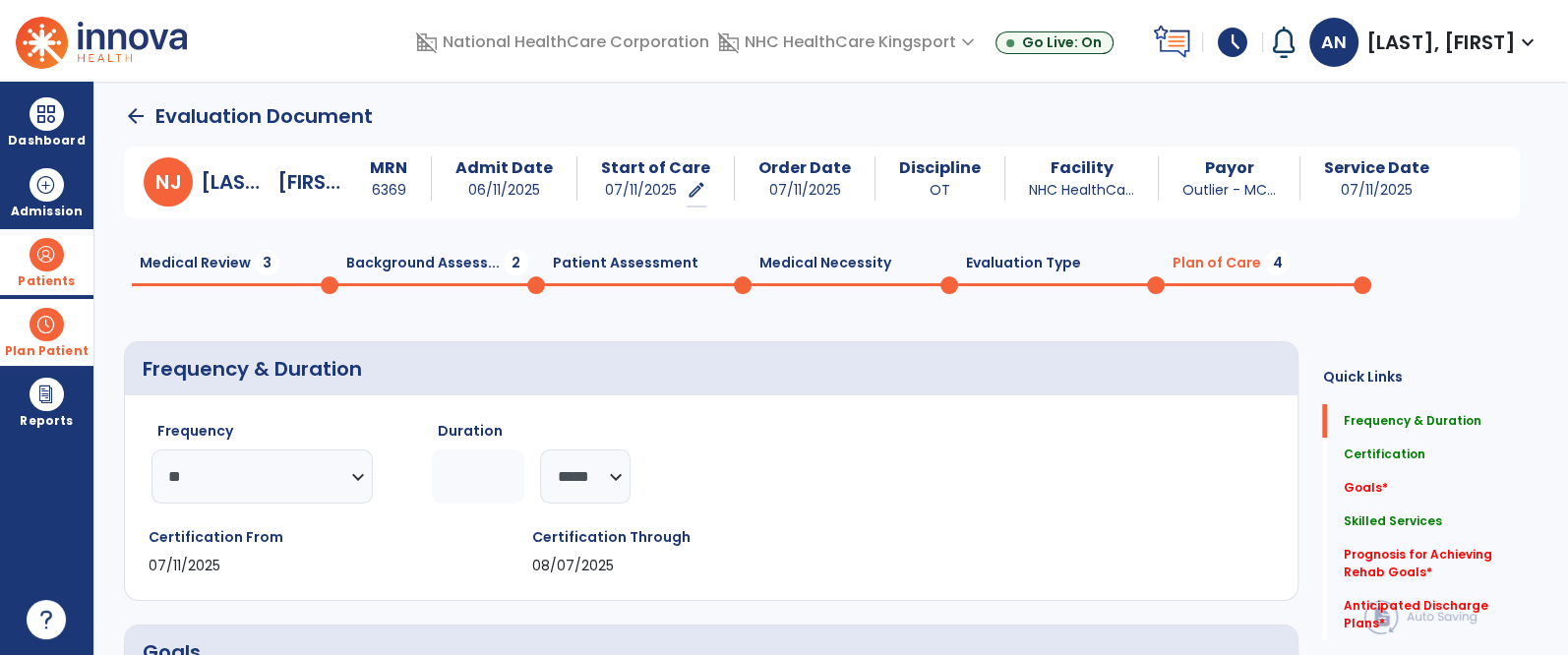 scroll, scrollTop: 0, scrollLeft: 0, axis: both 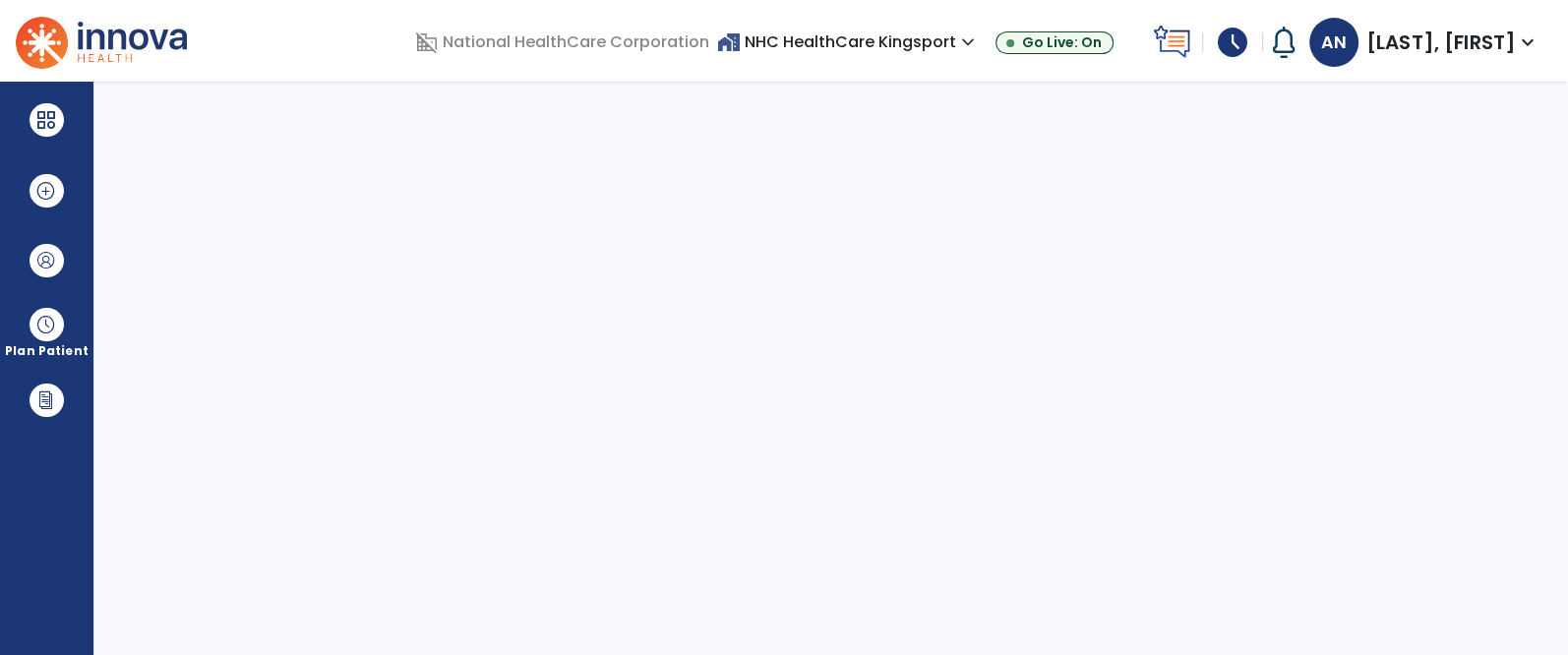select on "****" 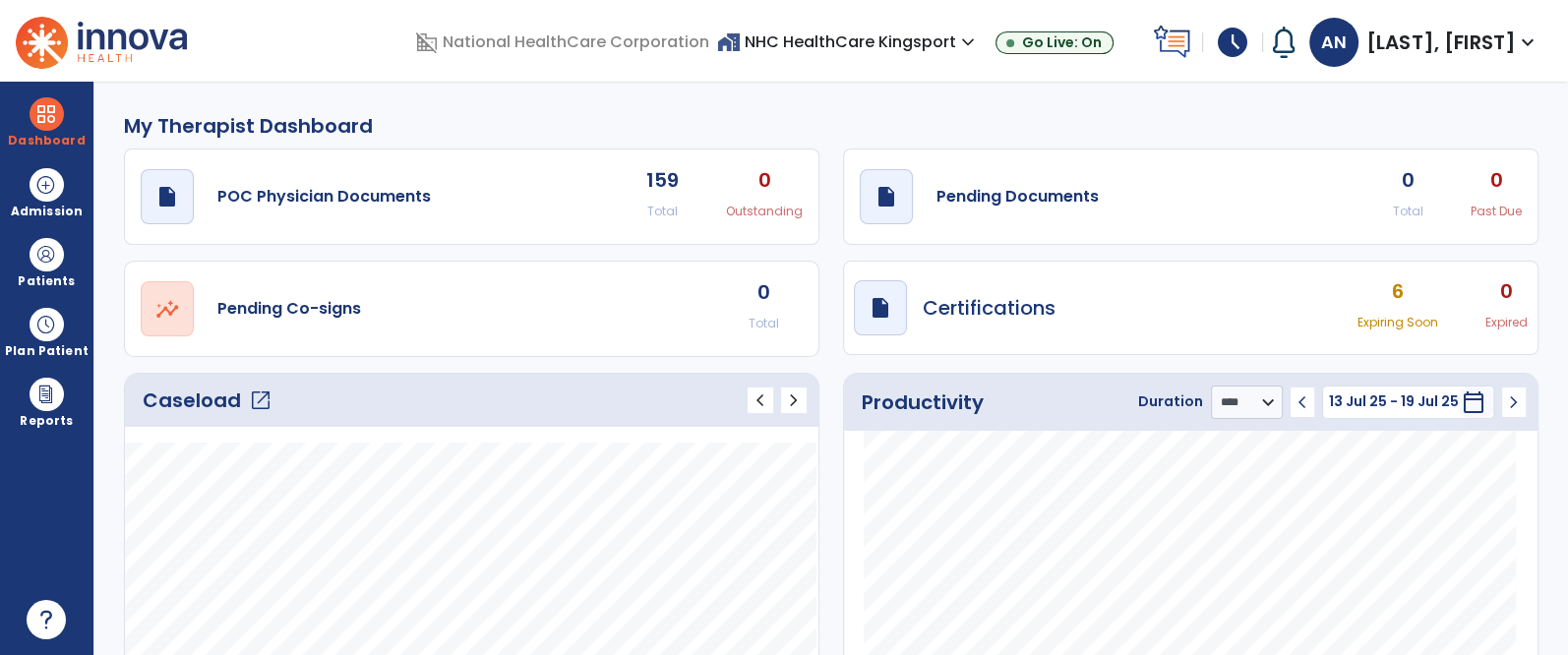 click on "draft   open_in_new  POC Physician Documents 159 Total 0 Outstanding  draft   open_in_new  Pending Documents 0 Total 0 Past Due  open_in_new  Pending Co-signs 0 Total  draft   open_in_new  Certifications 6 Expiring Soon 0 Expired" 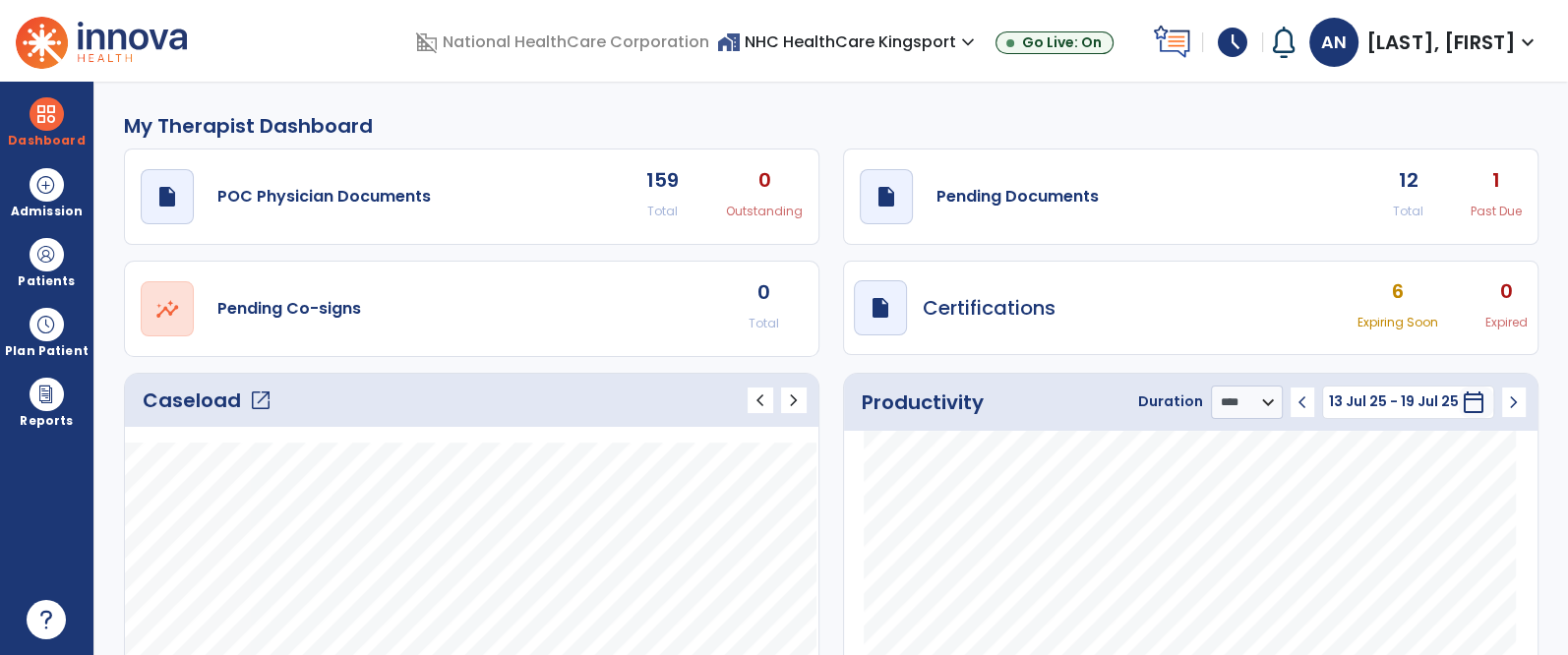 click on "draft   open_in_new  POC Physician Documents 159 Total 0 Outstanding  draft   open_in_new  Pending Documents 12 Total 1 Past Due  open_in_new  Pending Co-signs 0 Total  draft   open_in_new  Certifications 6 Expiring Soon 0 Expired" 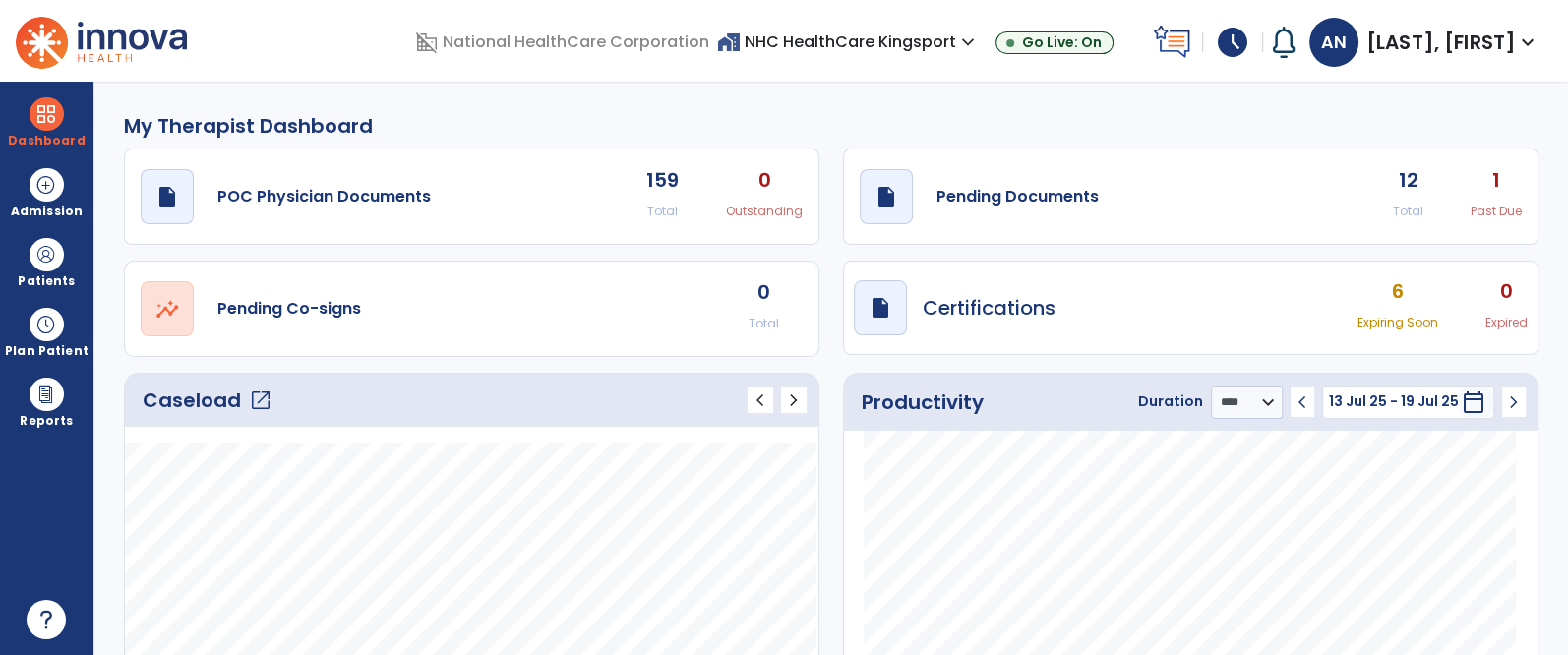 click on "draft   open_in_new  POC Physician Documents 159 Total 0 Outstanding  draft   open_in_new  Pending Documents 12 Total 1 Past Due  open_in_new  Pending Co-signs 0 Total  draft   open_in_new  Certifications 6 Expiring Soon 0 Expired" 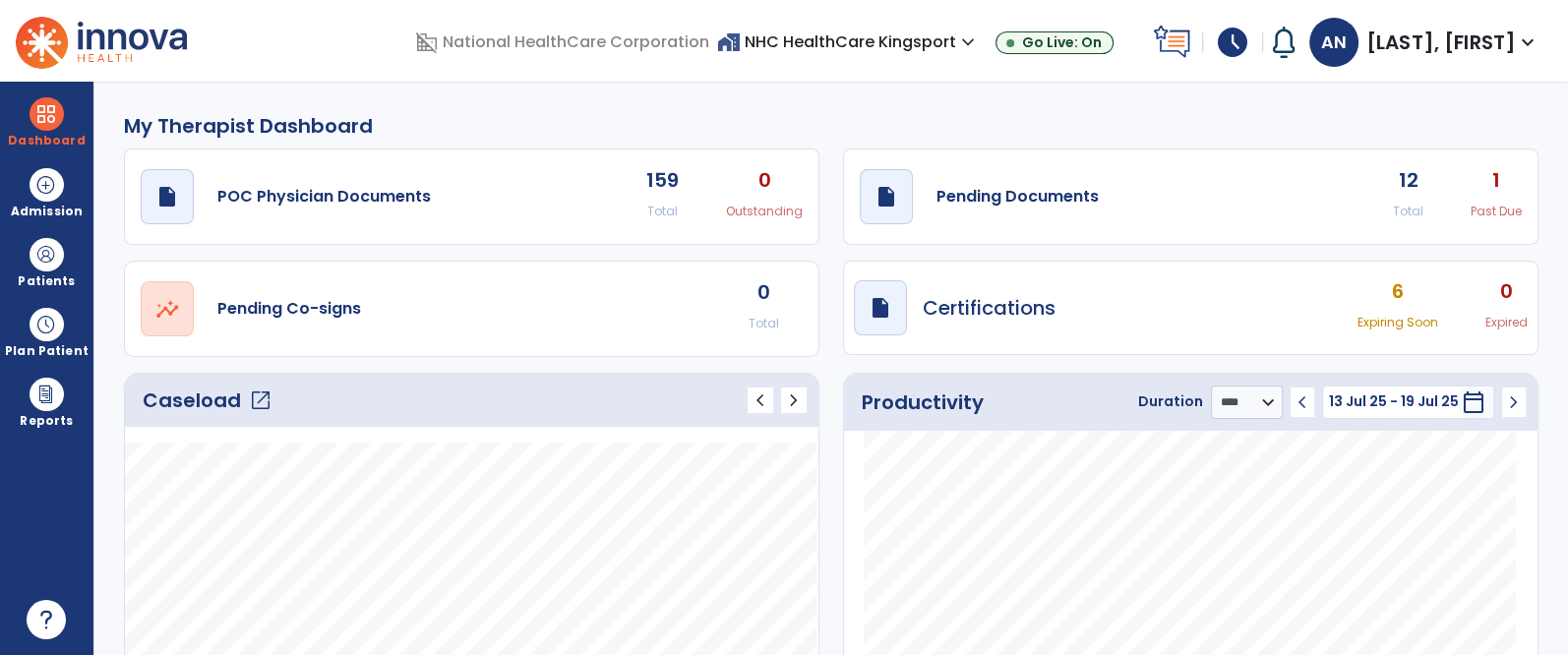 click on "12" 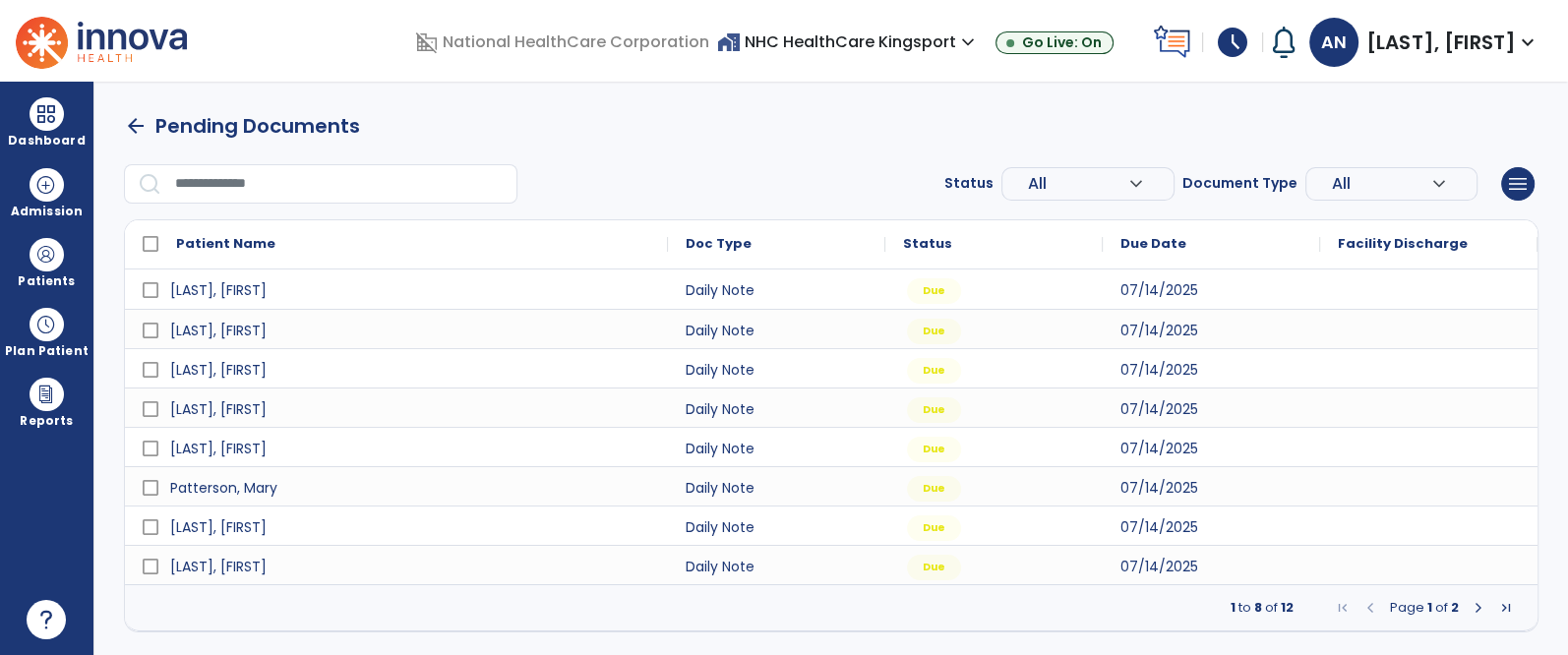 click on "arrow_back   Pending Documents  Status All  expand_more  ALL Due Past Due Incomplete Document Type All  expand_more  ALL Daily Note Progress Note Evaluation Discharge Note Recertification  menu   Export List   Print List
Patient Name
Doc Type
Status 1" at bounding box center (831, 368) 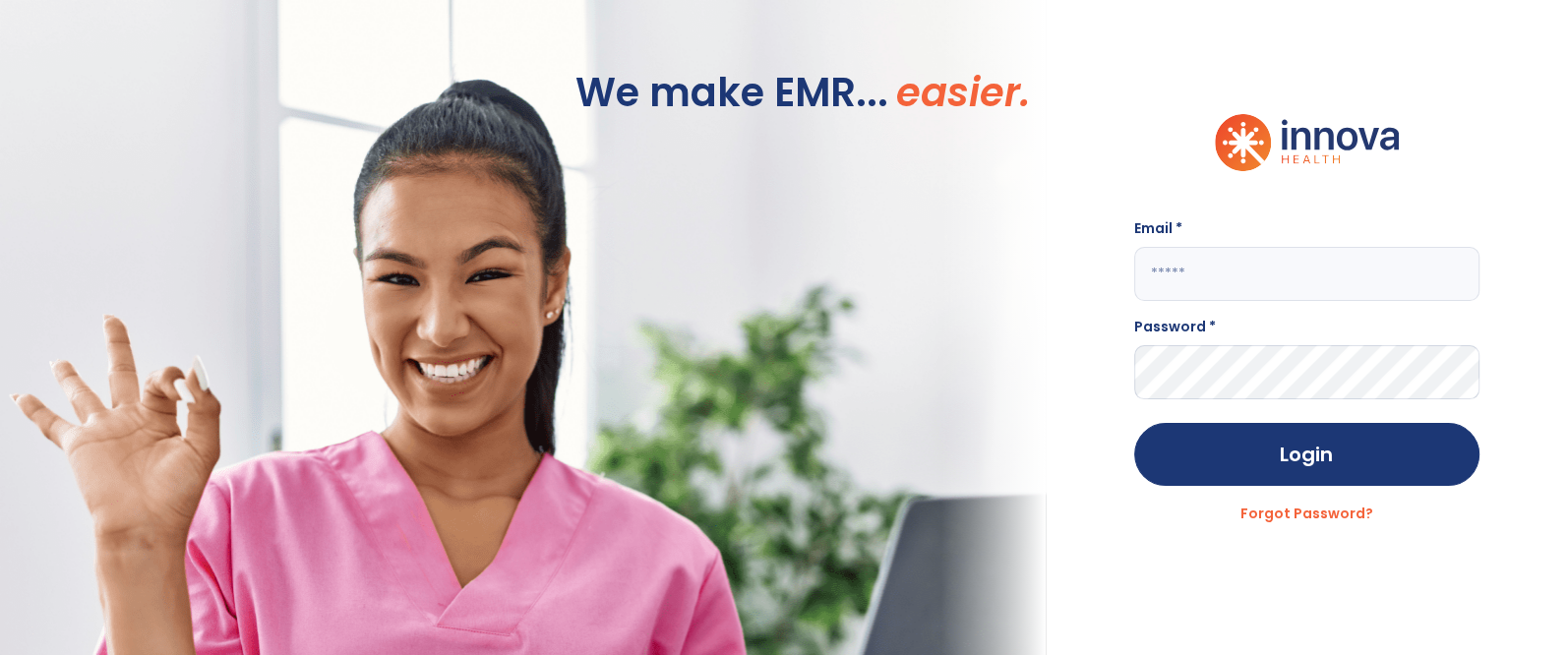type on "**********" 